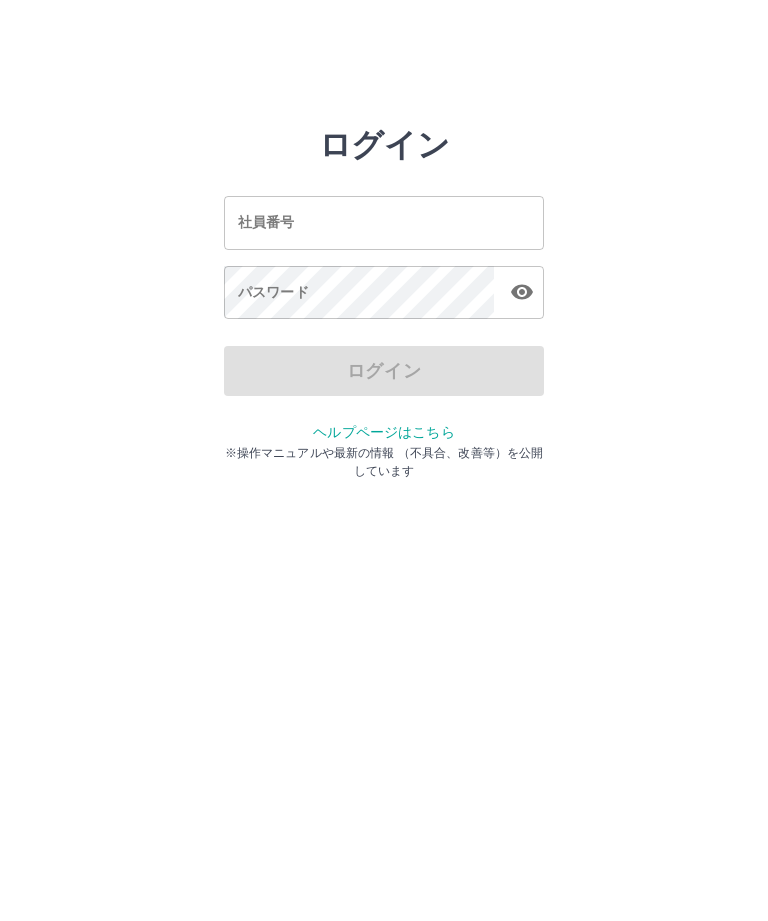 scroll, scrollTop: 0, scrollLeft: 0, axis: both 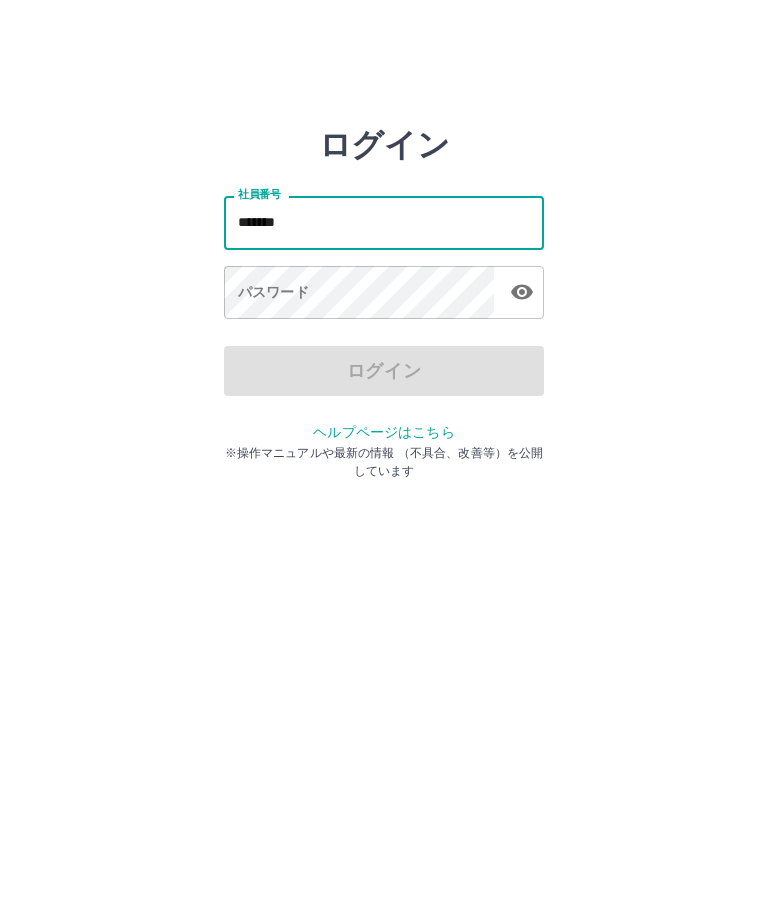 type on "*******" 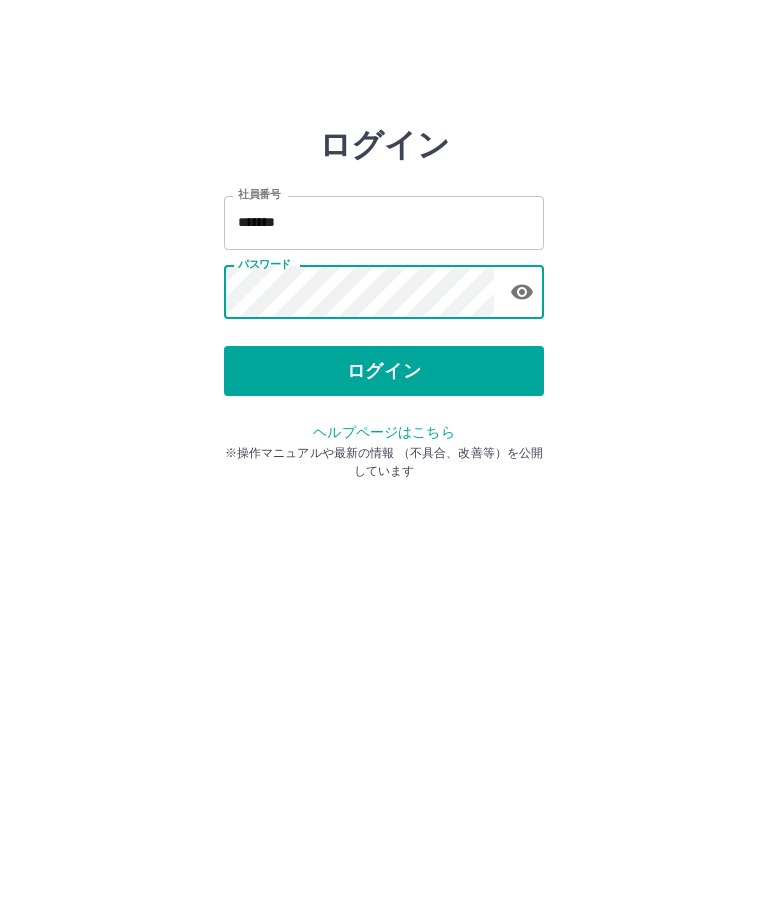 click on "ログイン" at bounding box center (384, 371) 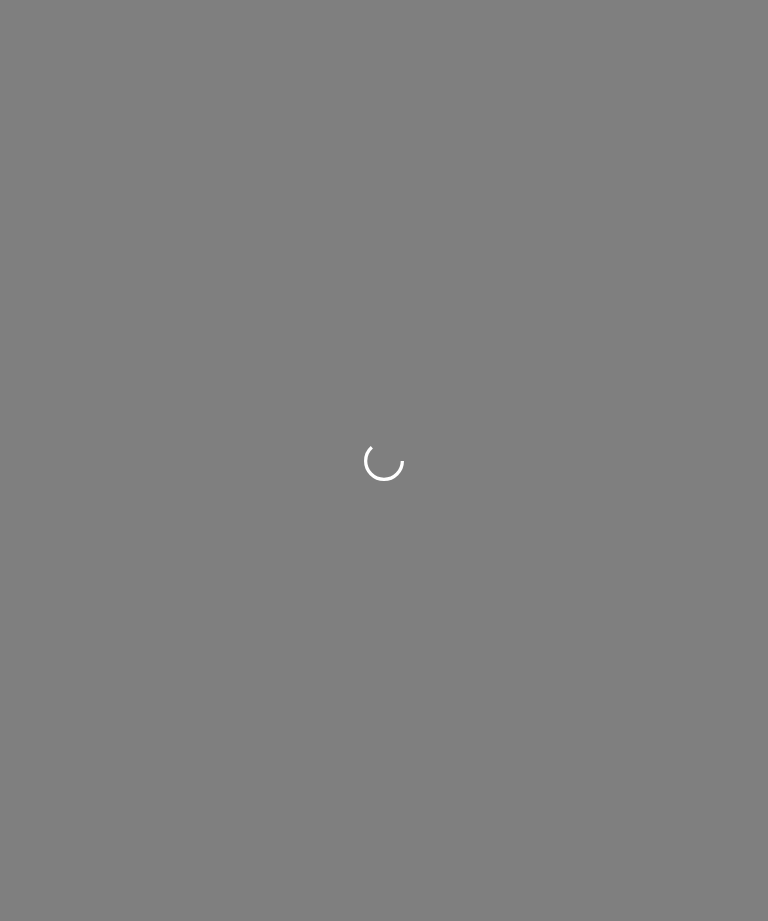 scroll, scrollTop: 0, scrollLeft: 0, axis: both 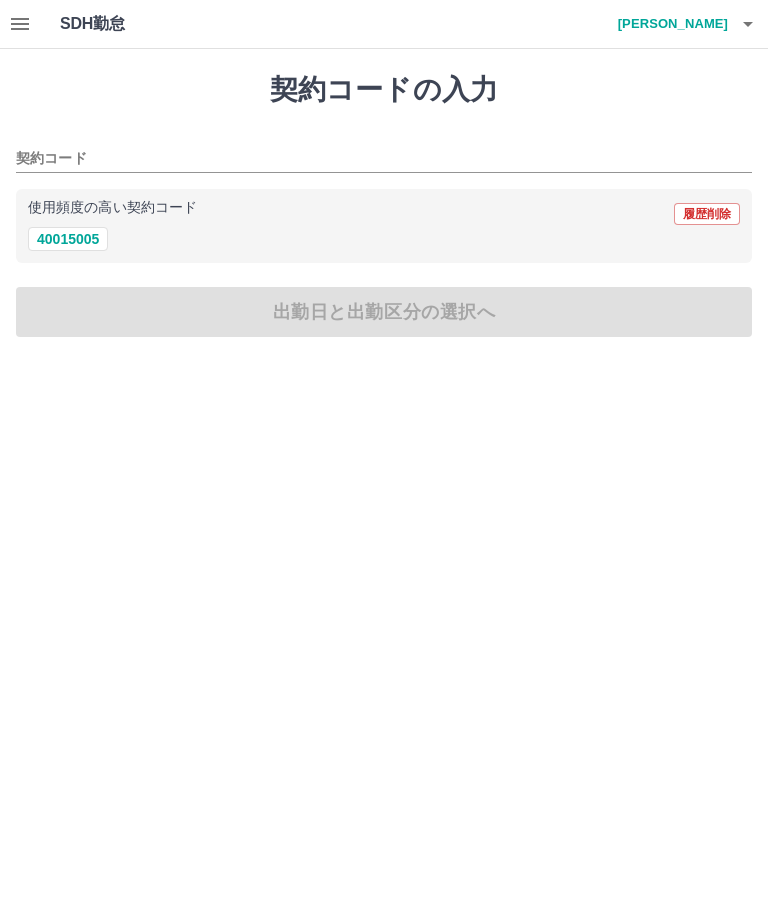 click 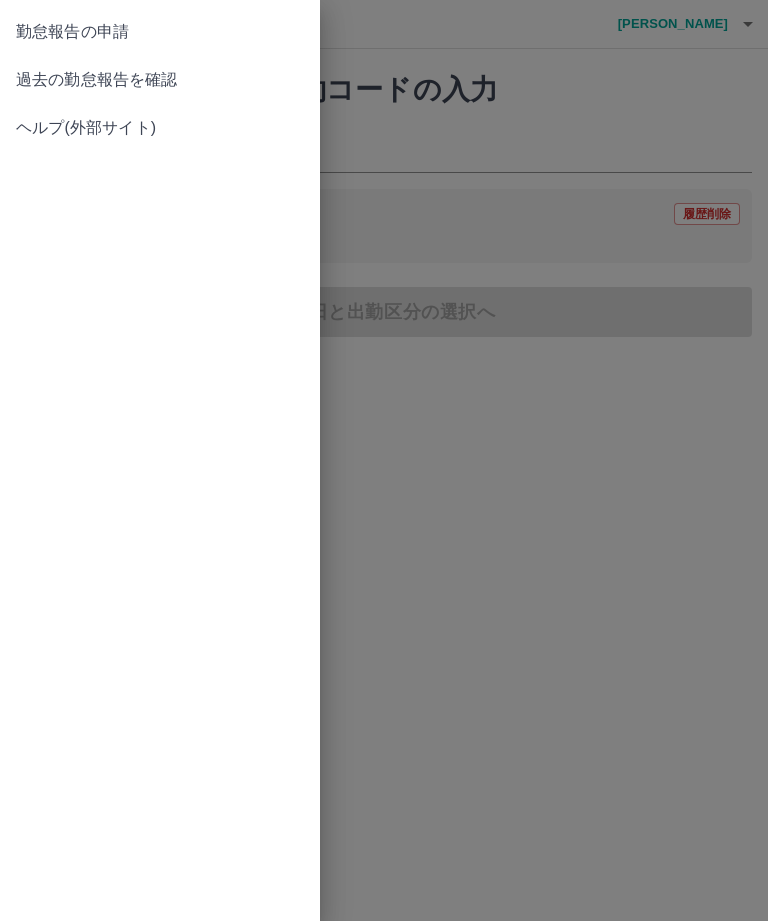 click on "過去の勤怠報告を確認" at bounding box center (160, 80) 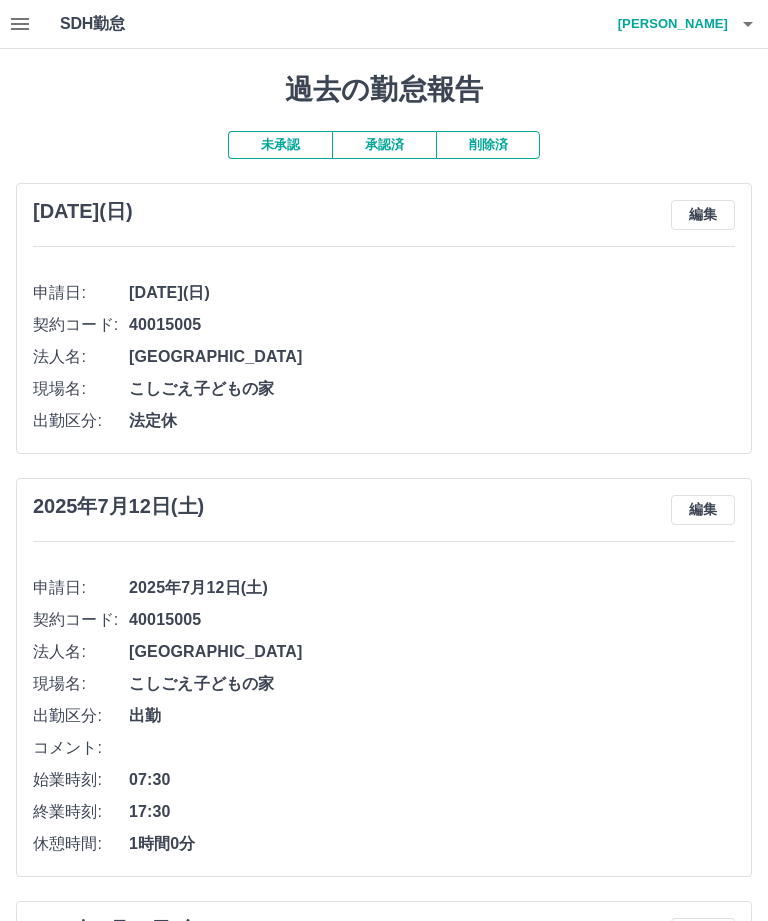 click on "飯嶋　晴美" at bounding box center [668, 24] 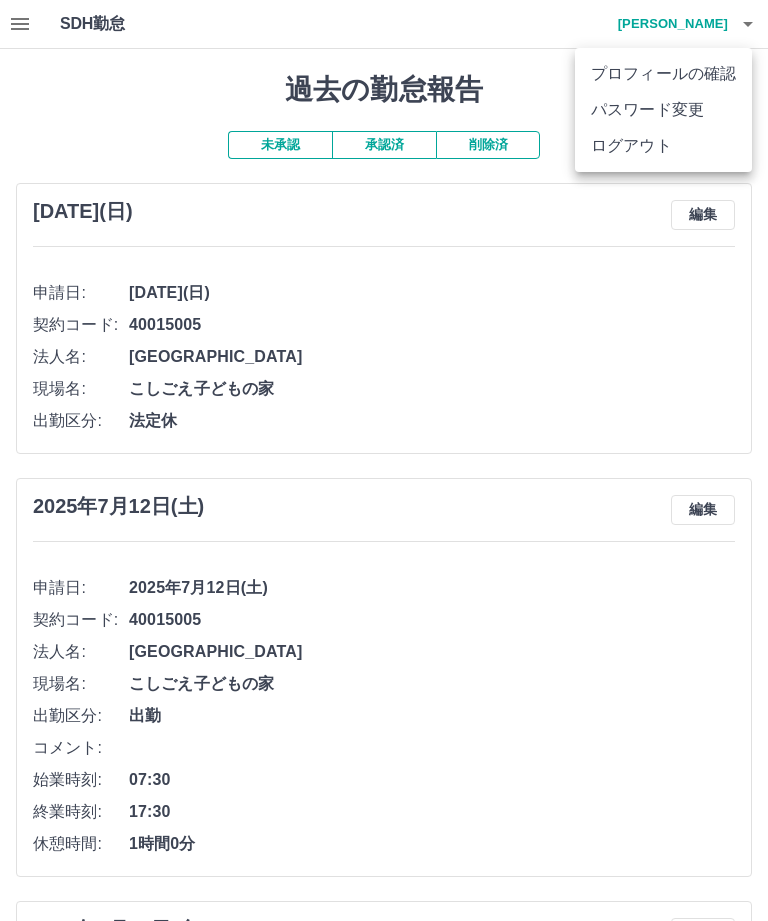 click on "ログアウト" at bounding box center [663, 146] 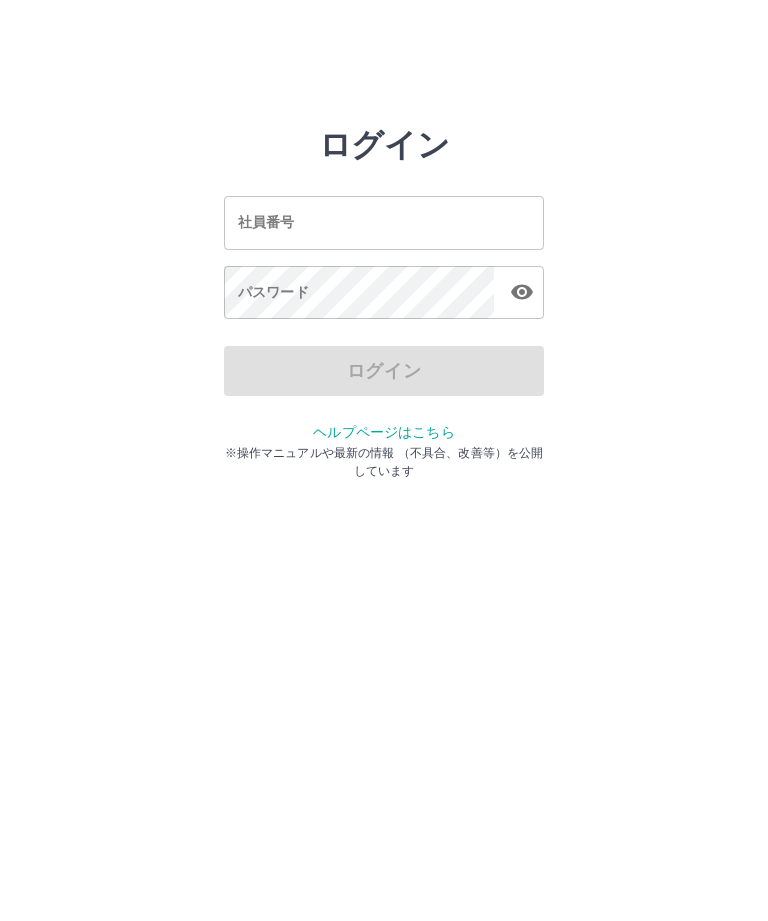 scroll, scrollTop: 0, scrollLeft: 0, axis: both 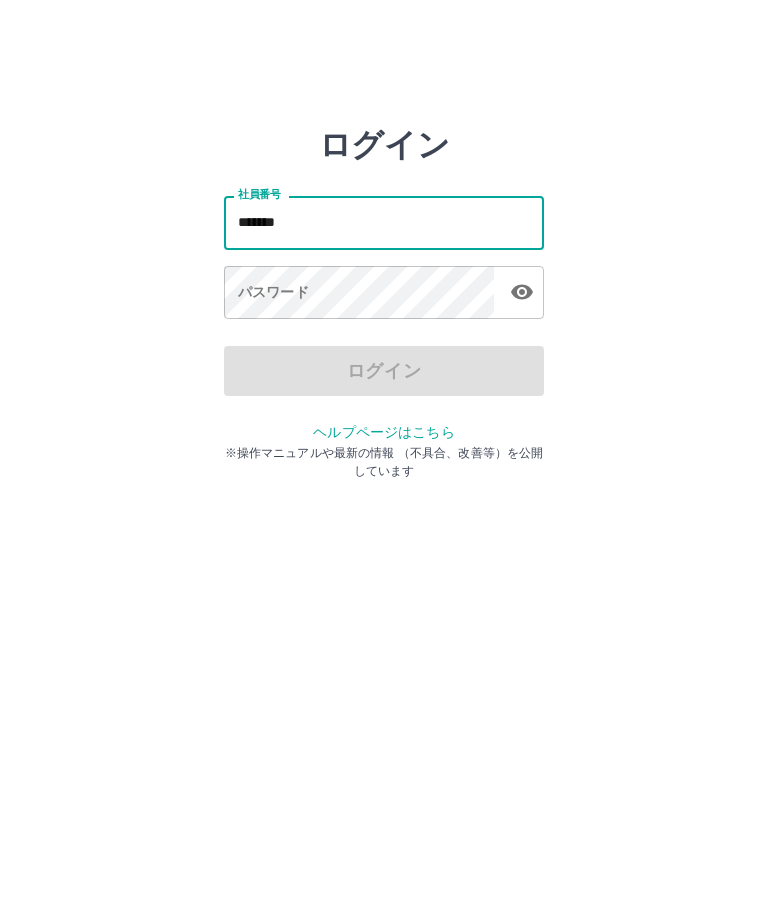 type on "*******" 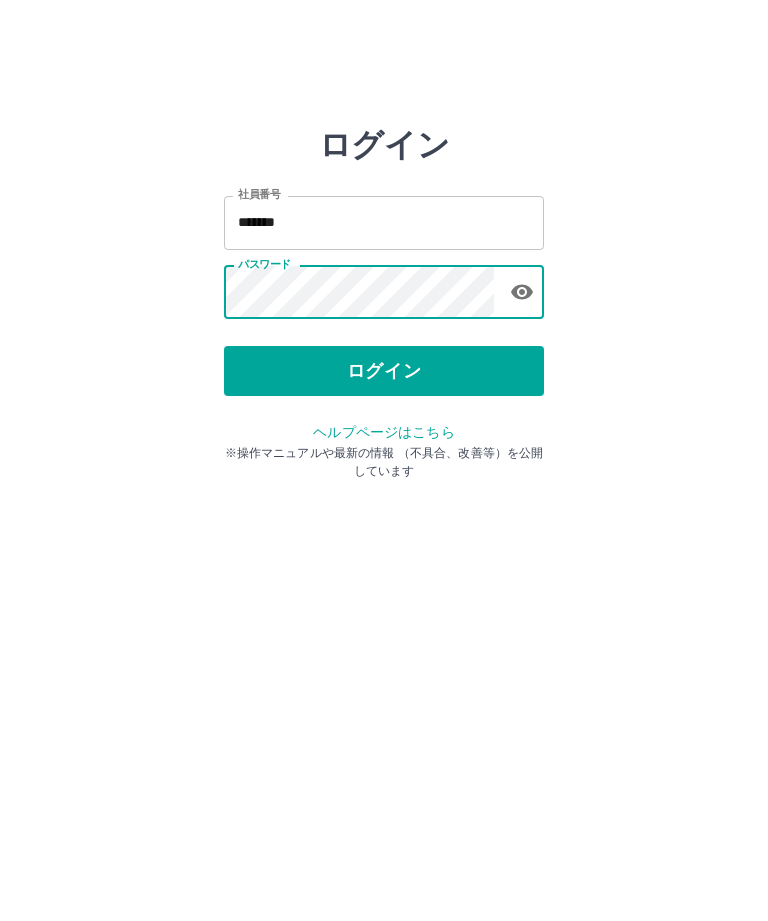 click on "ログイン" at bounding box center (384, 371) 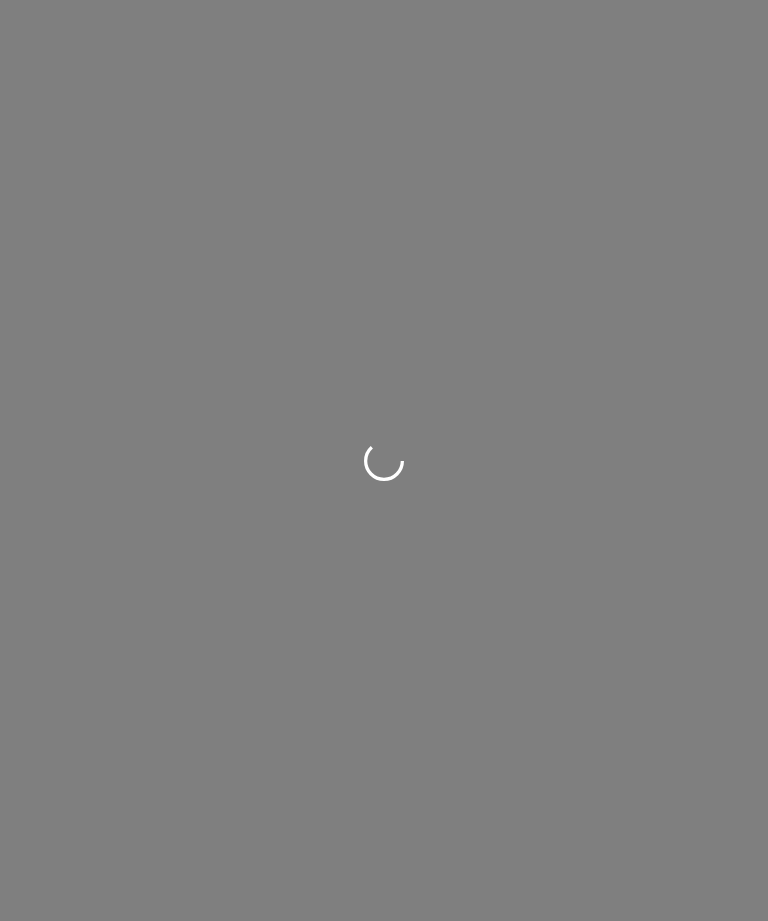 scroll, scrollTop: 0, scrollLeft: 0, axis: both 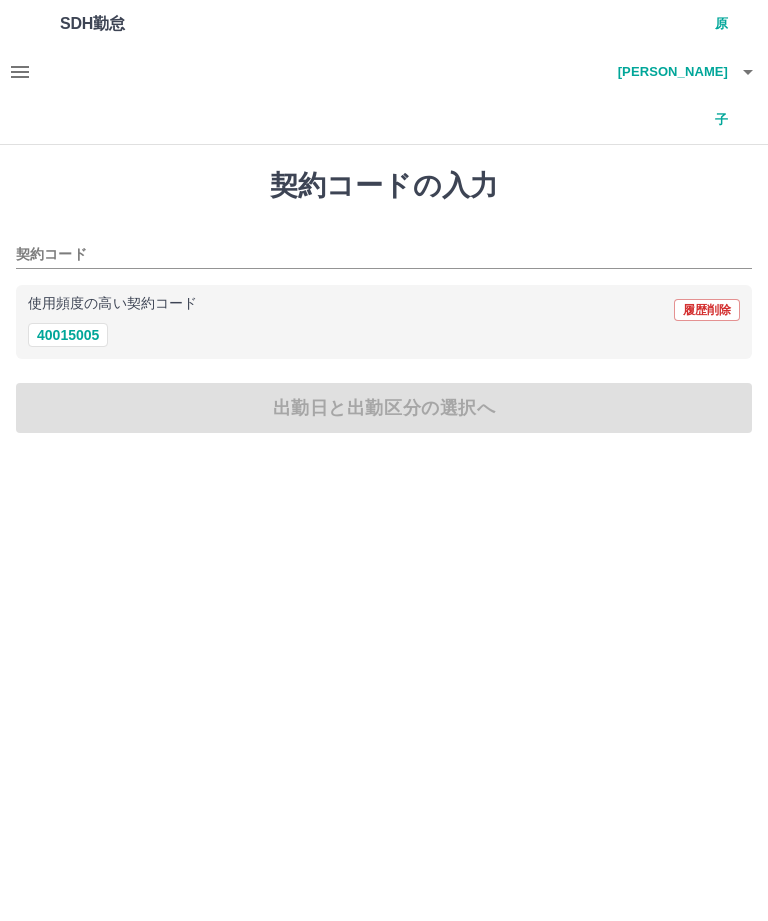 click 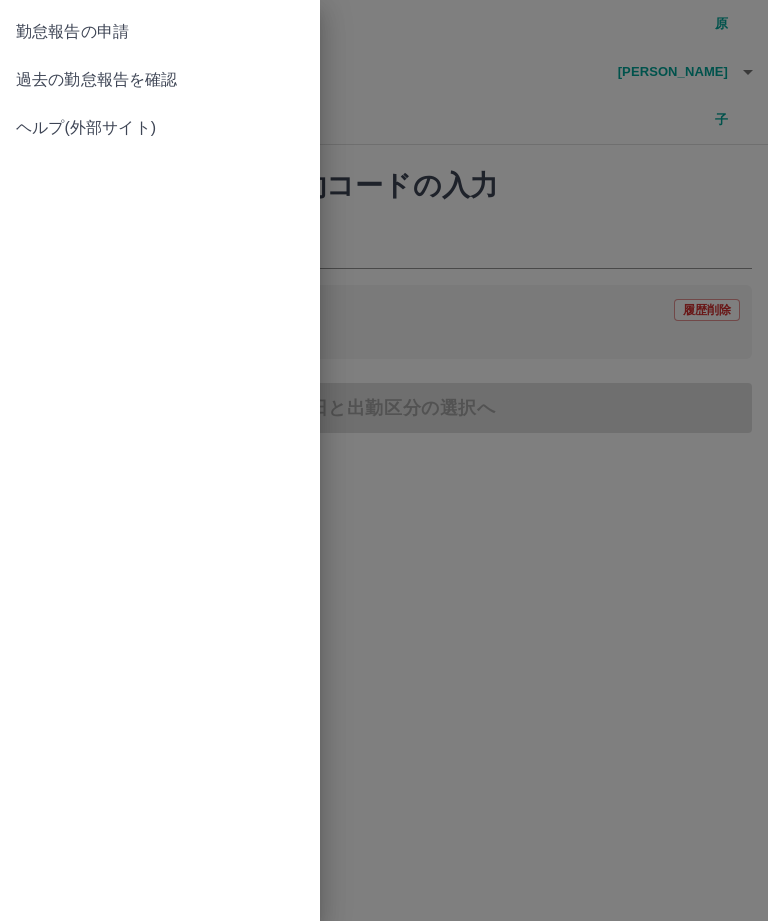 click on "過去の勤怠報告を確認" at bounding box center (160, 80) 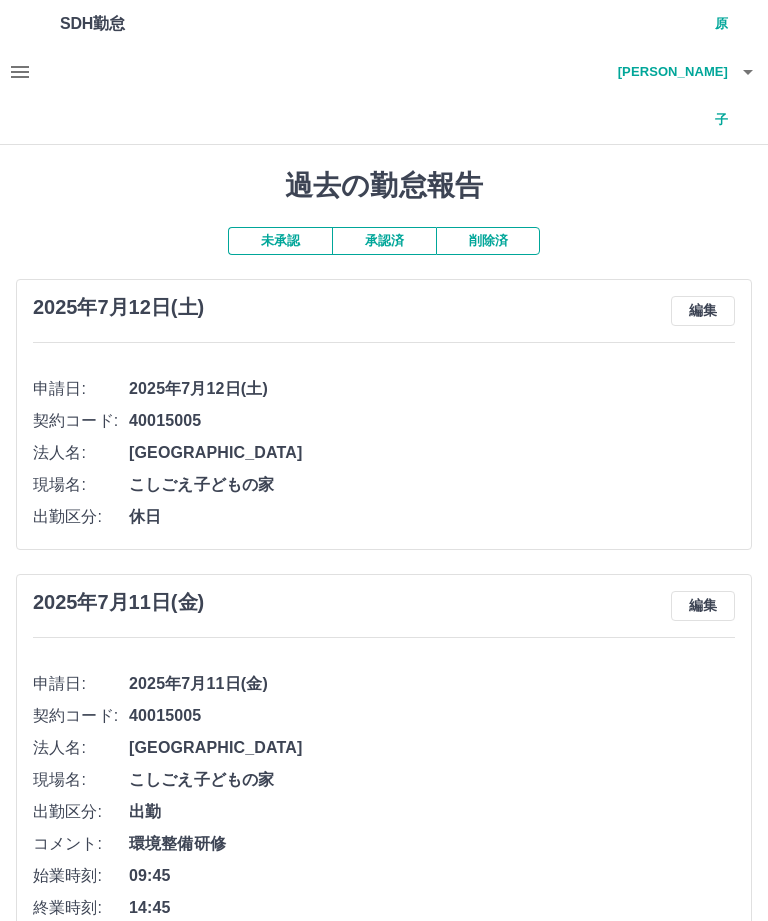 click 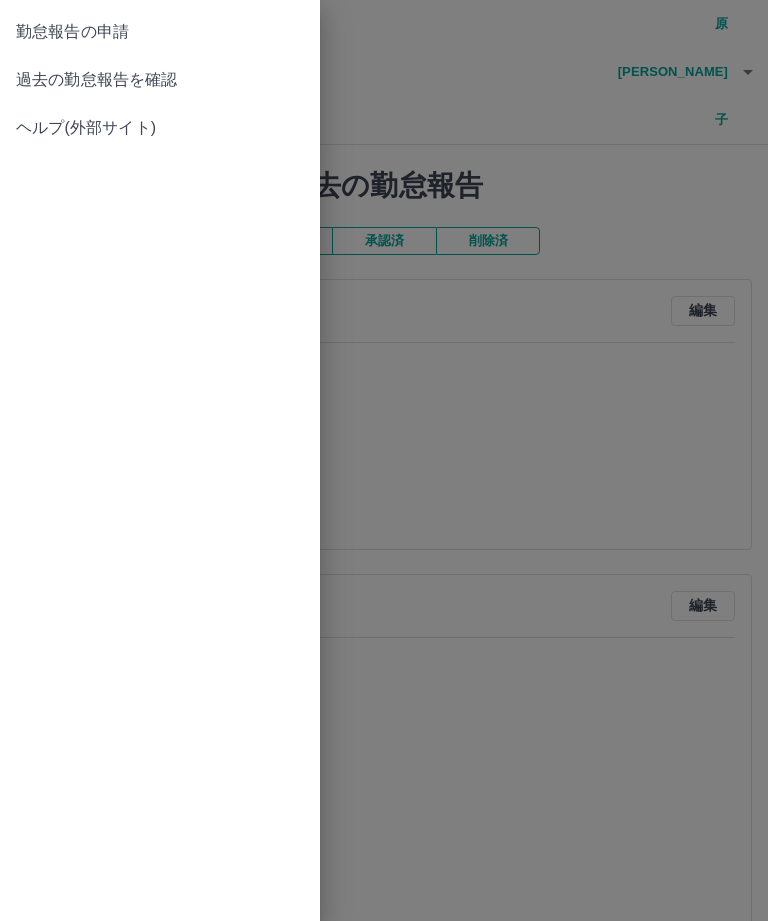 click on "勤怠報告の申請" at bounding box center (160, 32) 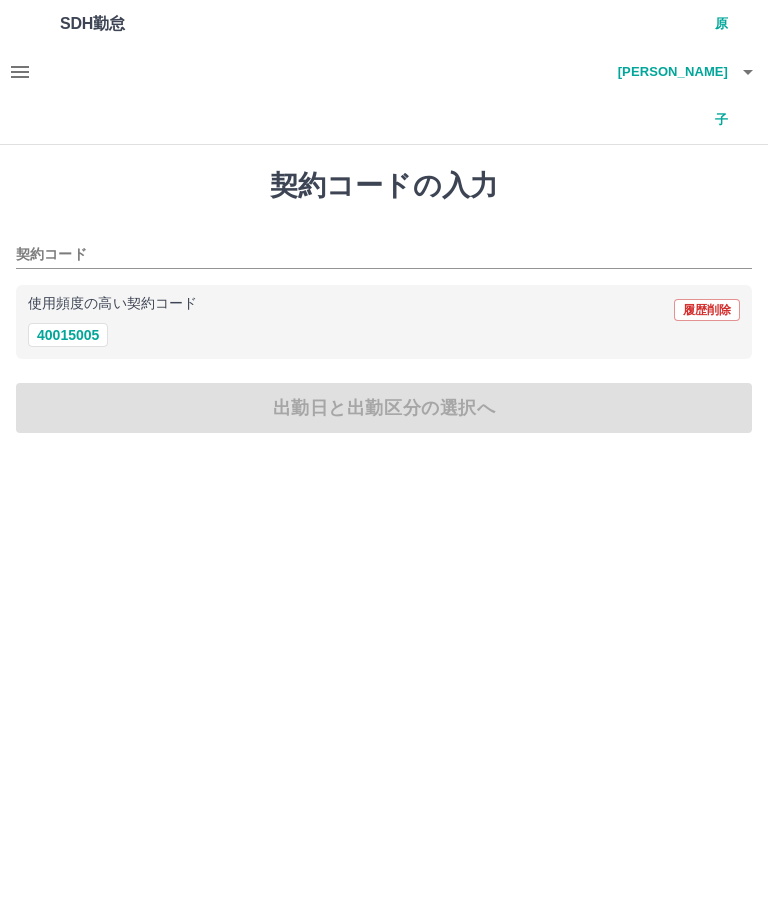 click on "40015005" at bounding box center (68, 335) 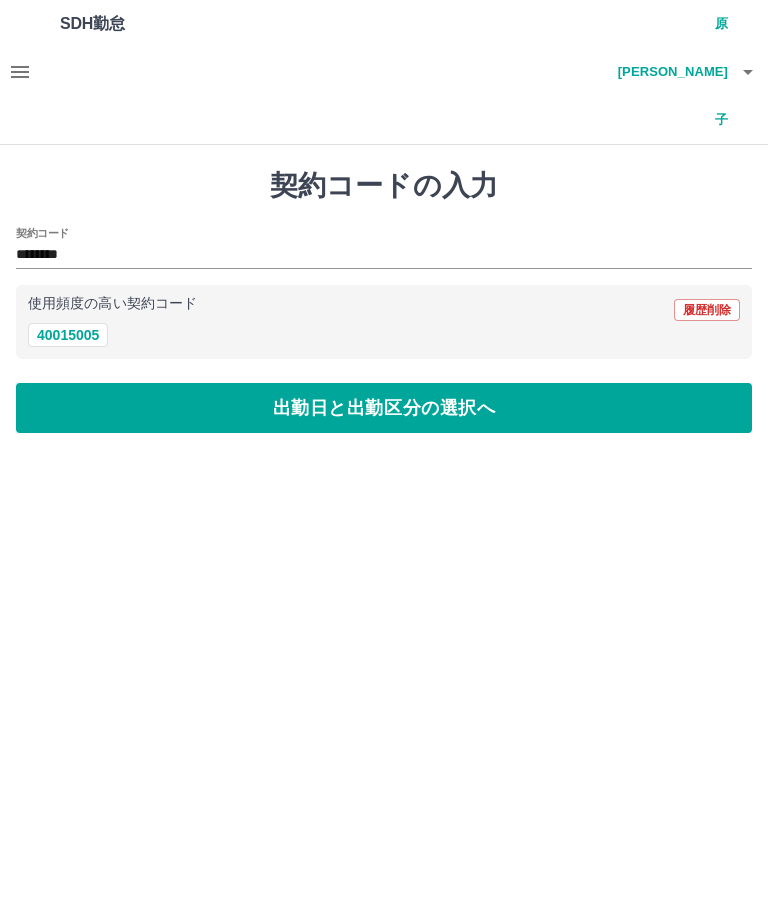 click on "出勤日と出勤区分の選択へ" at bounding box center (384, 408) 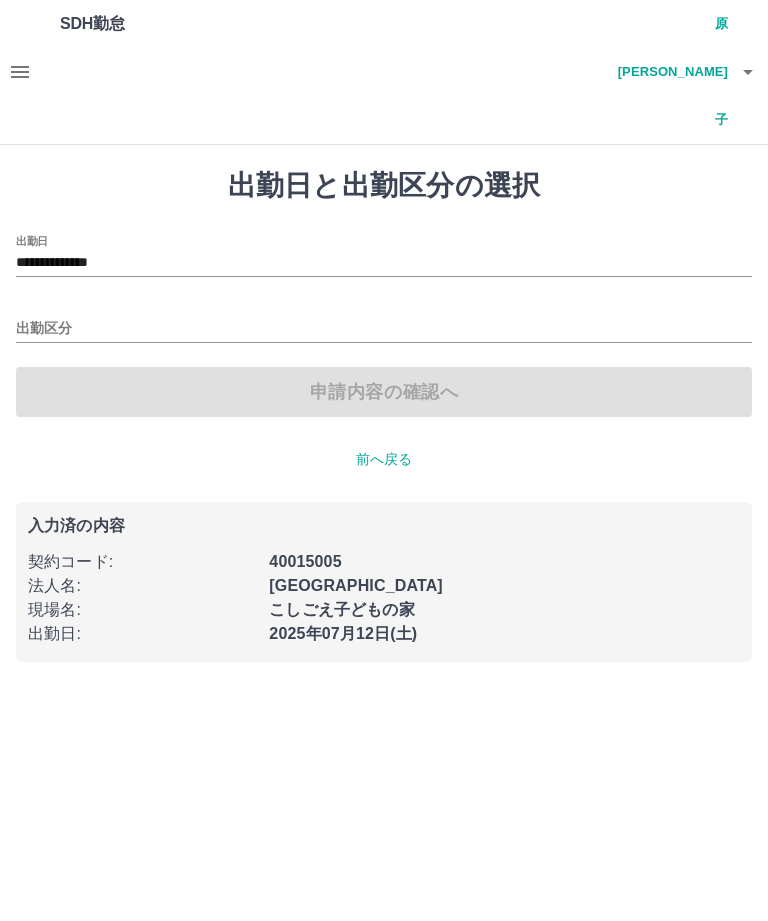 click on "**********" at bounding box center (384, 263) 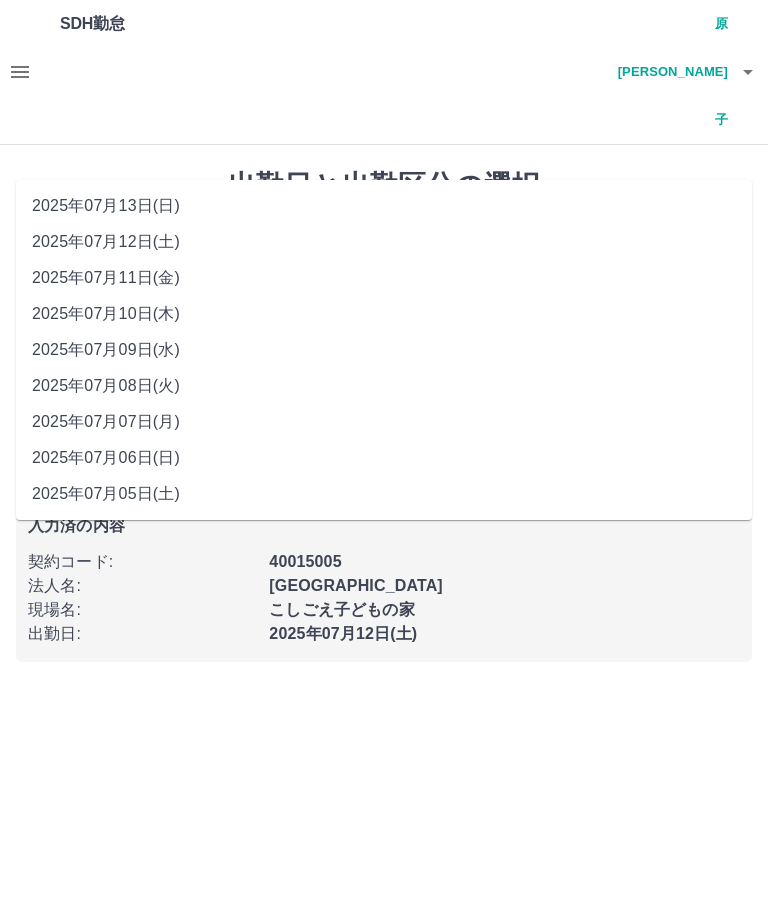 click on "2025年07月13日(日)" at bounding box center (384, 206) 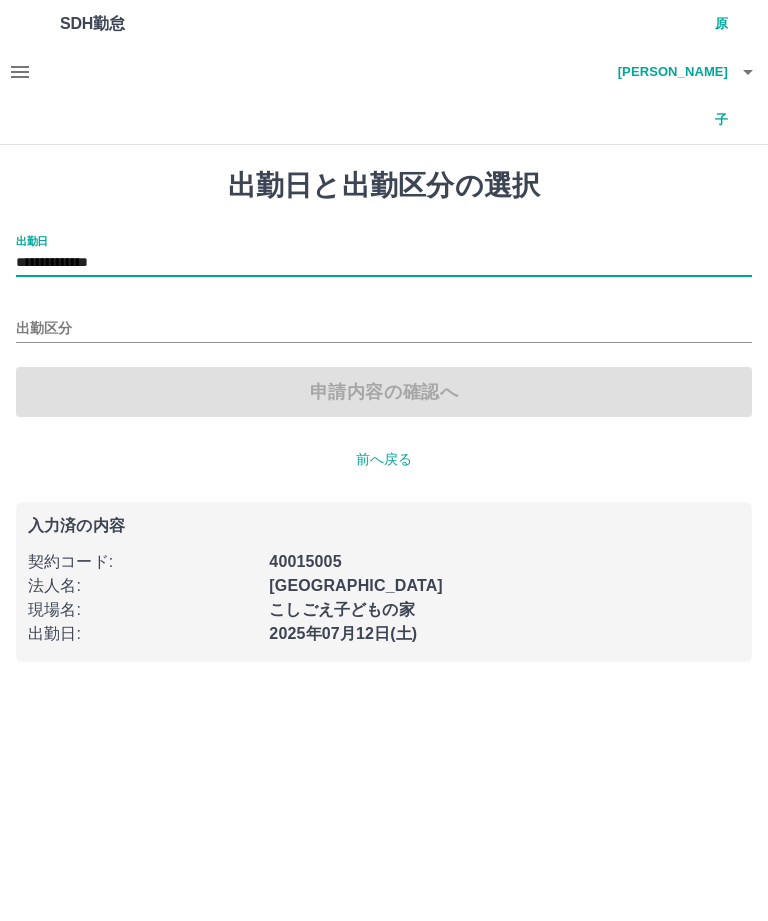 type on "**********" 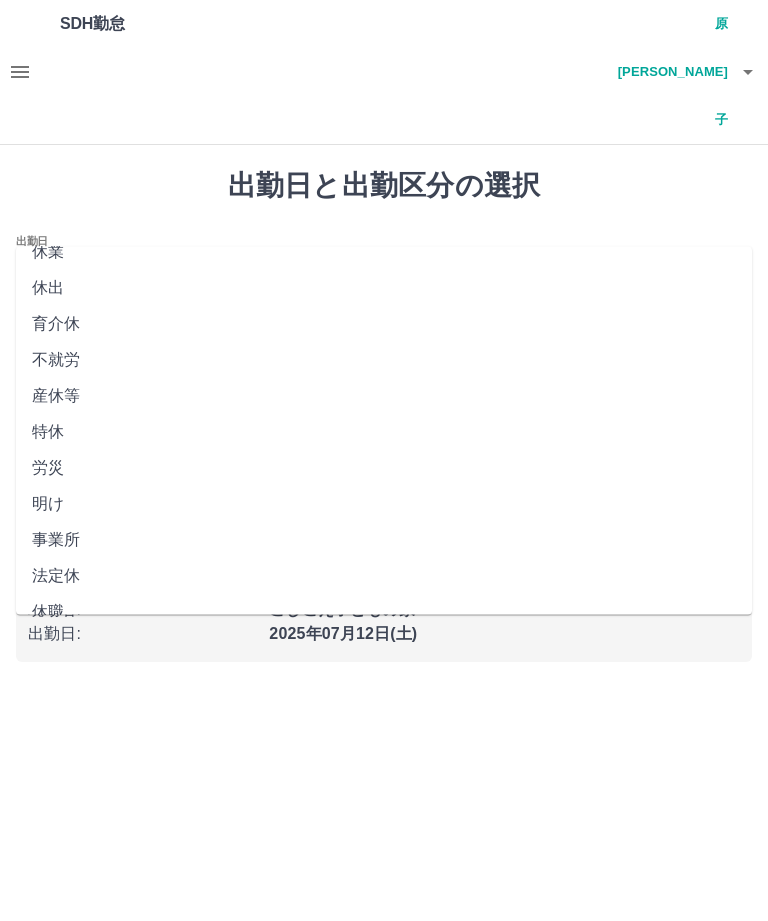 scroll, scrollTop: 270, scrollLeft: 0, axis: vertical 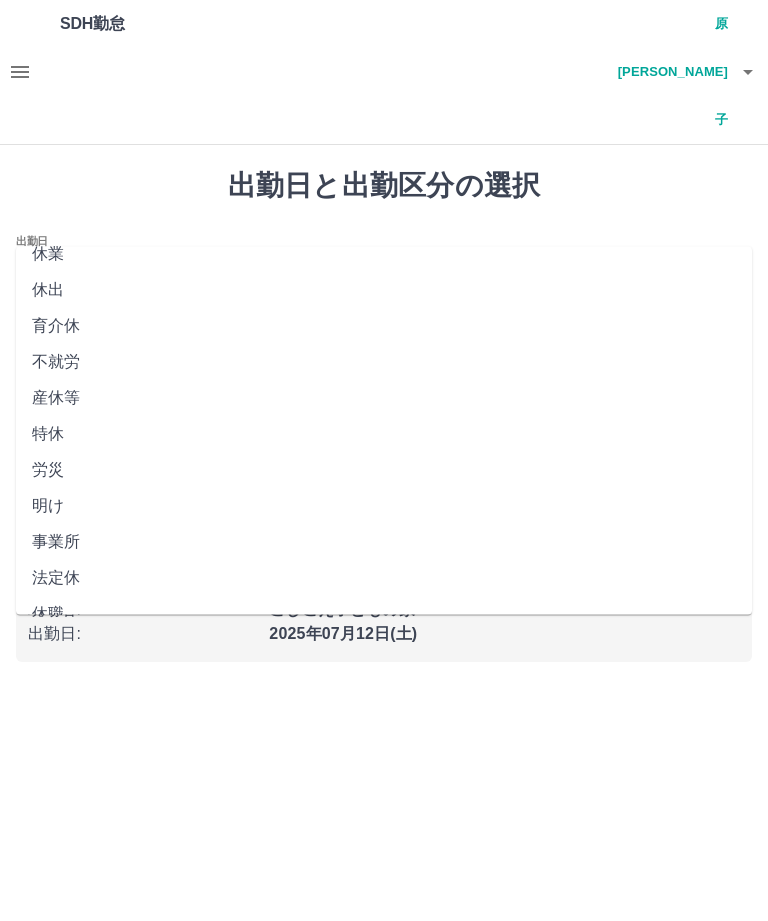 click on "法定休" at bounding box center (384, 579) 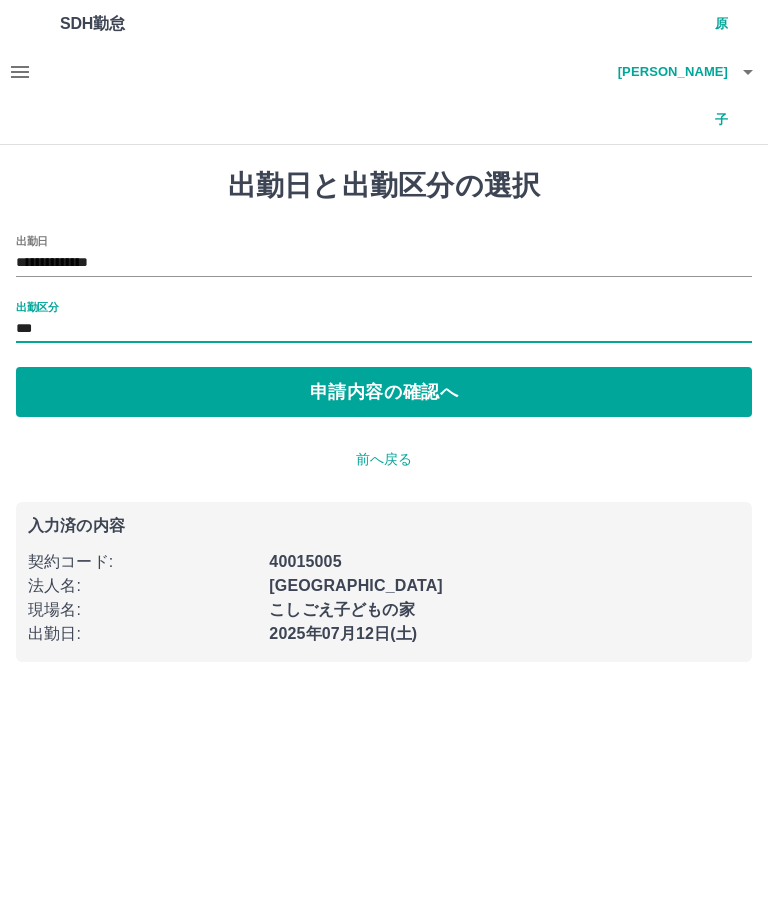 click on "申請内容の確認へ" at bounding box center [384, 392] 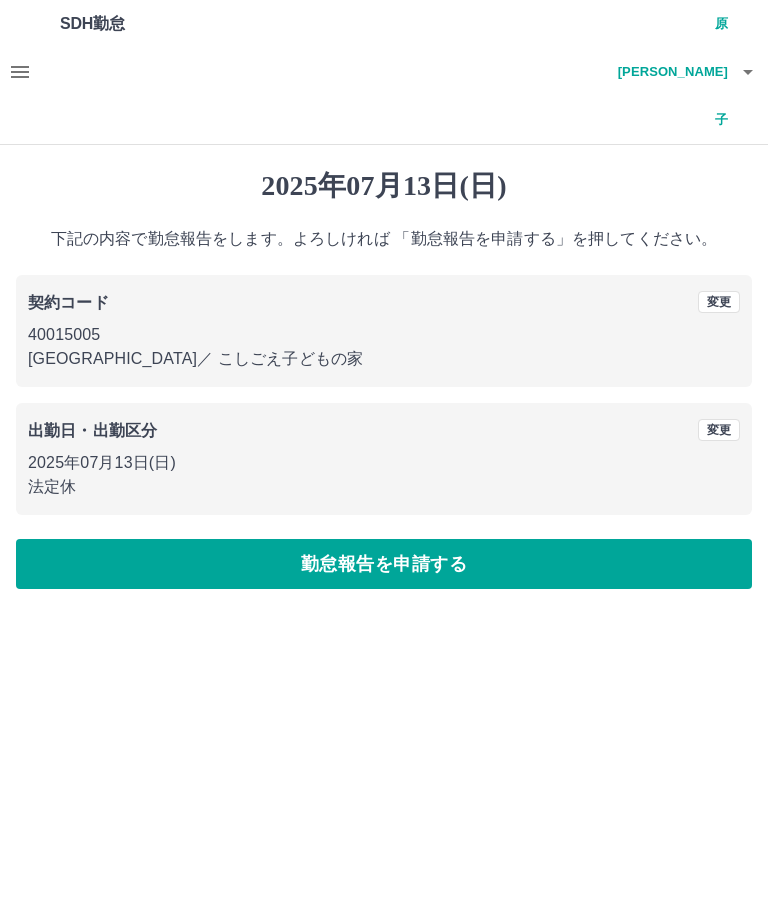 click on "勤怠報告を申請する" at bounding box center [384, 564] 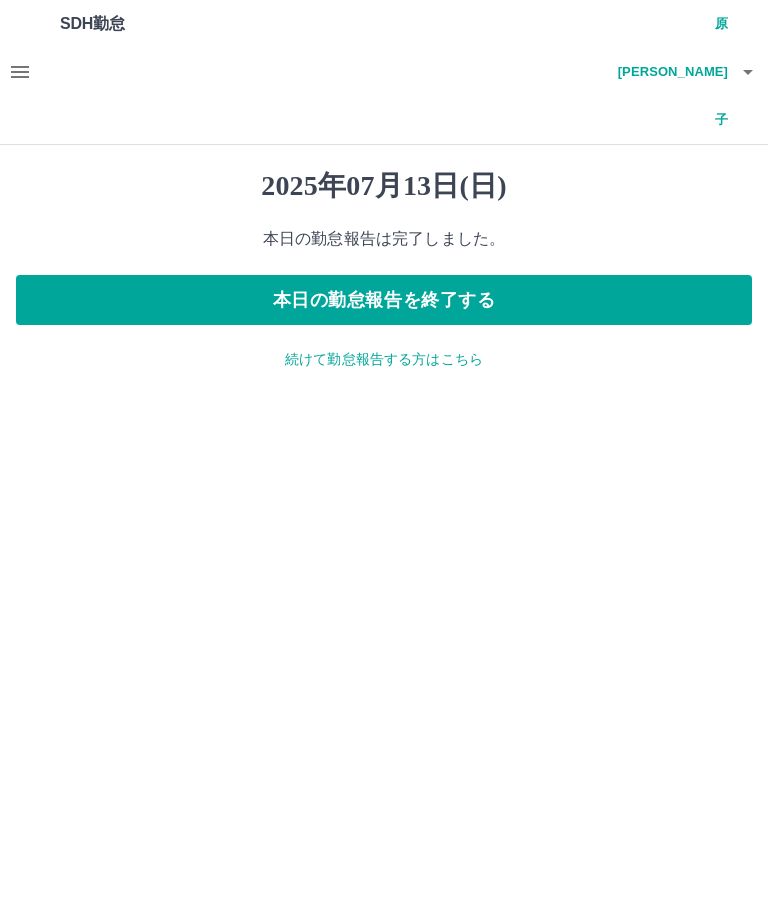 click 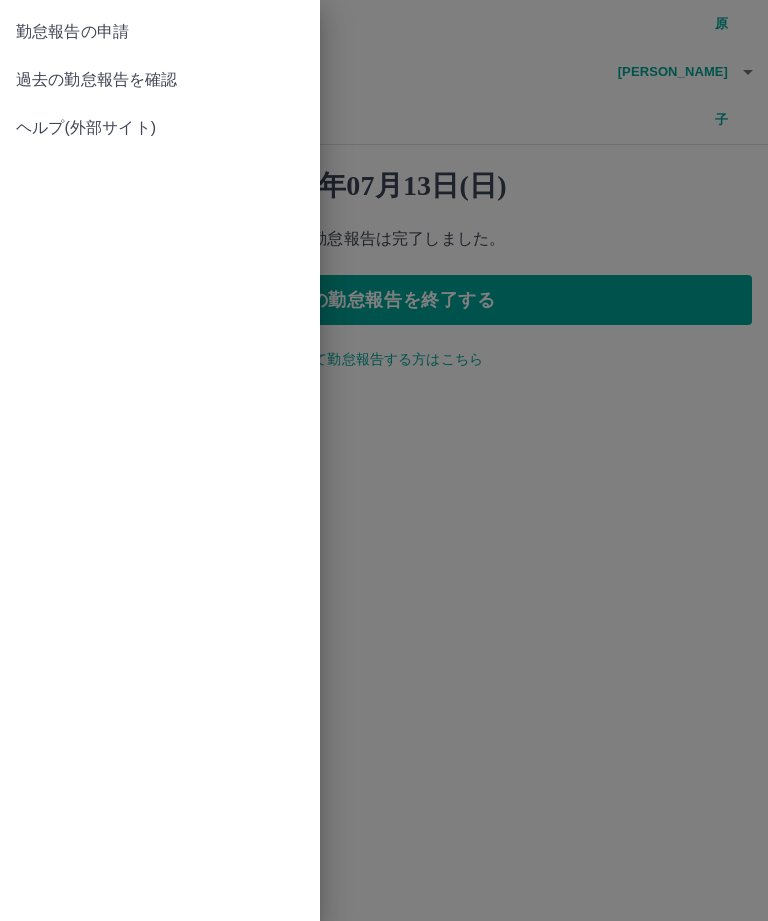 click on "過去の勤怠報告を確認" at bounding box center (160, 80) 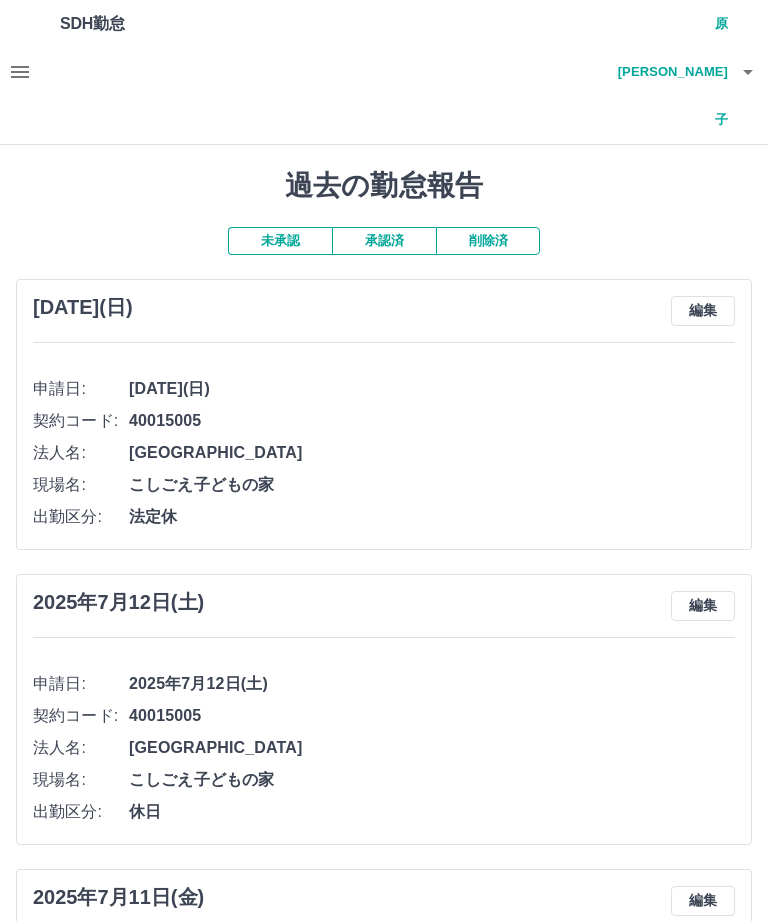 click on "原　多得子" at bounding box center (668, 72) 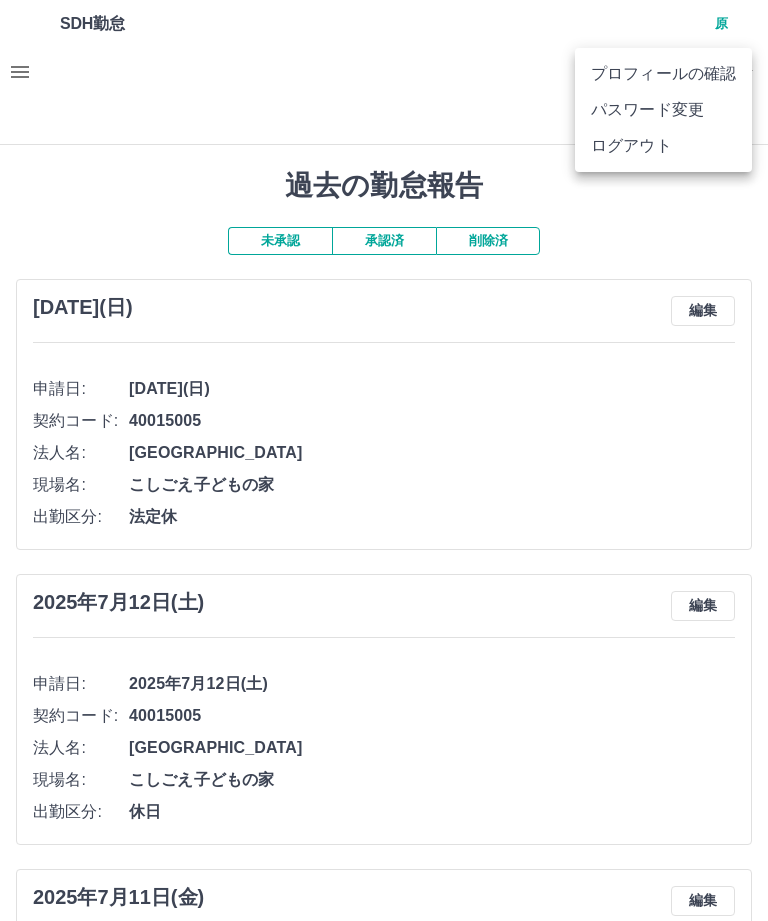 click on "ログアウト" at bounding box center [663, 146] 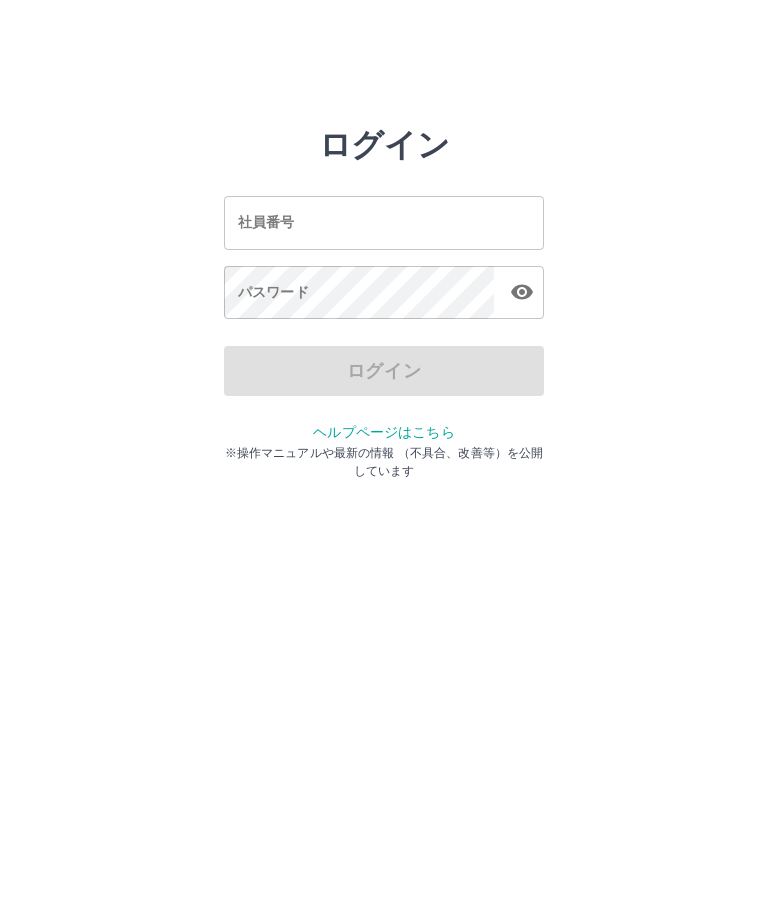 scroll, scrollTop: 0, scrollLeft: 0, axis: both 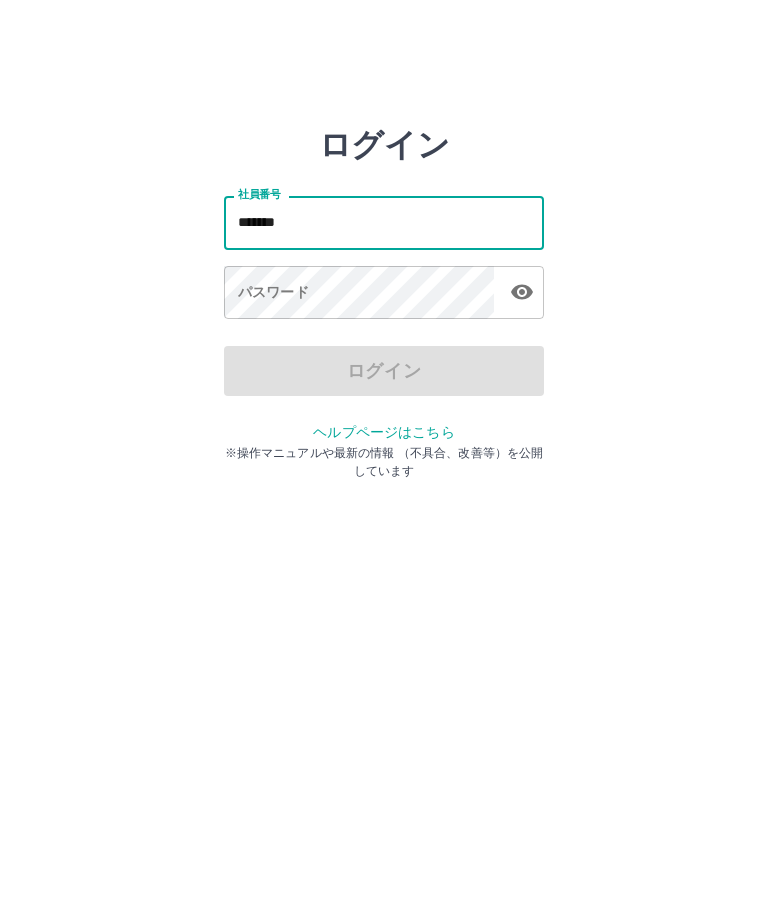 type on "*******" 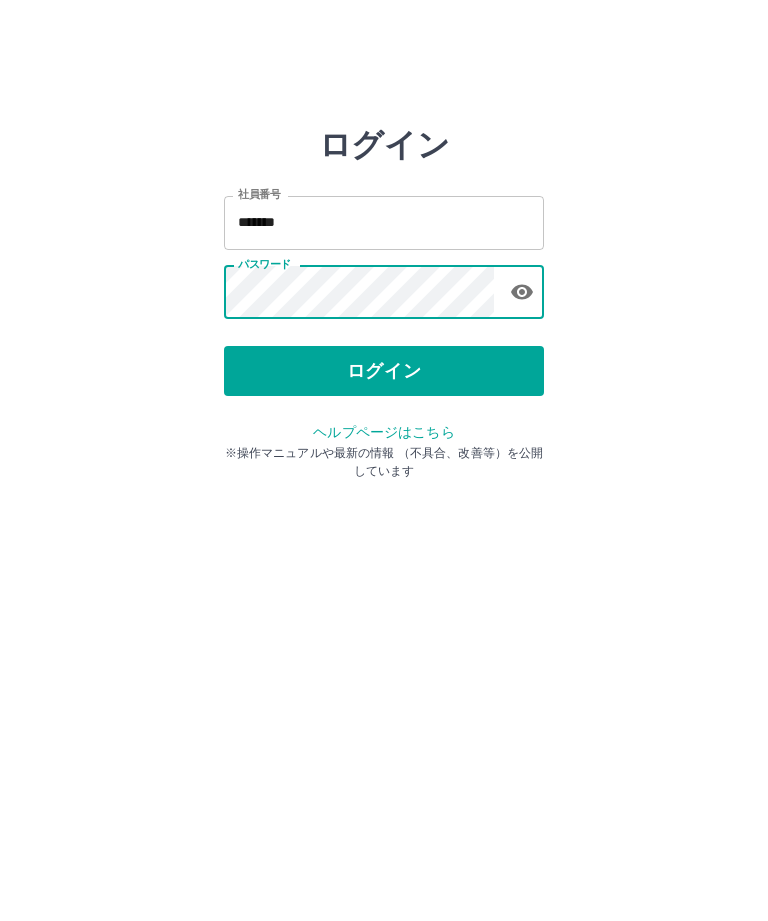 click on "ログイン" at bounding box center [384, 371] 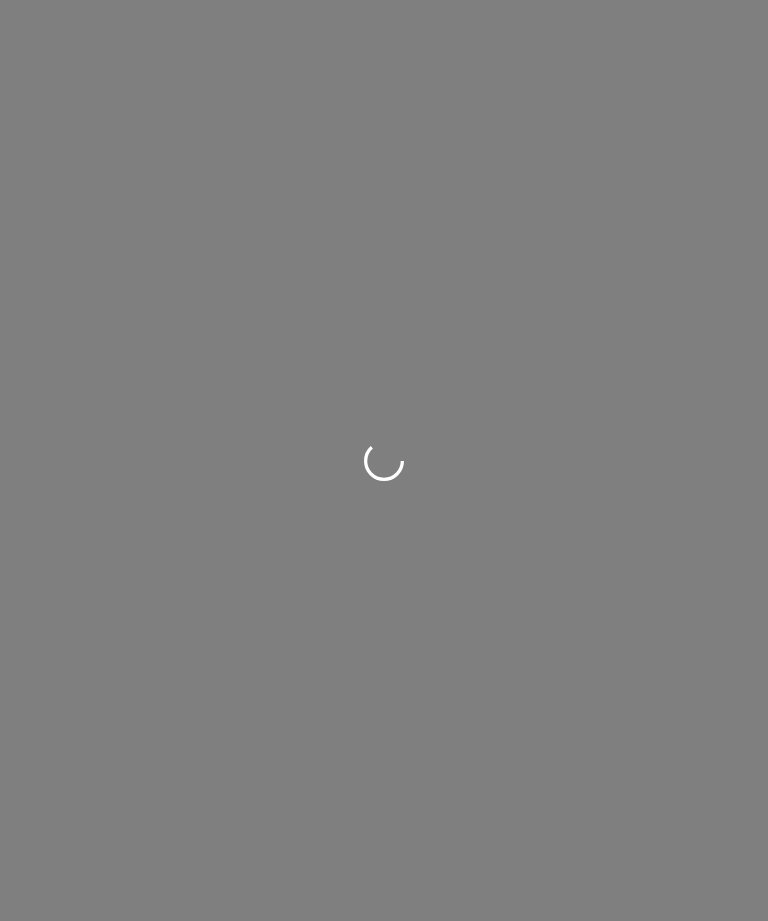 scroll, scrollTop: 0, scrollLeft: 0, axis: both 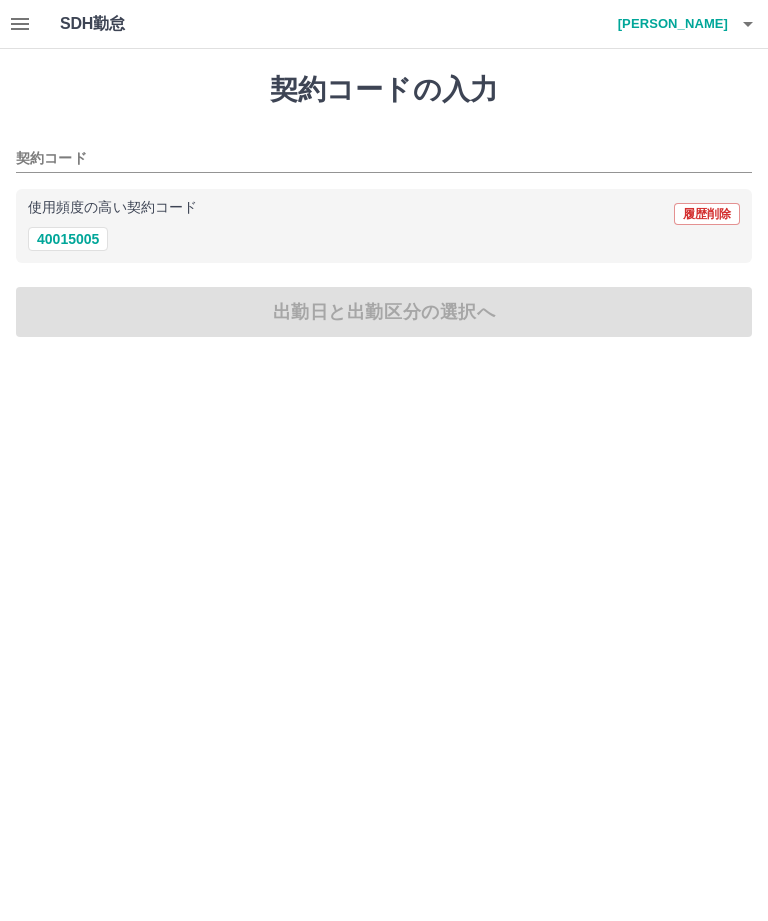 click on "40015005" at bounding box center (68, 239) 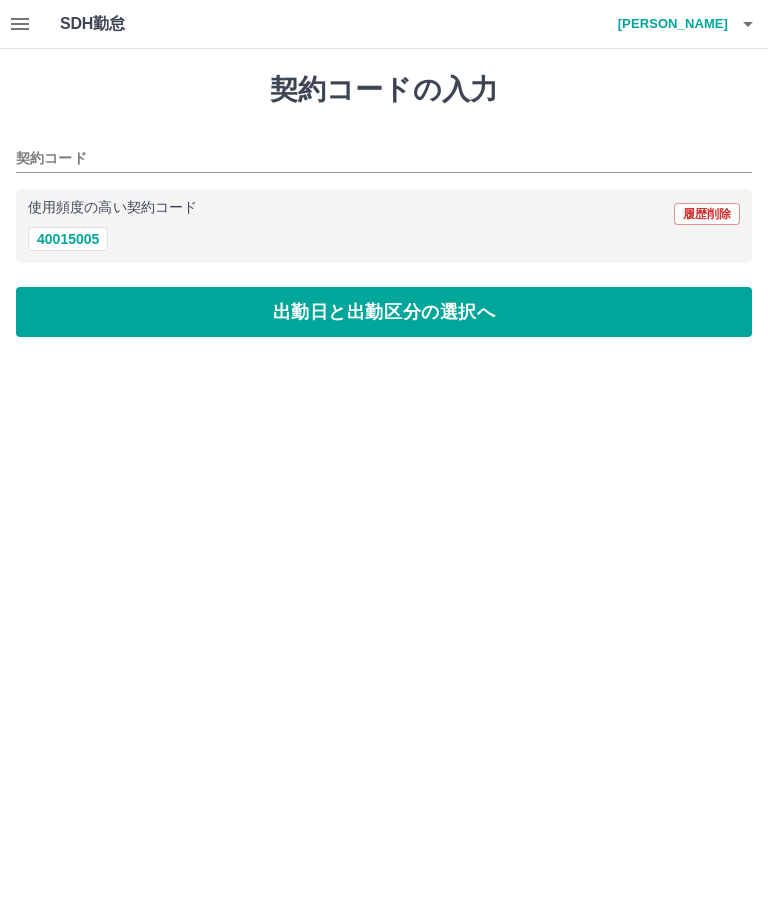type on "********" 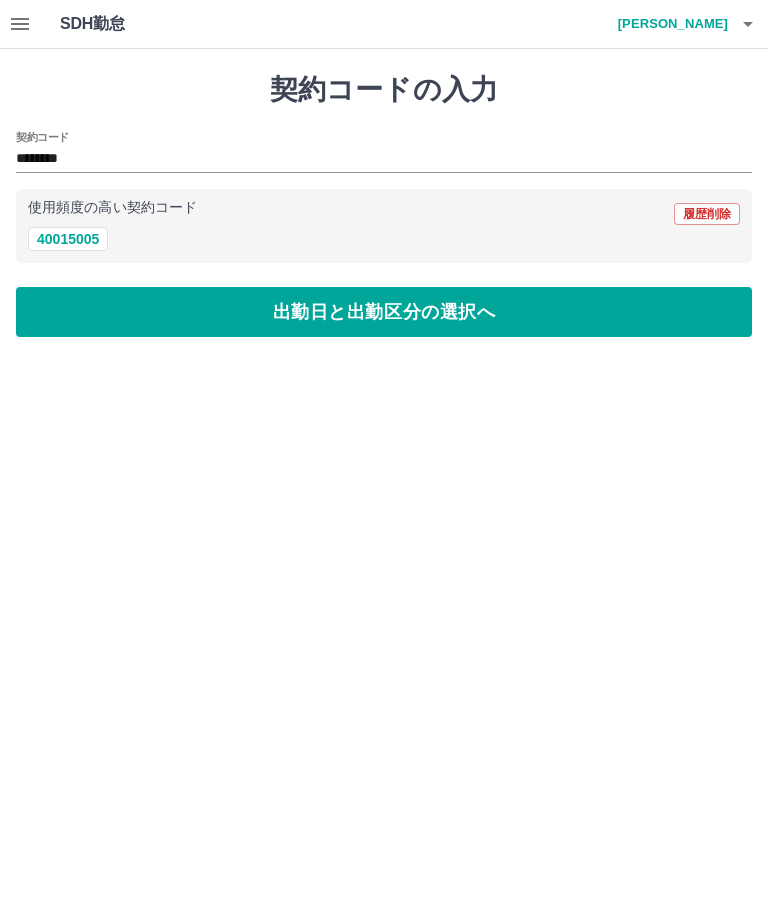 click on "出勤日と出勤区分の選択へ" at bounding box center [384, 312] 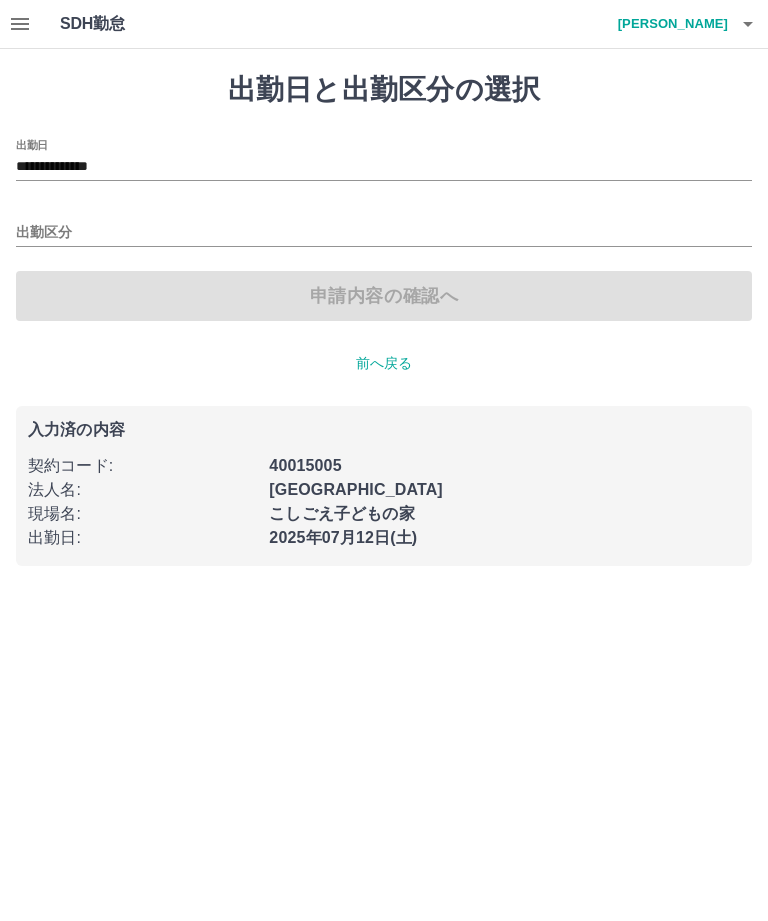 click on "出勤区分" at bounding box center [384, 233] 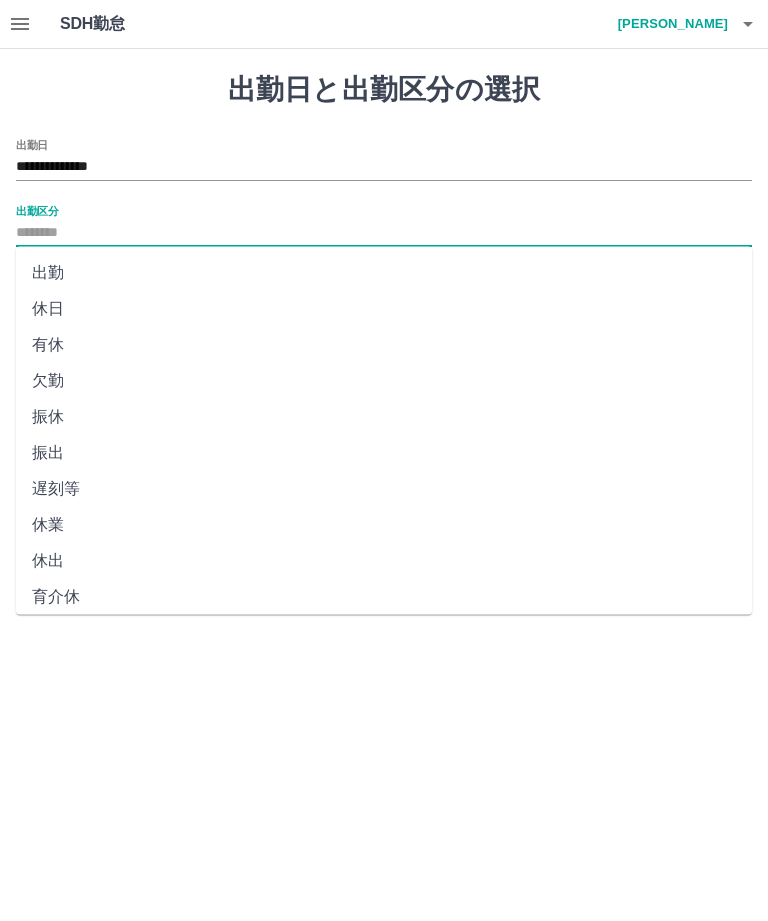 click on "休日" at bounding box center (384, 309) 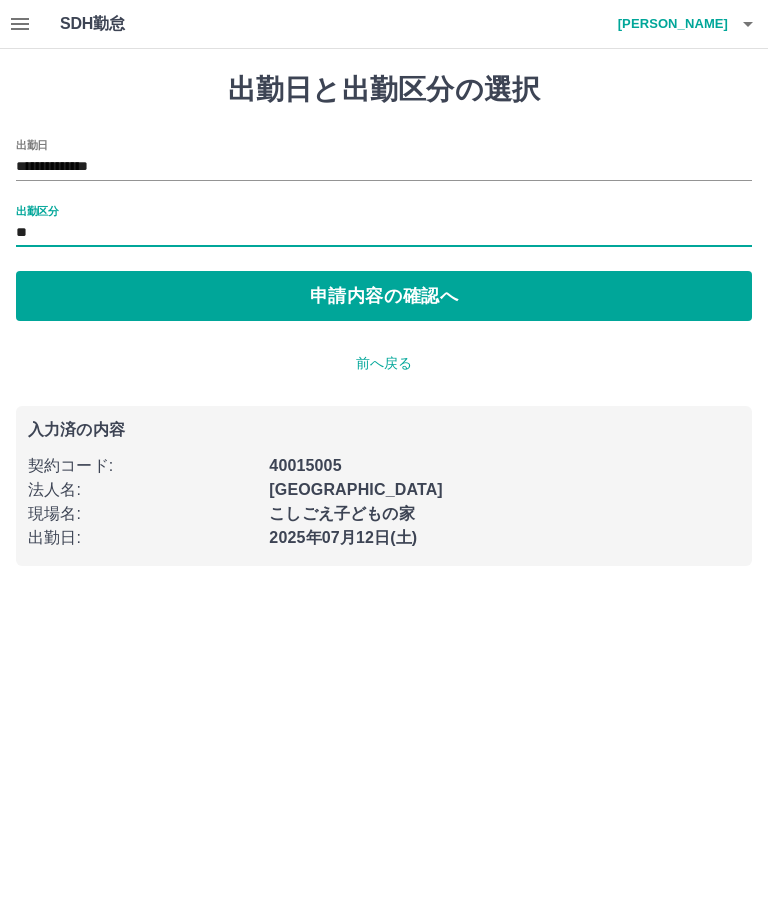 click on "申請内容の確認へ" at bounding box center [384, 296] 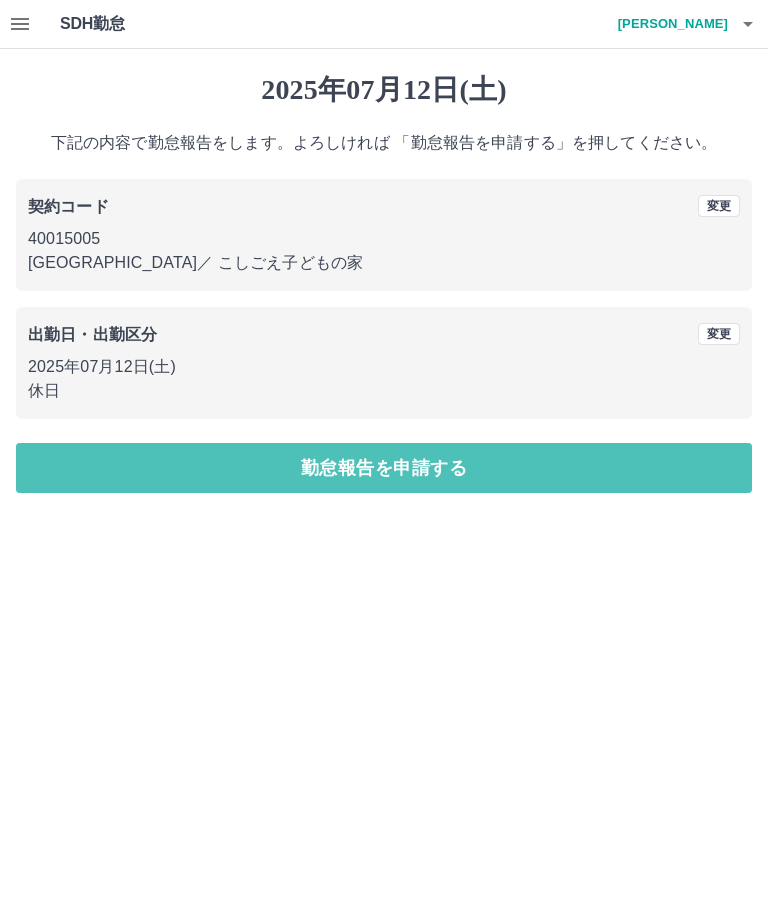 click on "勤怠報告を申請する" at bounding box center [384, 468] 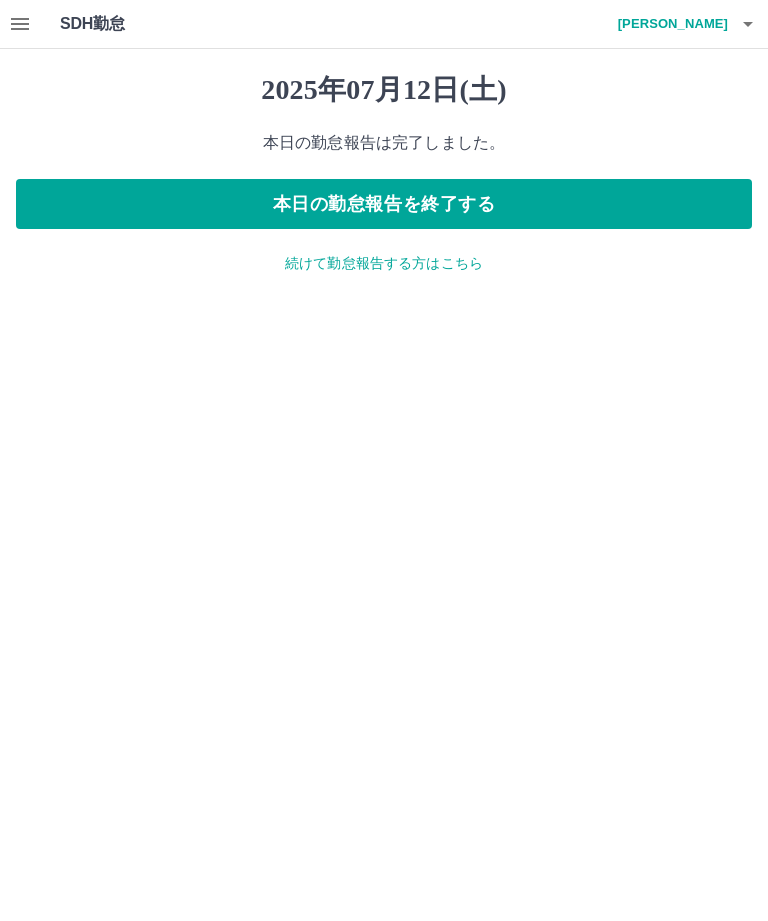 click on "続けて勤怠報告する方はこちら" at bounding box center [384, 263] 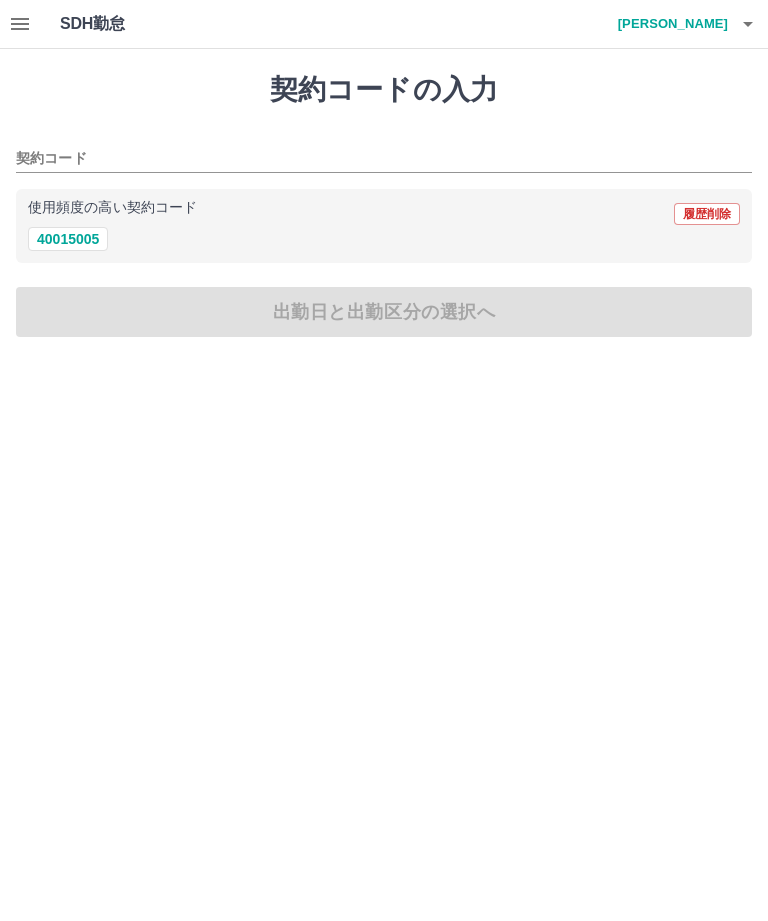 click on "40015005" at bounding box center [68, 239] 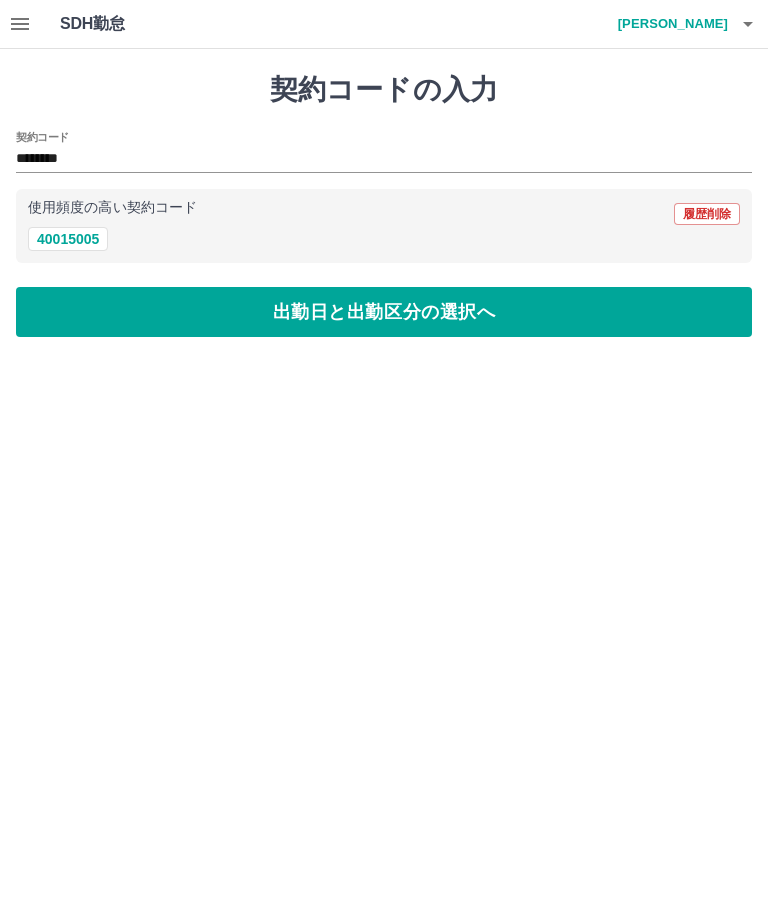 type on "********" 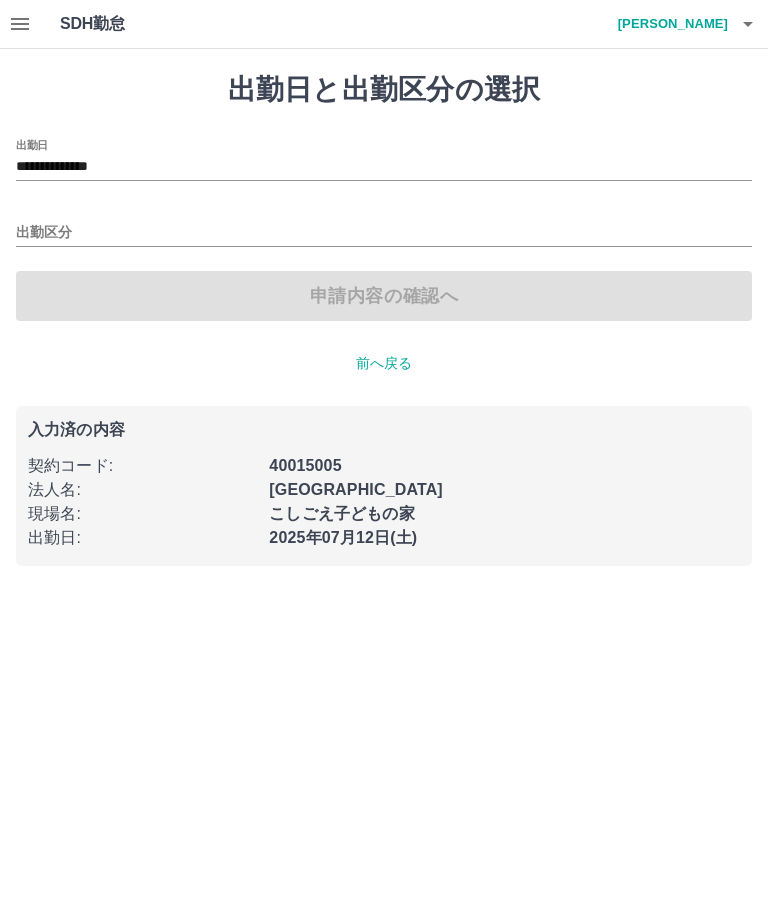 click on "**********" at bounding box center [384, 167] 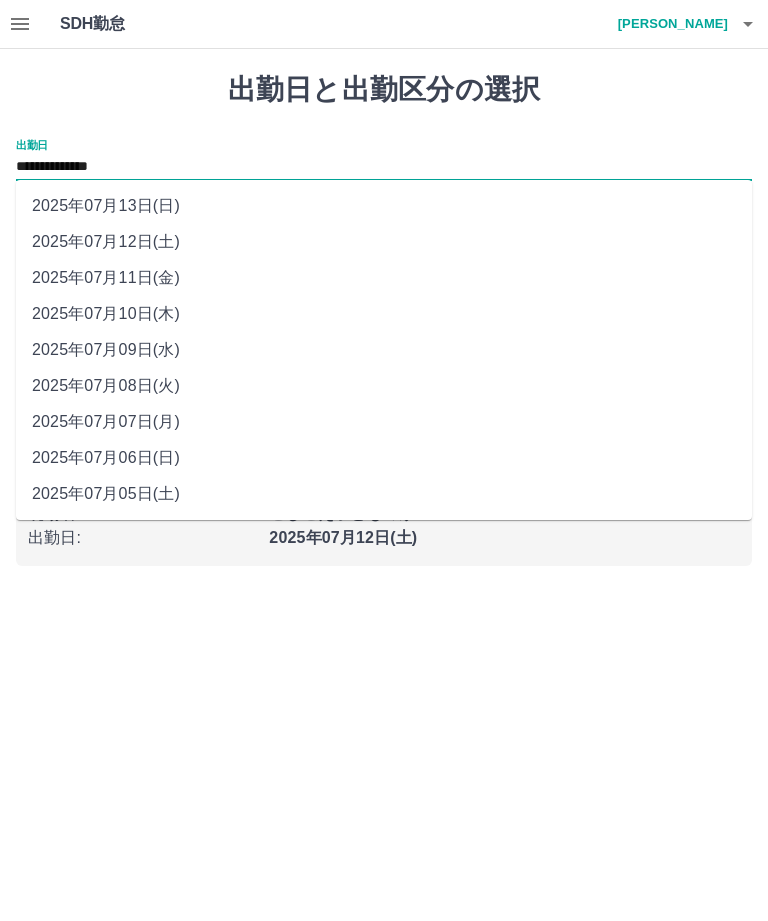 click on "2025年07月13日(日)" at bounding box center (384, 206) 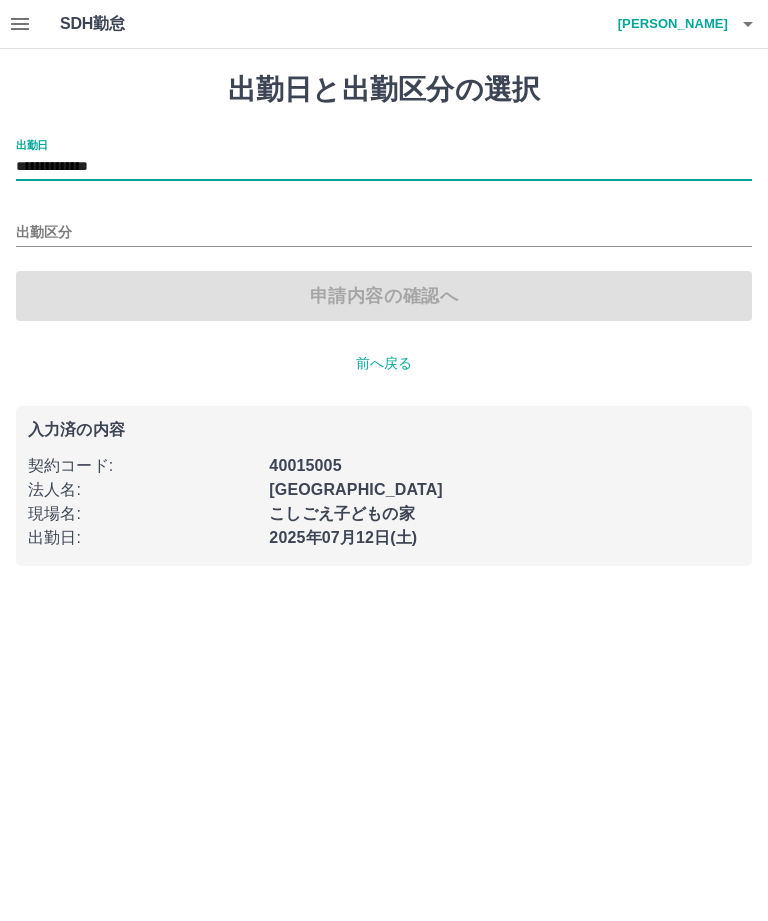 click on "出勤区分" at bounding box center [384, 233] 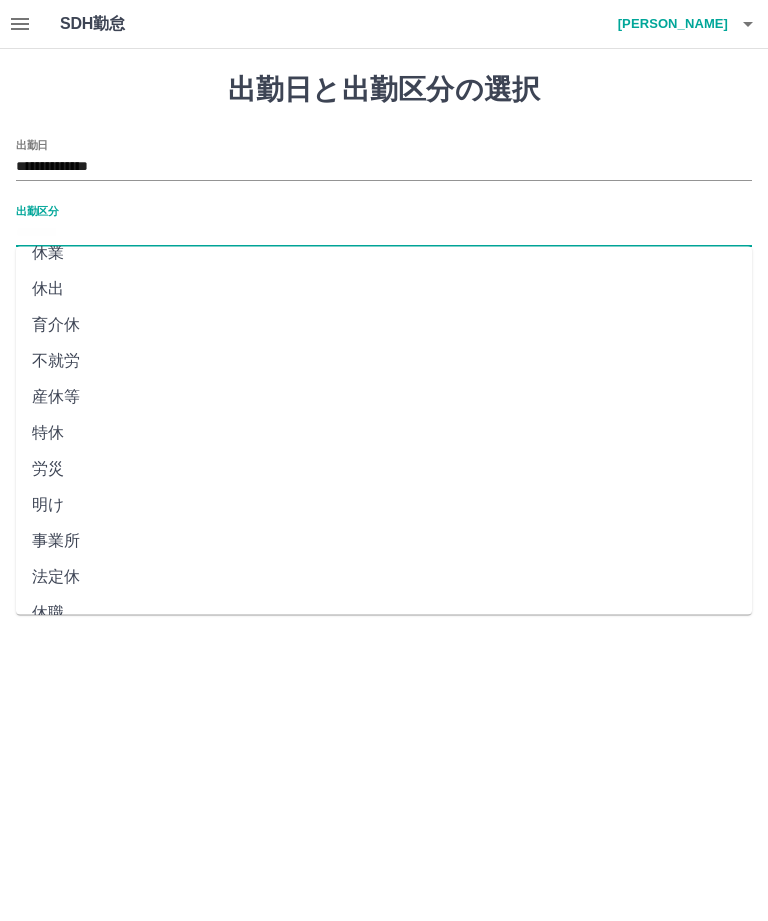scroll, scrollTop: 270, scrollLeft: 0, axis: vertical 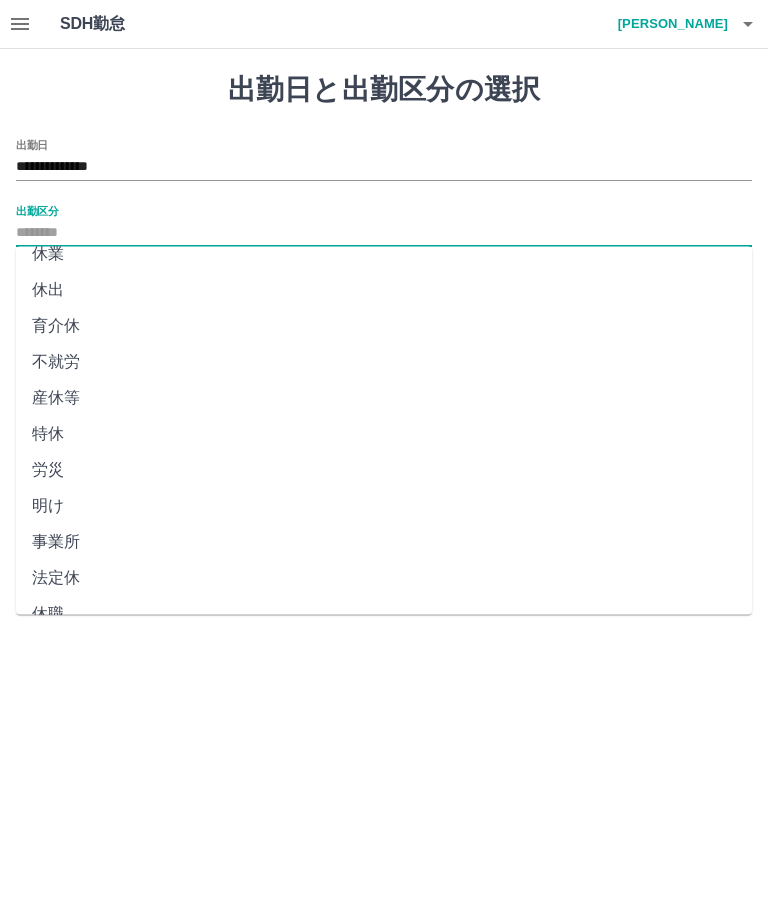 click on "法定休" at bounding box center [384, 579] 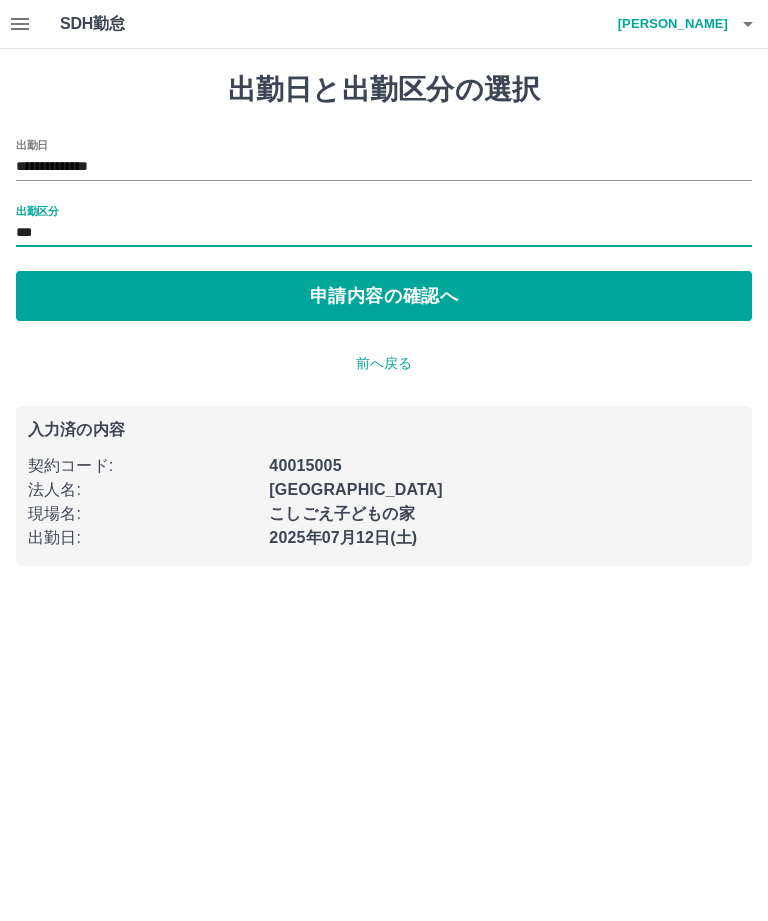 click on "申請内容の確認へ" at bounding box center [384, 296] 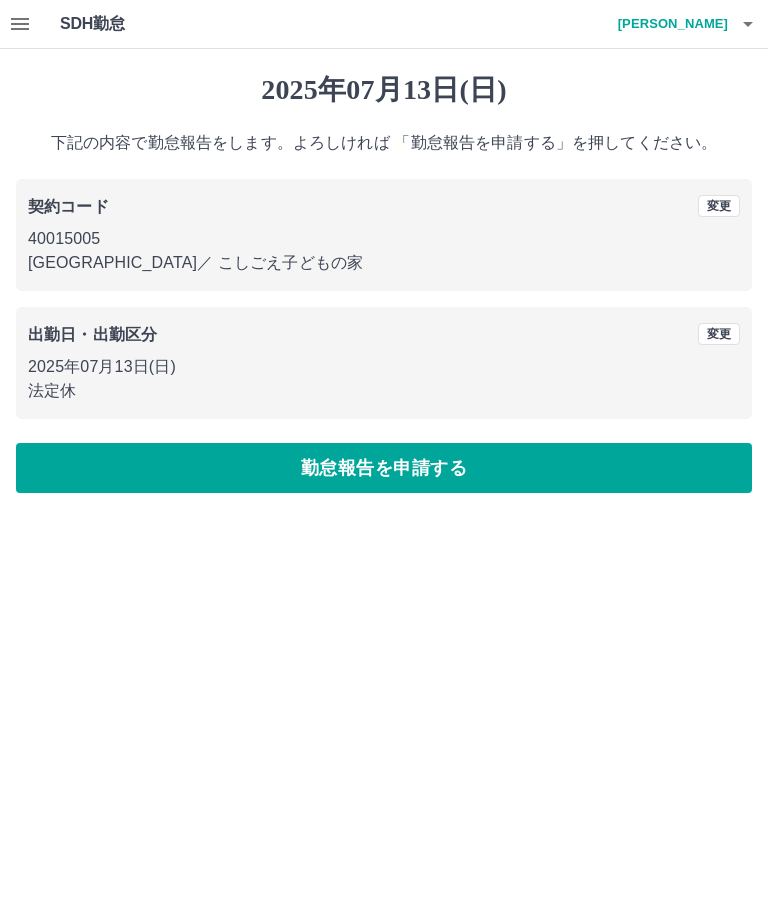 click on "勤怠報告を申請する" at bounding box center (384, 468) 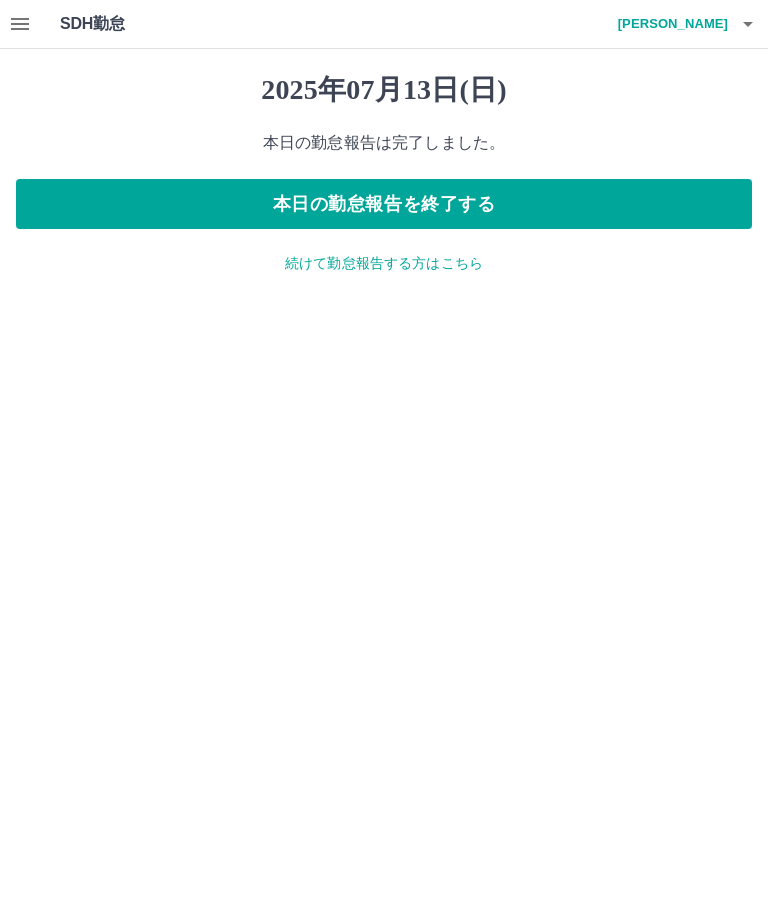 click 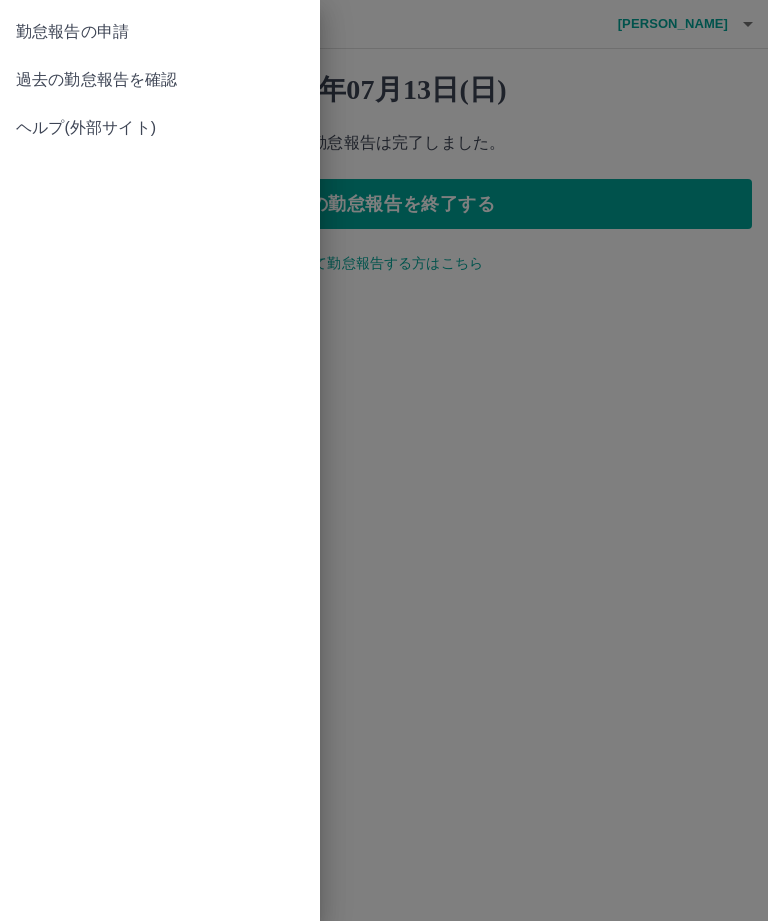 click on "過去の勤怠報告を確認" at bounding box center (160, 80) 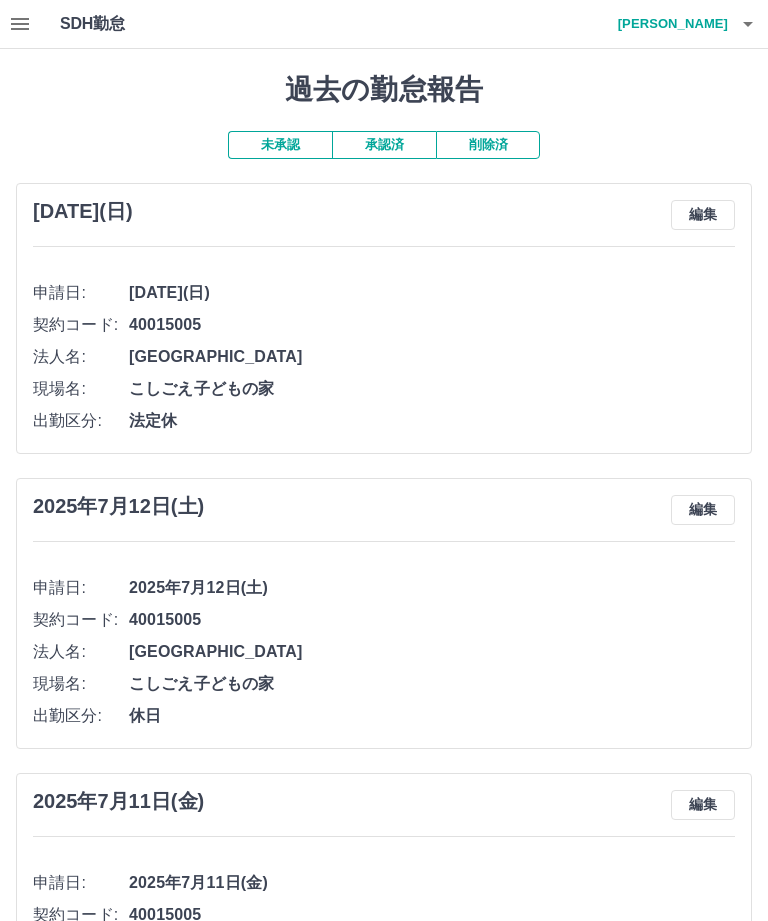 click 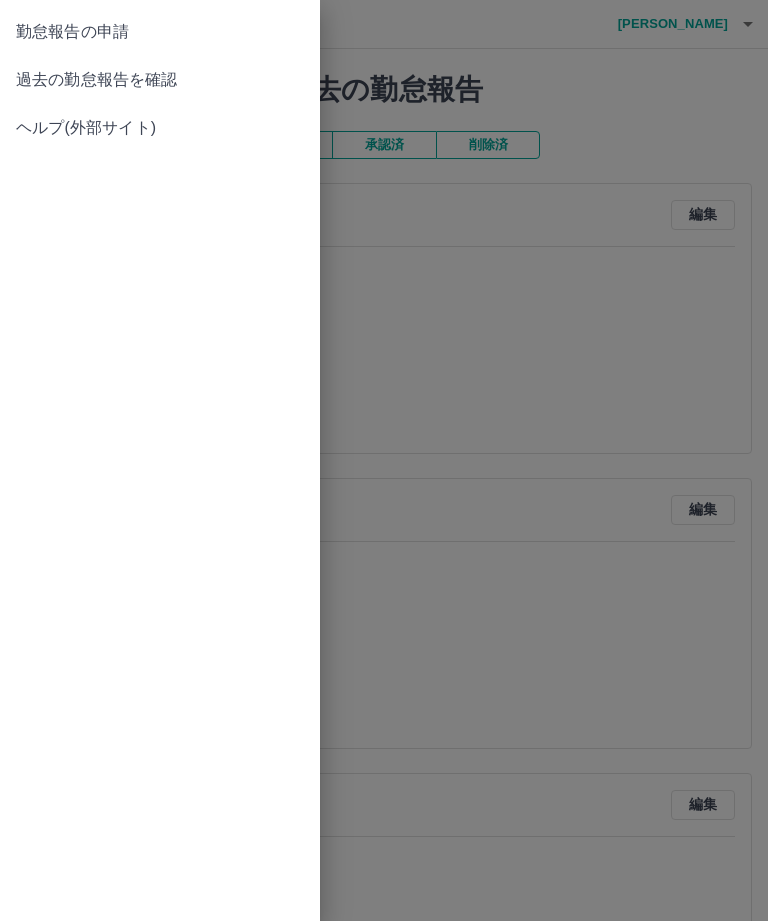 click at bounding box center [384, 460] 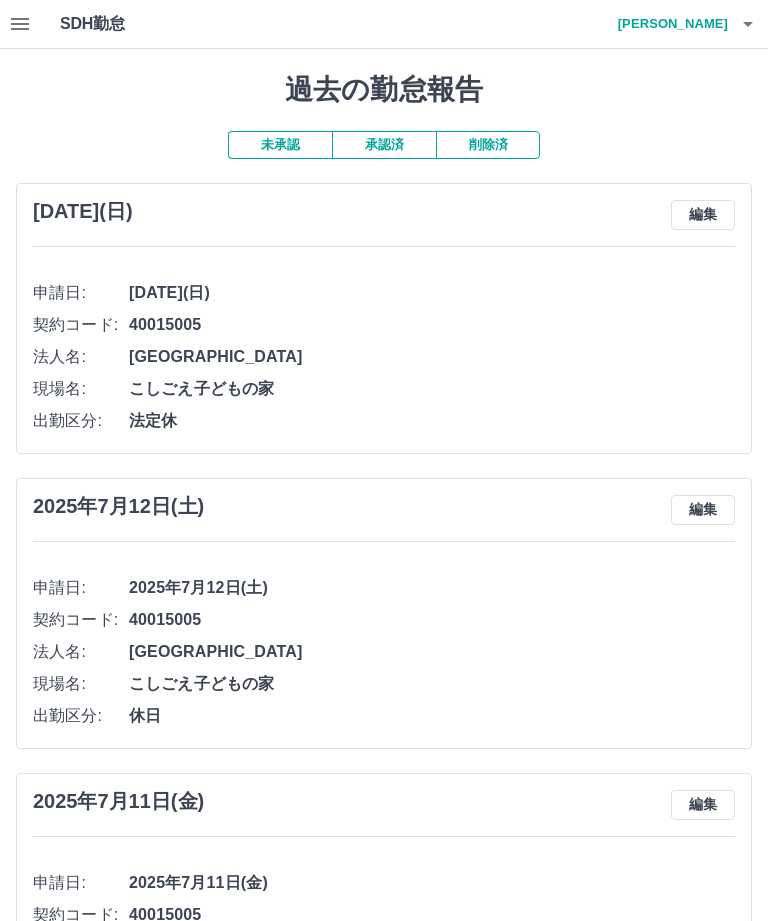 click on "林　康弘" at bounding box center [668, 24] 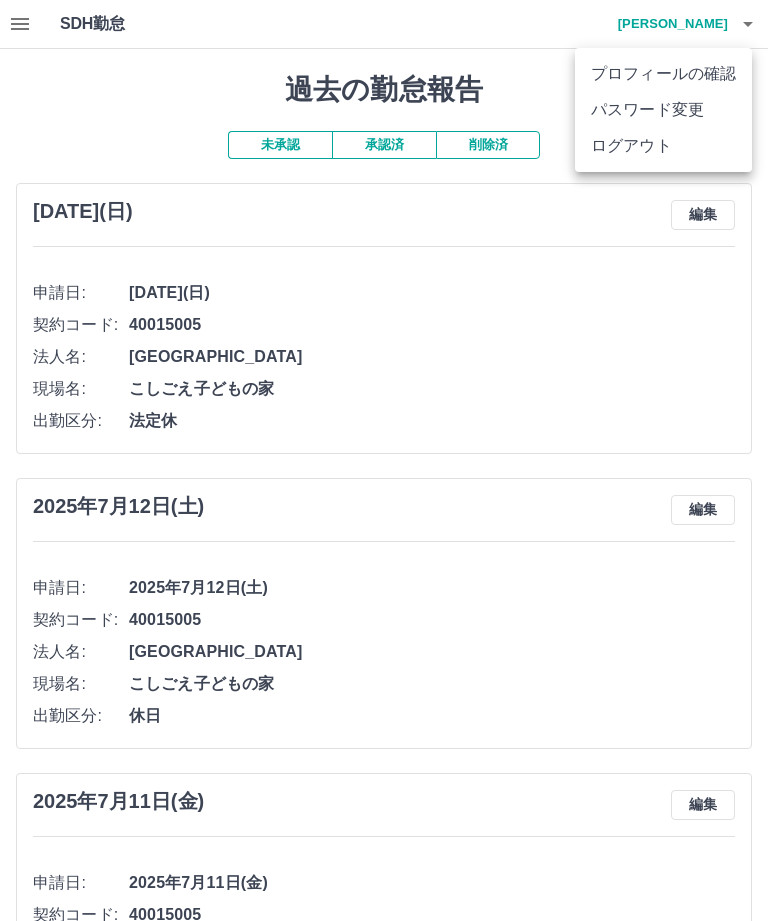 click on "ログアウト" at bounding box center (663, 146) 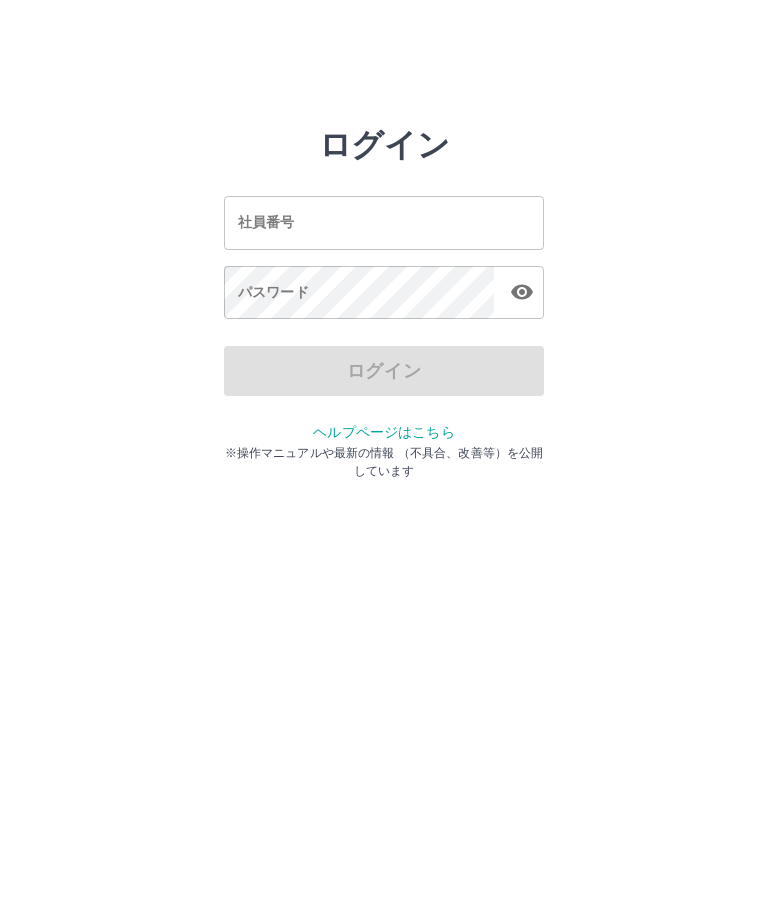 scroll, scrollTop: 0, scrollLeft: 0, axis: both 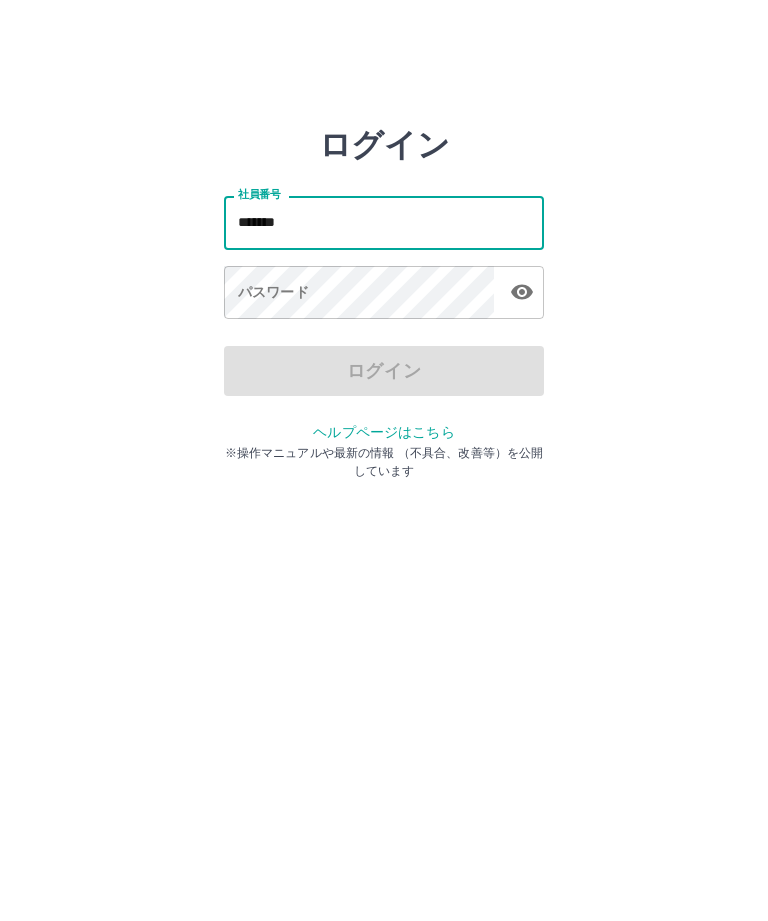 type on "*******" 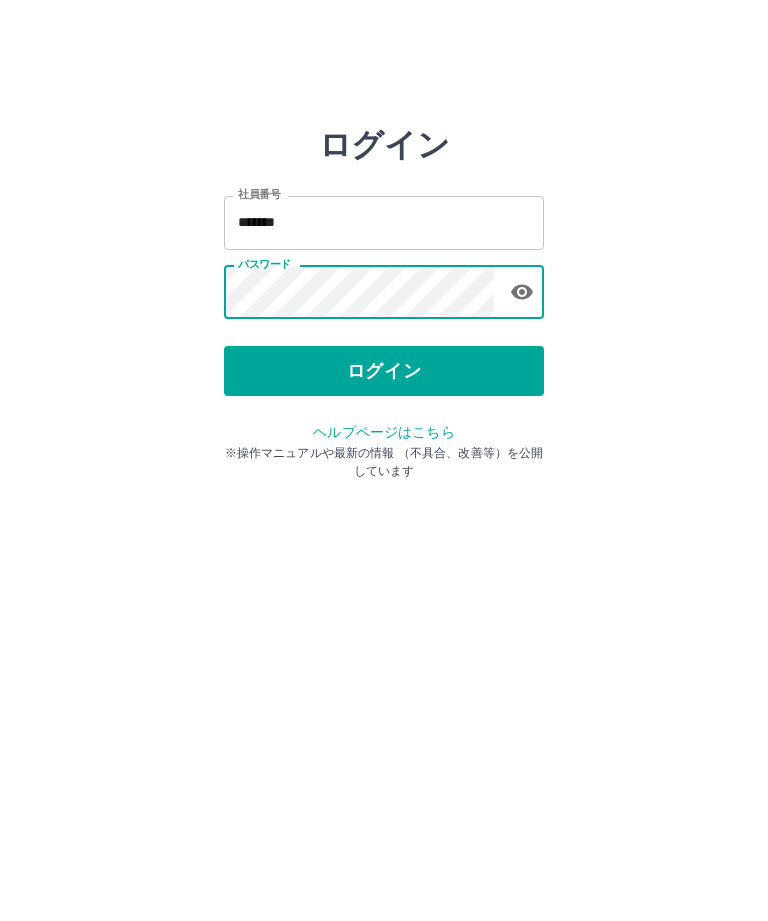 click on "ログイン" at bounding box center [384, 371] 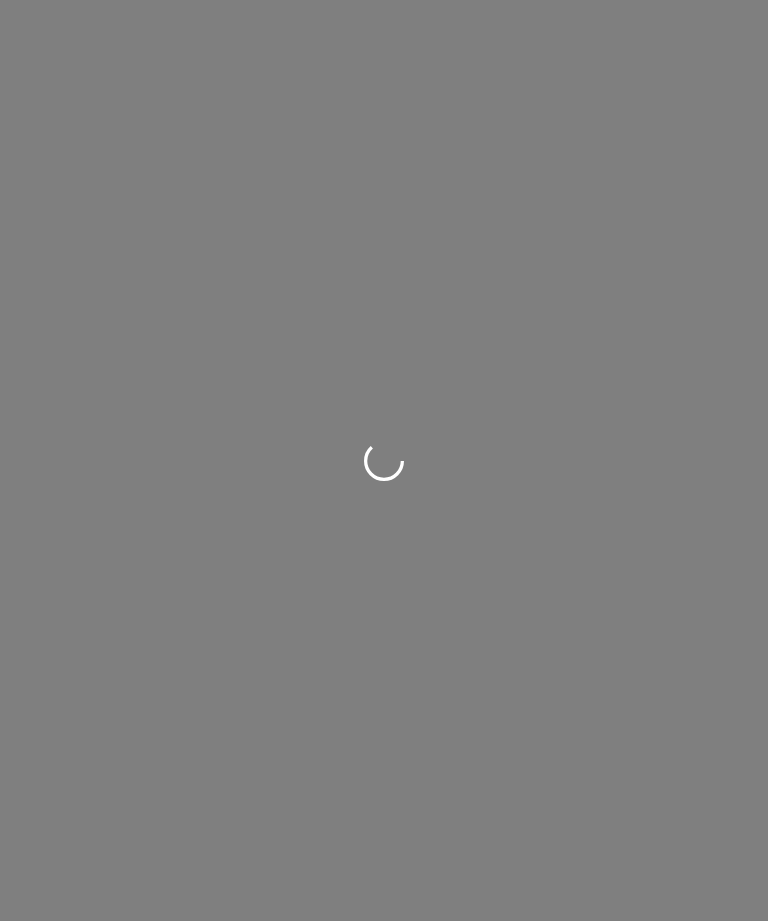 scroll, scrollTop: 0, scrollLeft: 0, axis: both 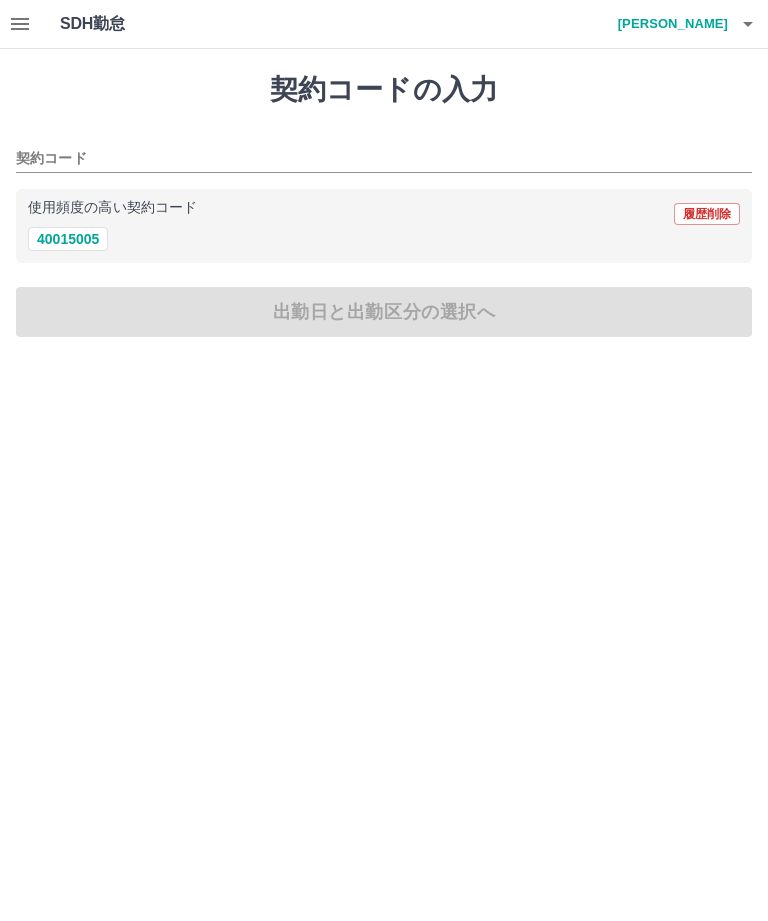 click 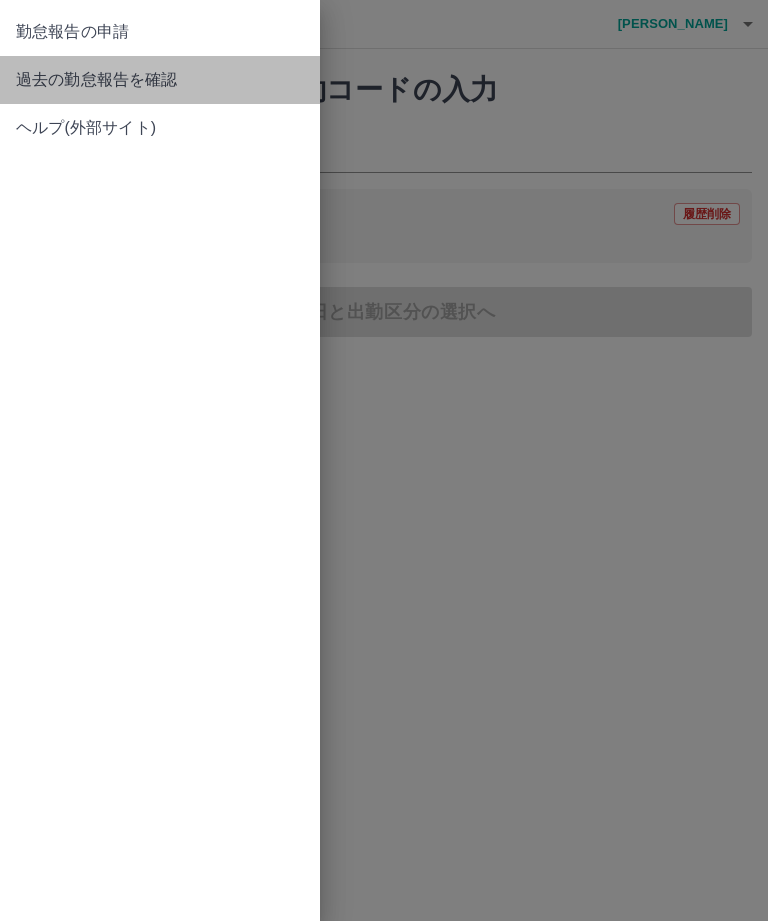 click on "過去の勤怠報告を確認" at bounding box center [160, 80] 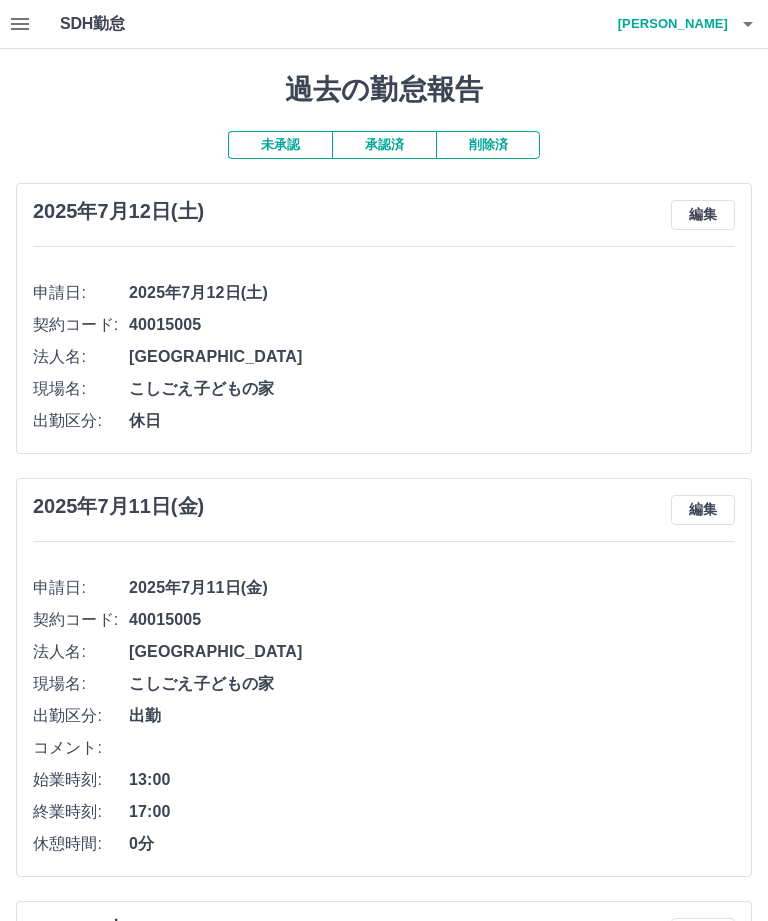 click at bounding box center [20, 24] 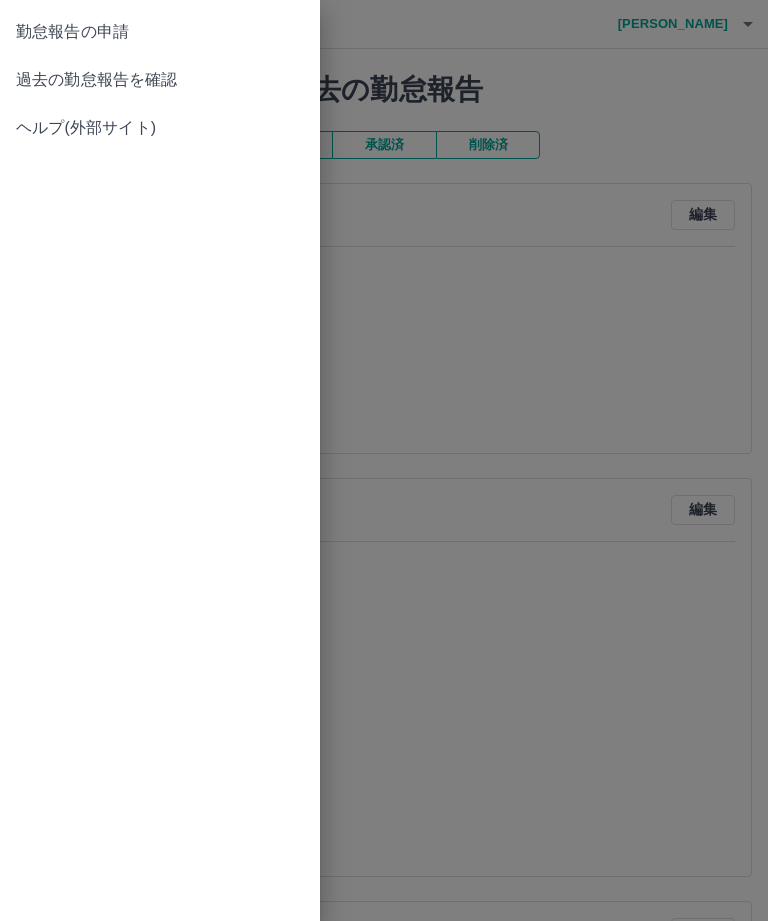 click on "勤怠報告の申請" at bounding box center [160, 32] 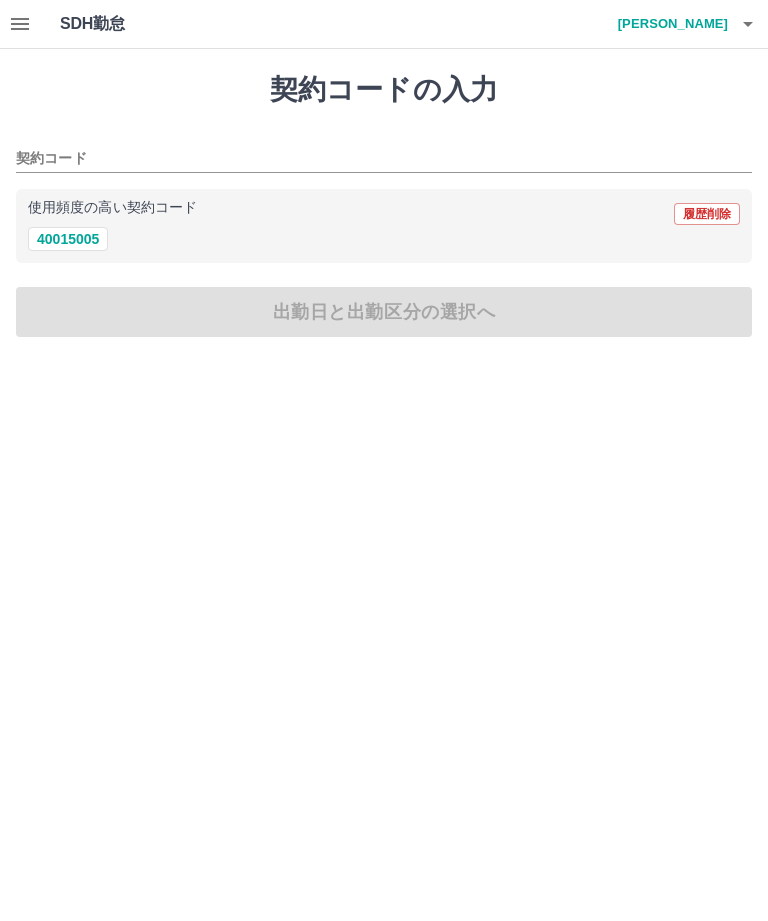 click on "40015005" at bounding box center (68, 239) 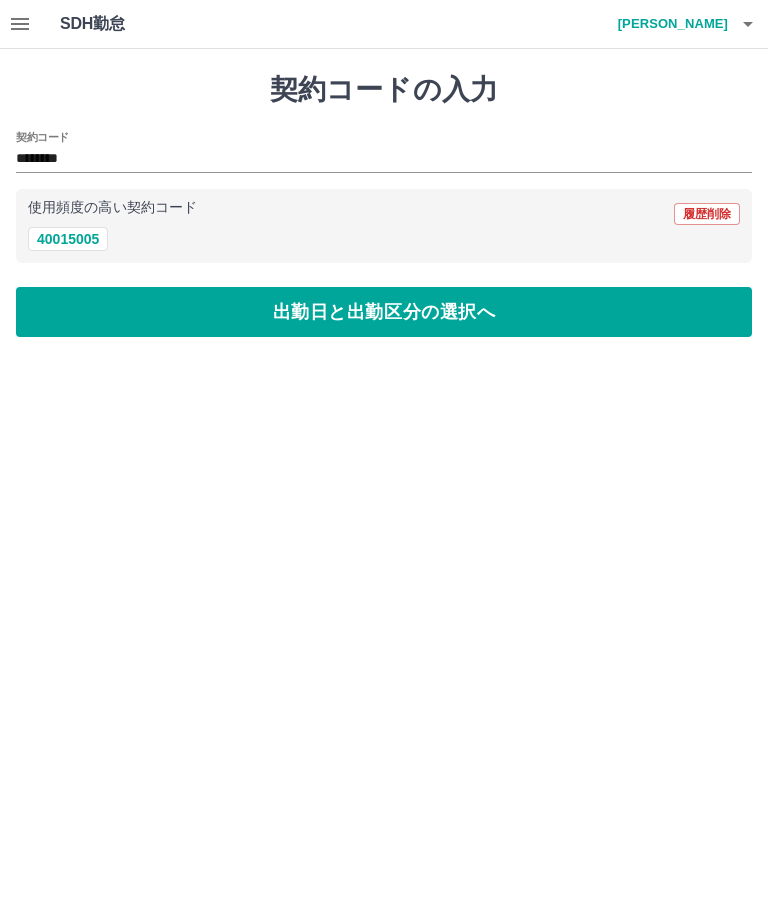 click on "出勤日と出勤区分の選択へ" at bounding box center (384, 312) 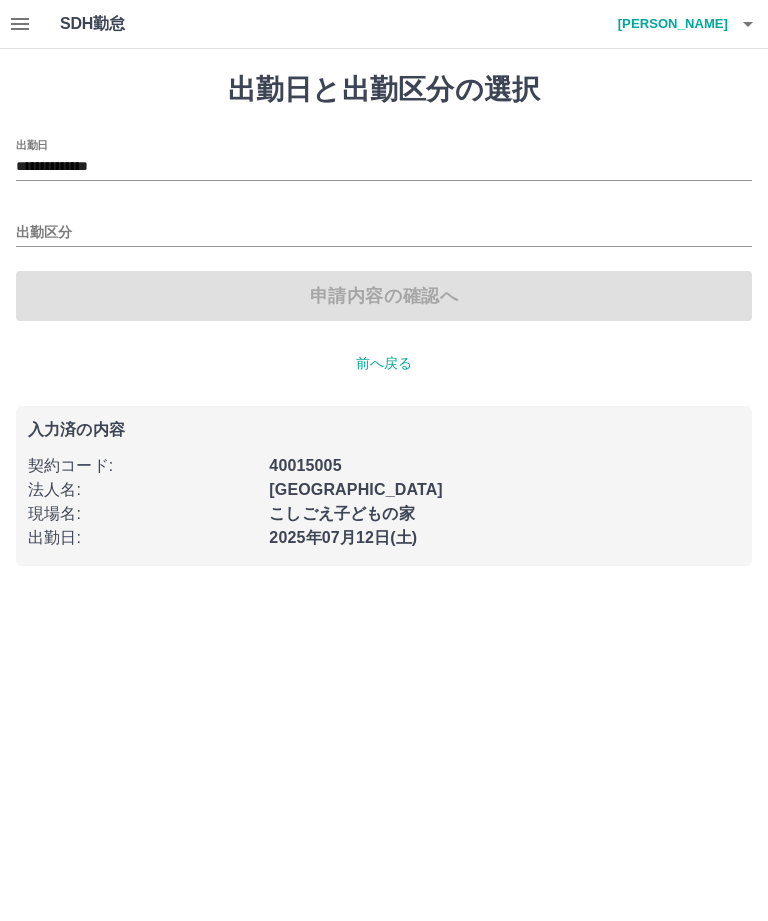 click on "**********" at bounding box center (384, 167) 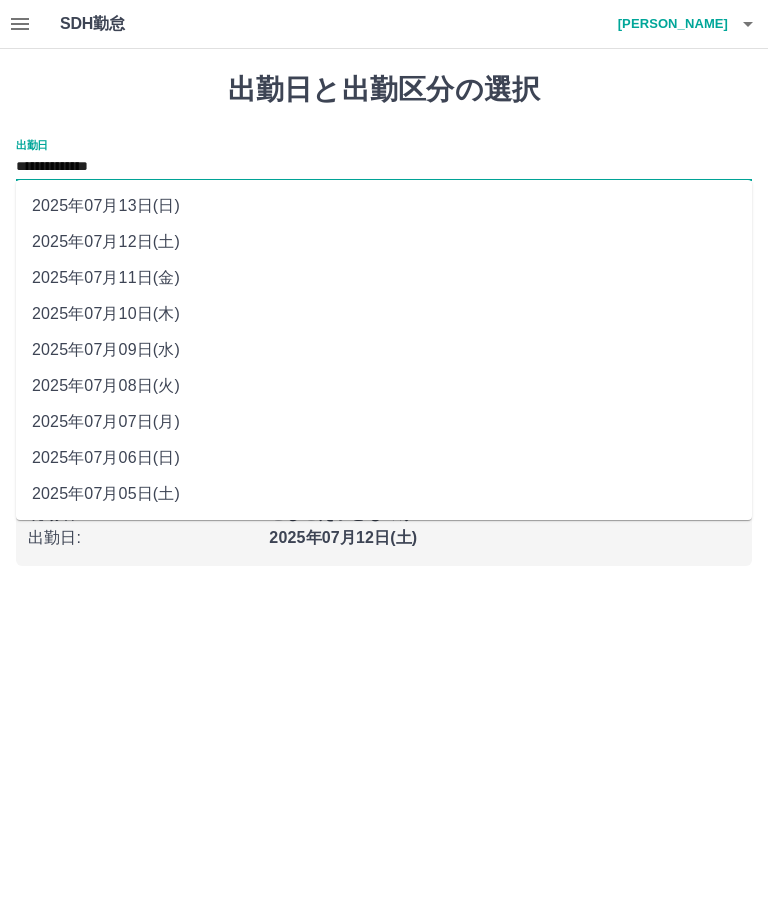 click on "2025年07月13日(日)" at bounding box center (384, 206) 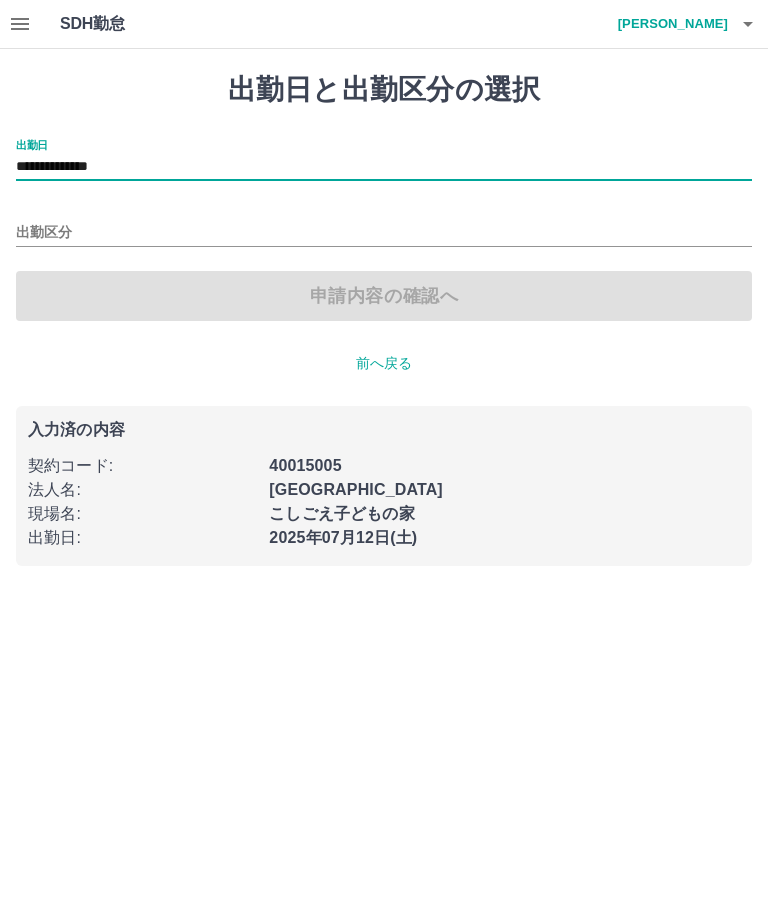 click on "出勤区分" at bounding box center (384, 233) 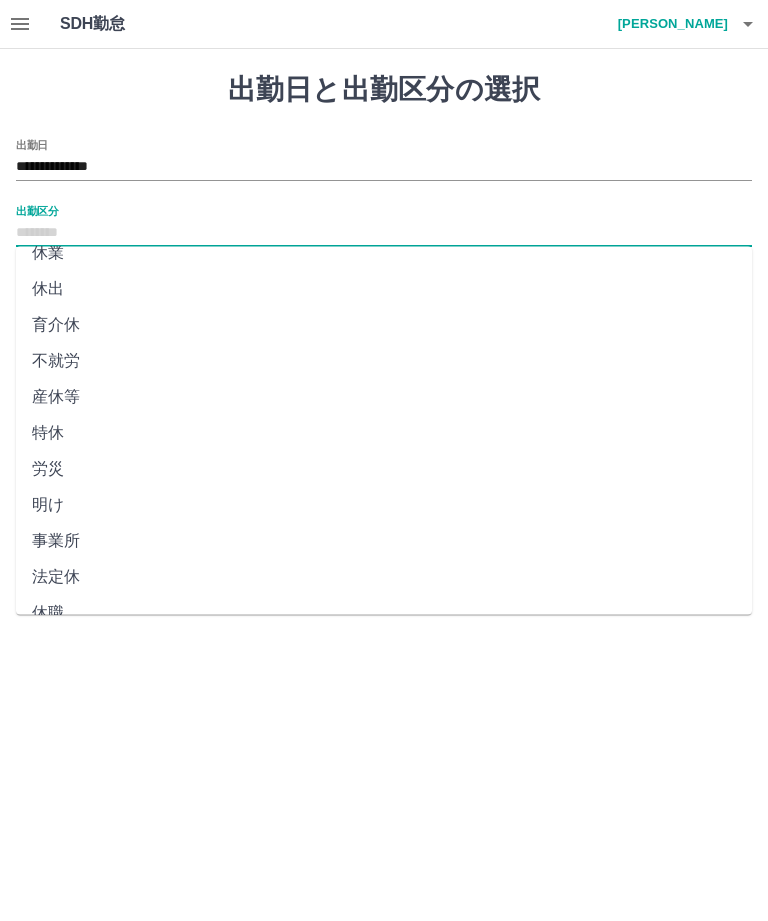 scroll, scrollTop: 270, scrollLeft: 0, axis: vertical 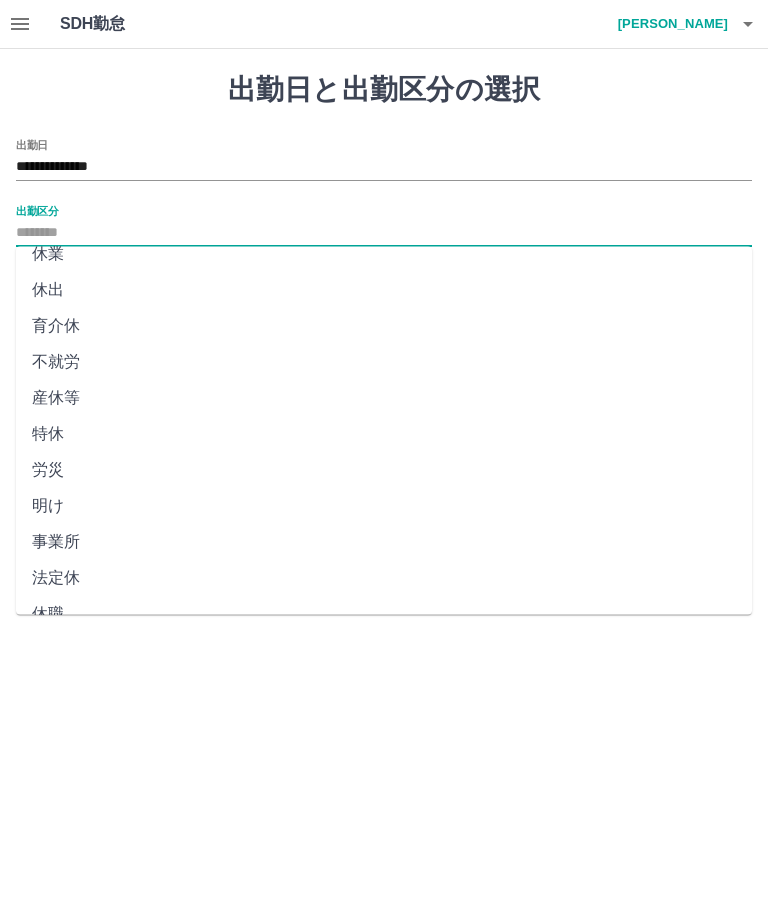 click on "法定休" at bounding box center [384, 579] 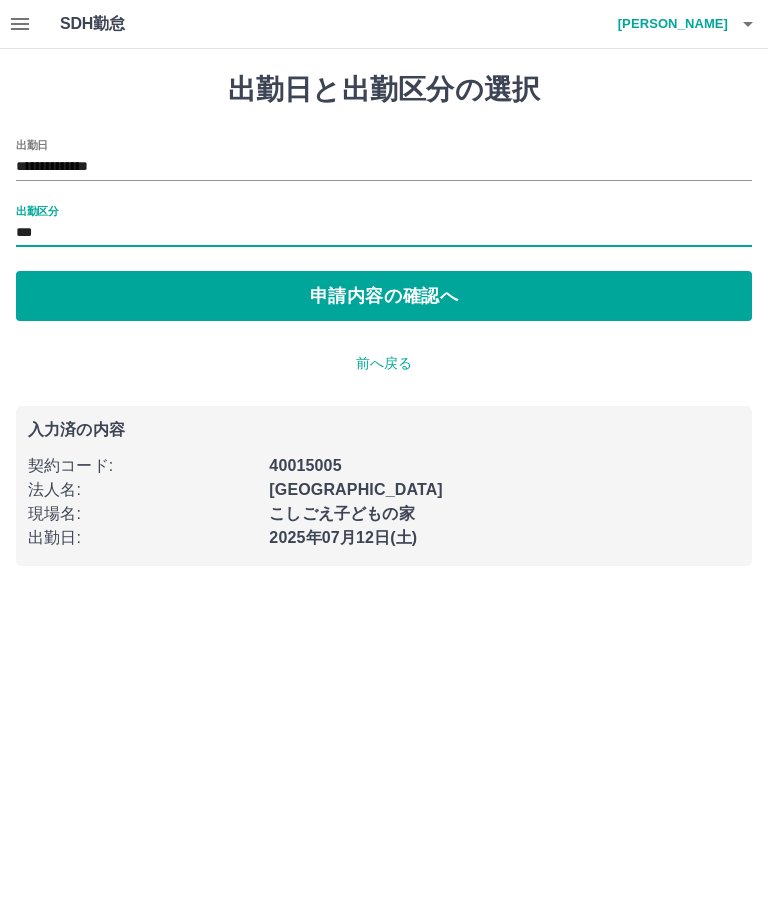 click on "申請内容の確認へ" at bounding box center (384, 296) 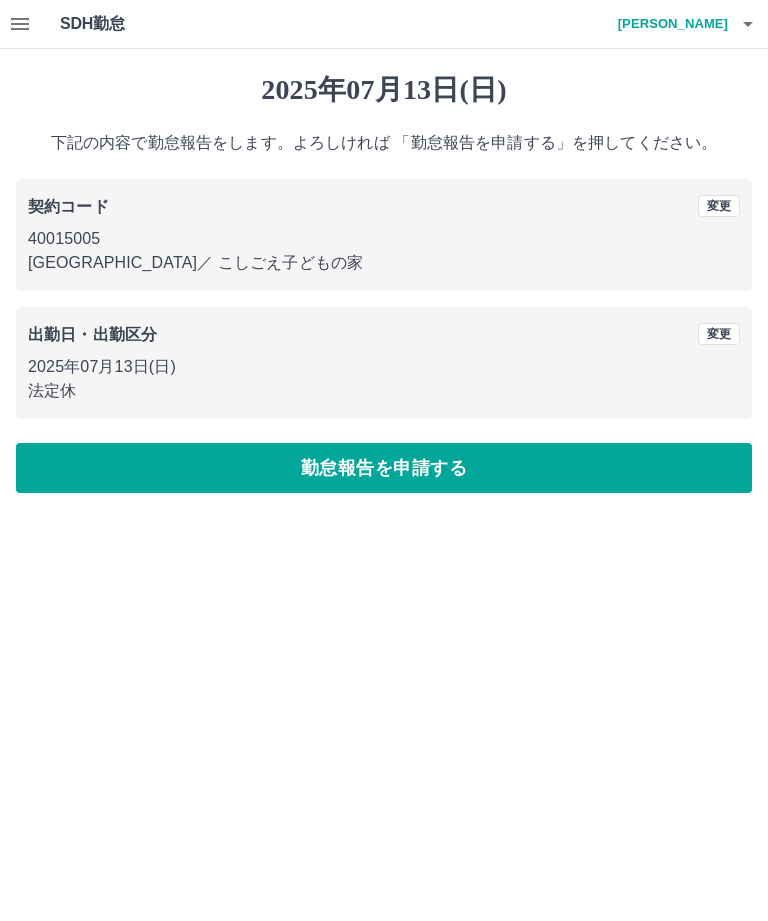 click on "勤怠報告を申請する" at bounding box center [384, 468] 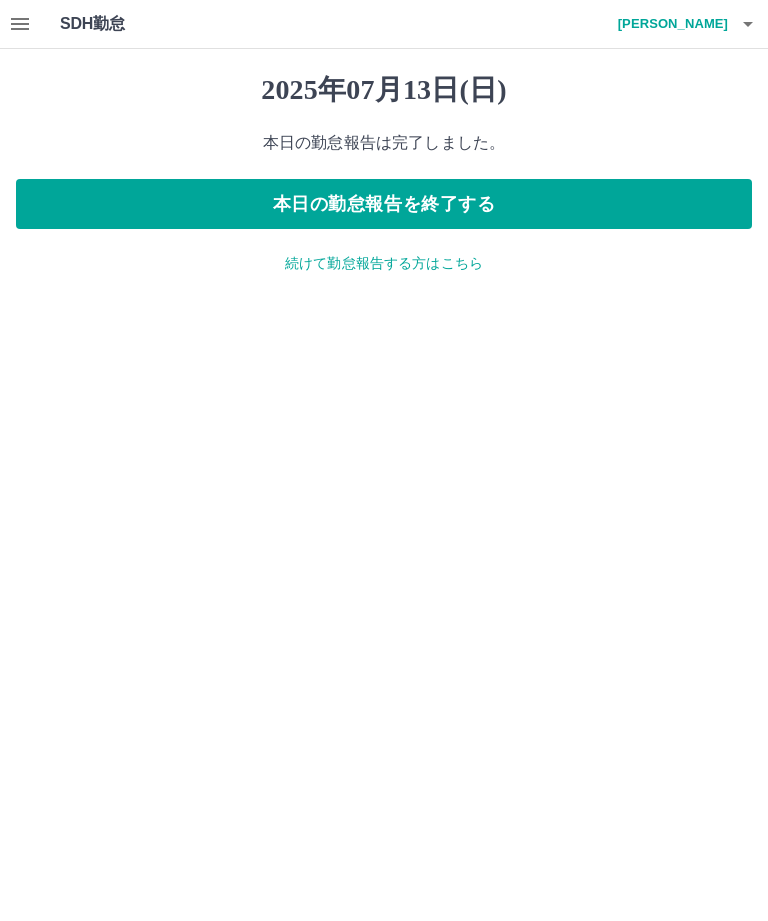 click 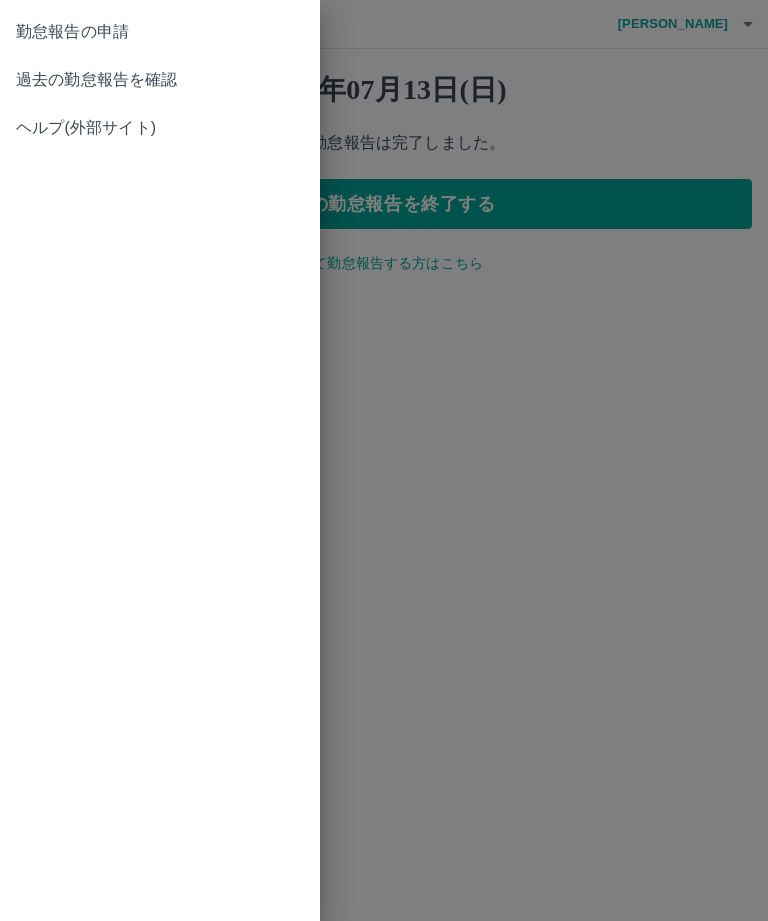 click on "過去の勤怠報告を確認" at bounding box center [160, 80] 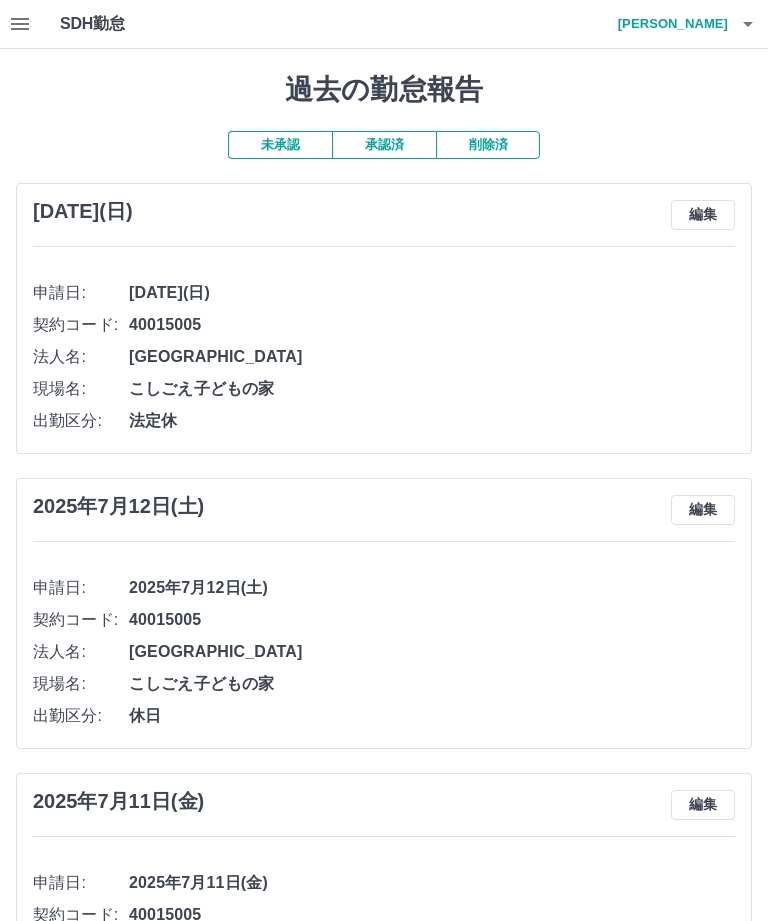 click on "飯田　百合子" at bounding box center (668, 24) 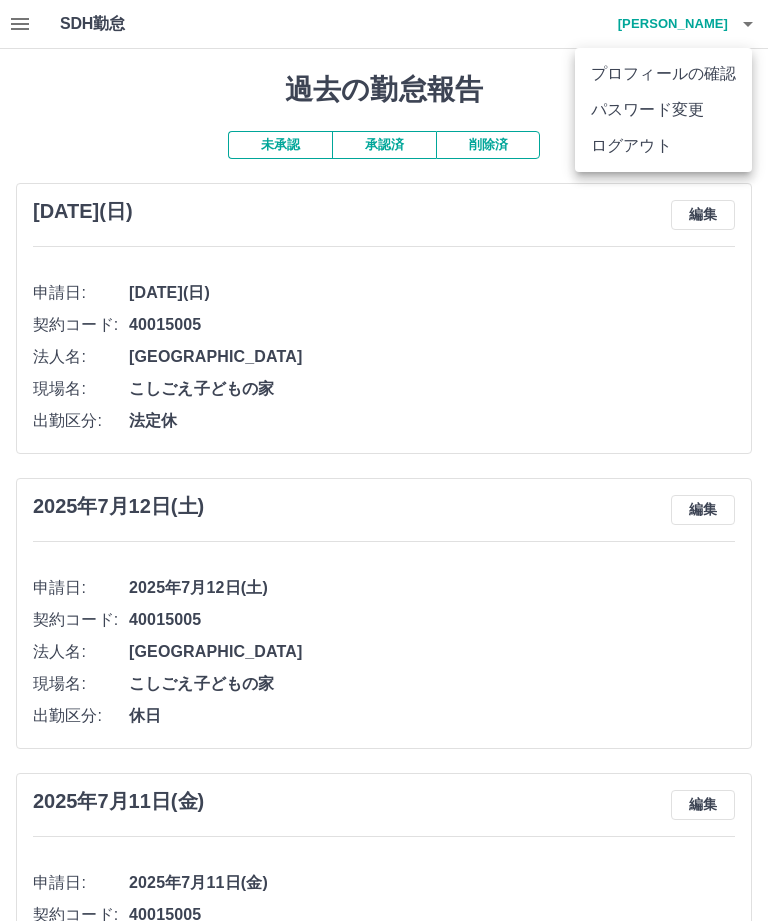 click on "ログアウト" at bounding box center [663, 146] 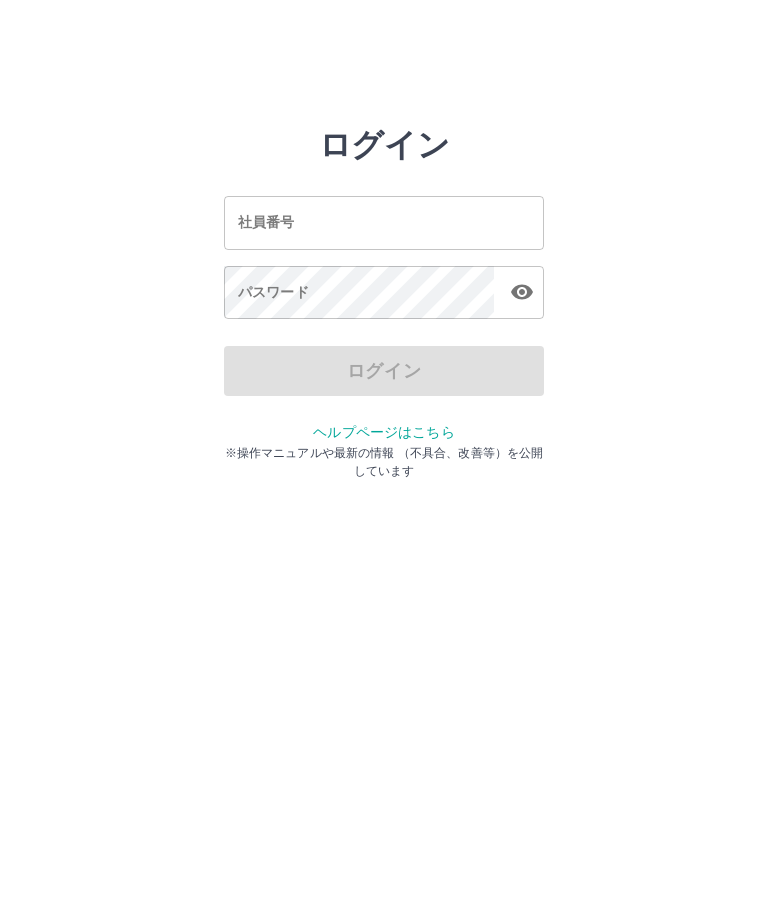 scroll, scrollTop: 0, scrollLeft: 0, axis: both 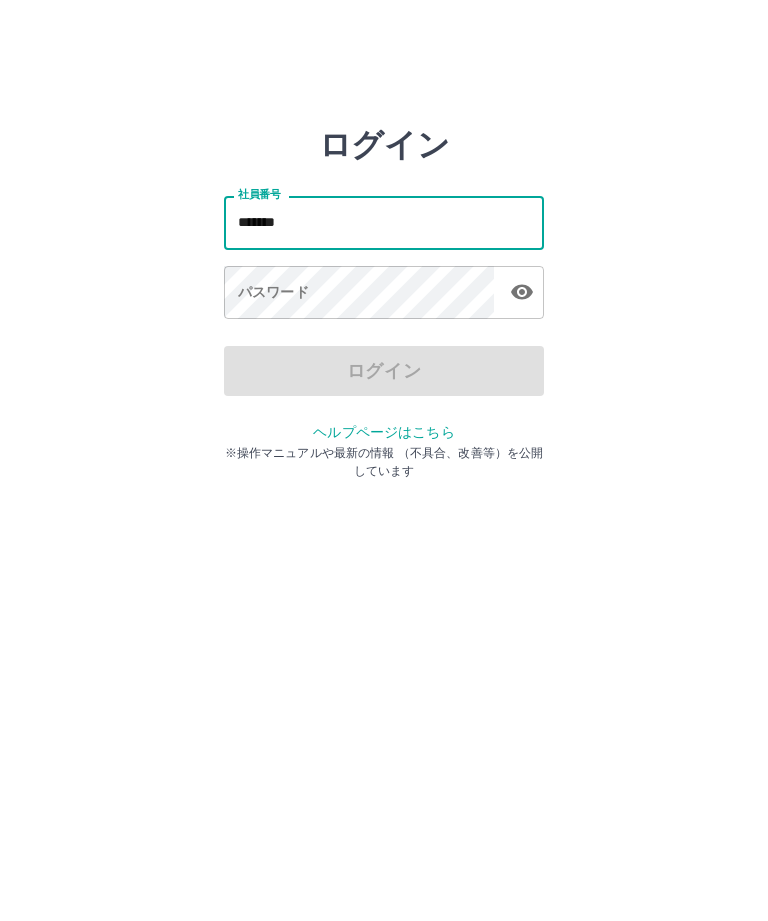 type on "*******" 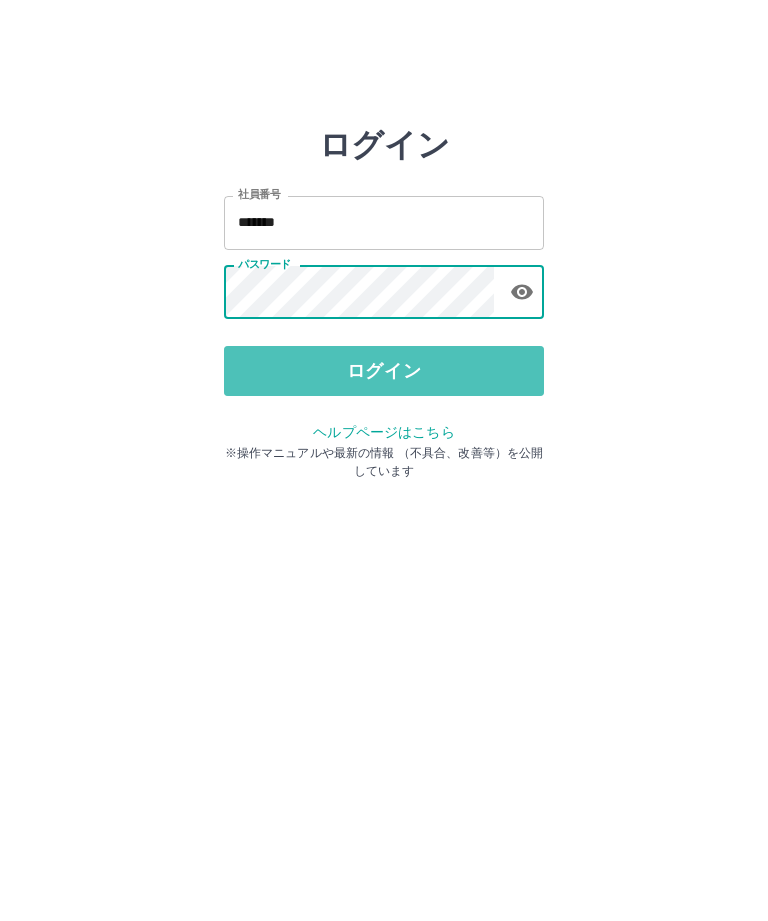 click on "ログイン" at bounding box center (384, 371) 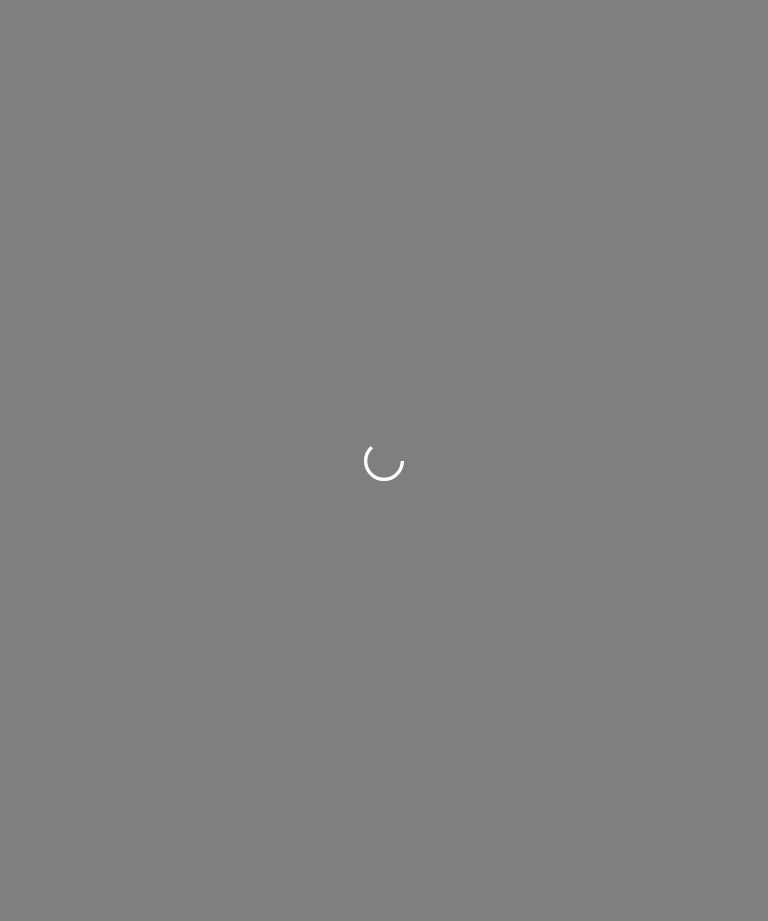 scroll, scrollTop: 0, scrollLeft: 0, axis: both 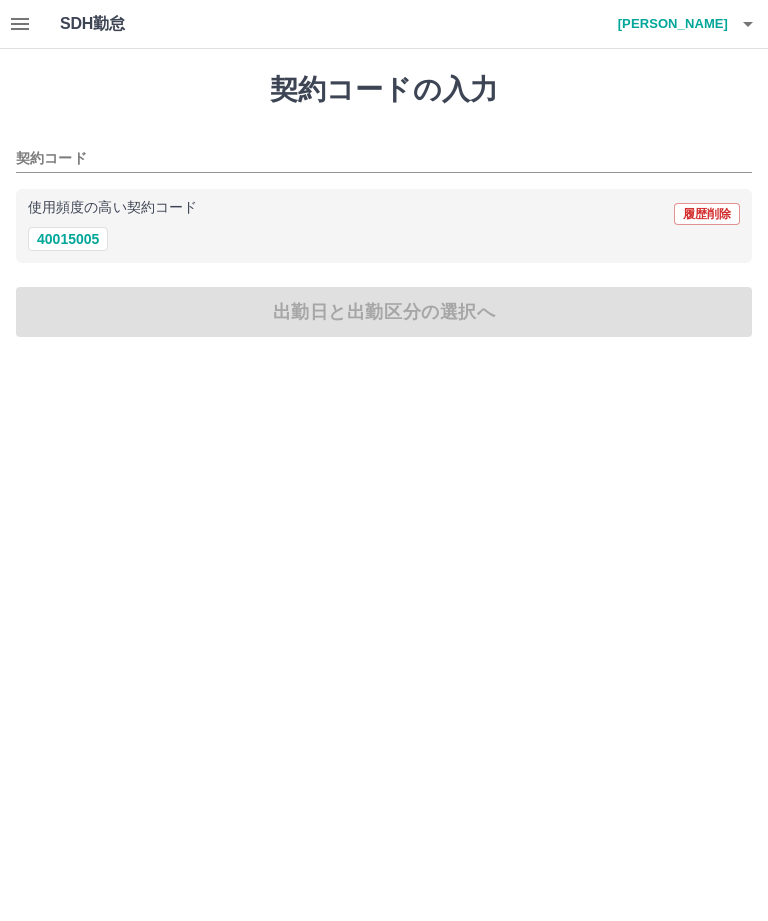 click on "40015005" at bounding box center (68, 239) 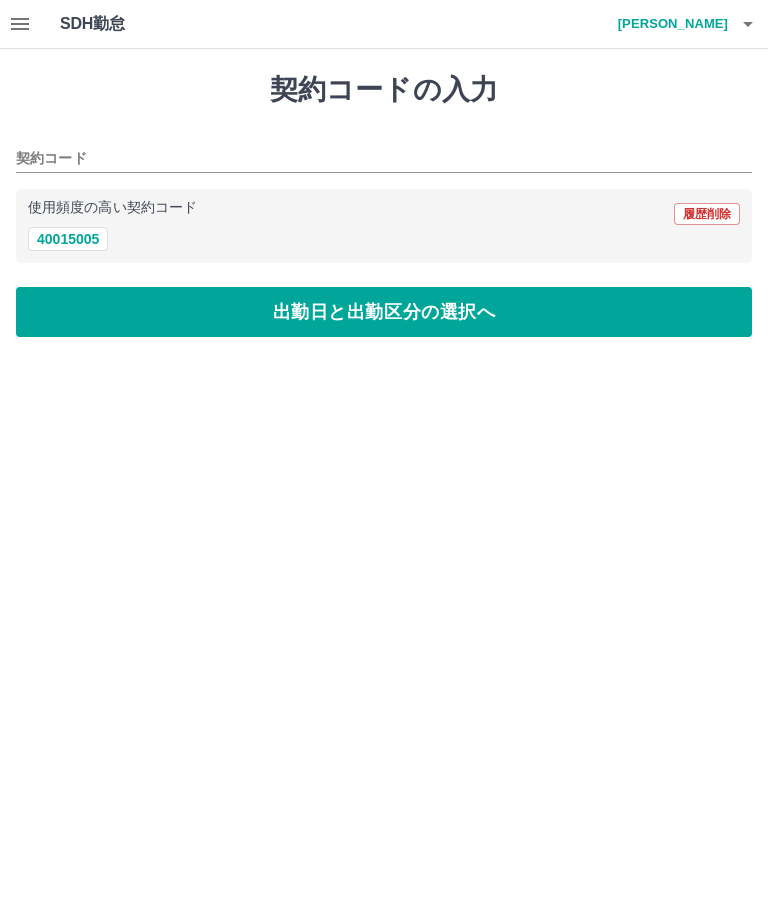 type on "********" 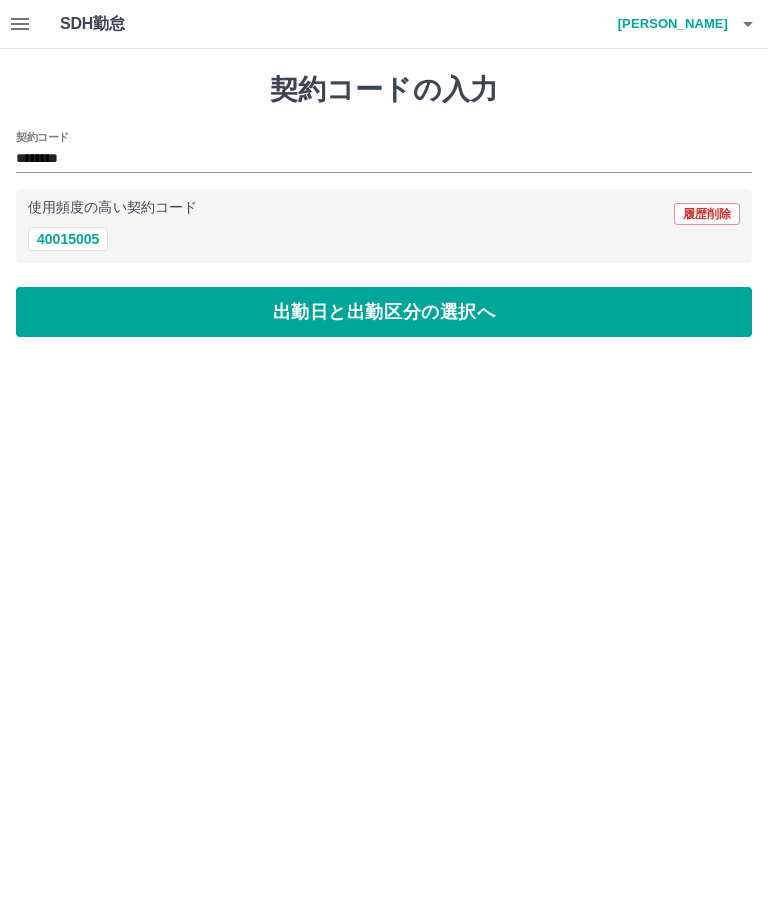 click on "40015005" at bounding box center (68, 239) 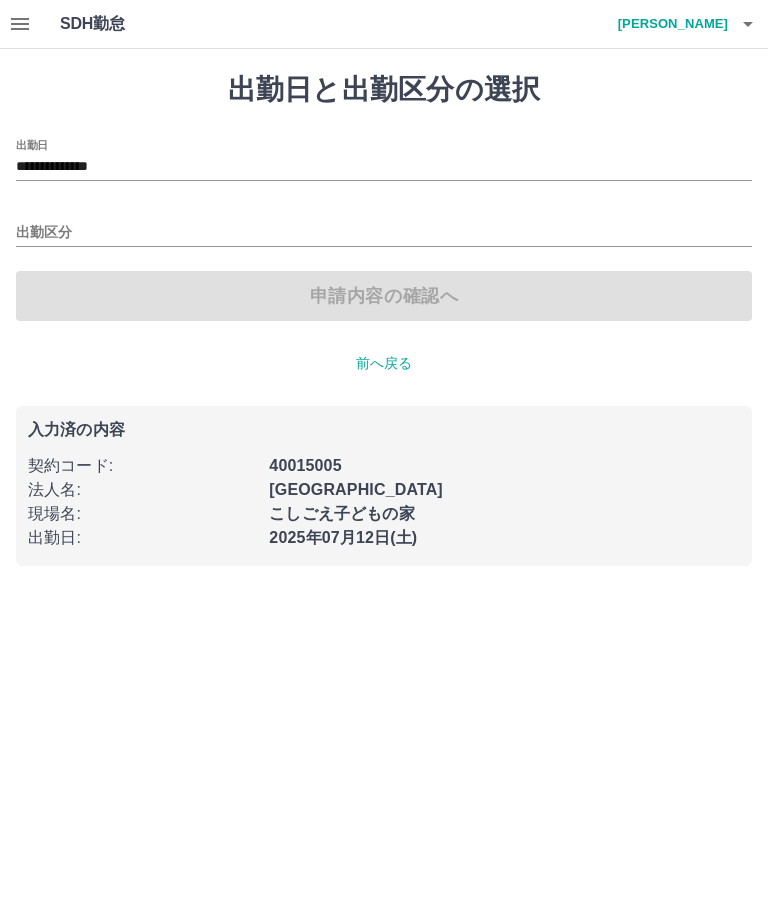 click 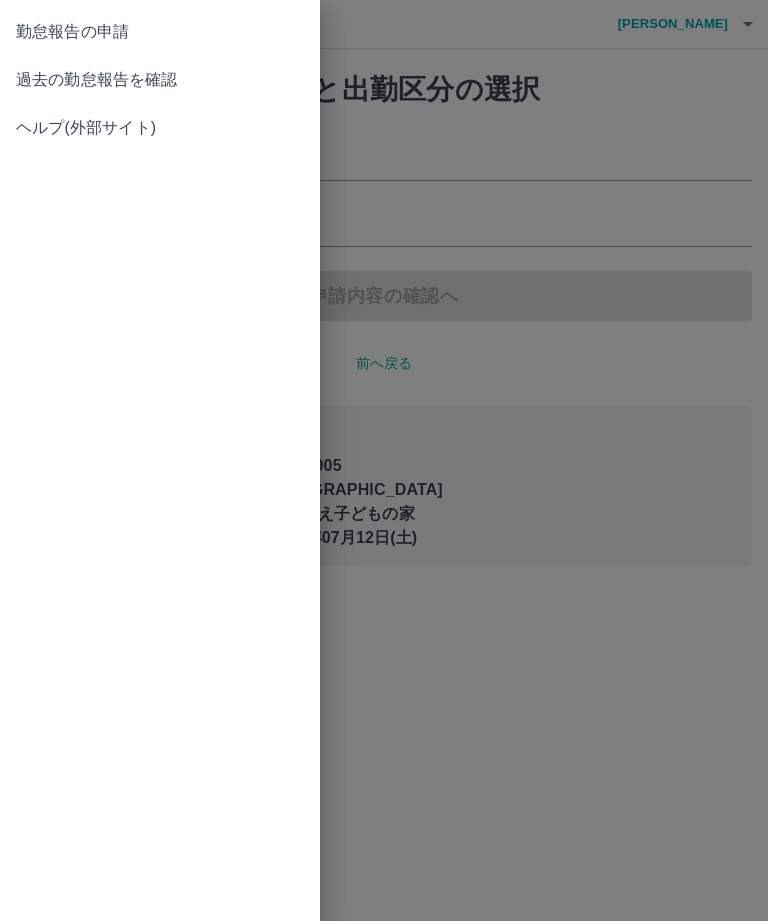 click on "過去の勤怠報告を確認" at bounding box center (160, 80) 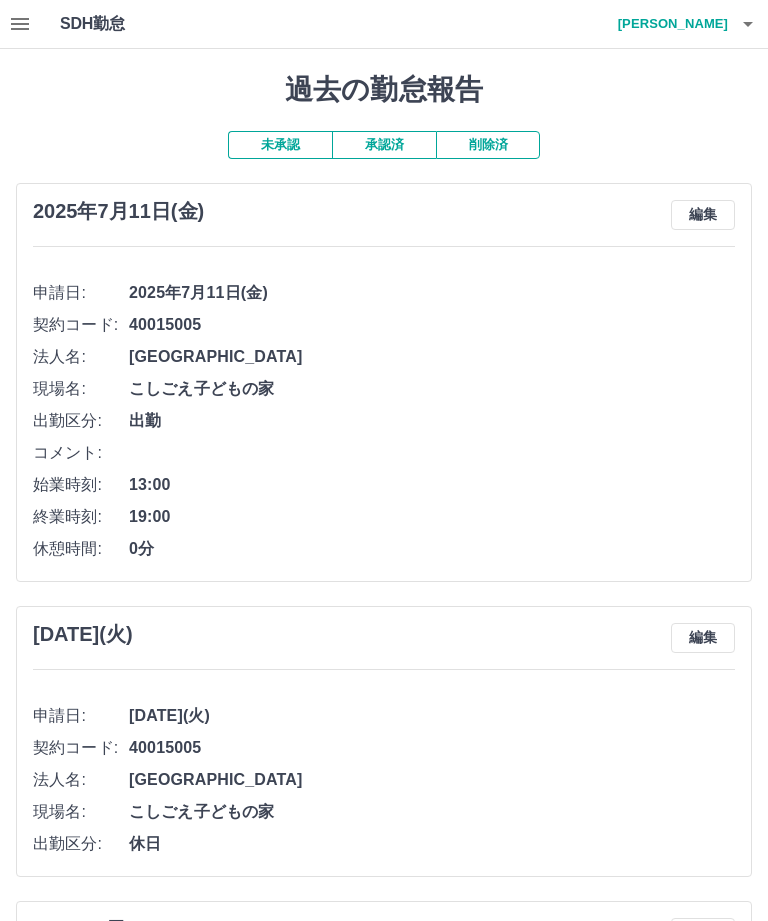 click on "澤田　康子" at bounding box center (668, 24) 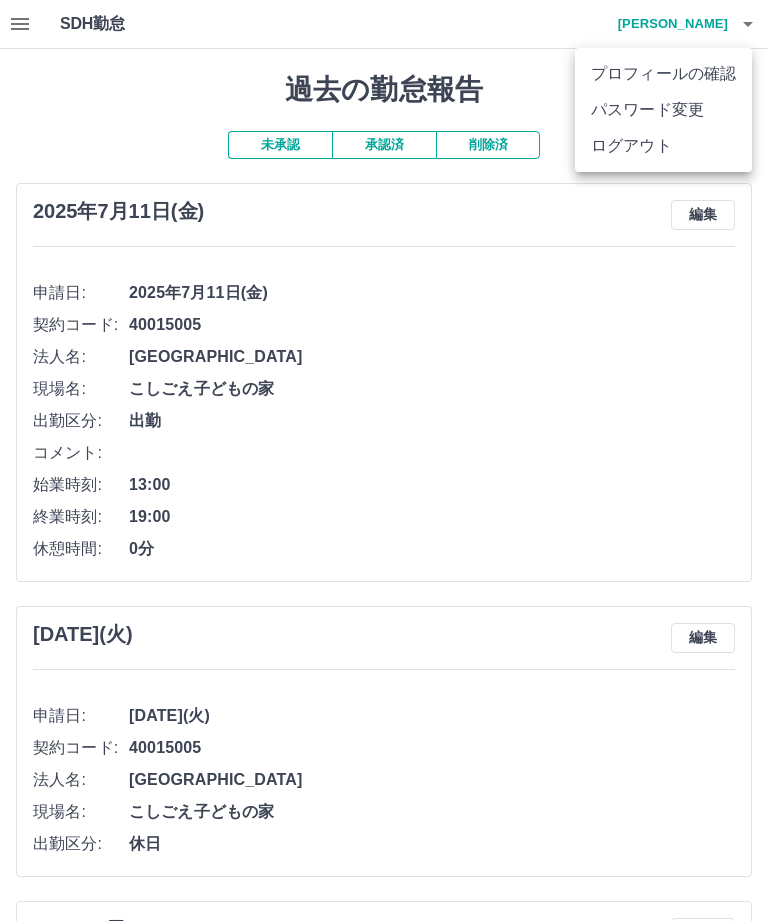 click on "ログアウト" at bounding box center [663, 146] 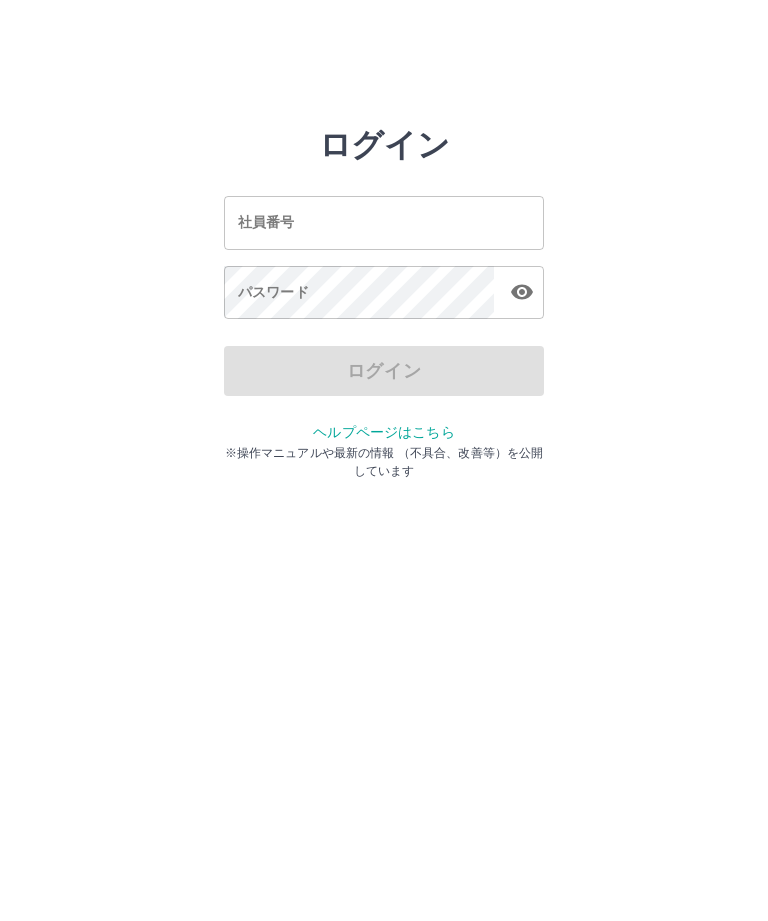 scroll, scrollTop: 0, scrollLeft: 0, axis: both 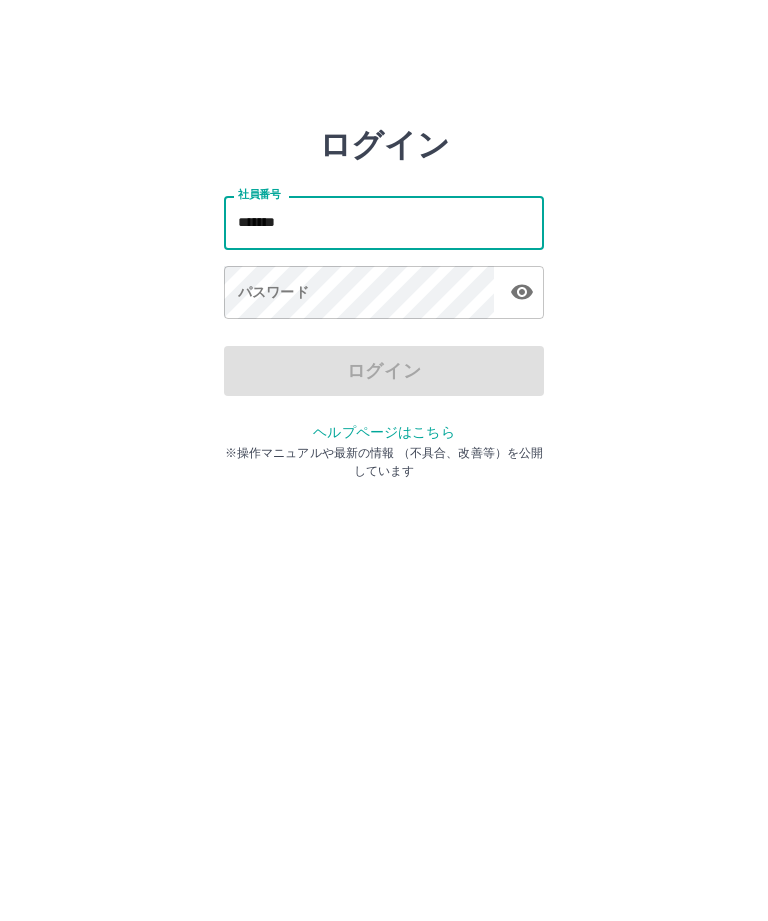 type on "*******" 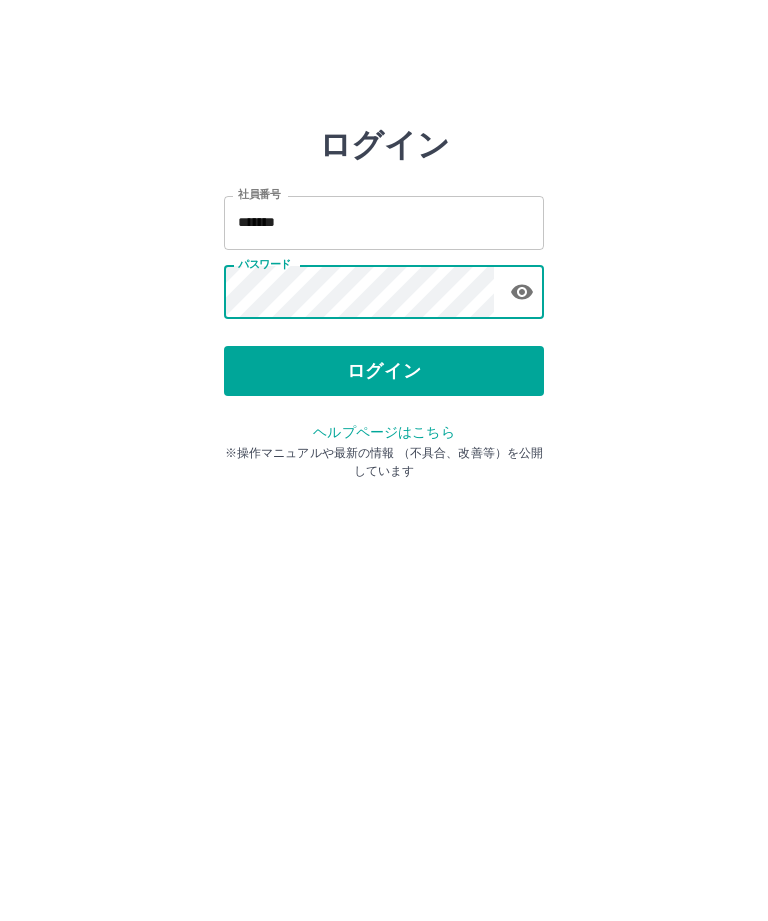 click on "ログイン" at bounding box center [384, 371] 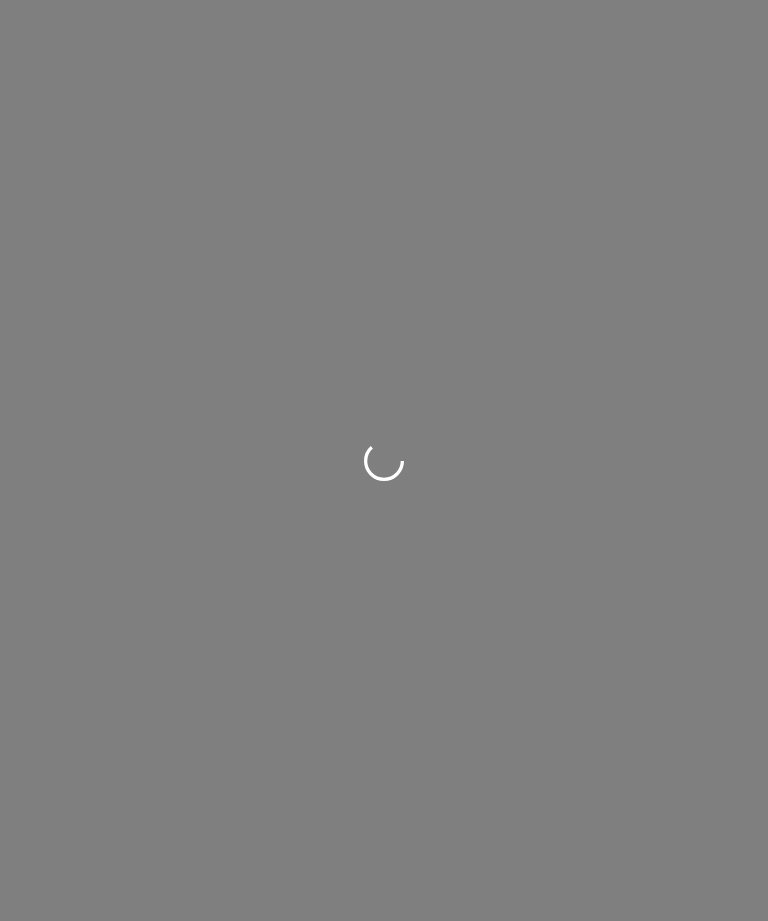 scroll, scrollTop: 0, scrollLeft: 0, axis: both 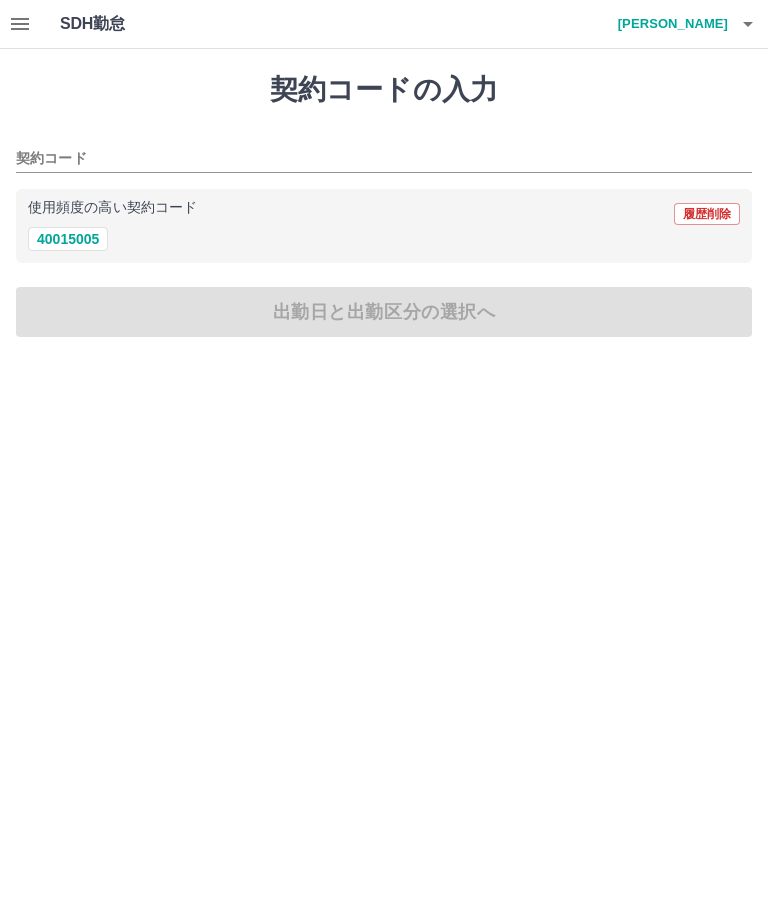 click 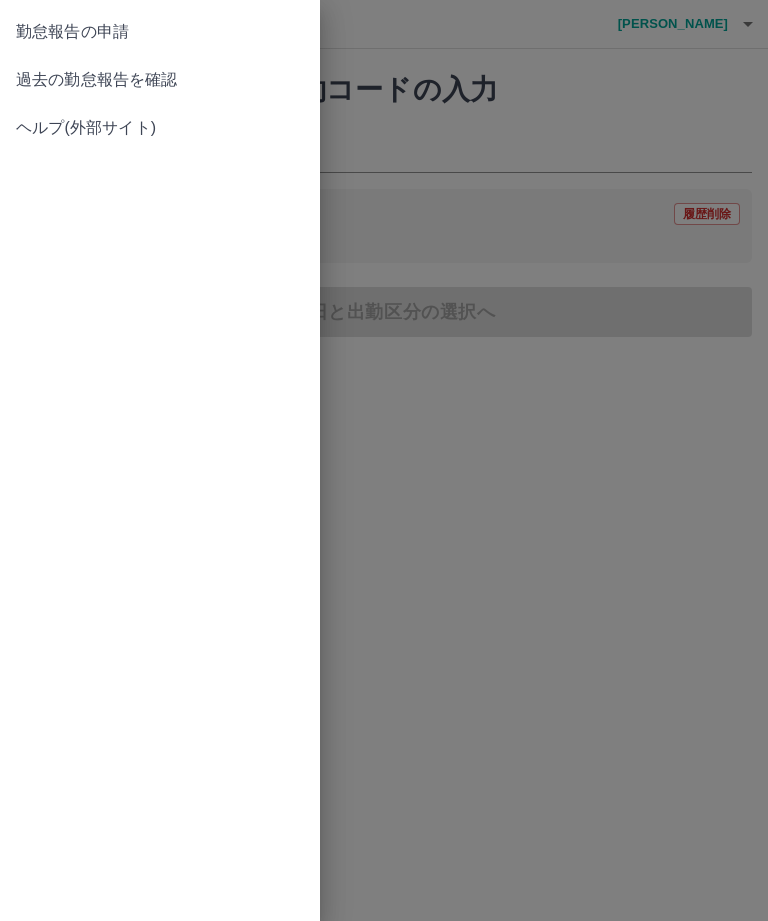 click on "過去の勤怠報告を確認" at bounding box center (160, 80) 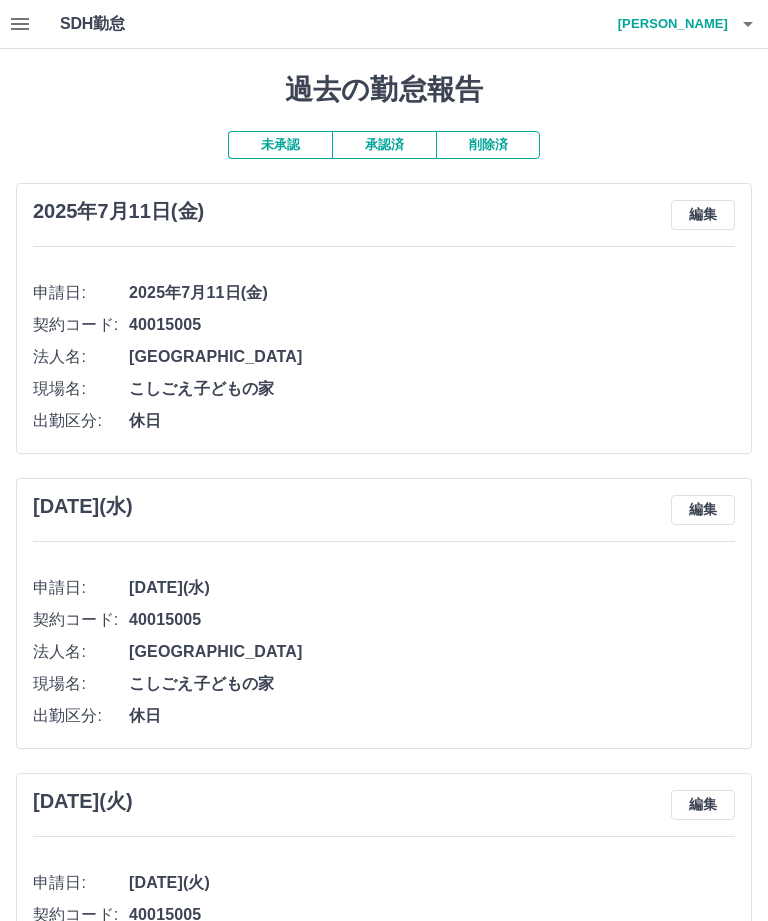 click 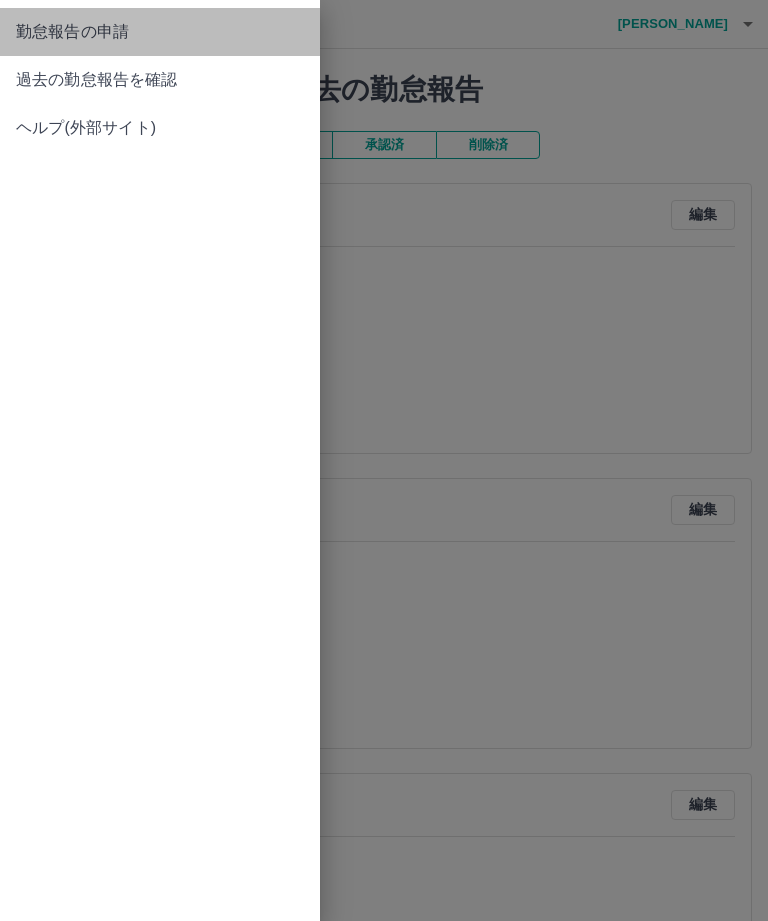 click on "勤怠報告の申請" at bounding box center (160, 32) 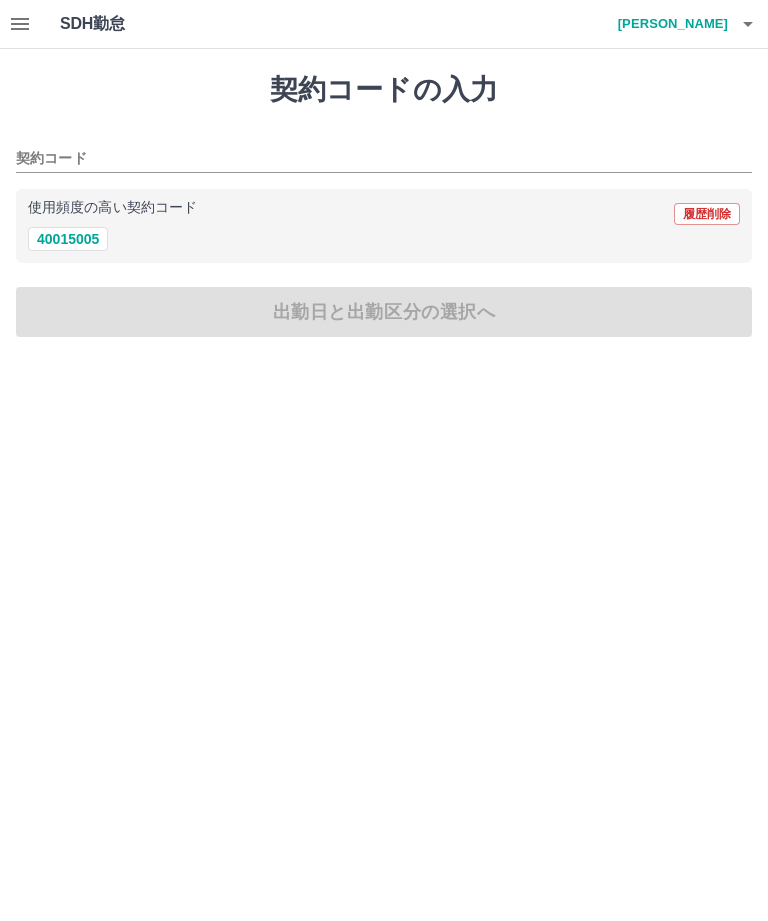 click on "40015005" at bounding box center (68, 239) 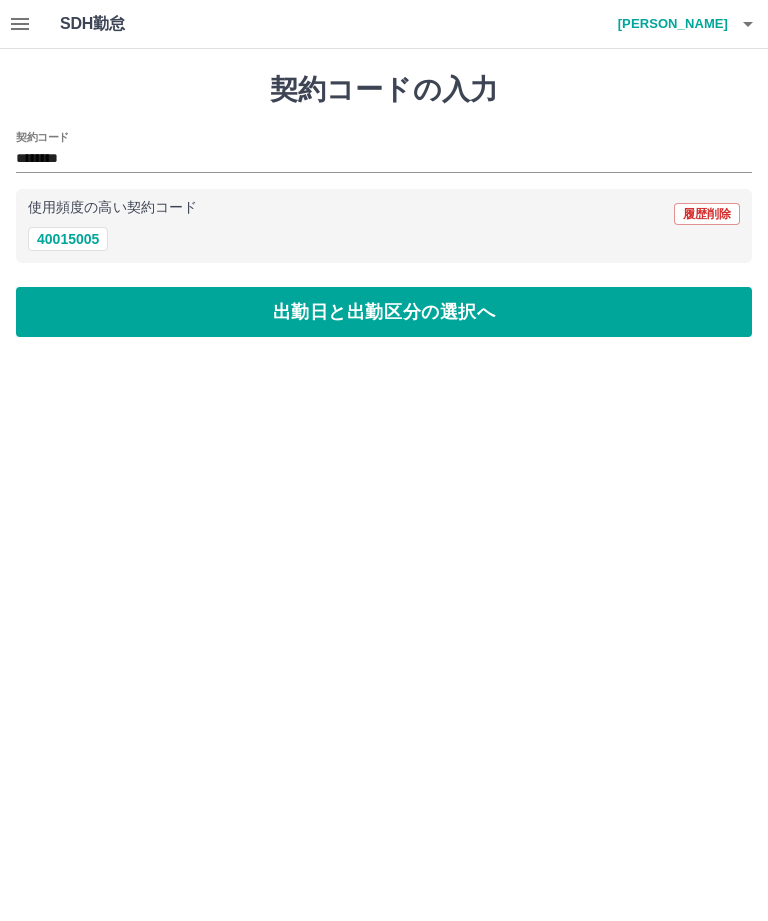click on "出勤日と出勤区分の選択へ" at bounding box center [384, 312] 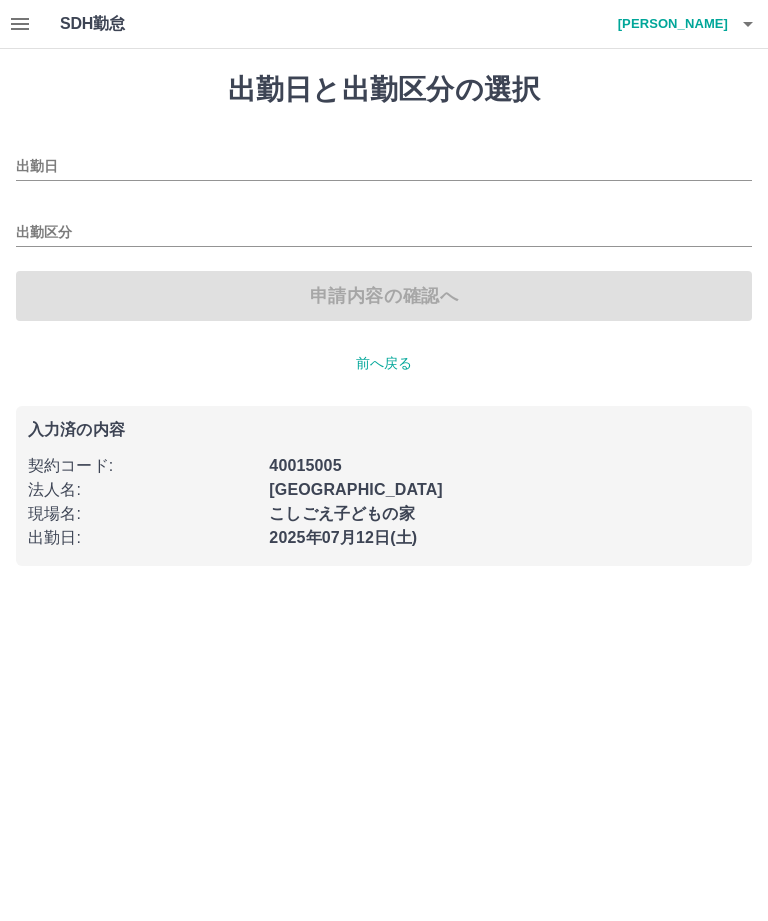 type on "**********" 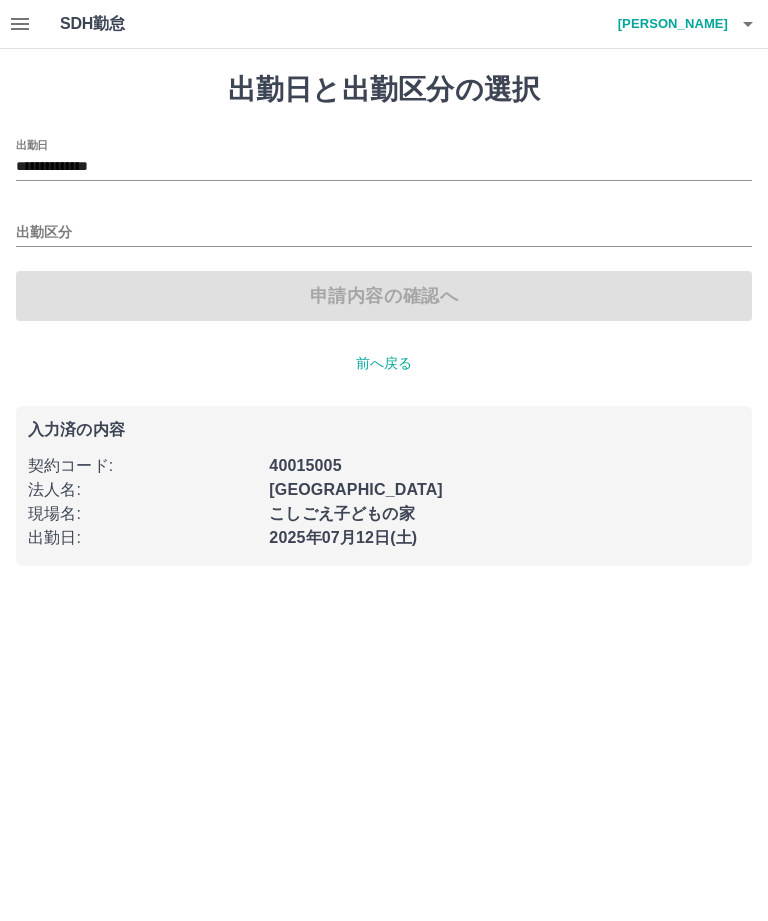 click on "出勤区分" at bounding box center (384, 233) 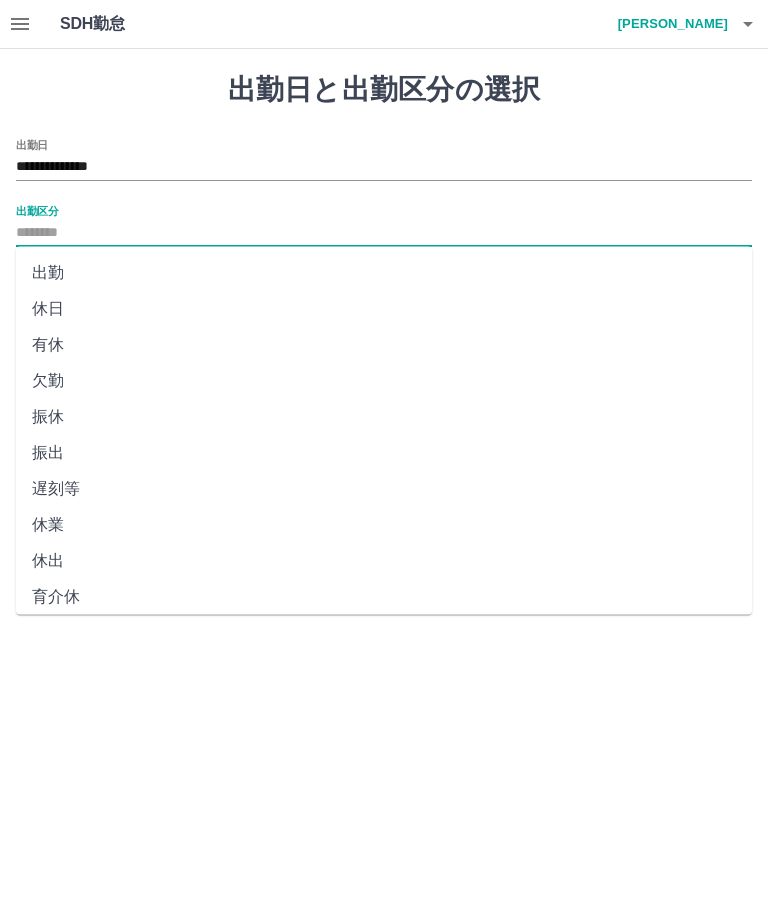 click on "休日" at bounding box center (384, 309) 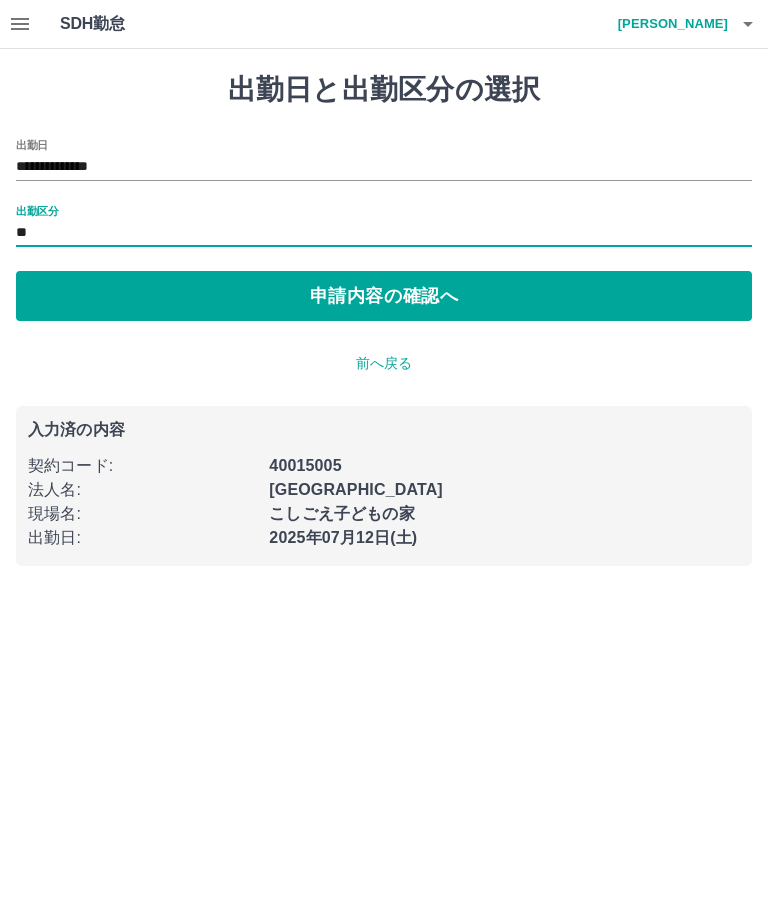 click on "申請内容の確認へ" at bounding box center [384, 296] 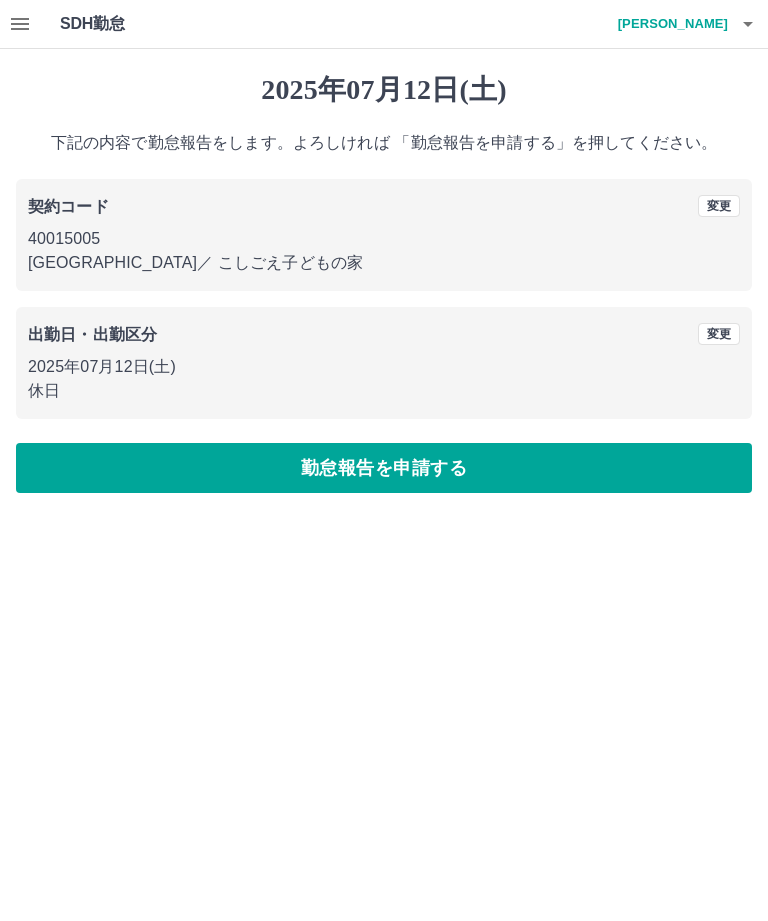click on "勤怠報告を申請する" at bounding box center (384, 468) 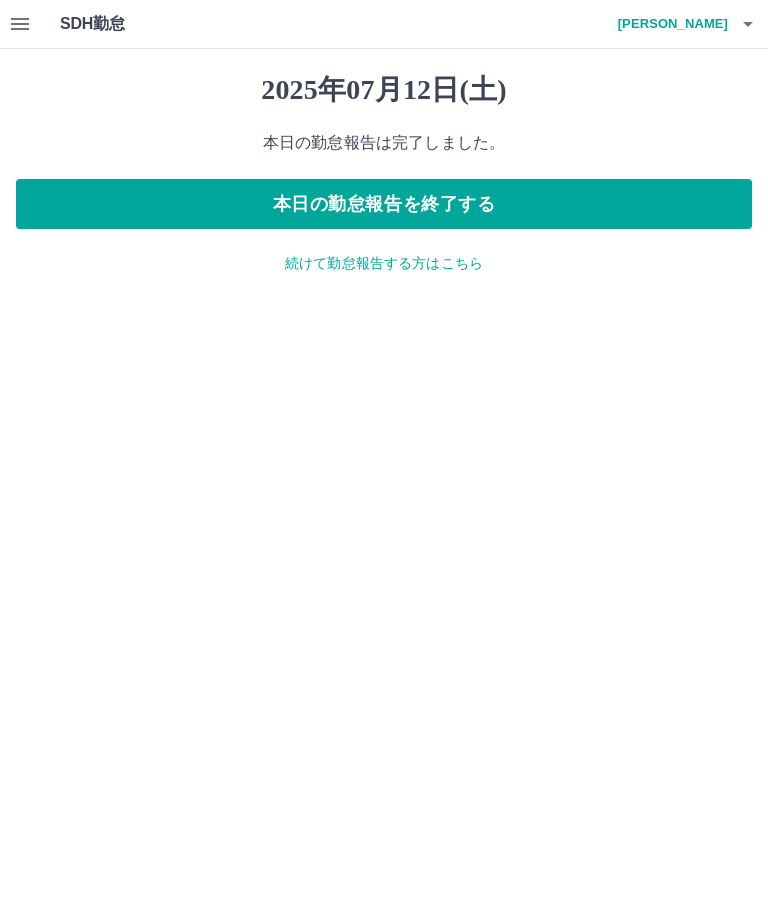 click on "続けて勤怠報告する方はこちら" at bounding box center (384, 263) 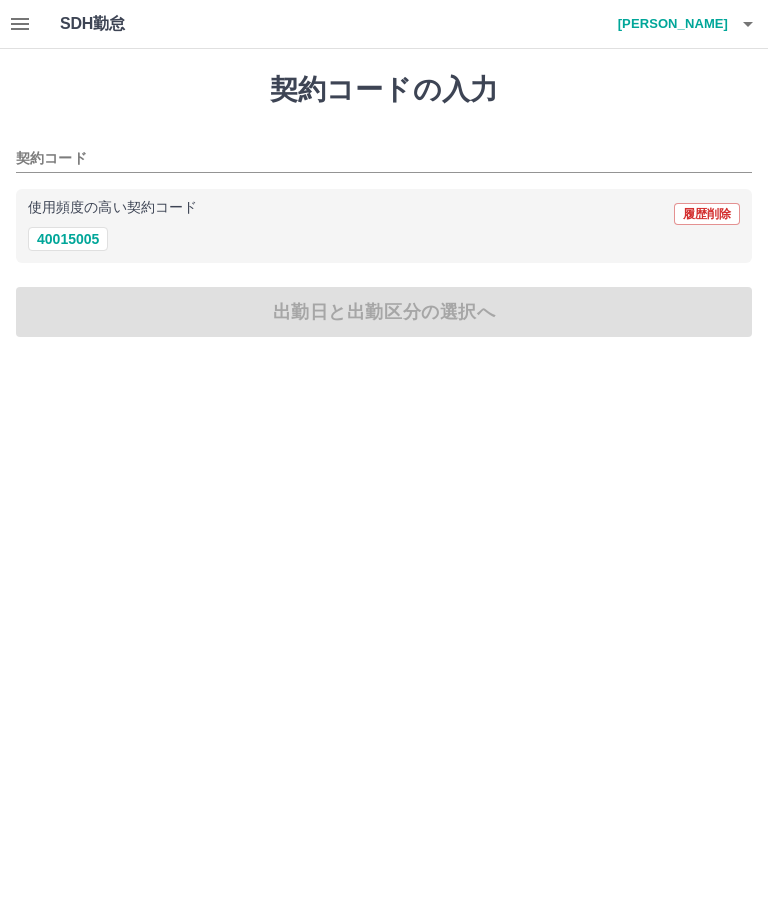click on "40015005" at bounding box center (68, 239) 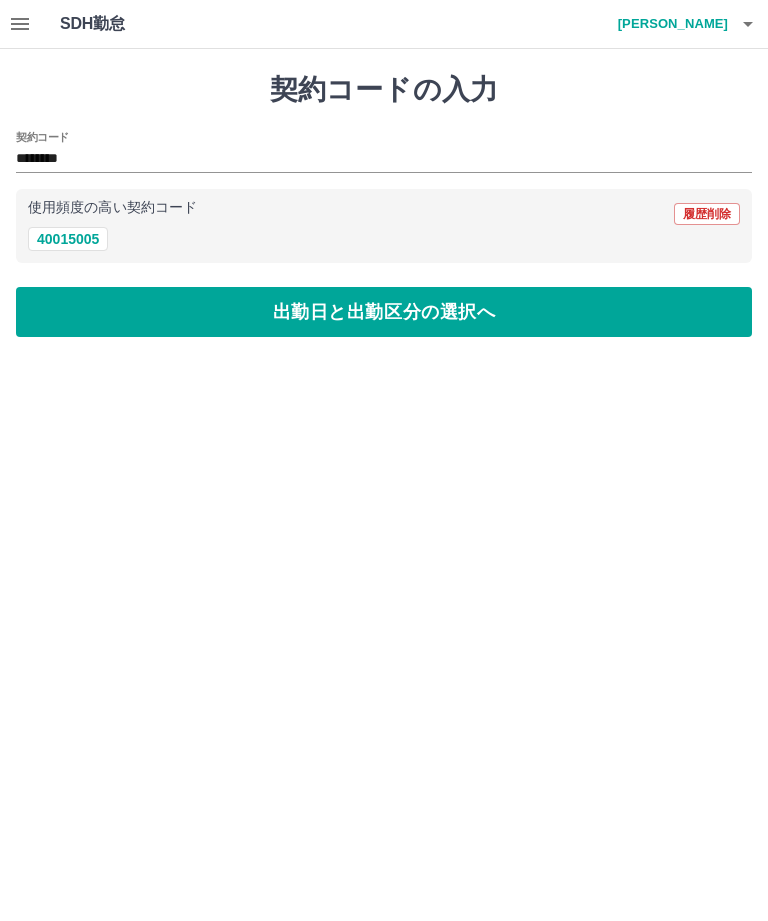 click on "出勤日と出勤区分の選択へ" at bounding box center (384, 312) 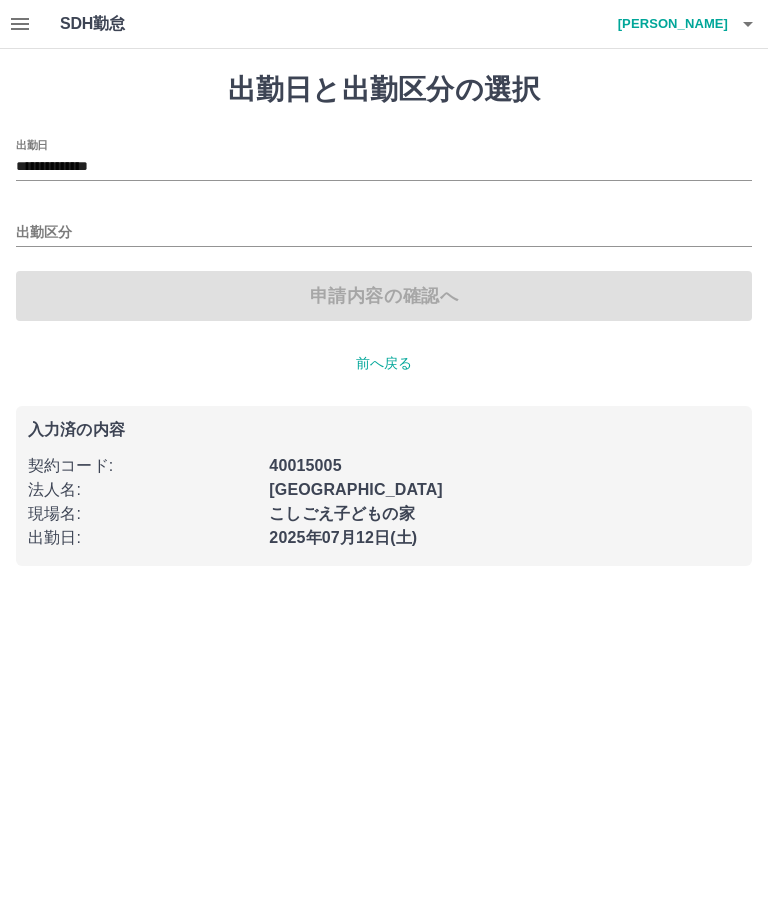 click on "**********" at bounding box center (384, 167) 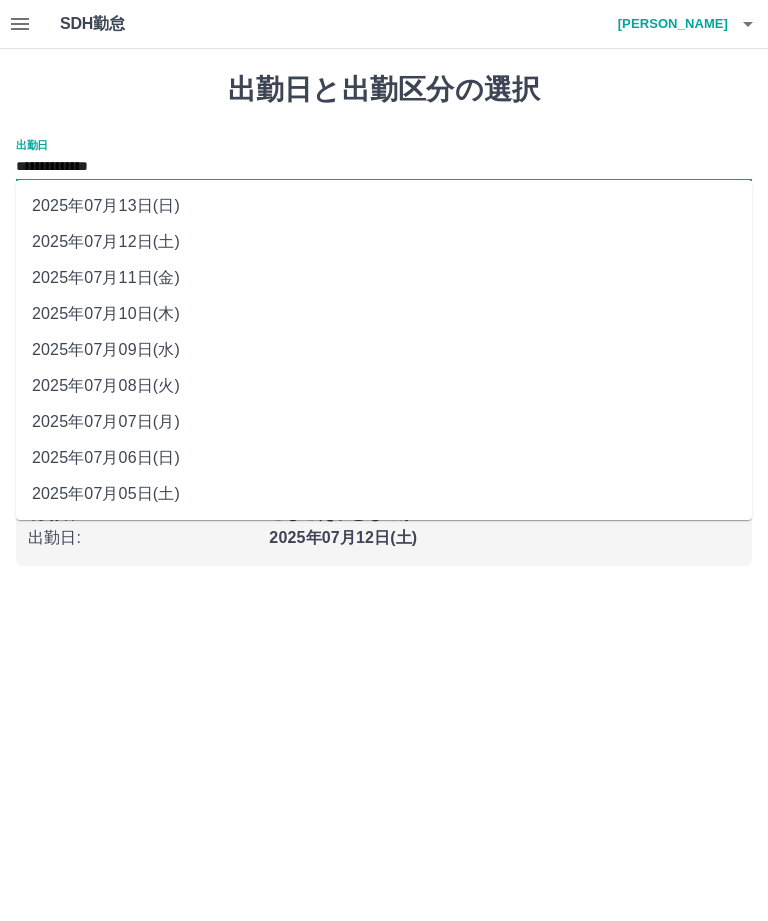 click on "2025年07月13日(日)" at bounding box center [384, 206] 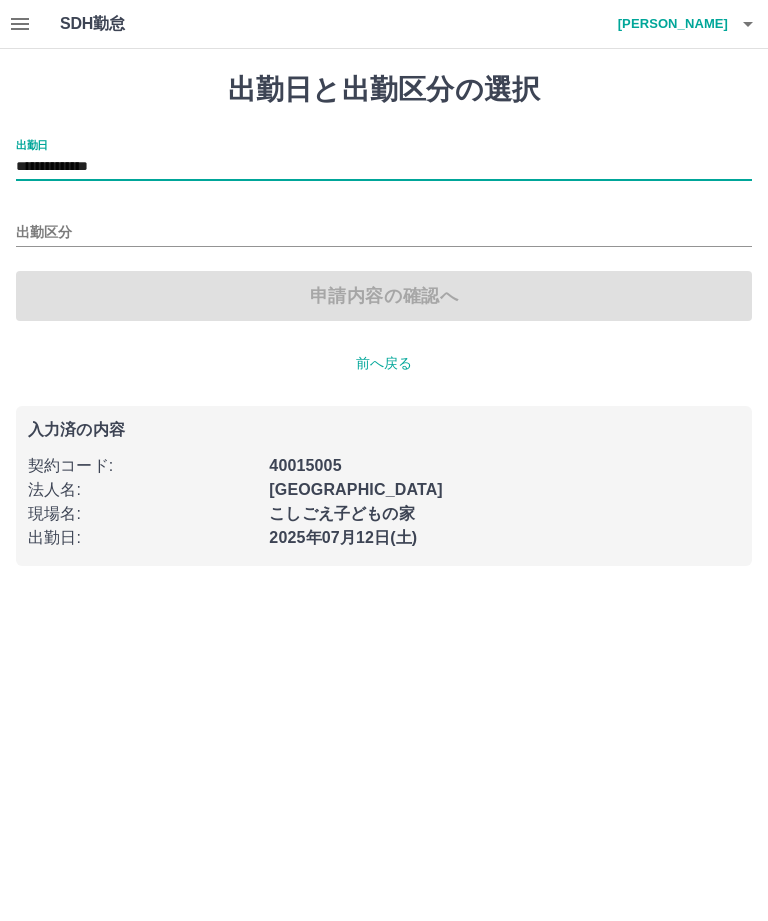 type on "**********" 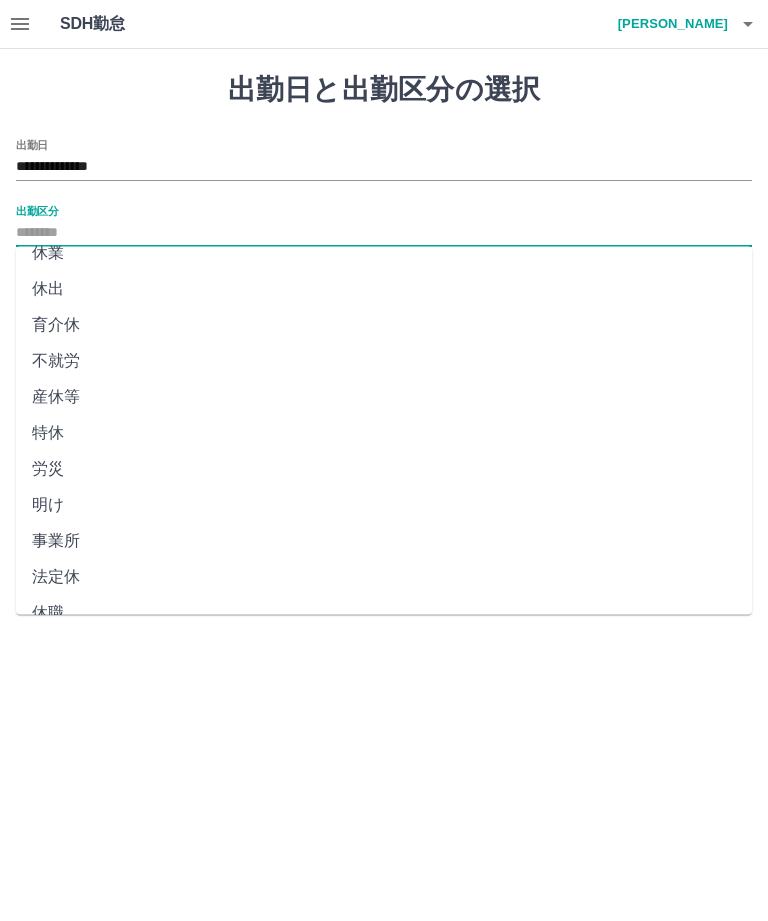 scroll, scrollTop: 270, scrollLeft: 0, axis: vertical 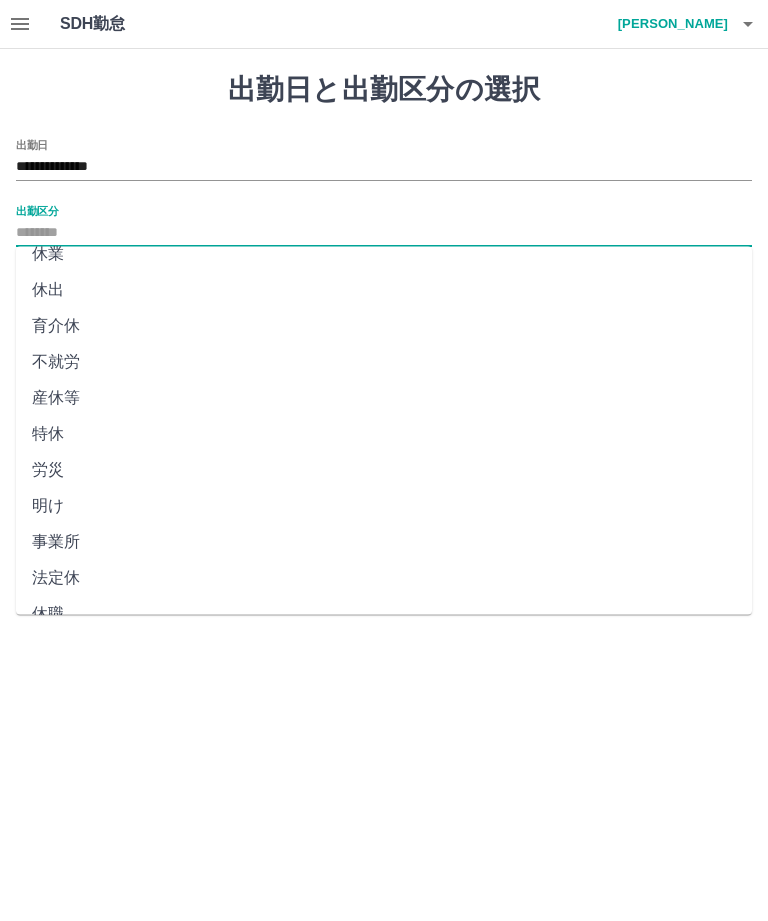 click on "法定休" at bounding box center (384, 579) 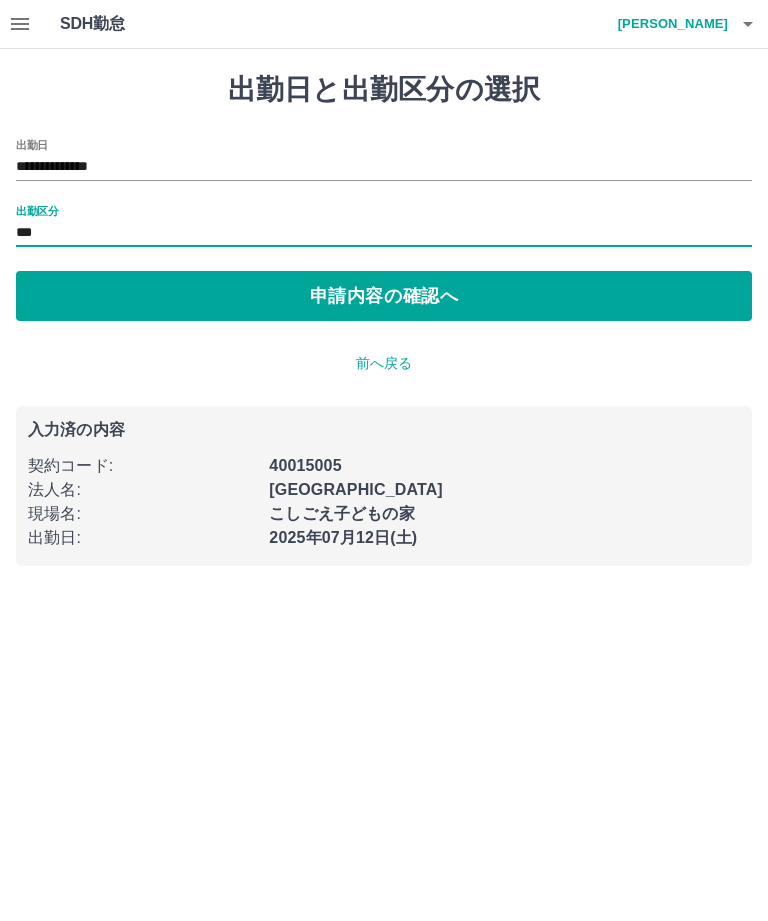click on "申請内容の確認へ" at bounding box center (384, 296) 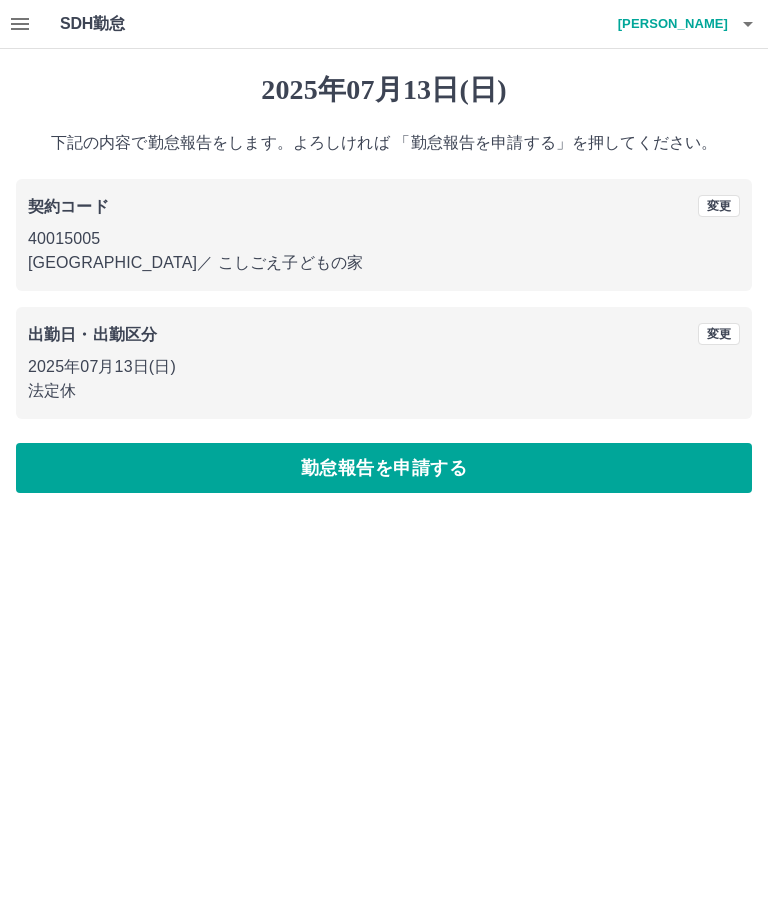 click 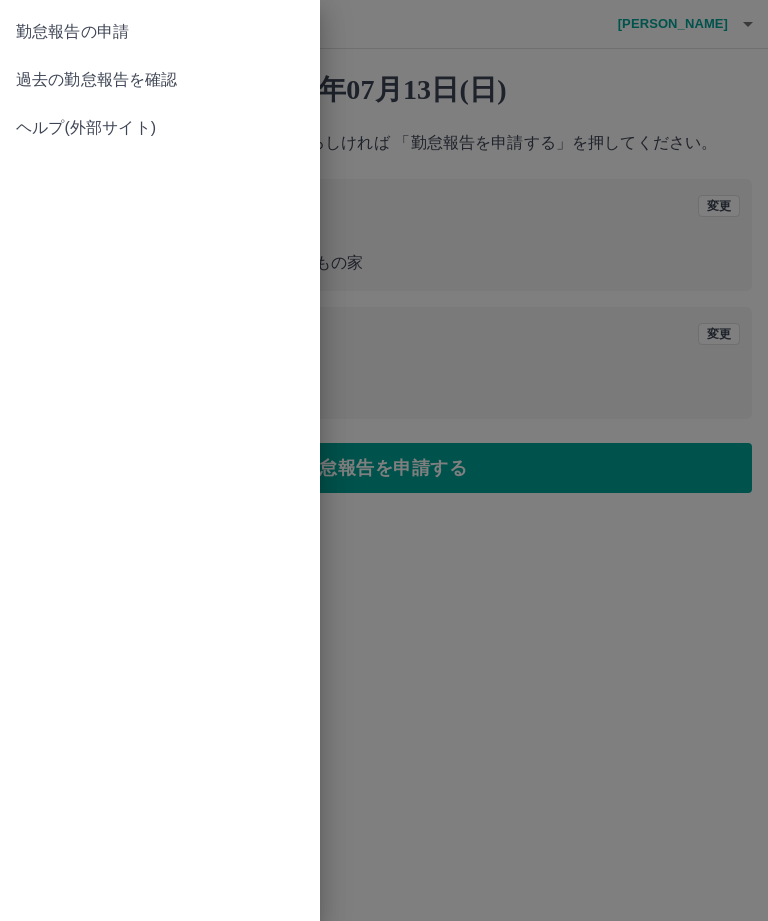 click at bounding box center (384, 460) 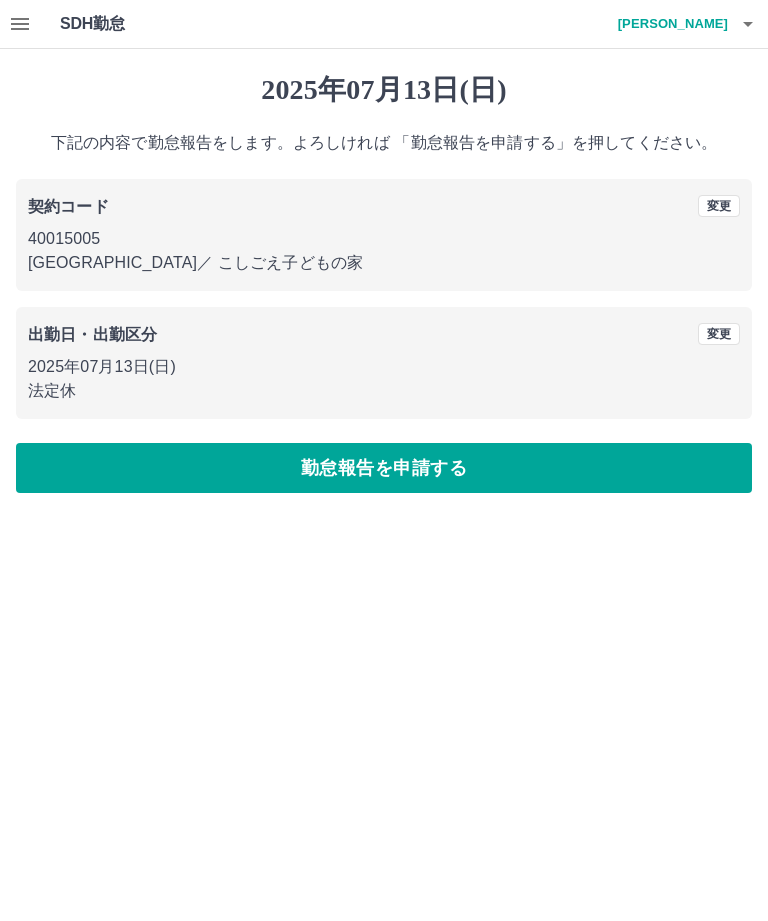 click on "勤怠報告を申請する" at bounding box center (384, 468) 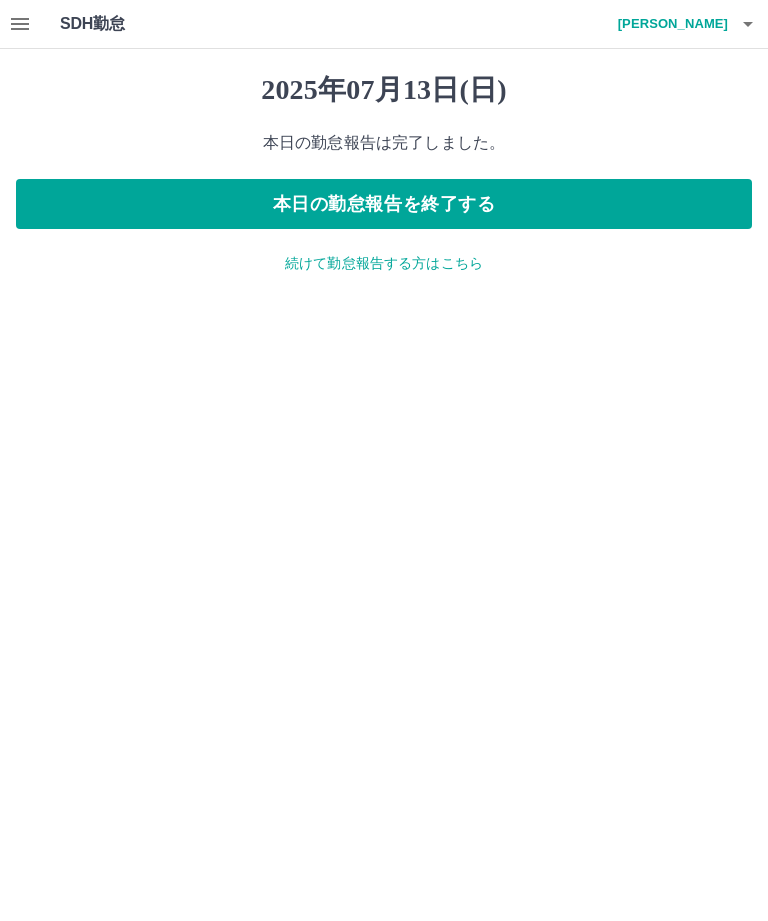 click at bounding box center [20, 24] 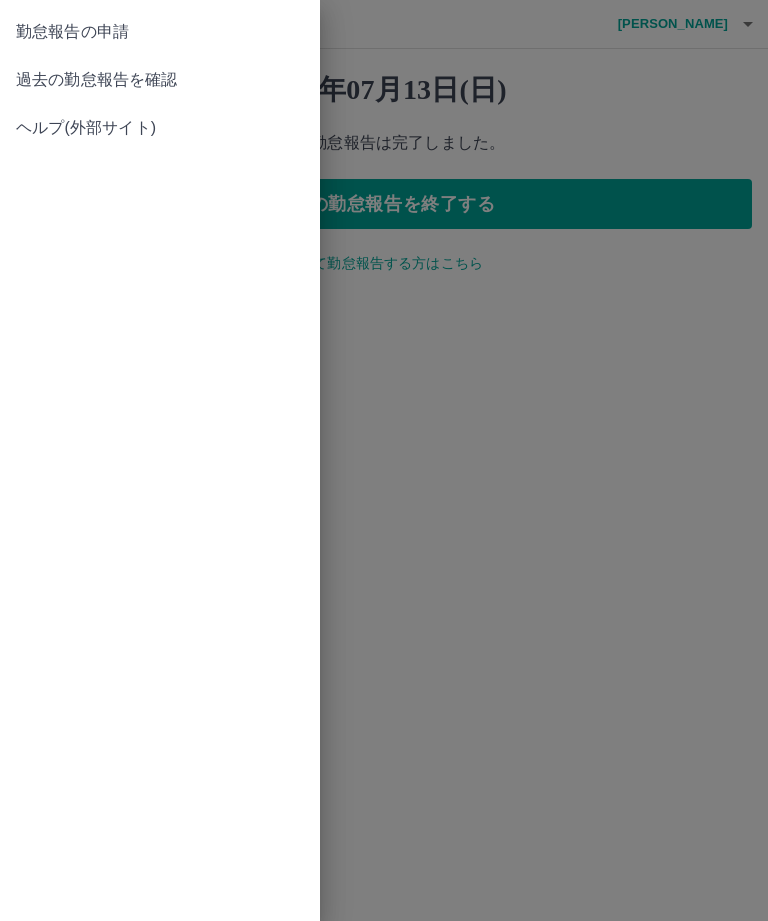 click on "過去の勤怠報告を確認" at bounding box center [160, 80] 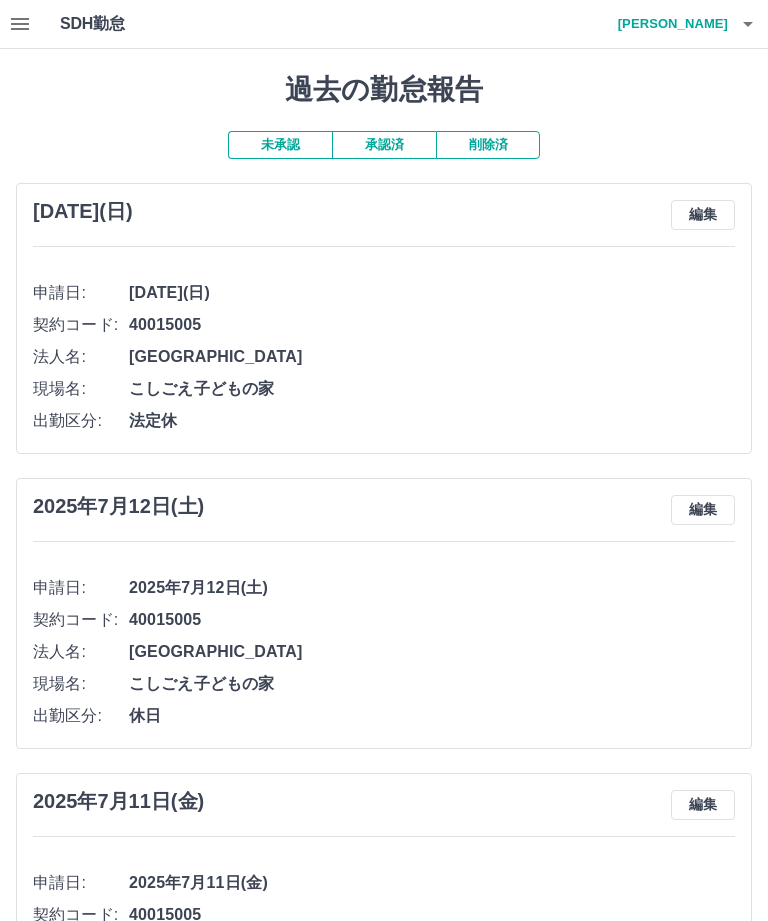 click on "青柳　美紀" at bounding box center [668, 24] 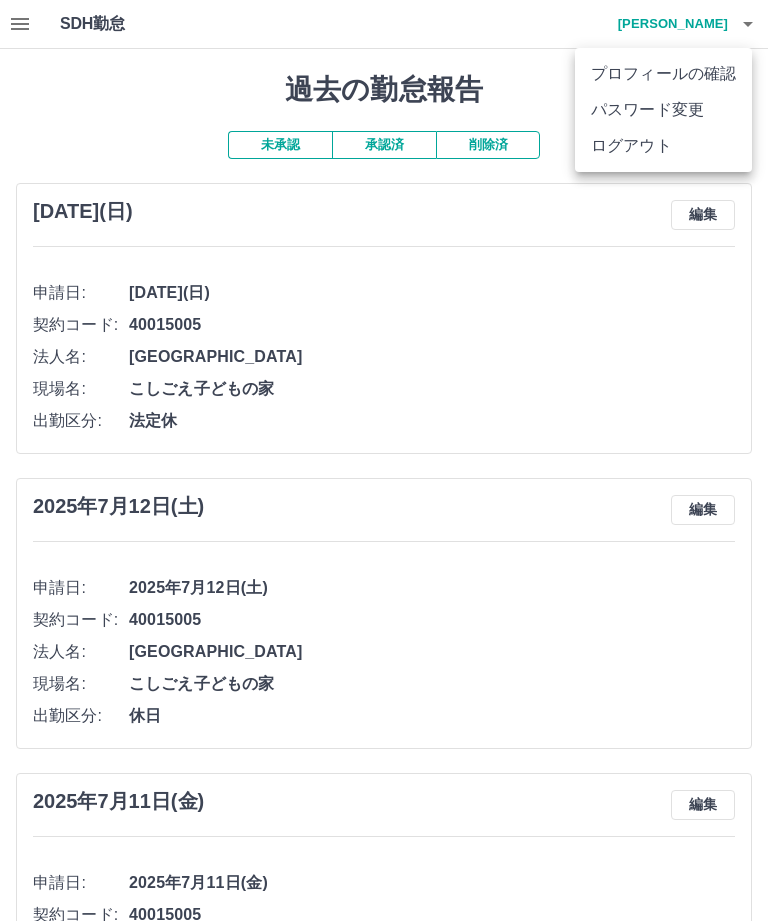 click on "ログアウト" at bounding box center [663, 146] 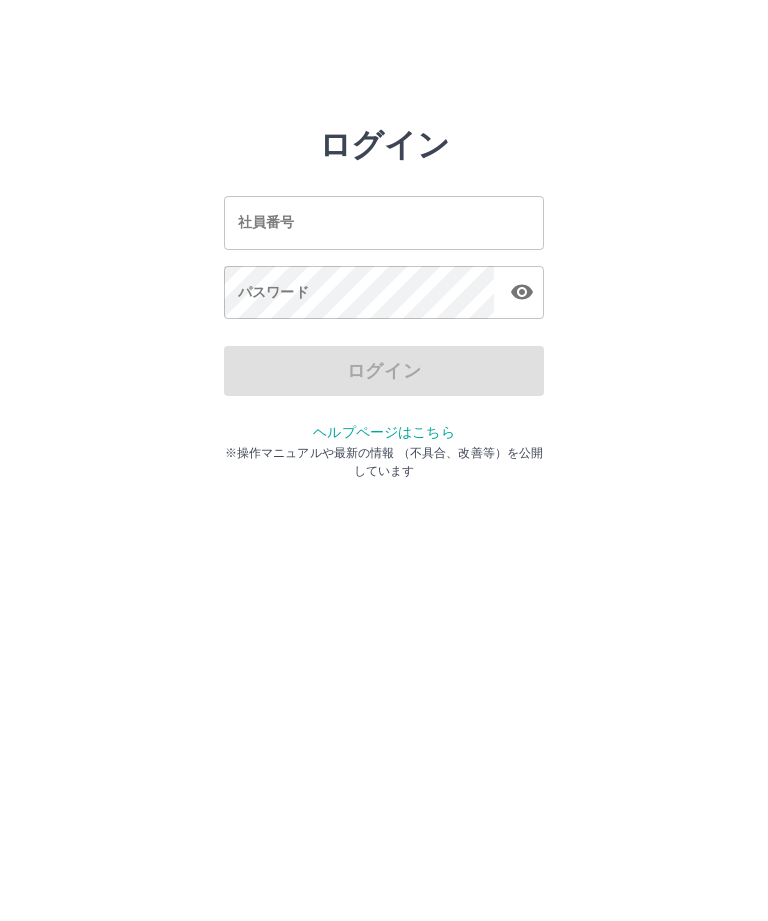 scroll, scrollTop: 0, scrollLeft: 0, axis: both 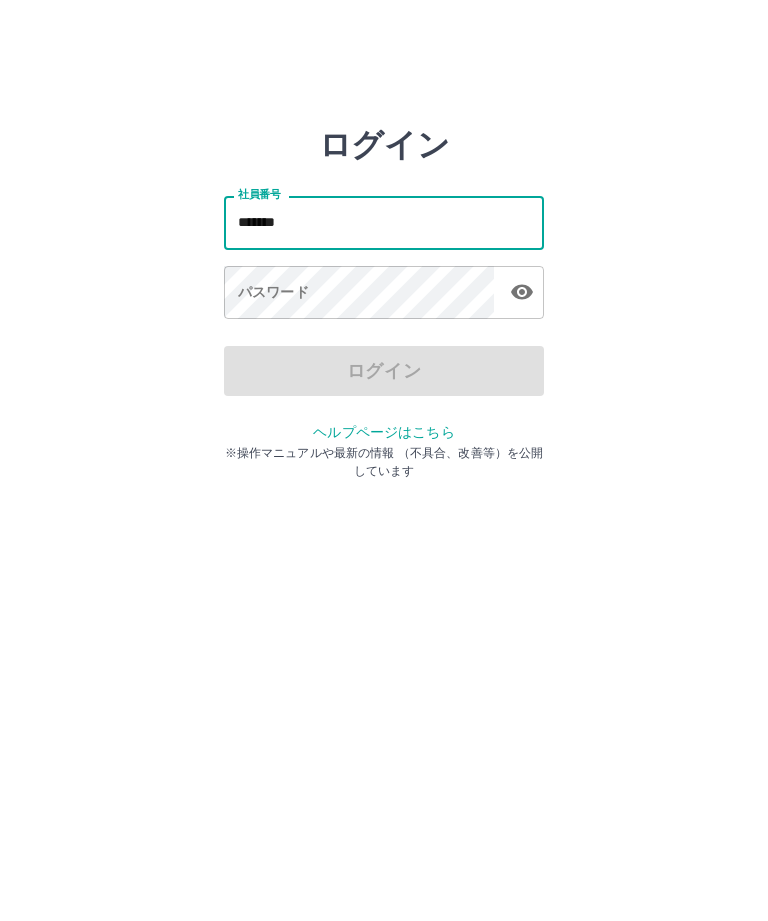 type on "*******" 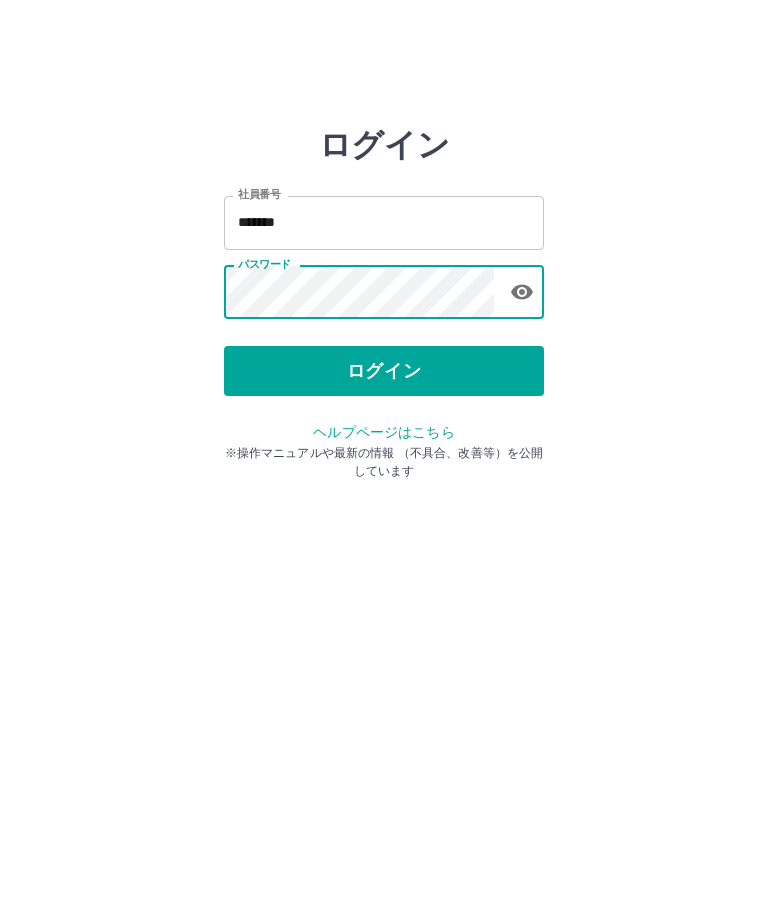 click on "ログイン" at bounding box center [384, 371] 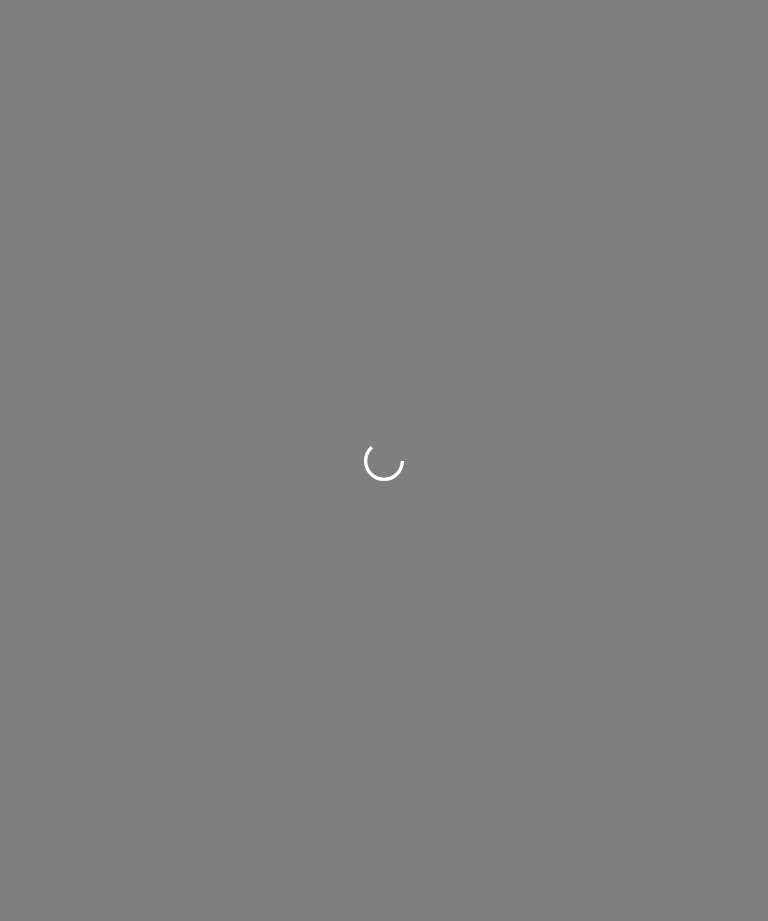 scroll, scrollTop: 0, scrollLeft: 0, axis: both 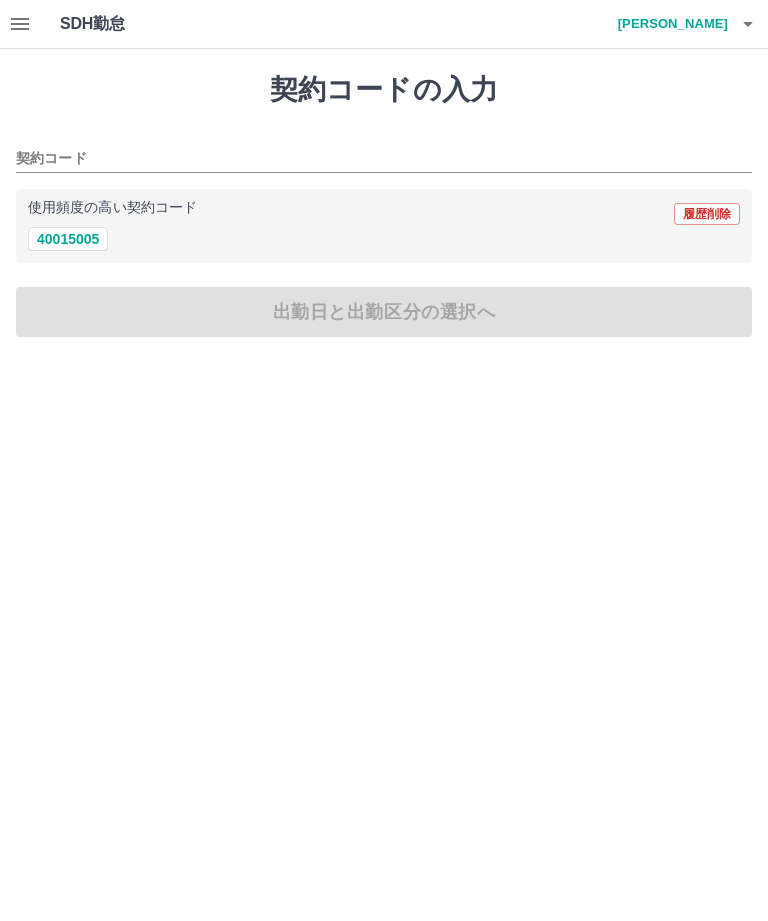 click on "40015005" at bounding box center [68, 239] 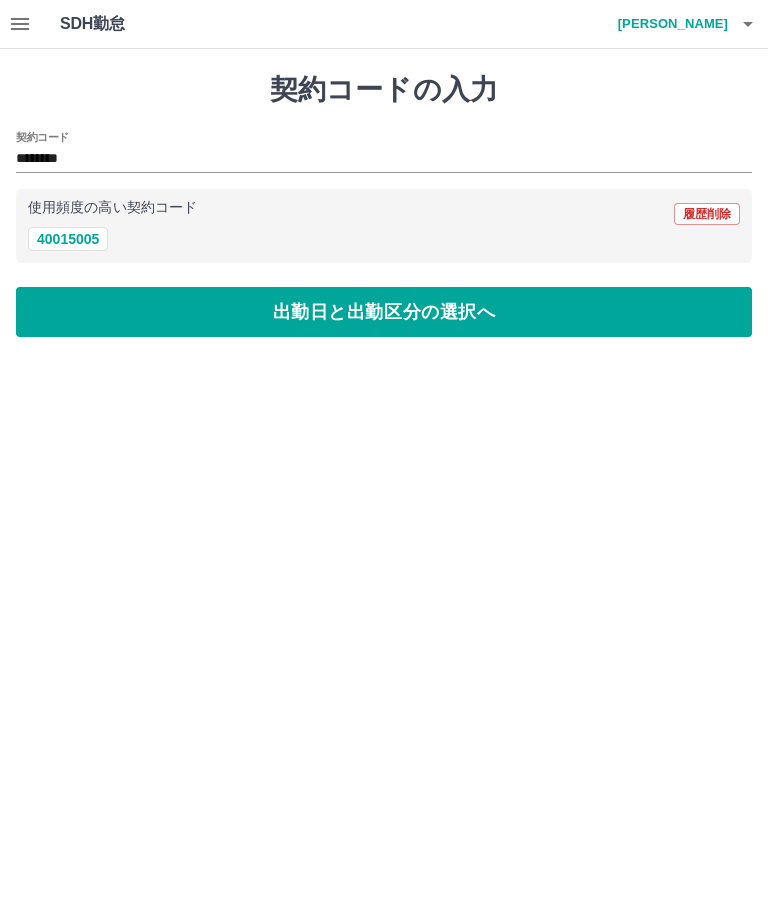 type on "********" 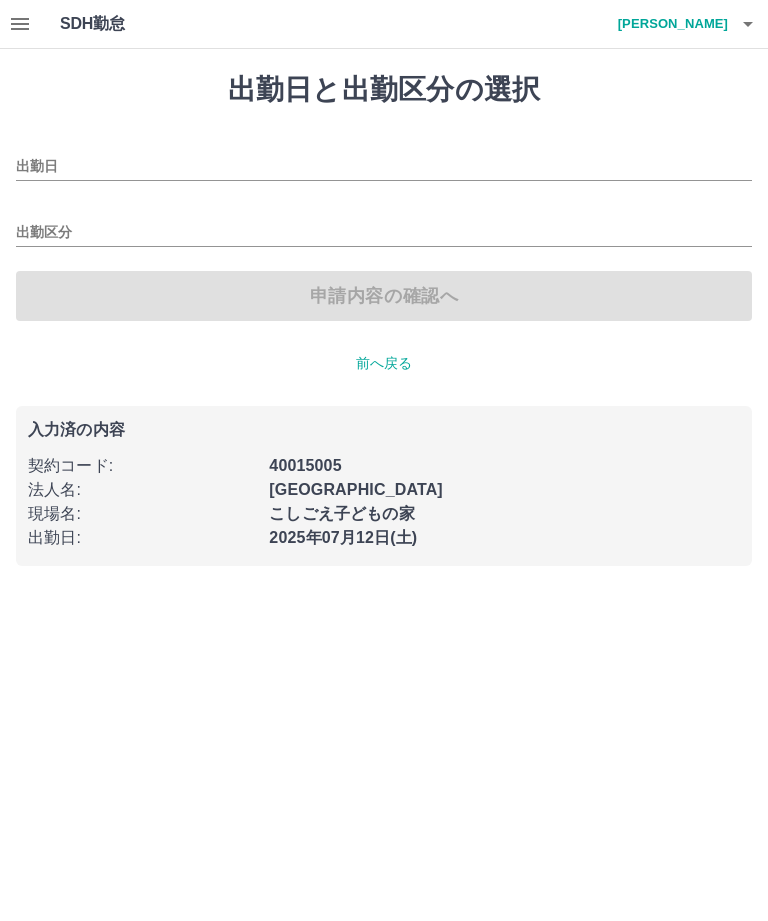 type on "**********" 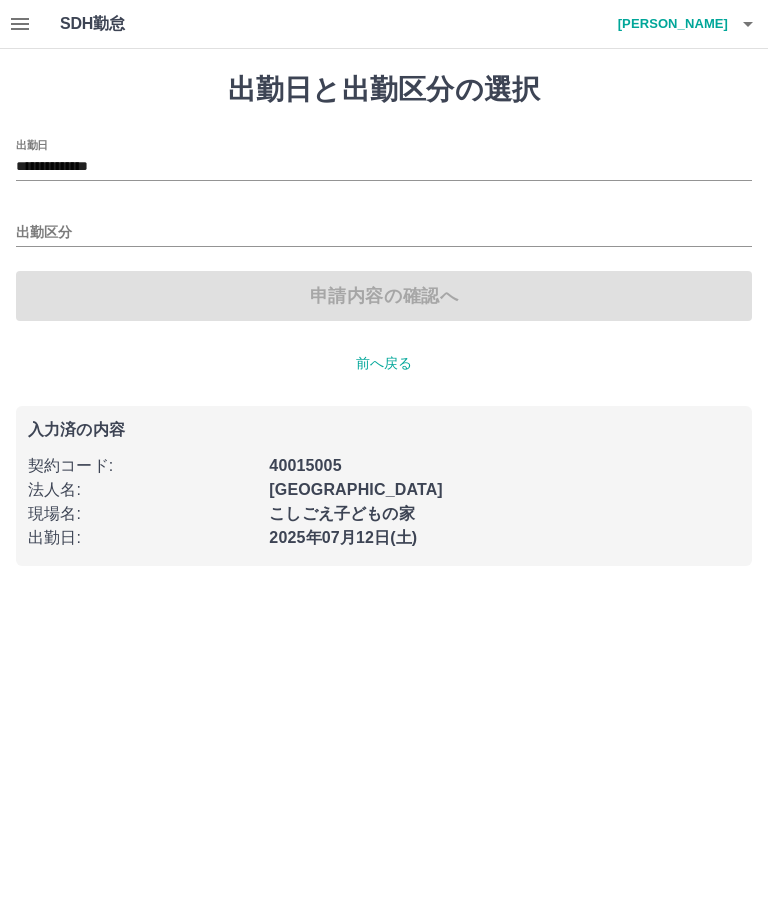 click 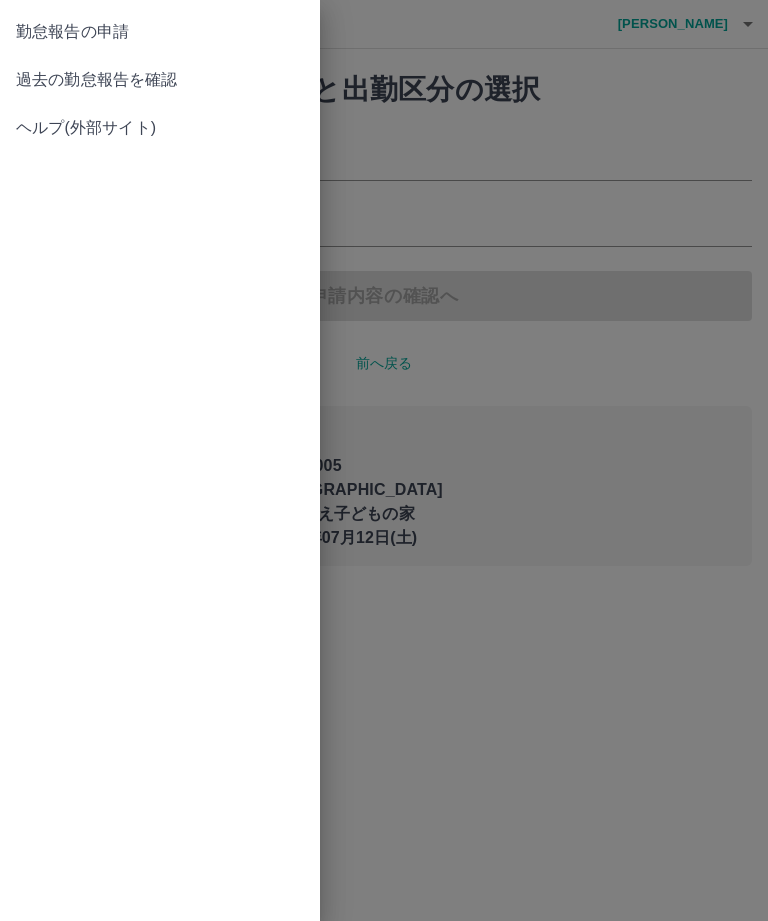 click on "過去の勤怠報告を確認" at bounding box center (160, 80) 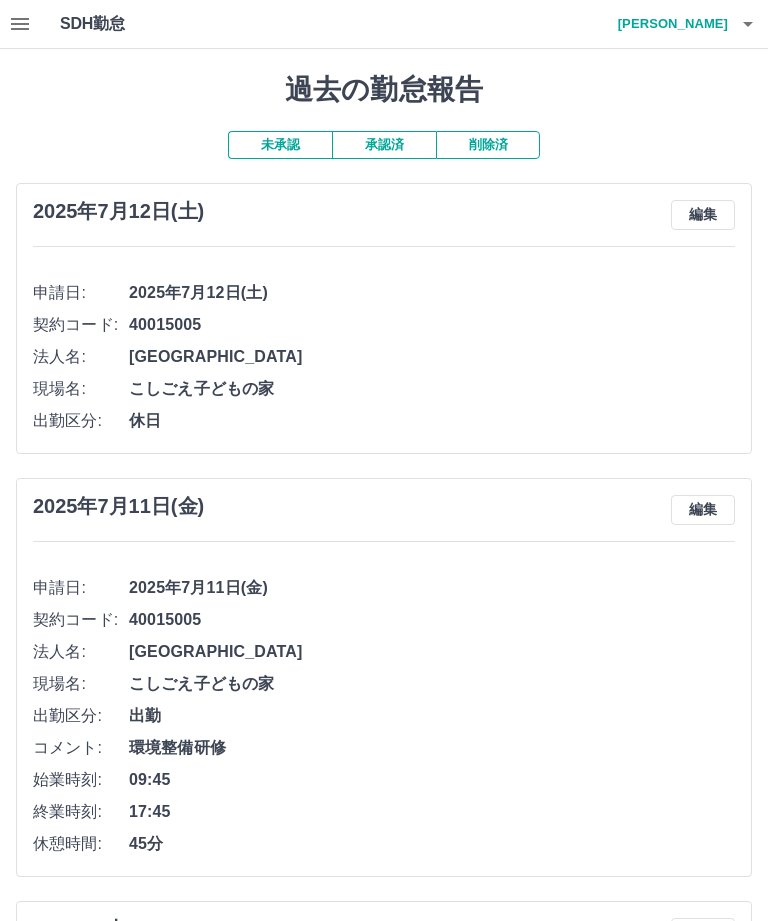 click 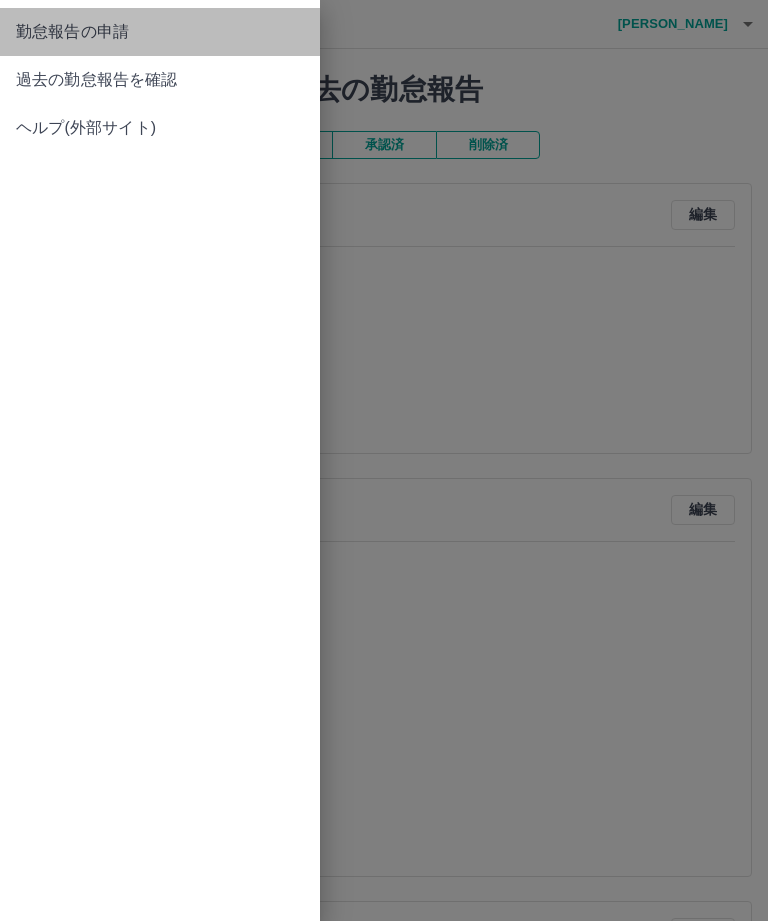 click on "勤怠報告の申請" at bounding box center [160, 32] 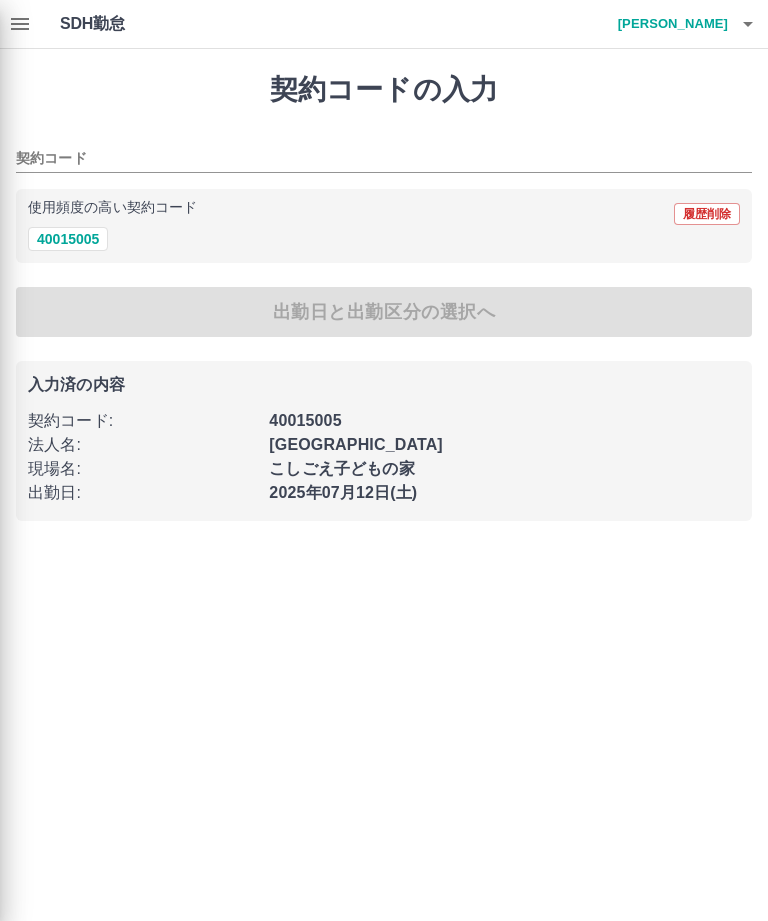 type on "********" 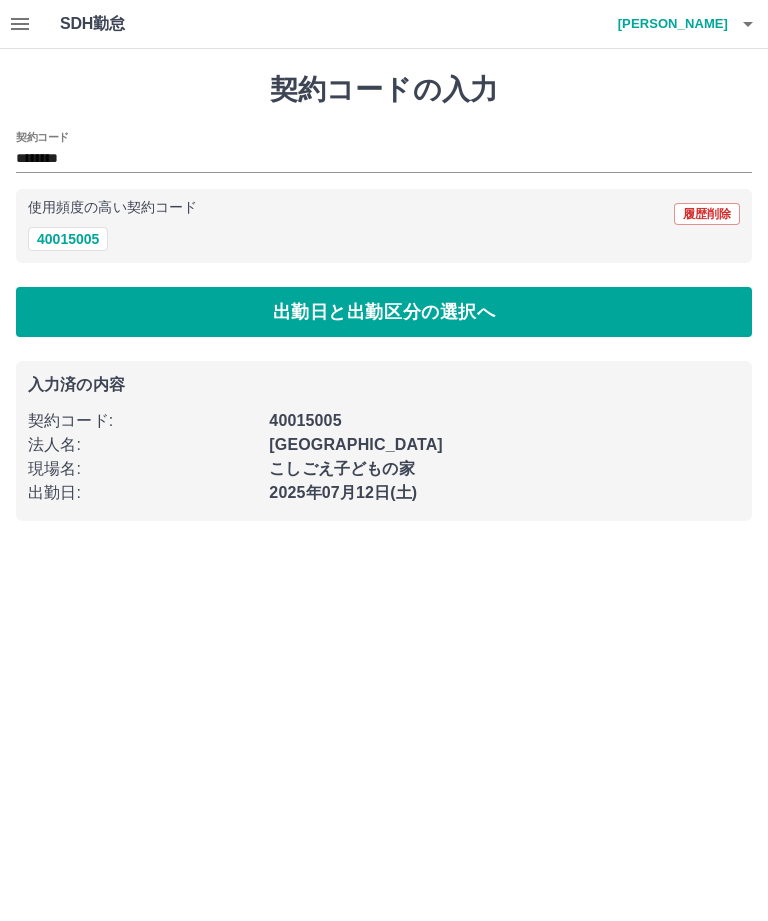 click on "40015005" at bounding box center [68, 239] 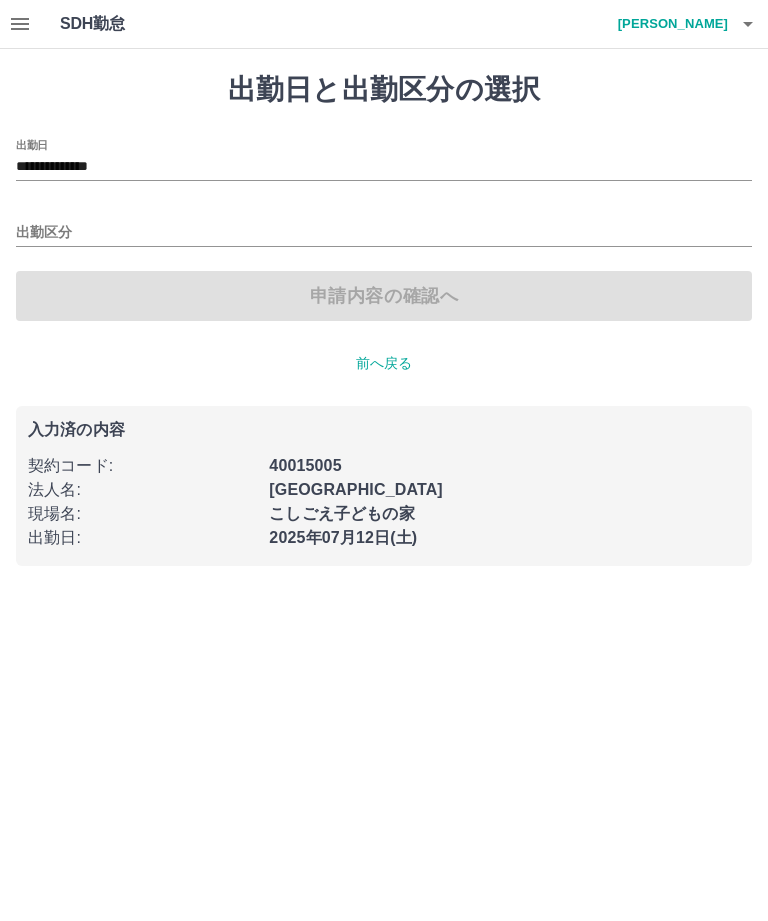 click on "**********" at bounding box center [384, 167] 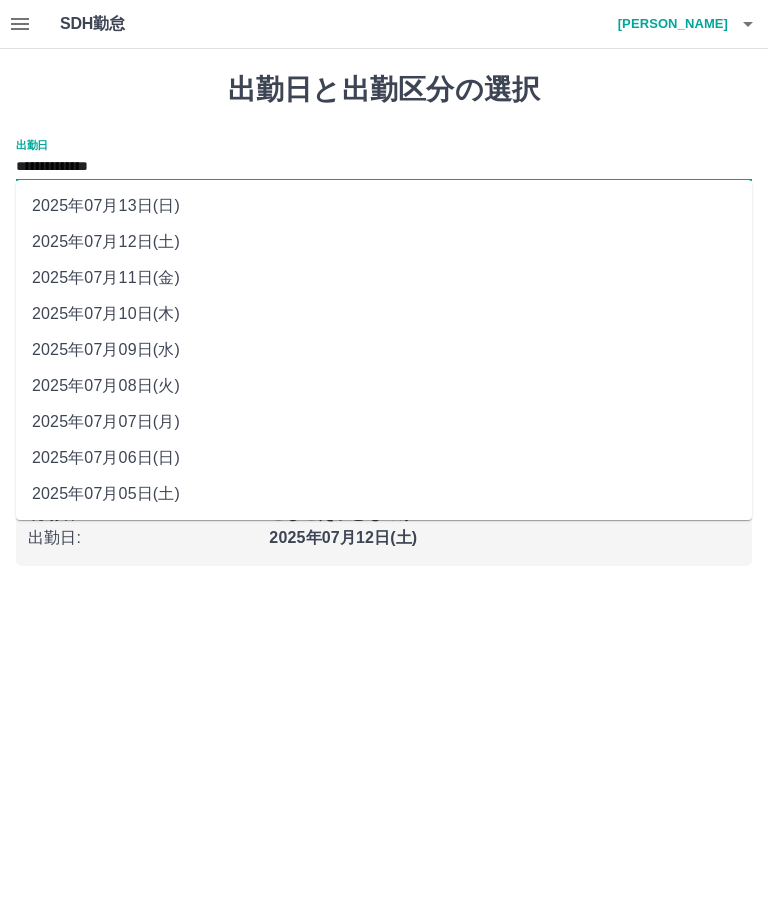 click on "2025年07月13日(日)" at bounding box center (384, 206) 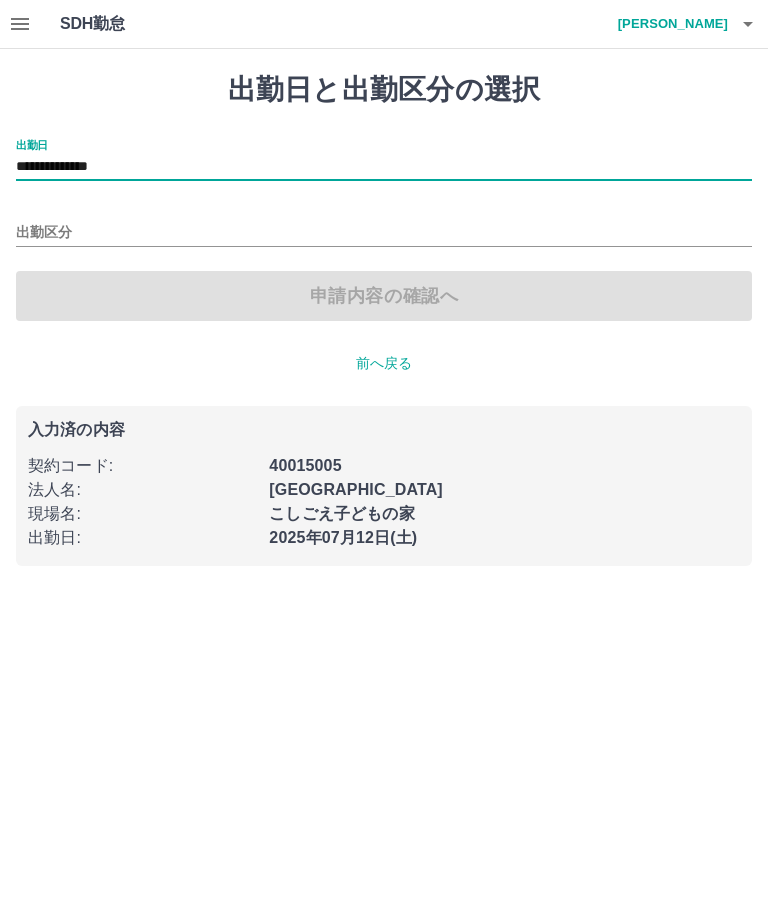 type on "**********" 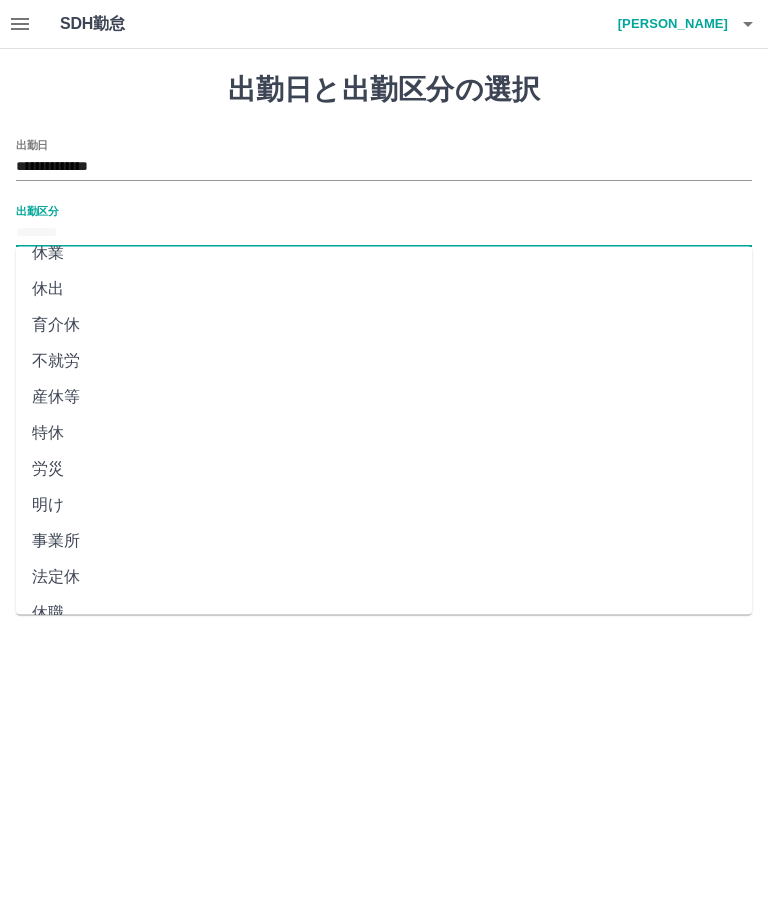 scroll, scrollTop: 270, scrollLeft: 0, axis: vertical 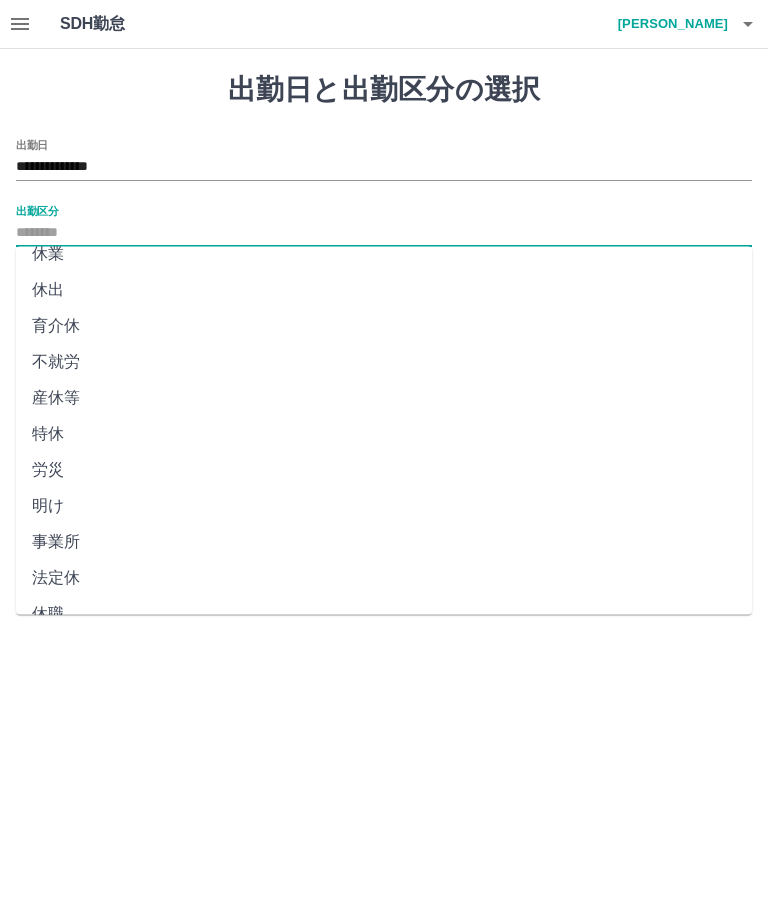 click on "法定休" at bounding box center (384, 579) 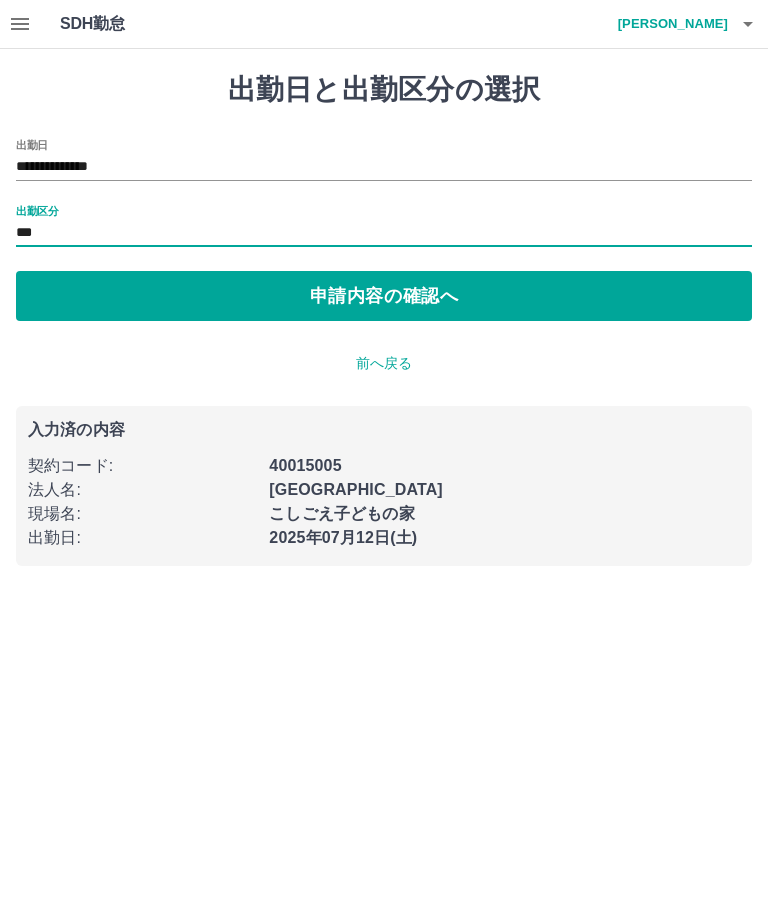 type on "***" 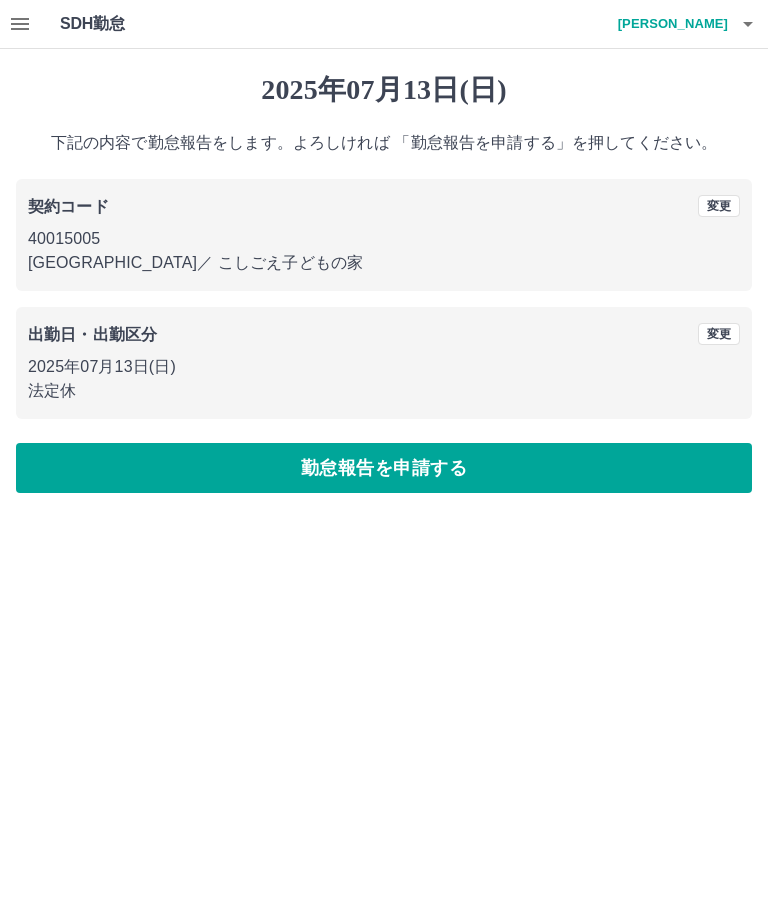 click on "勤怠報告を申請する" at bounding box center (384, 468) 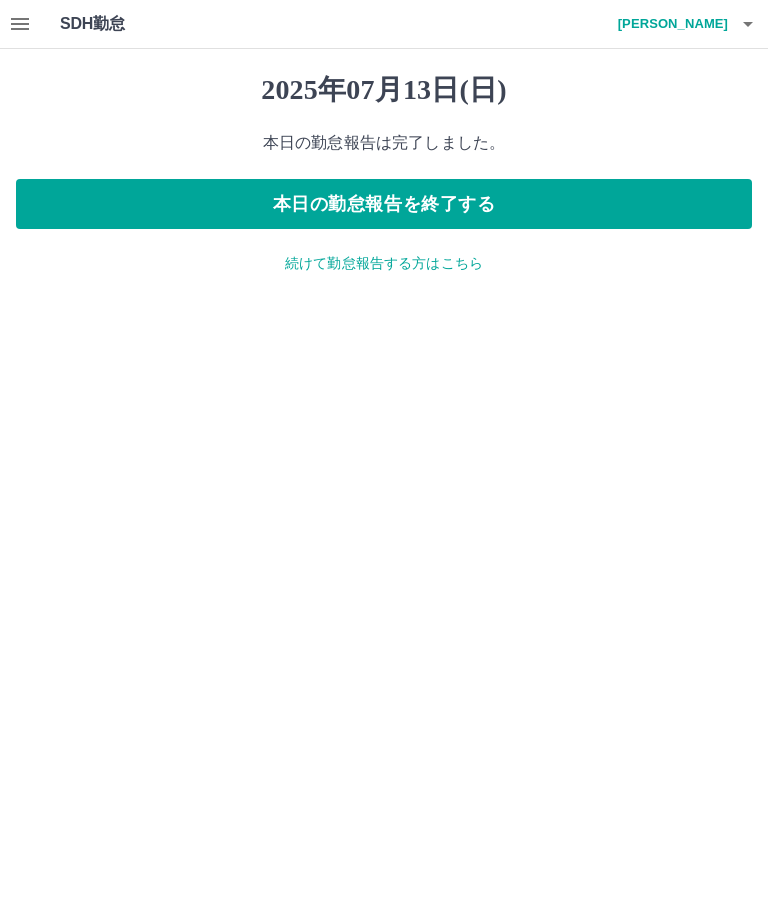 click 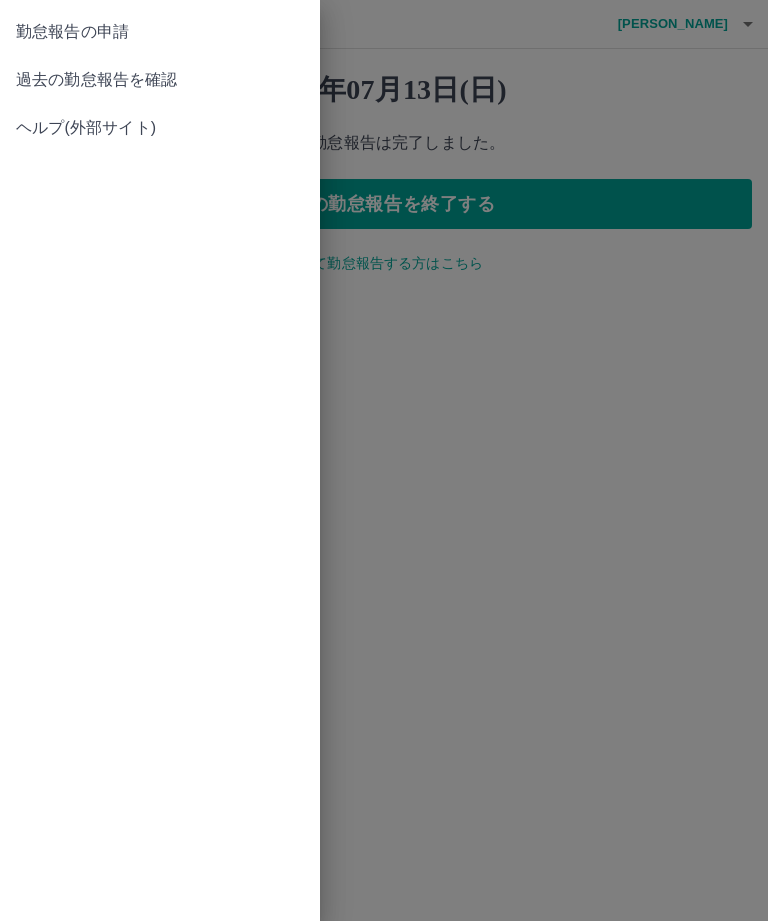 click on "過去の勤怠報告を確認" at bounding box center (160, 80) 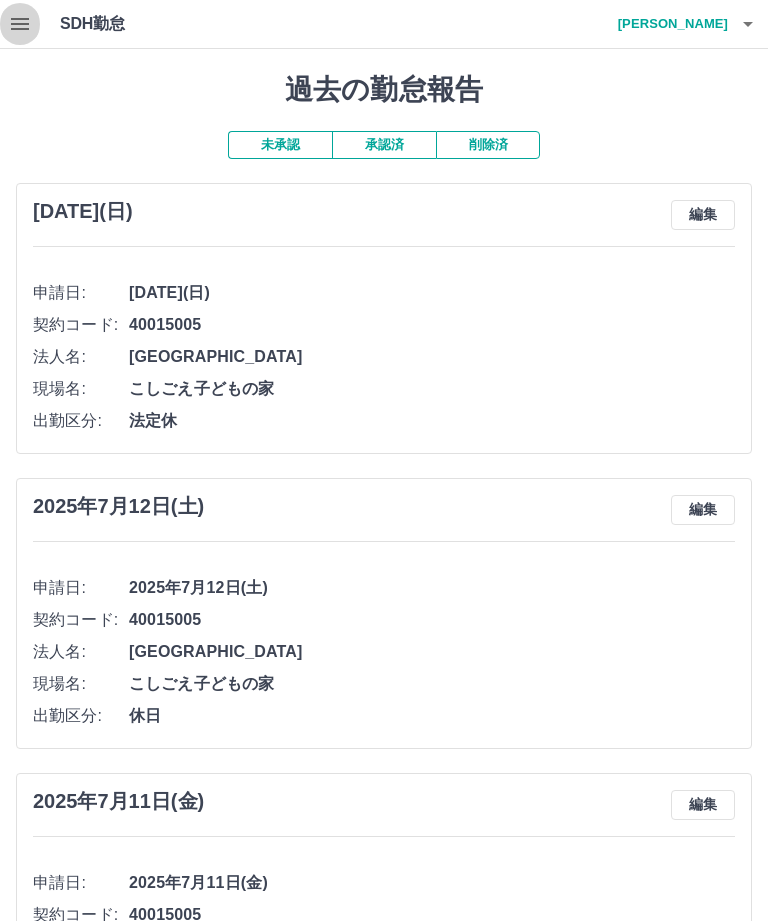 click 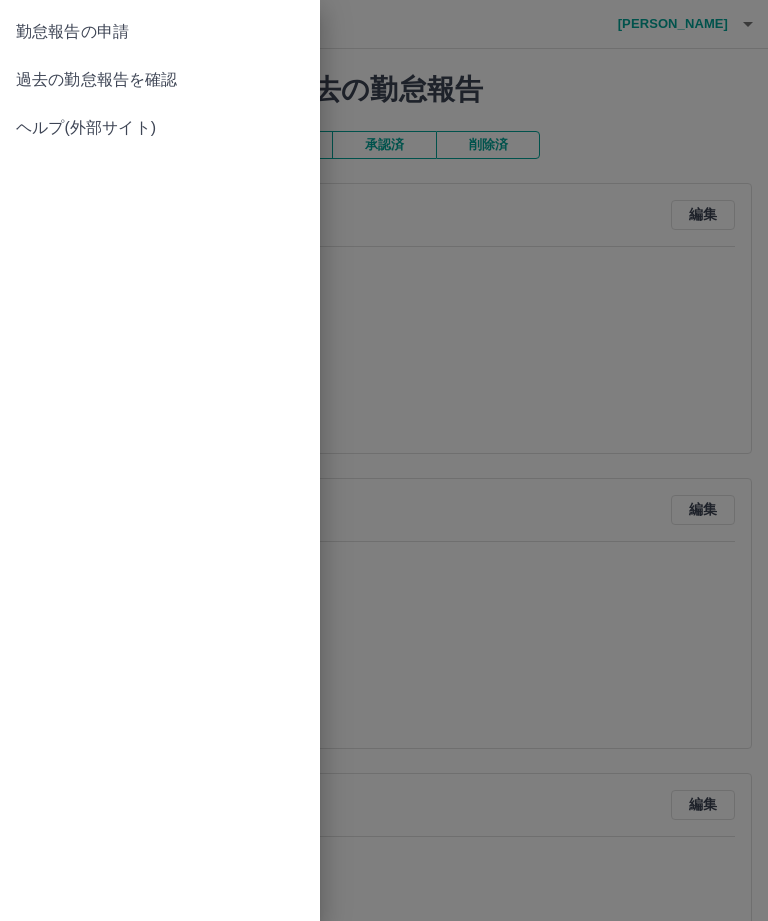 click at bounding box center [384, 460] 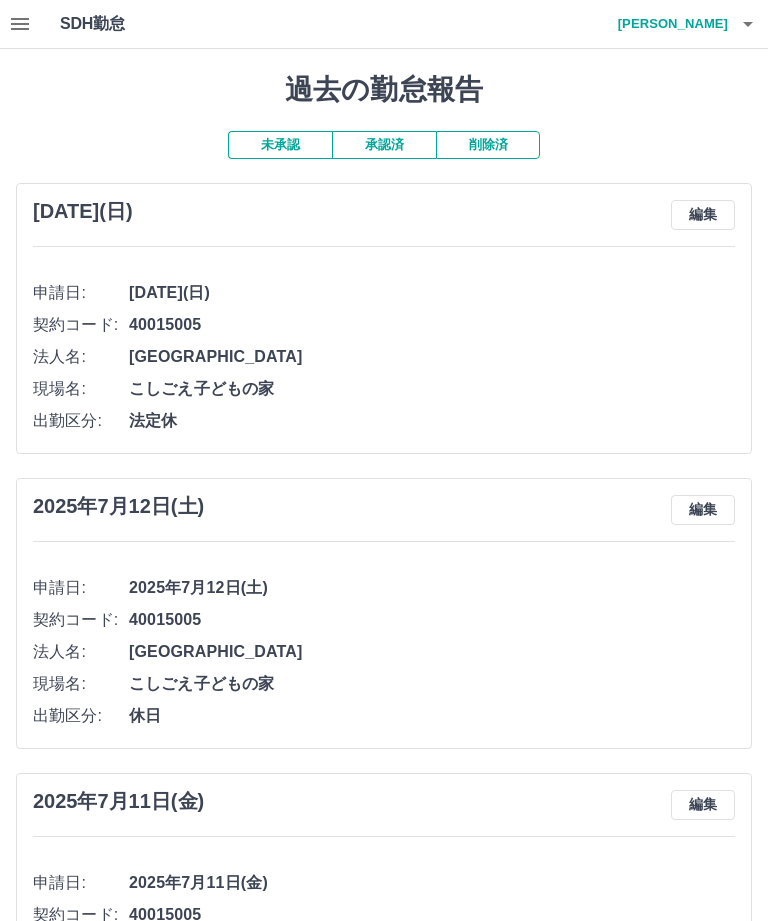 click on "加納　知恵" at bounding box center (668, 24) 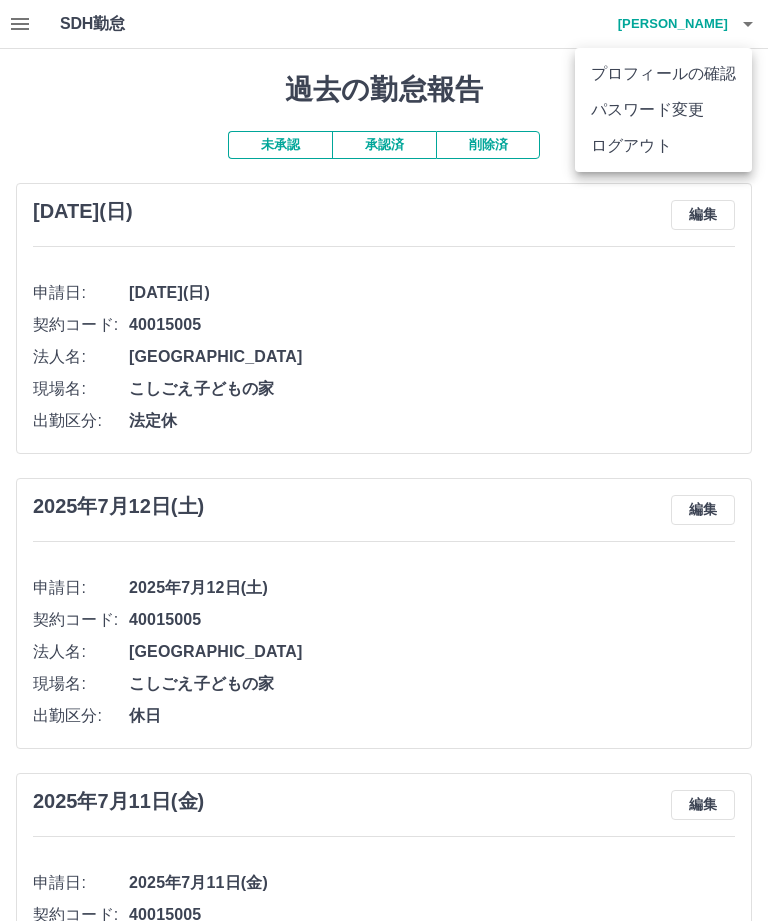 click on "ログアウト" at bounding box center [663, 146] 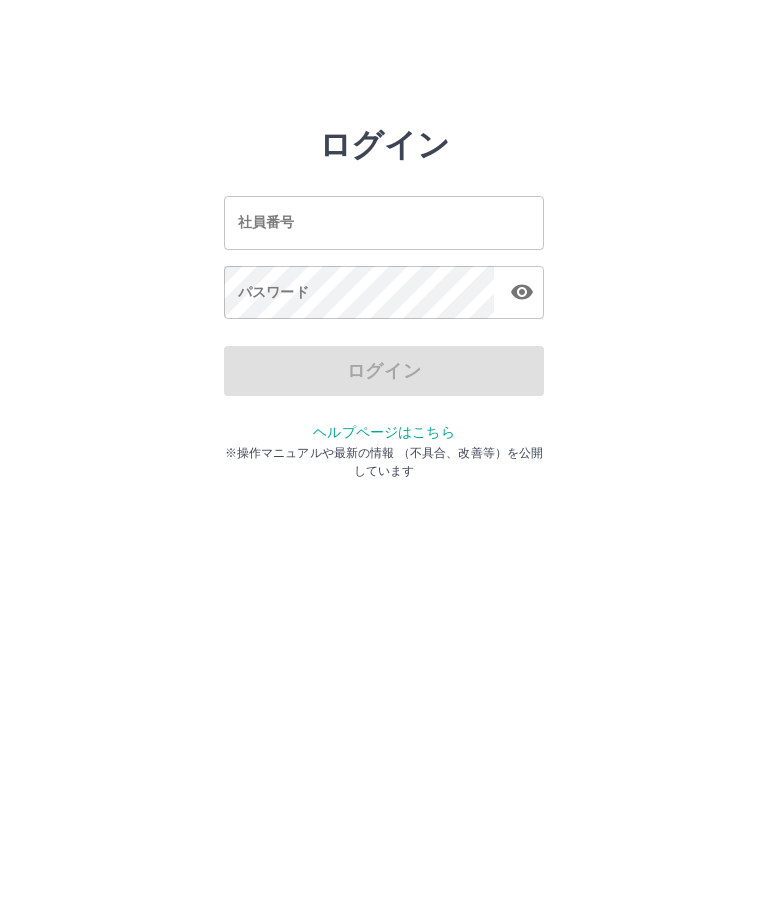 scroll, scrollTop: 0, scrollLeft: 0, axis: both 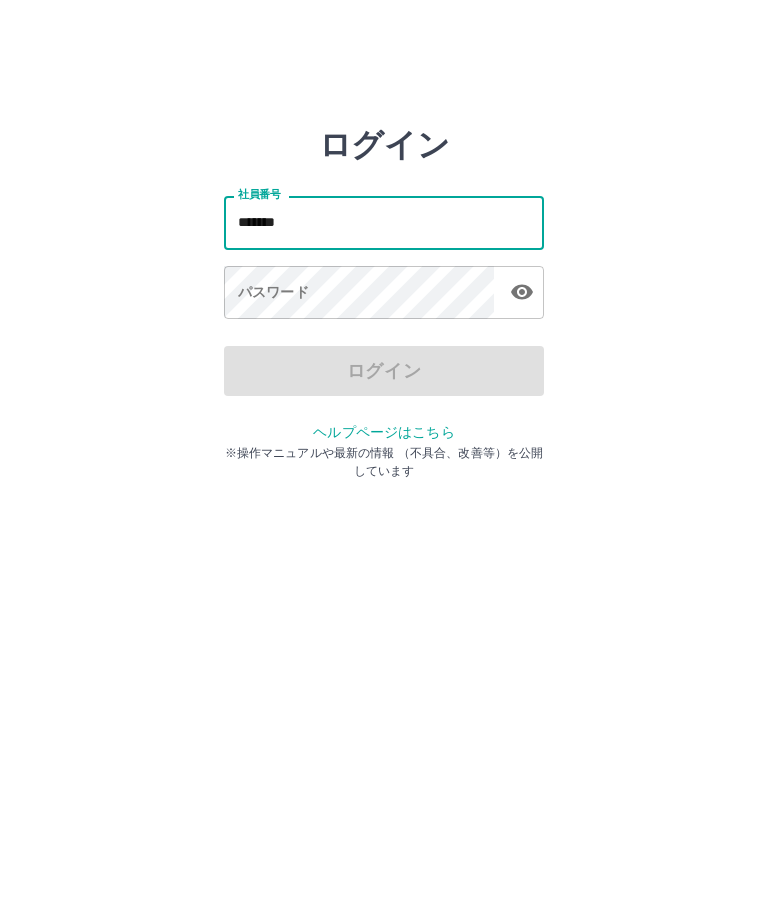 type on "*******" 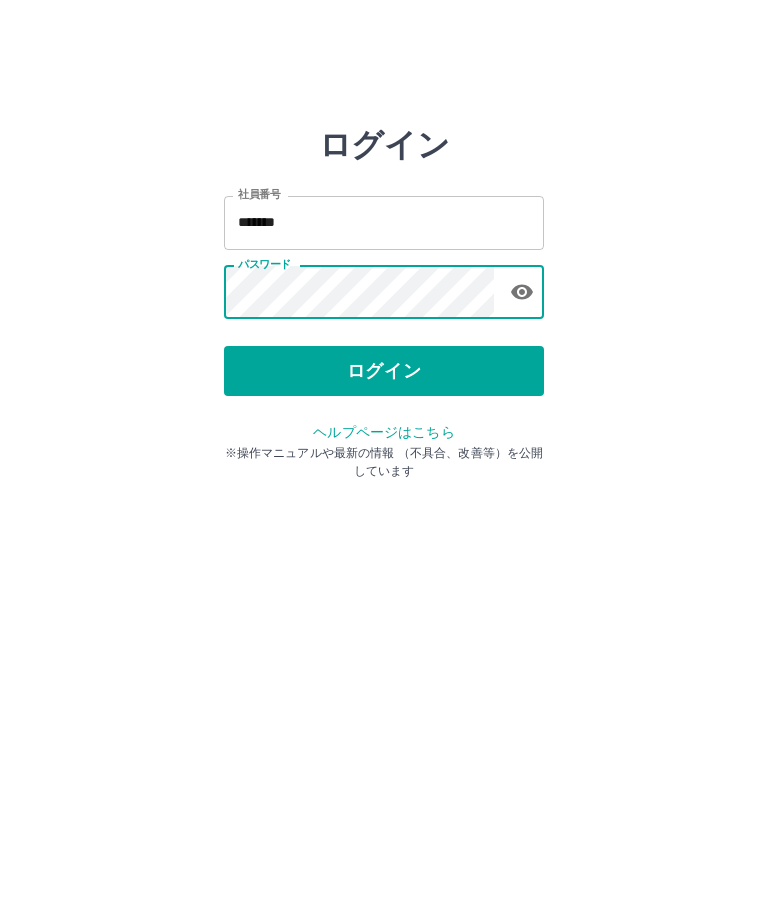 click on "ログイン" at bounding box center [384, 371] 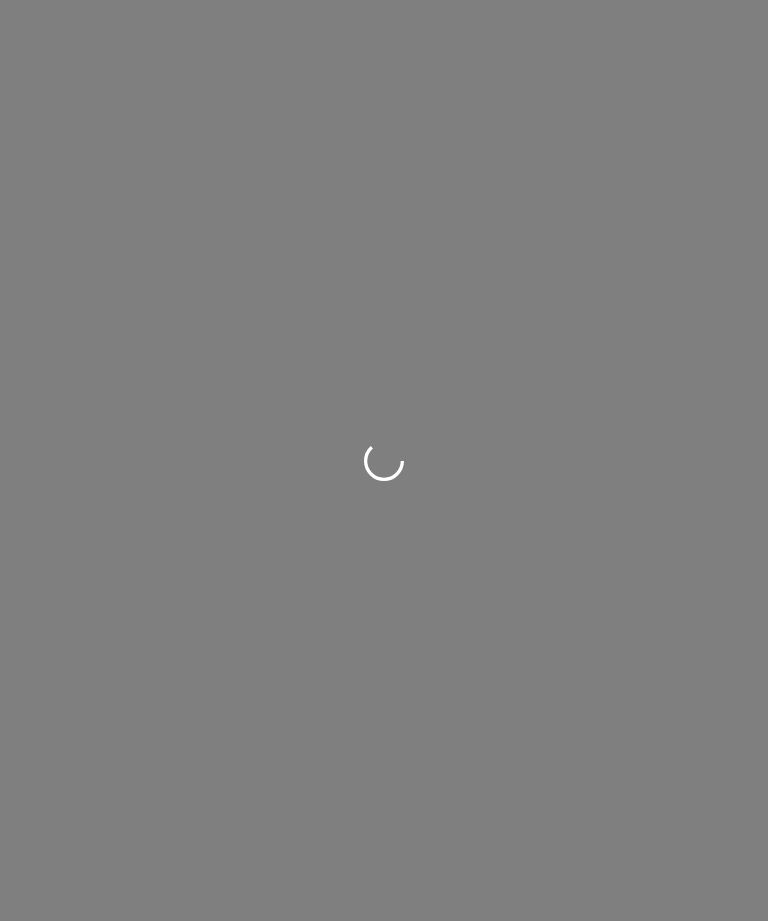 scroll, scrollTop: 0, scrollLeft: 0, axis: both 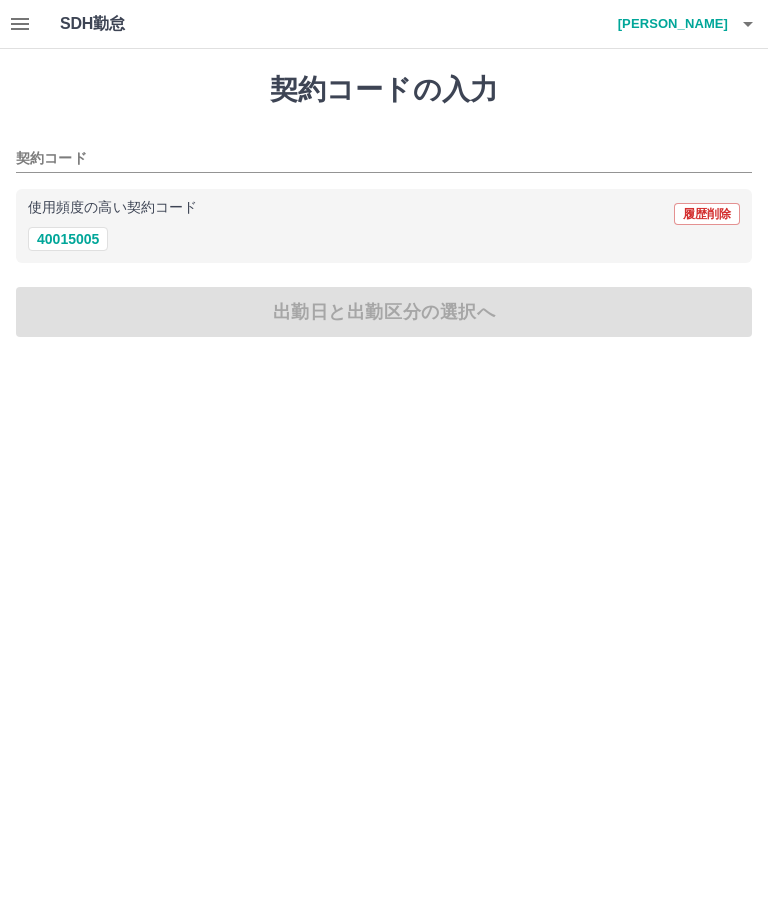 click 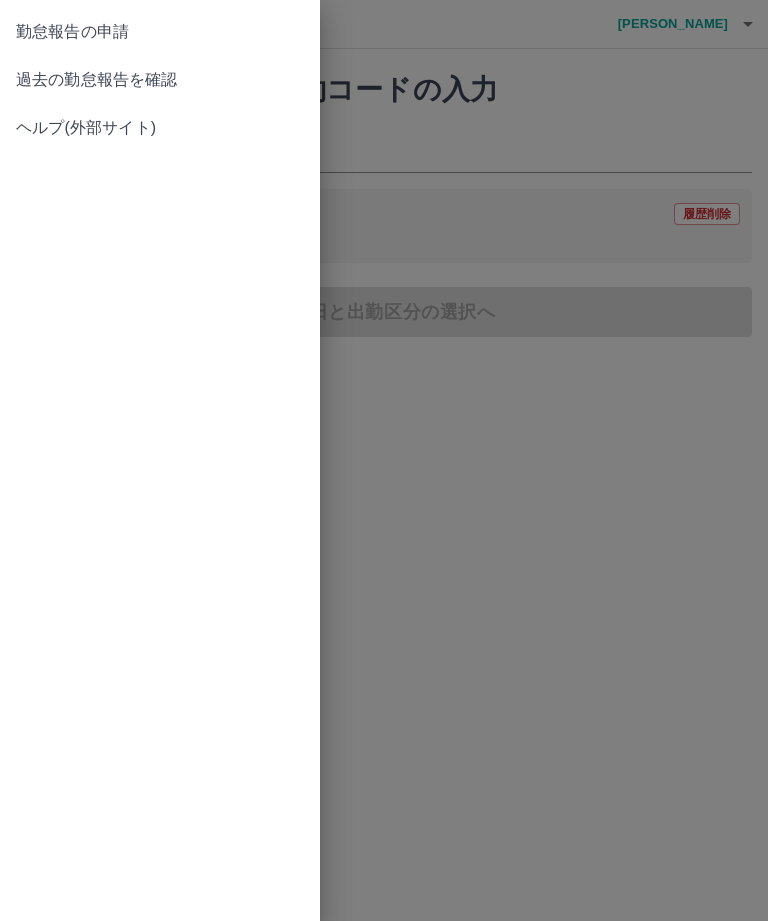 click on "過去の勤怠報告を確認" at bounding box center (160, 80) 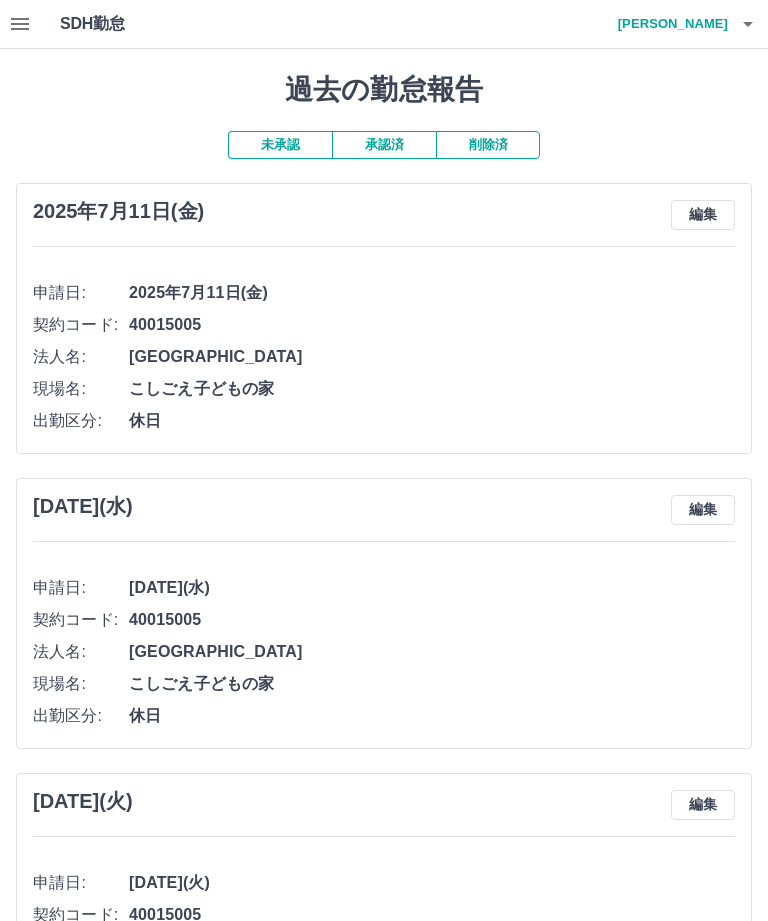 click 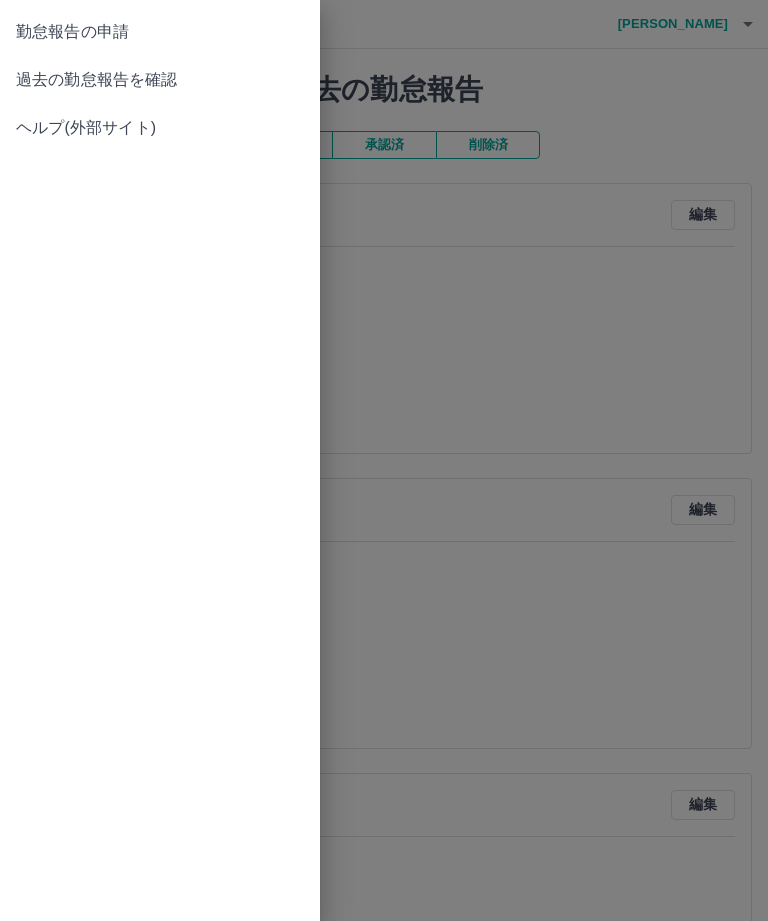 click on "勤怠報告の申請" at bounding box center [160, 32] 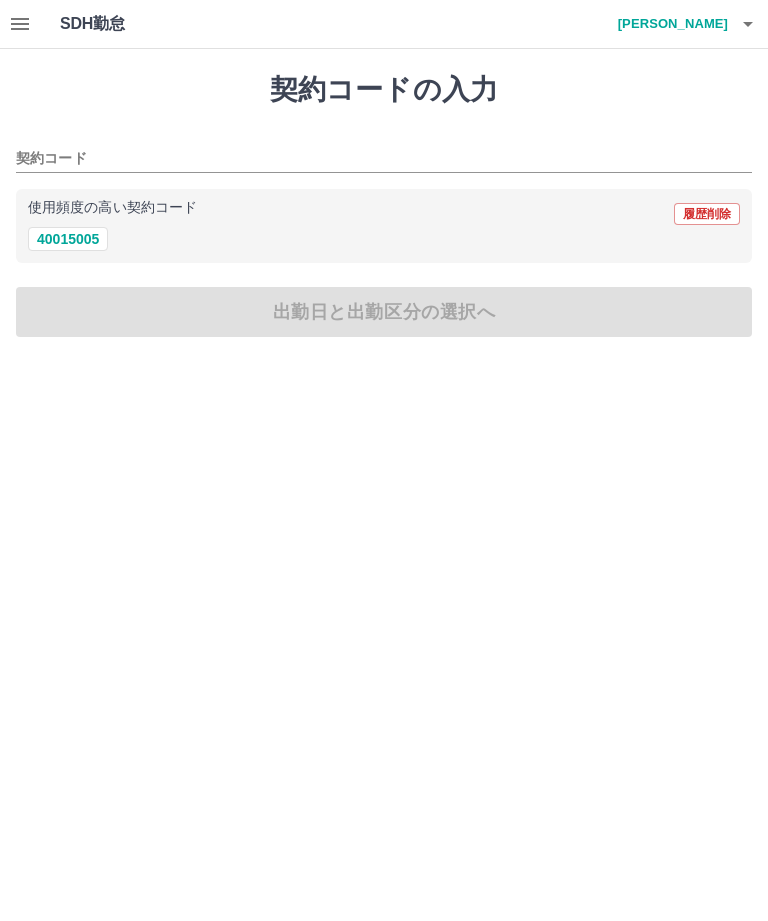 click on "40015005" at bounding box center [68, 239] 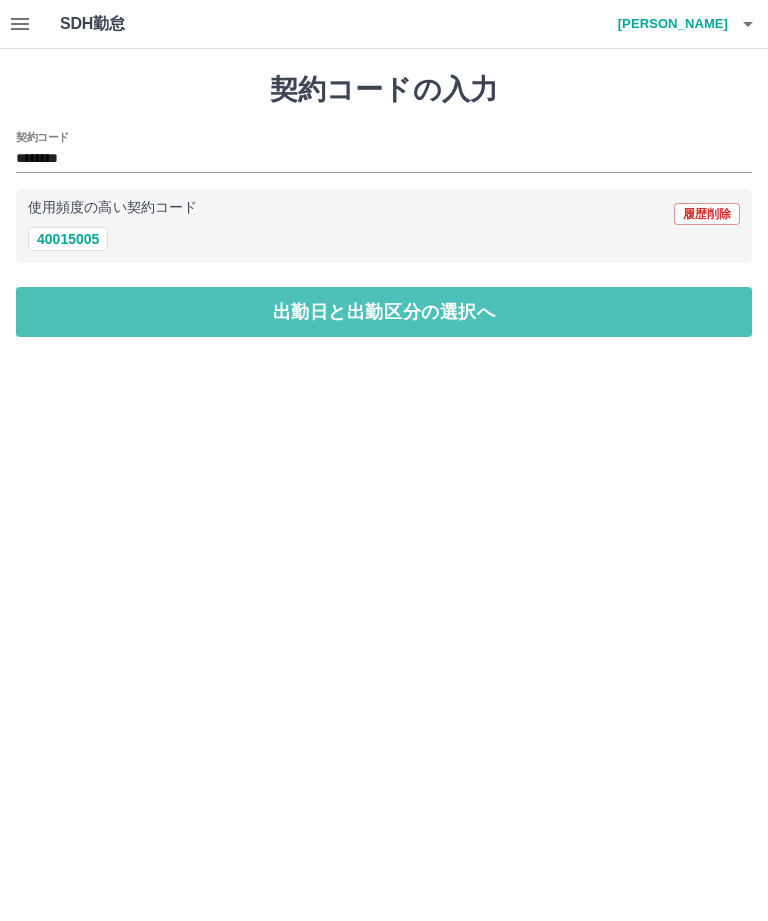 click on "出勤日と出勤区分の選択へ" at bounding box center (384, 312) 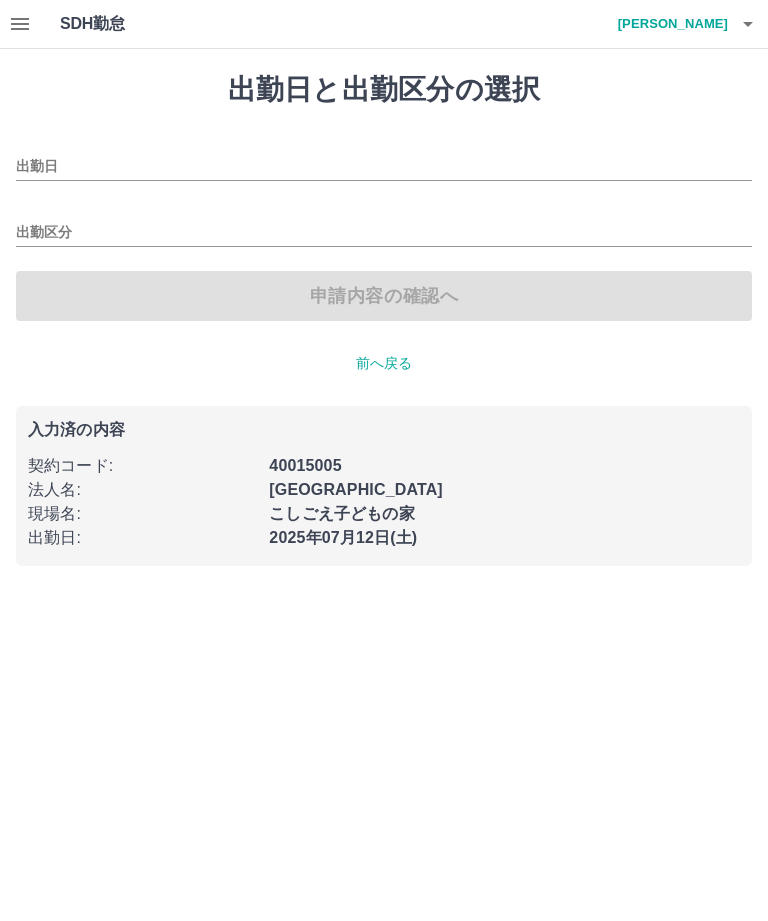 type on "**********" 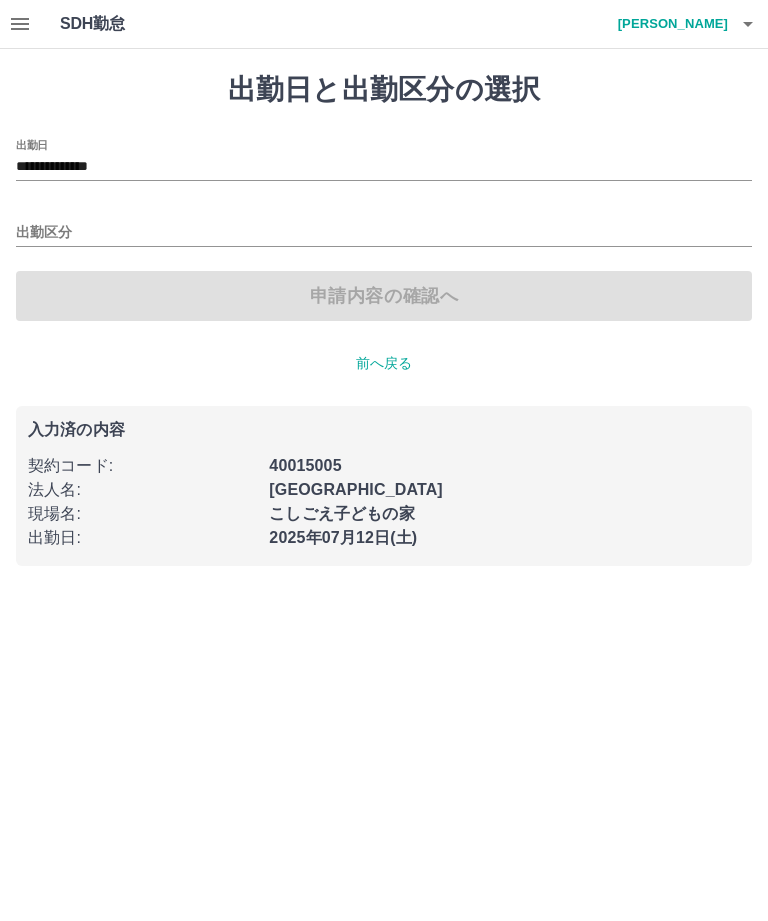 click on "出勤区分" at bounding box center (384, 233) 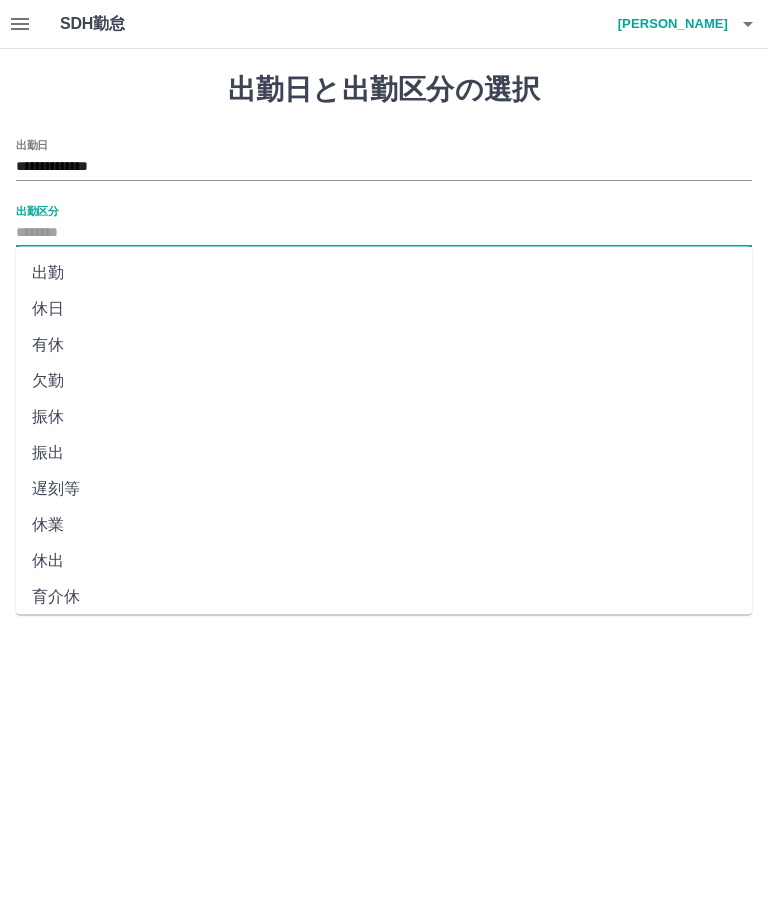 click on "休日" at bounding box center [384, 309] 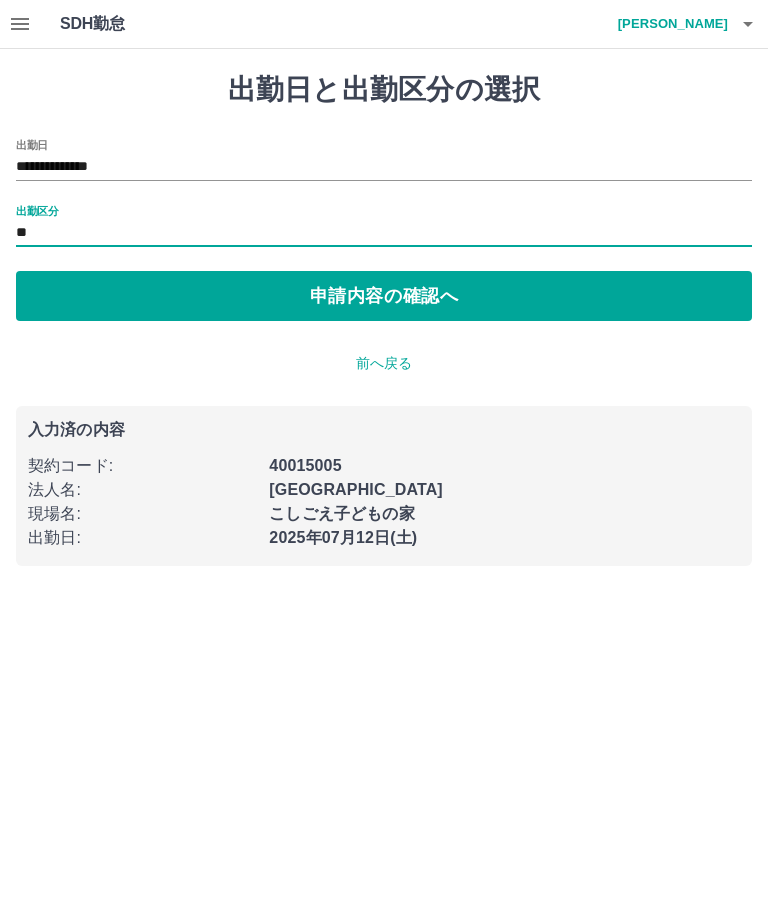 click on "申請内容の確認へ" at bounding box center [384, 296] 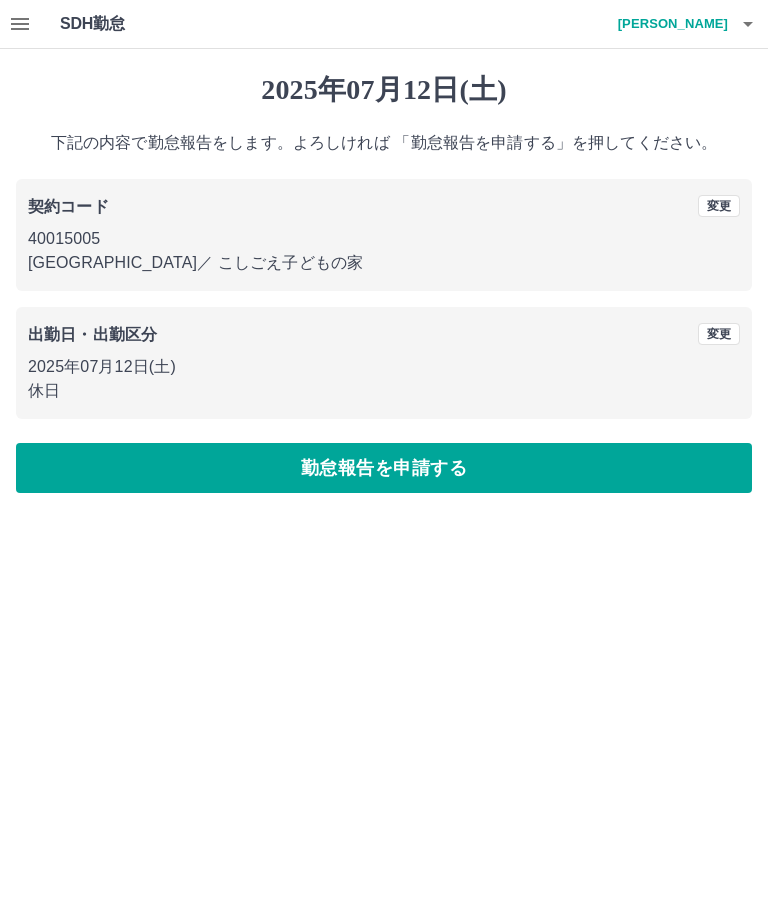 click on "勤怠報告を申請する" at bounding box center [384, 468] 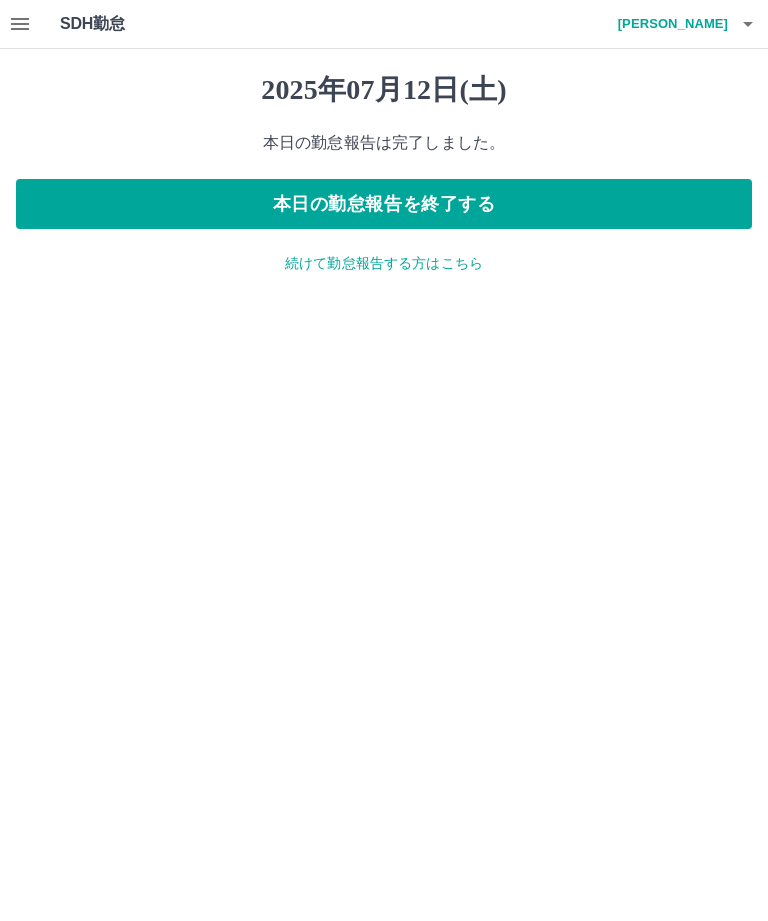 click on "続けて勤怠報告する方はこちら" at bounding box center (384, 263) 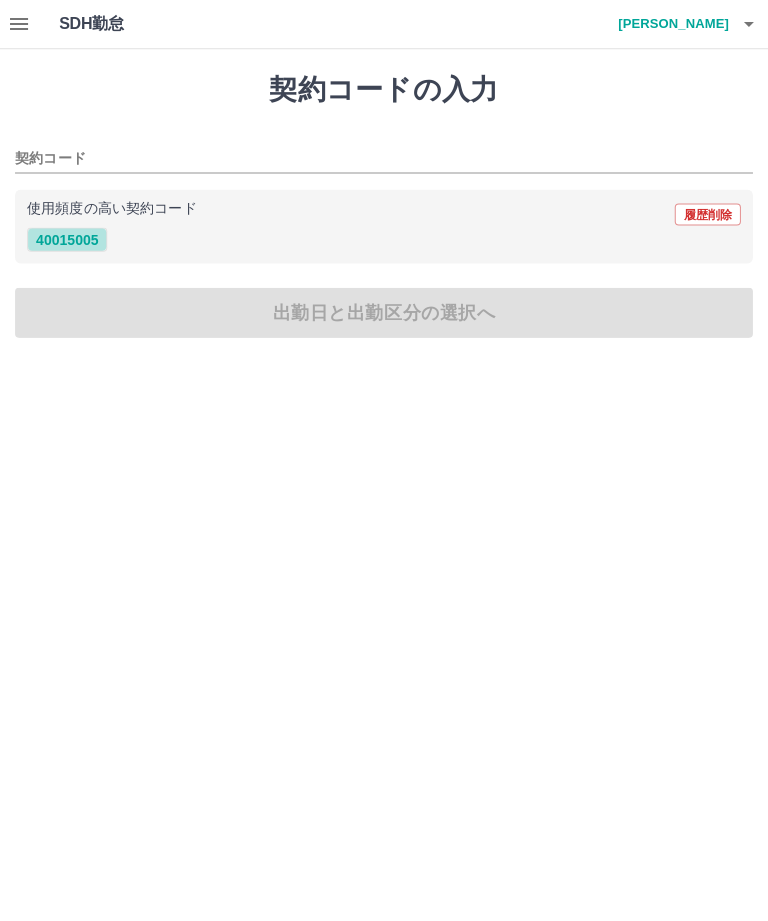click on "40015005" at bounding box center [68, 239] 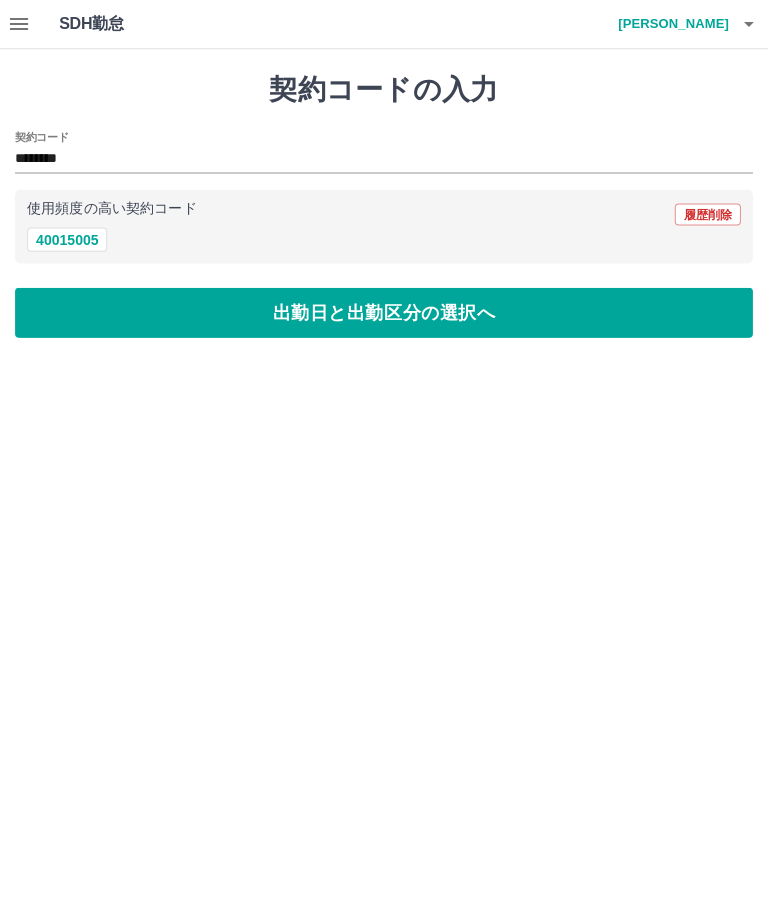 click on "出勤日と出勤区分の選択へ" at bounding box center [384, 312] 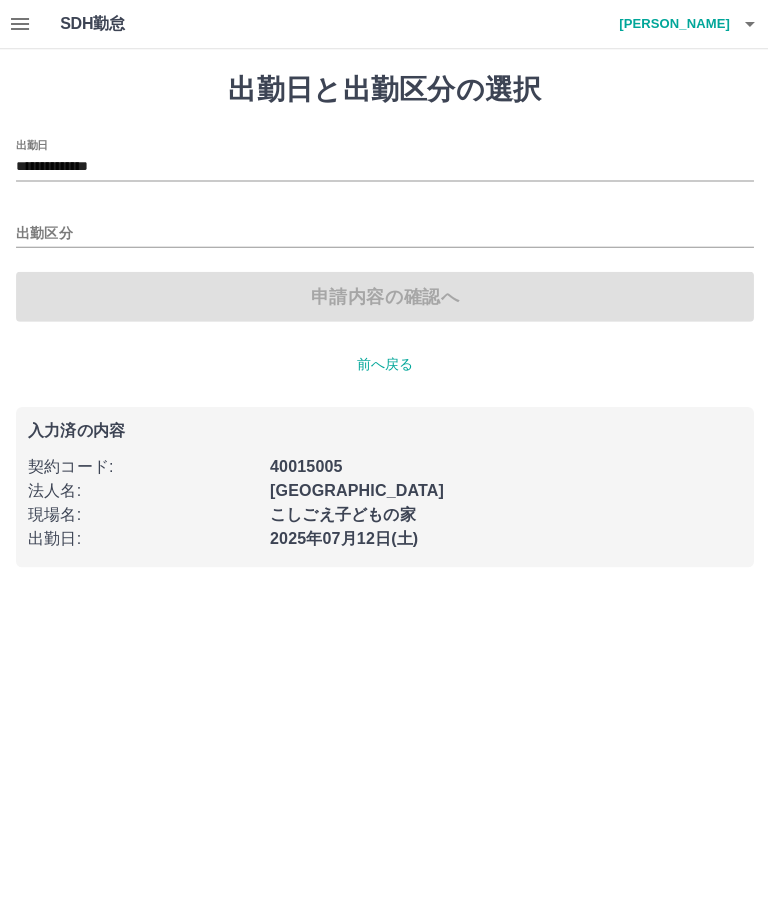 click on "申請内容の確認へ" at bounding box center [384, 296] 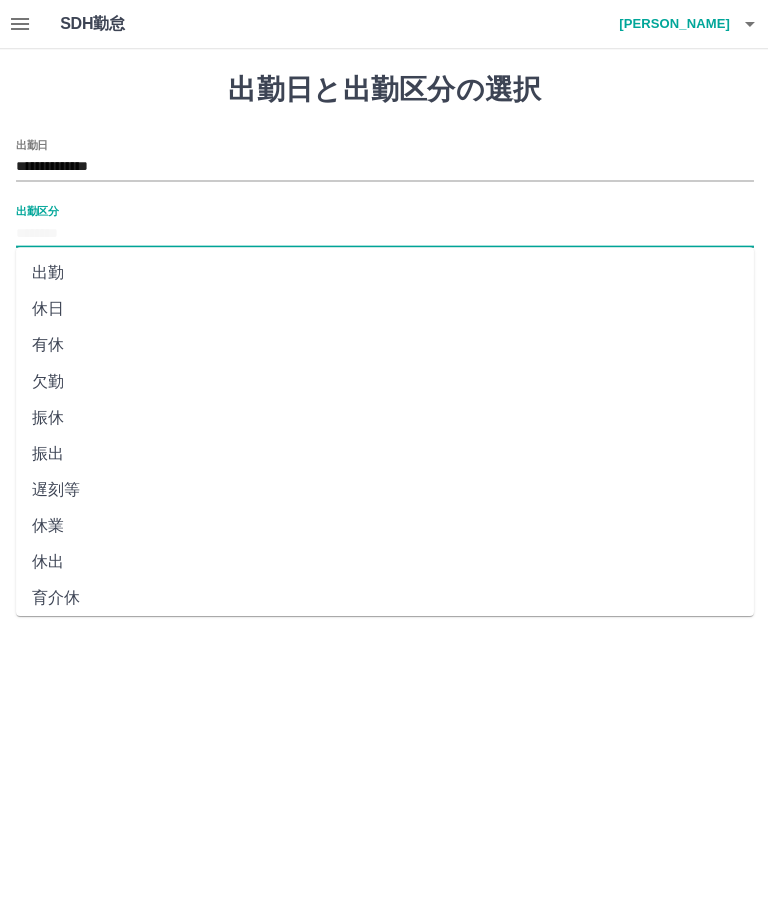 click on "休日" at bounding box center [384, 309] 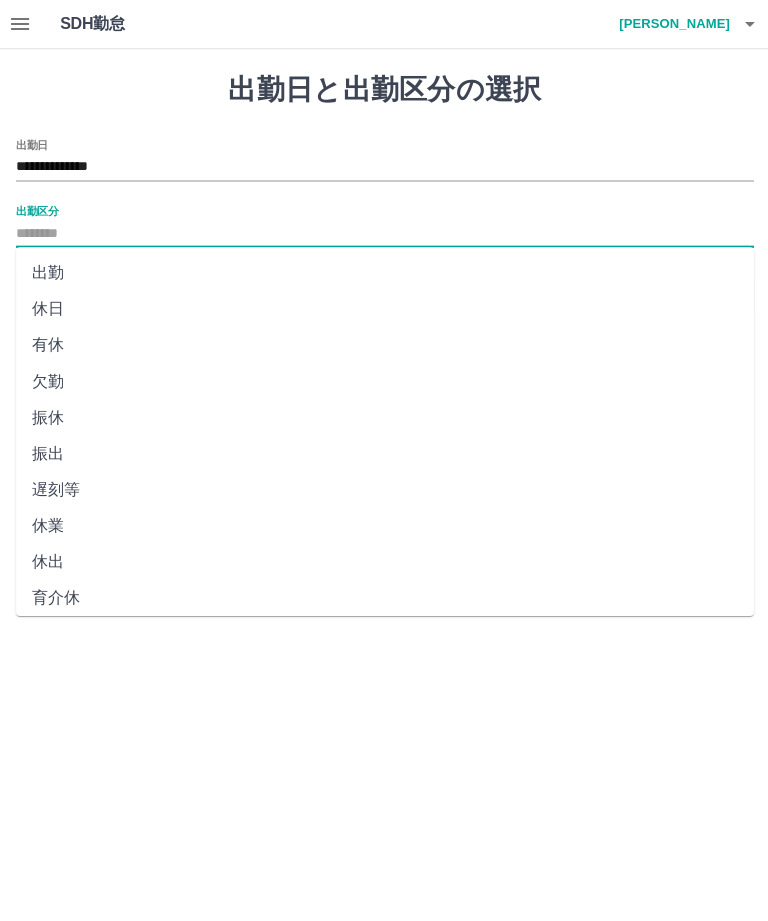 type on "**" 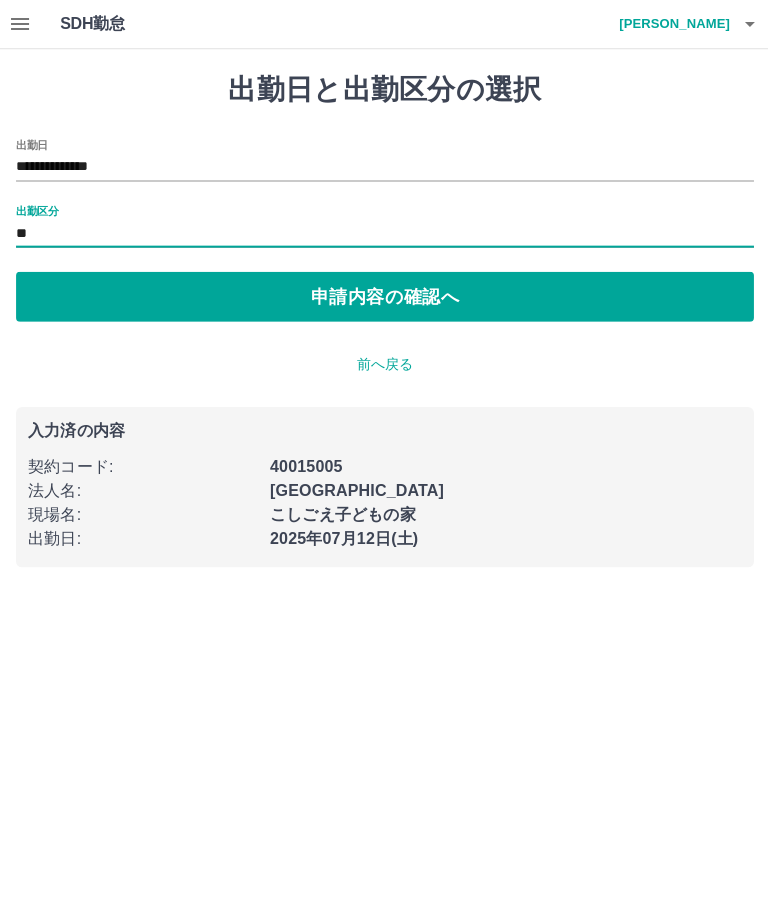 click on "申請内容の確認へ" at bounding box center (384, 296) 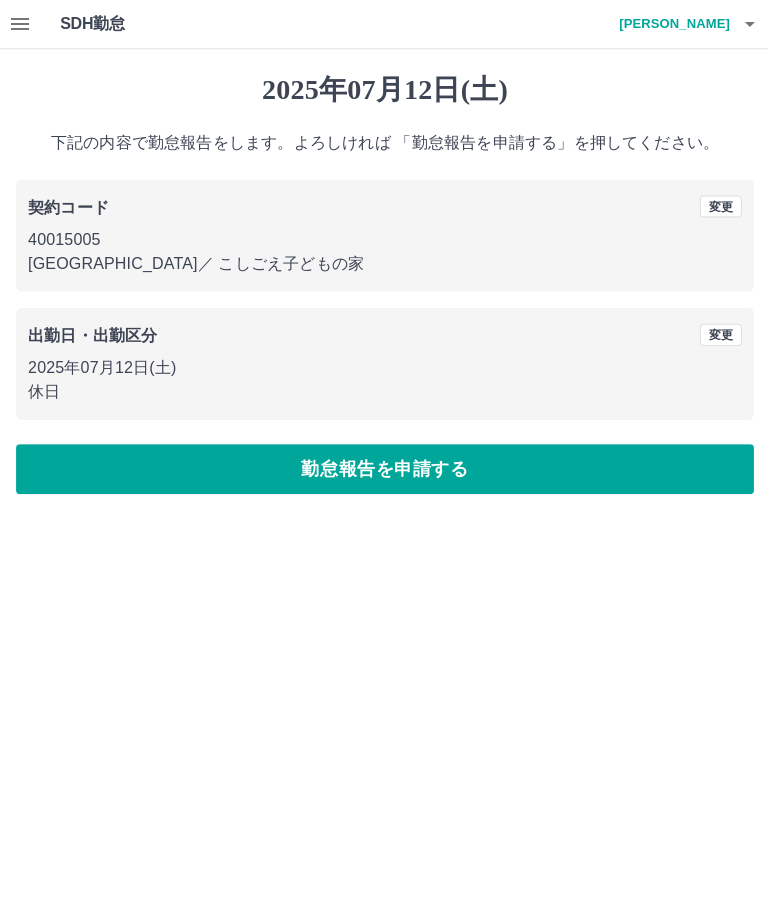 click on "勤怠報告を申請する" at bounding box center [384, 468] 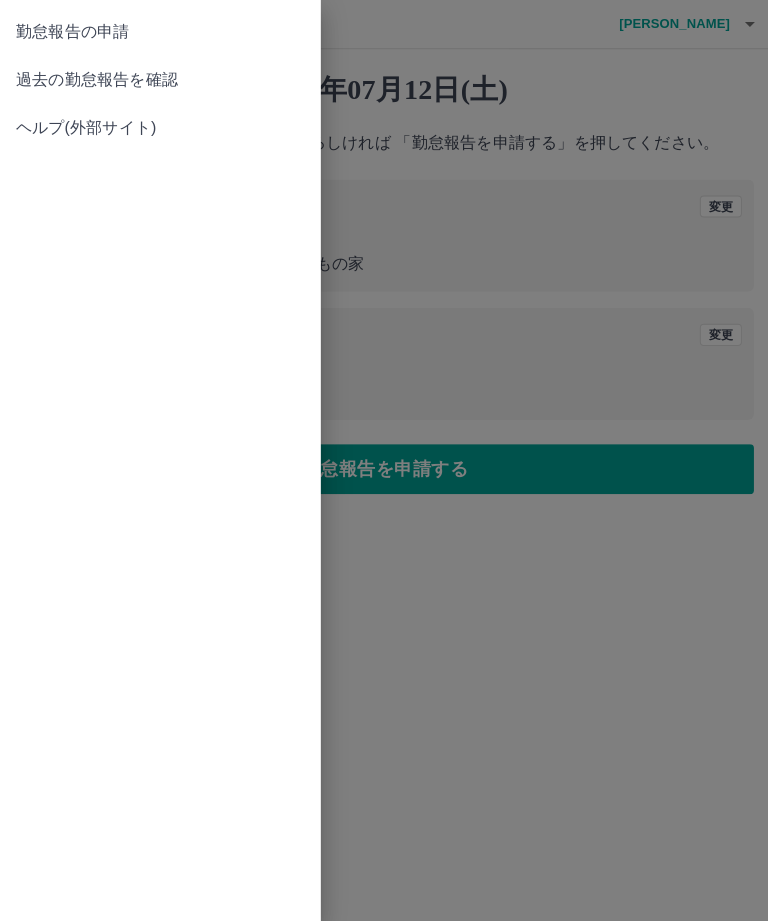 click on "勤怠報告の申請" at bounding box center (160, 32) 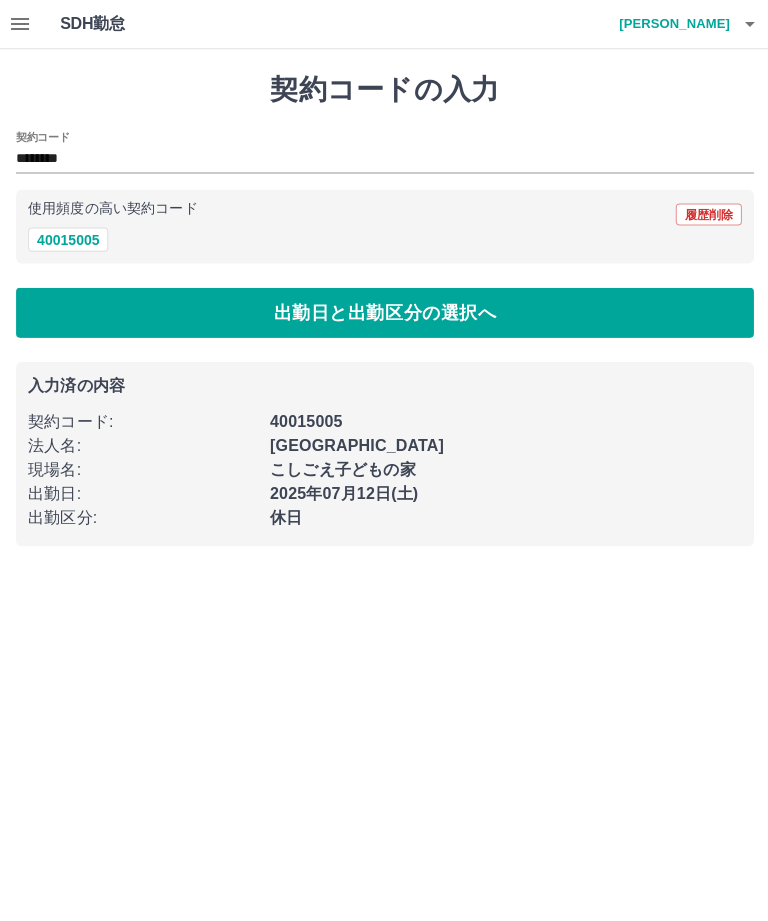 click on "40015005" at bounding box center (68, 239) 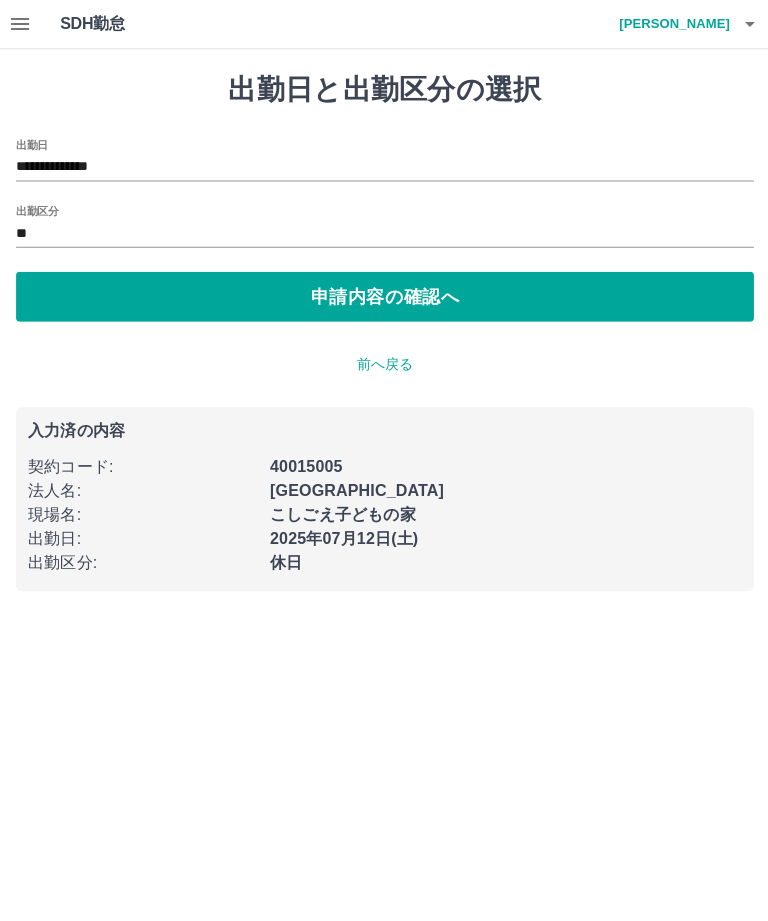 click on "**********" at bounding box center [384, 167] 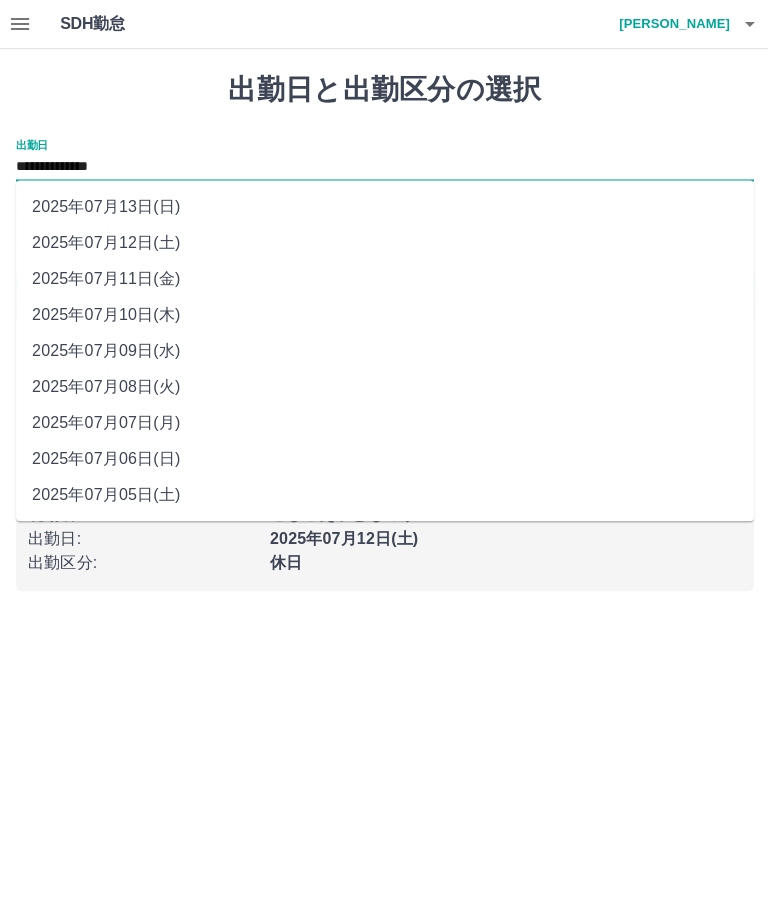click on "2025年07月13日(日)" at bounding box center [384, 206] 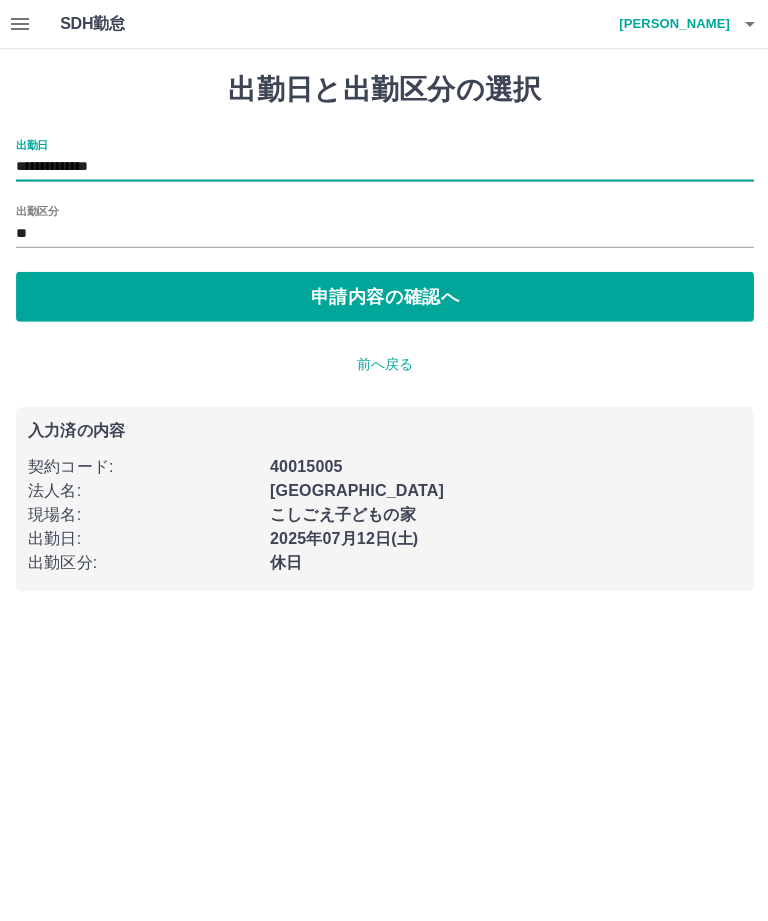 click on "申請内容の確認へ" at bounding box center [384, 296] 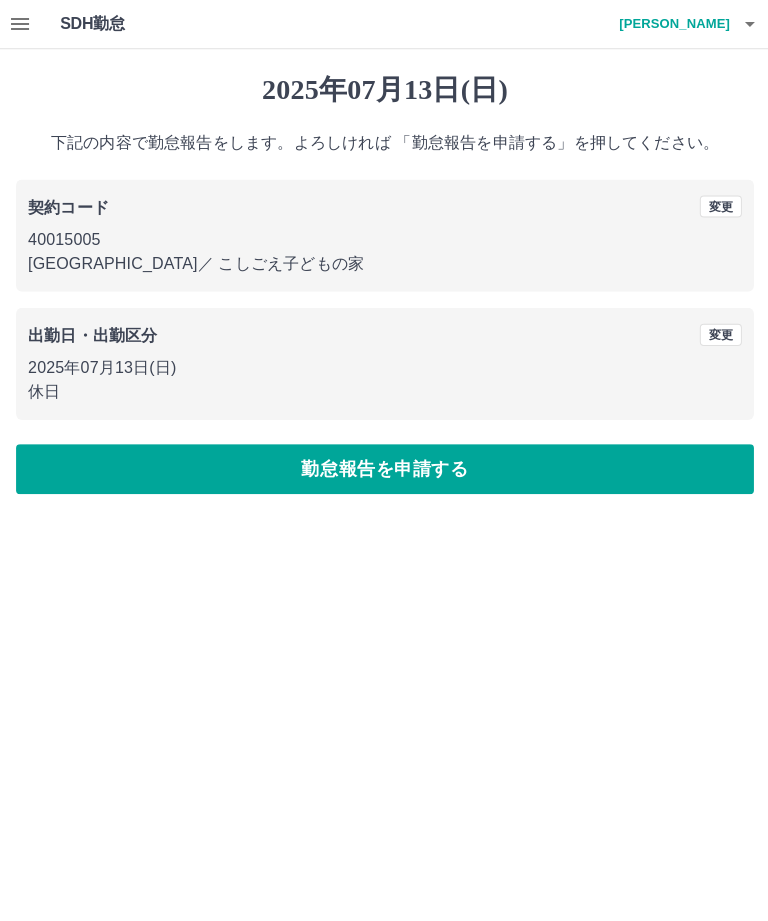 click 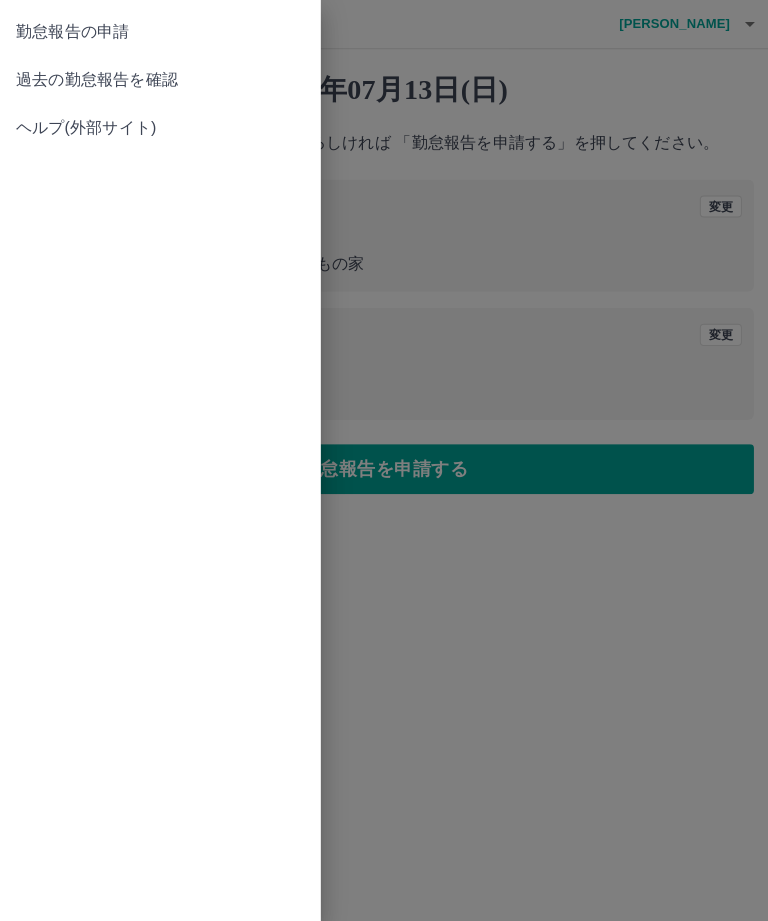 click on "勤怠報告の申請" at bounding box center (160, 32) 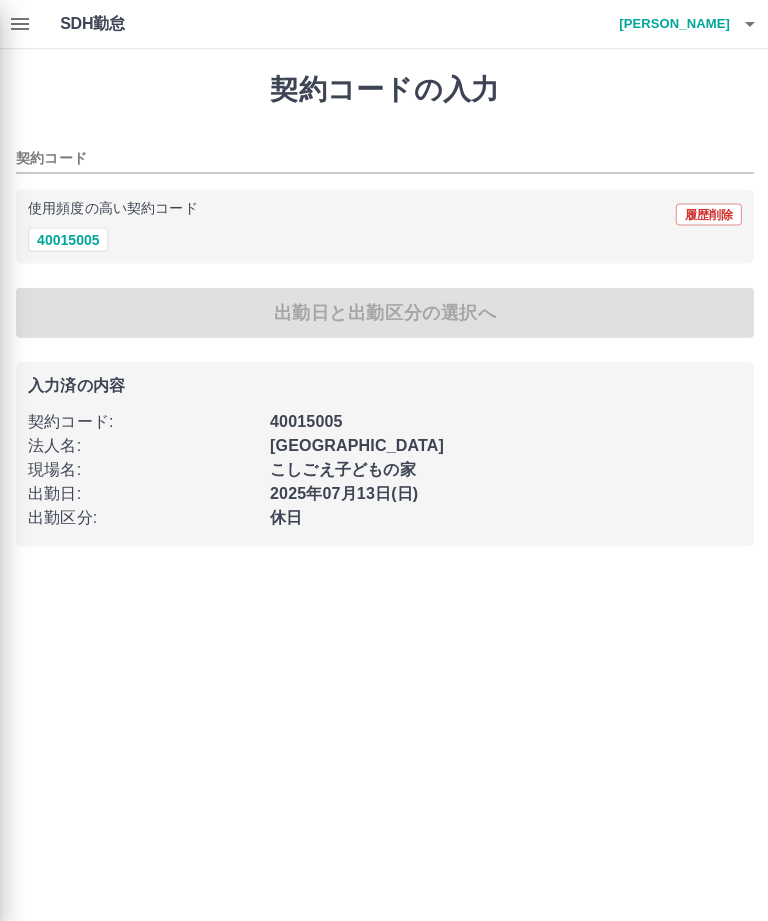 type on "********" 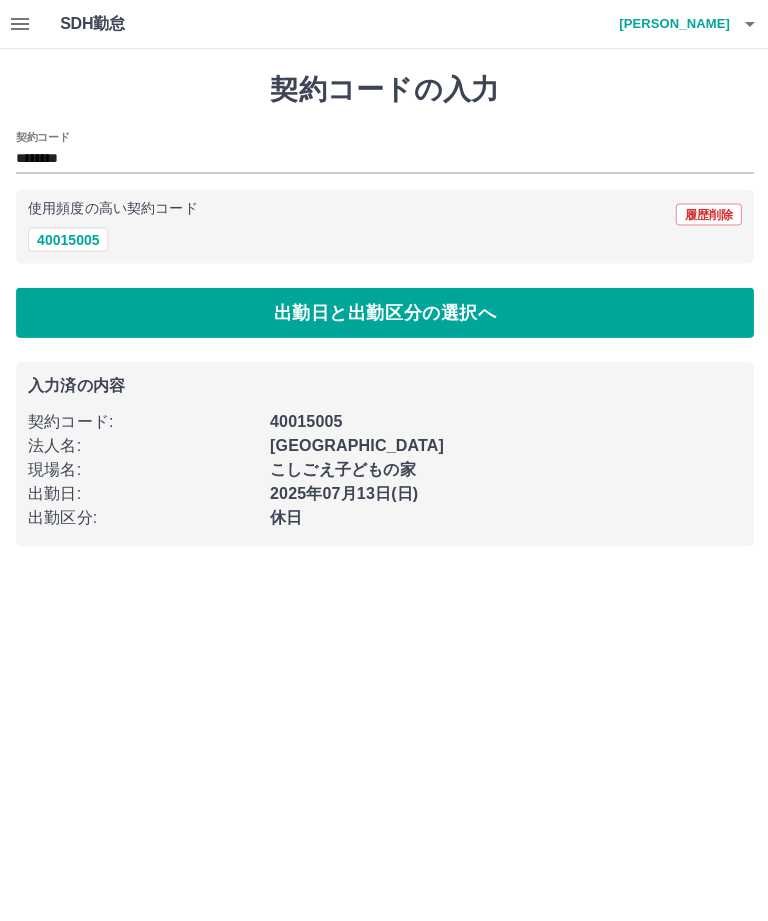 click on "40015005" at bounding box center (68, 239) 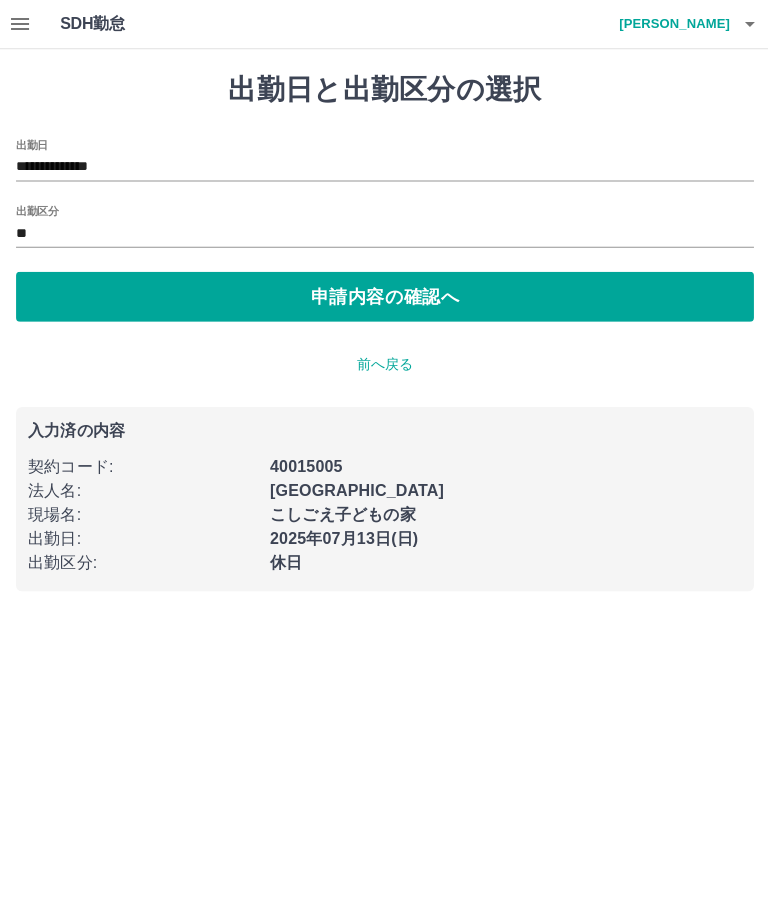 click on "出勤区分" at bounding box center [37, 210] 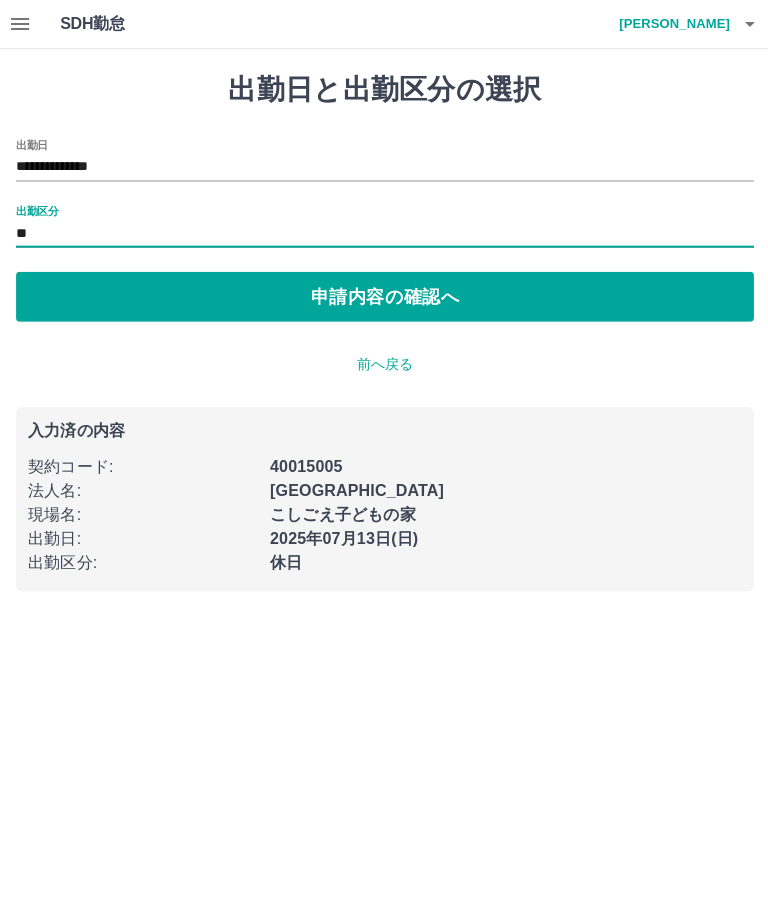 click on "**" at bounding box center [384, 233] 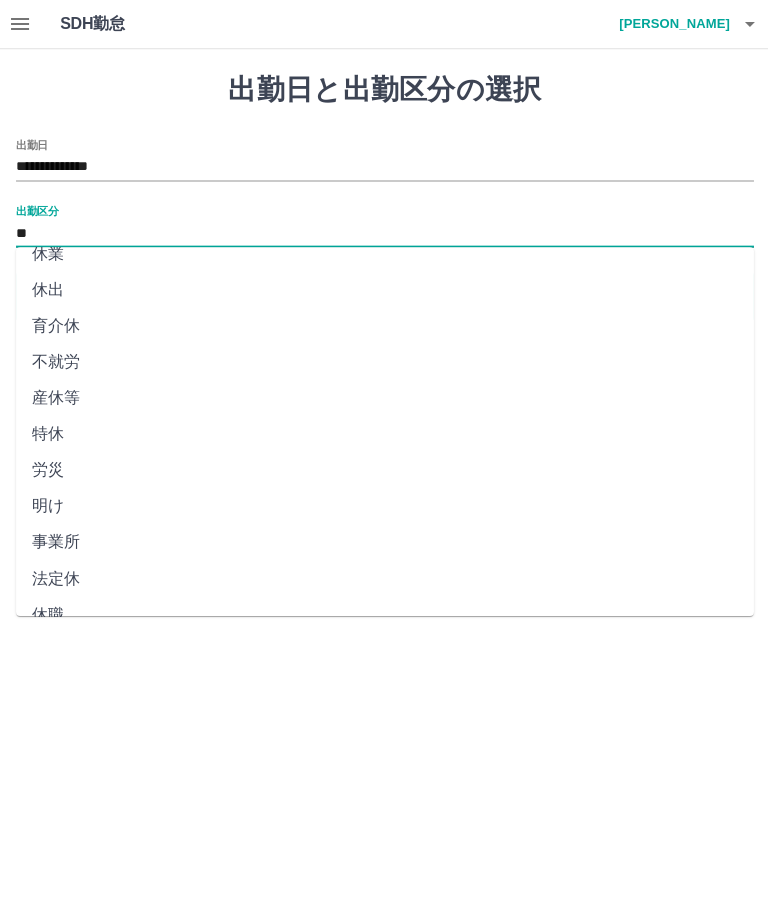 scroll, scrollTop: 270, scrollLeft: 0, axis: vertical 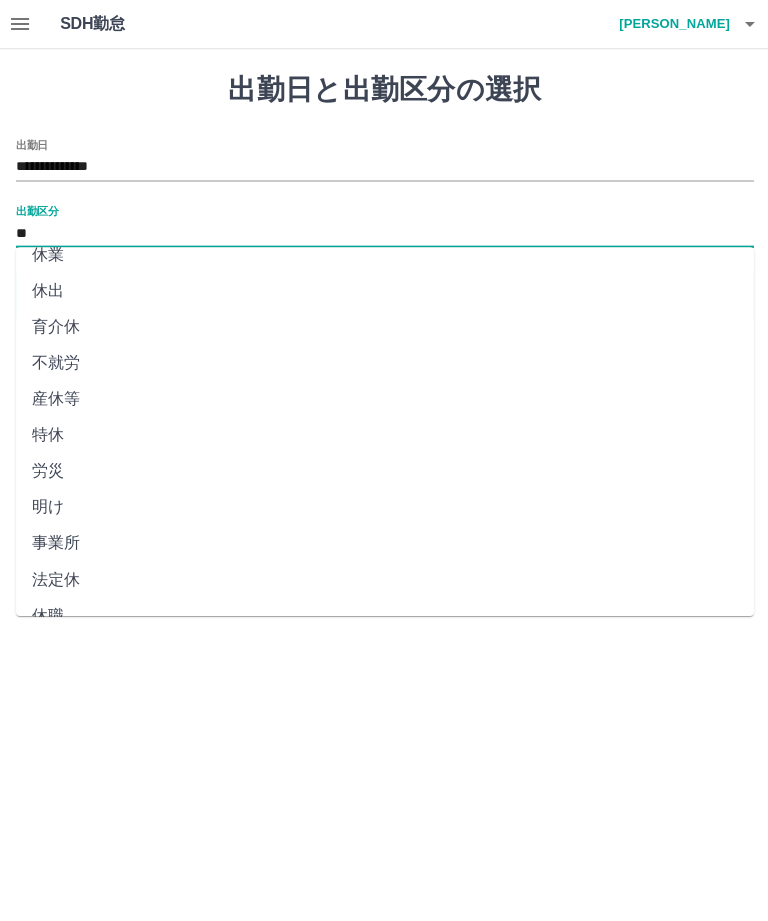 click on "法定休" at bounding box center (384, 579) 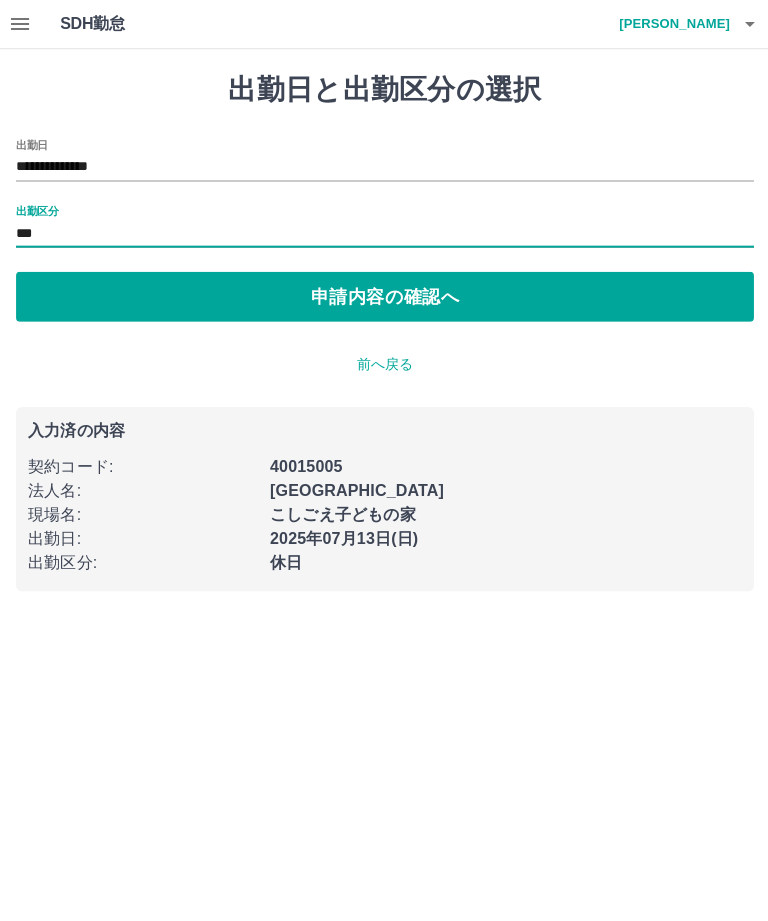 click on "申請内容の確認へ" at bounding box center (384, 296) 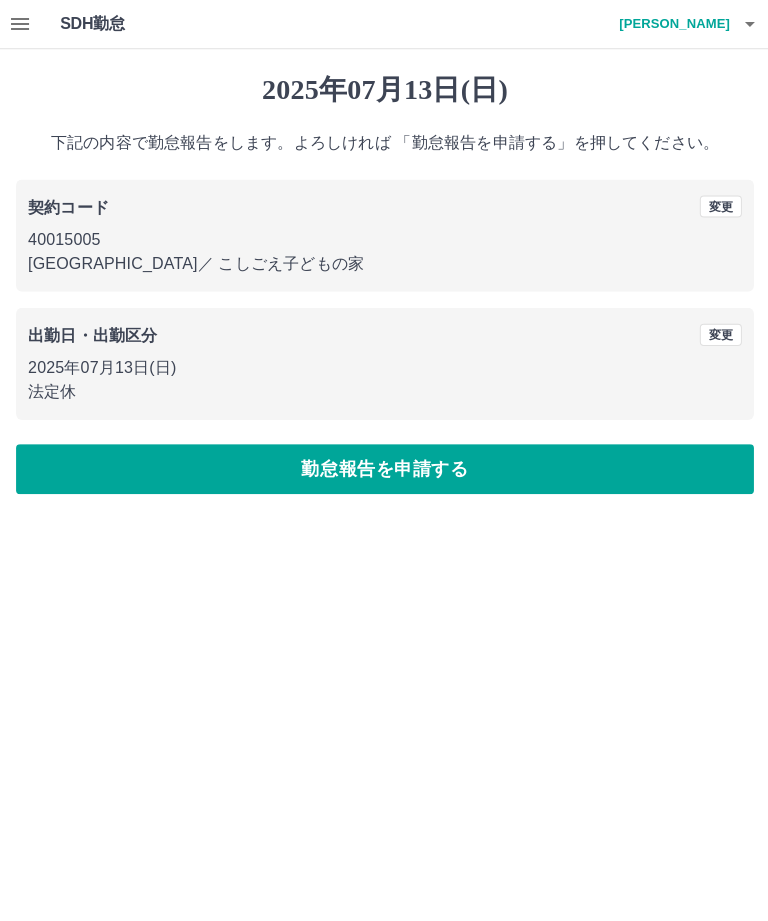 click on "勤怠報告を申請する" at bounding box center (384, 468) 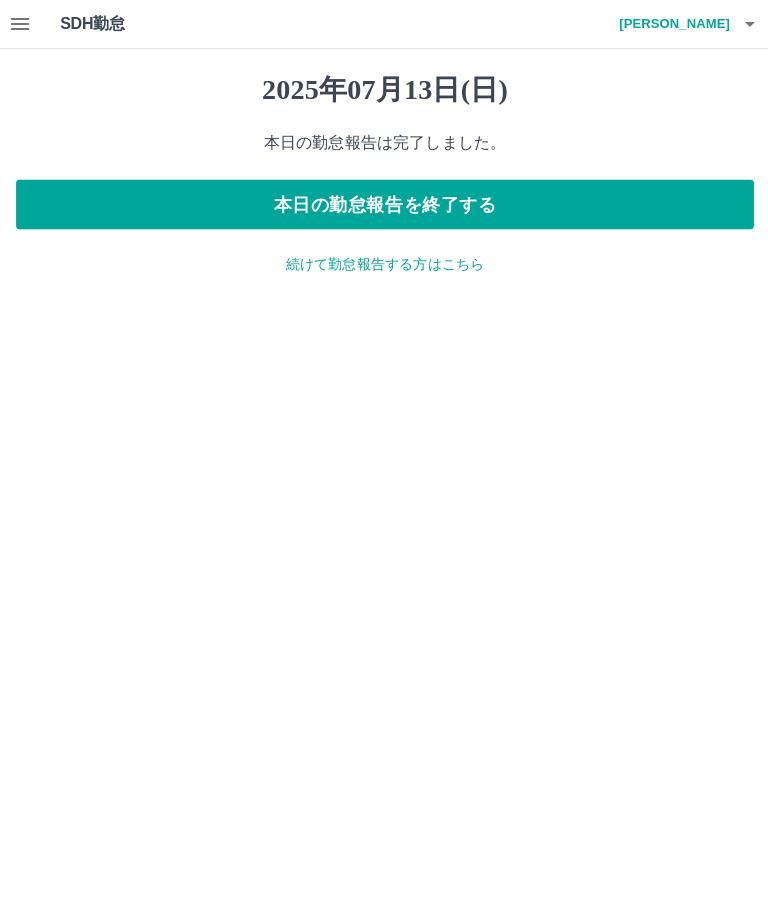 click 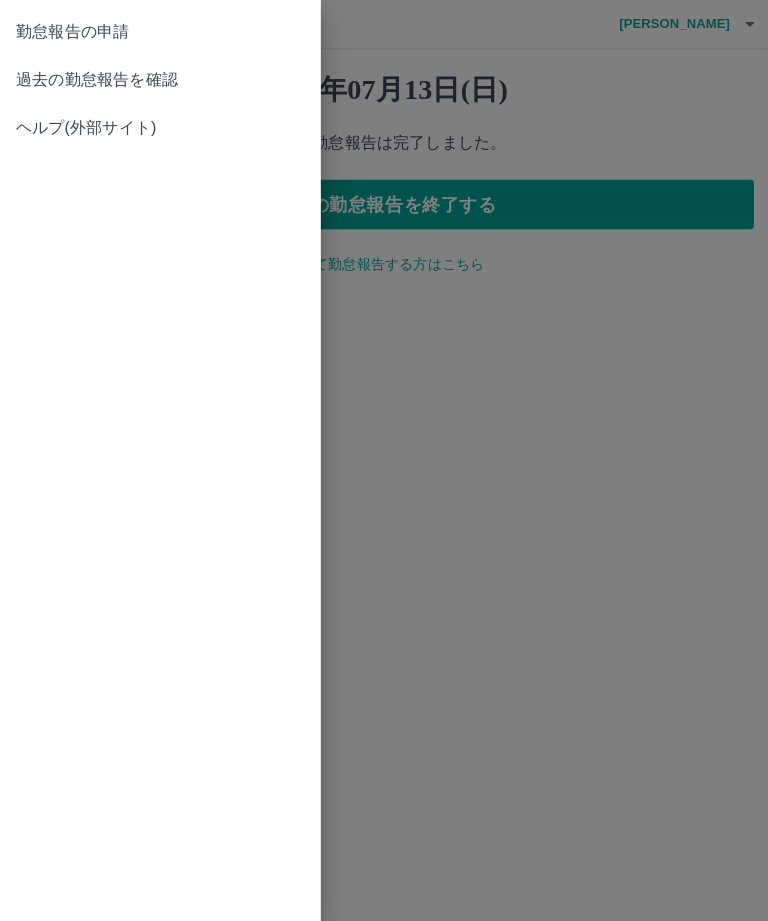 click on "過去の勤怠報告を確認" at bounding box center (160, 80) 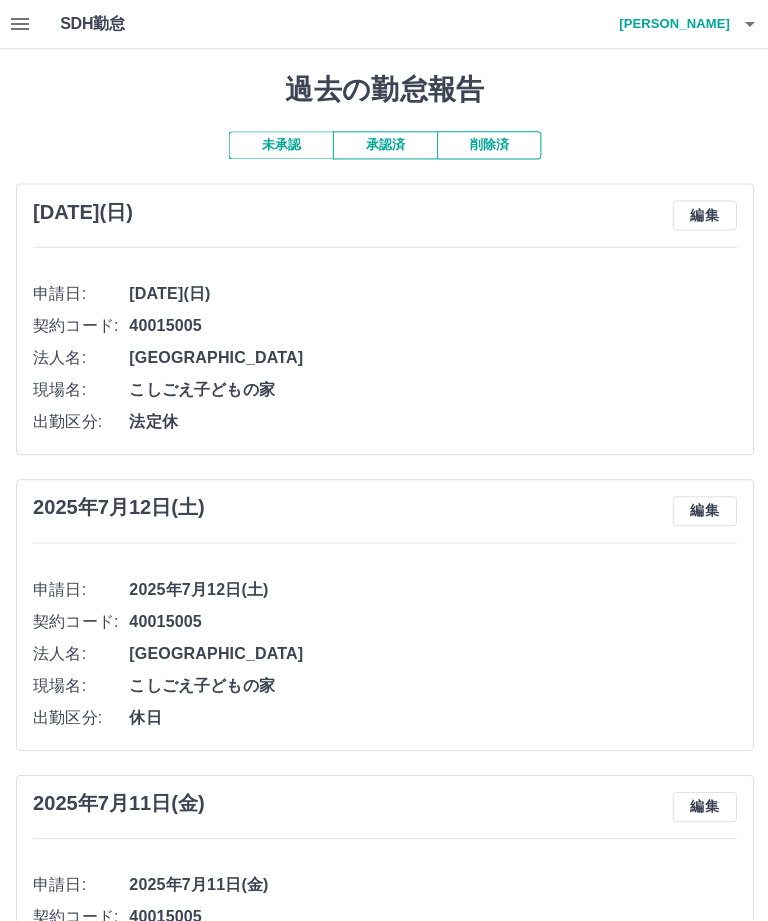 click on "渡部　優美子" at bounding box center (668, 24) 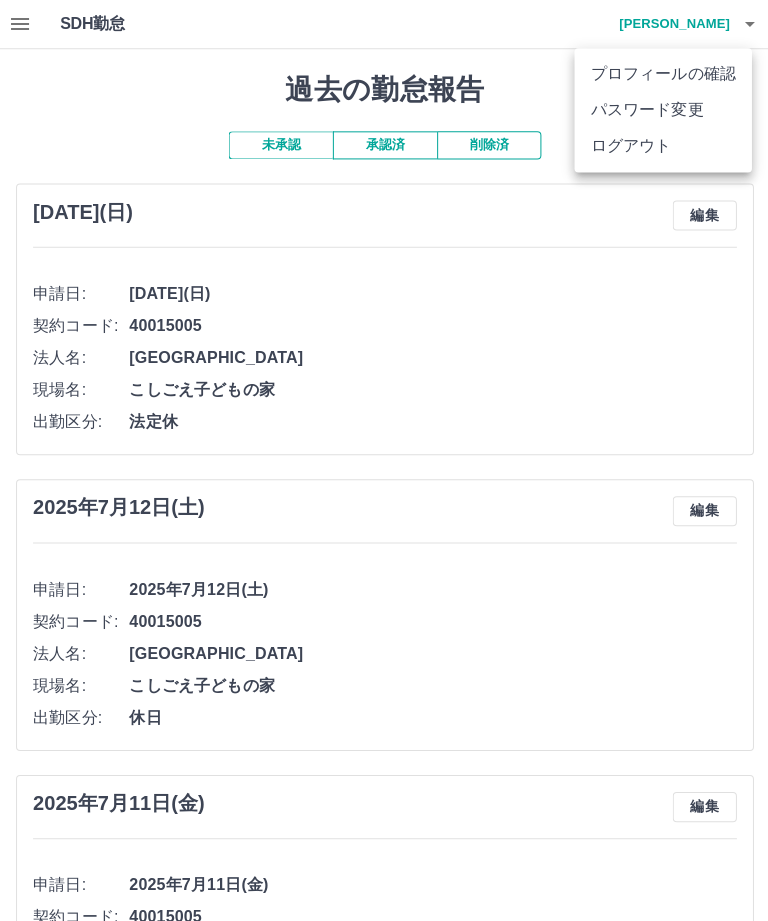 click on "ログアウト" at bounding box center [661, 146] 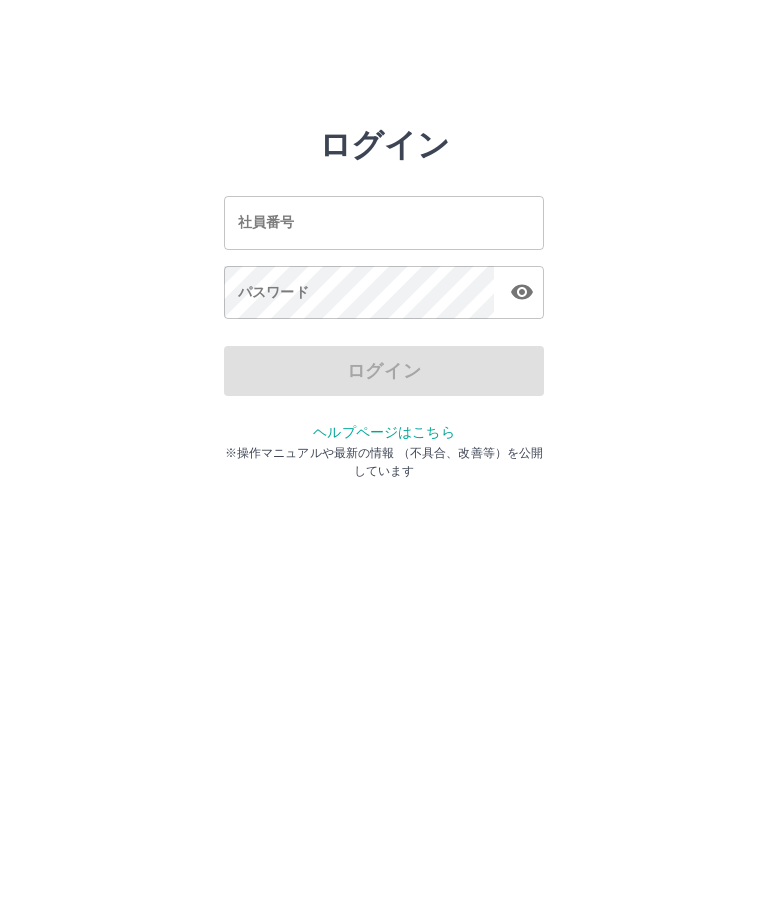 scroll, scrollTop: 0, scrollLeft: 0, axis: both 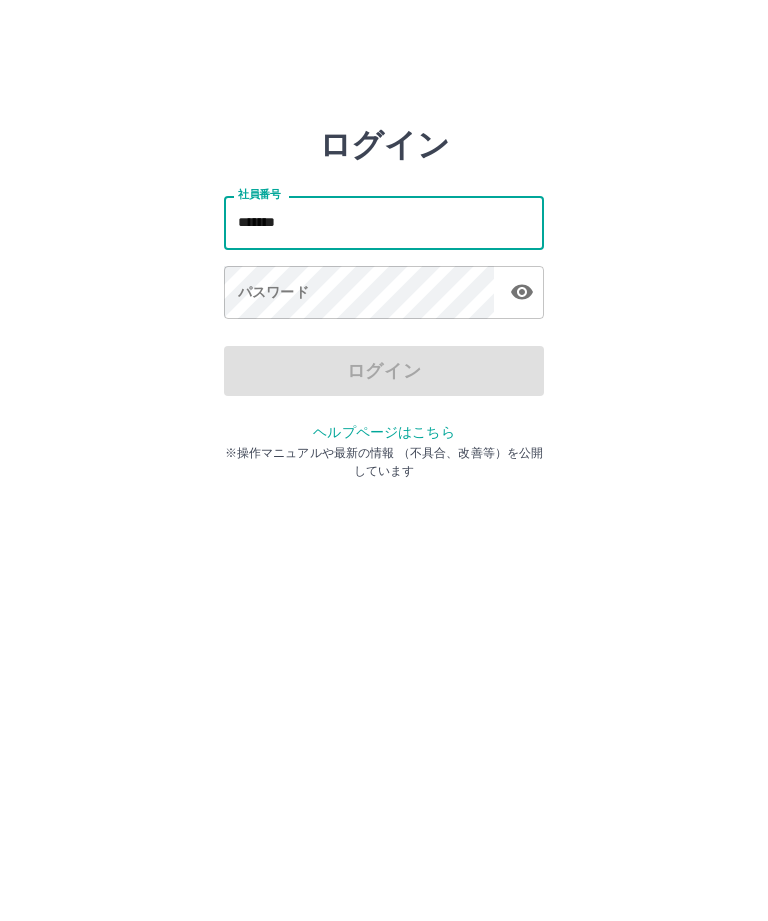 type on "*******" 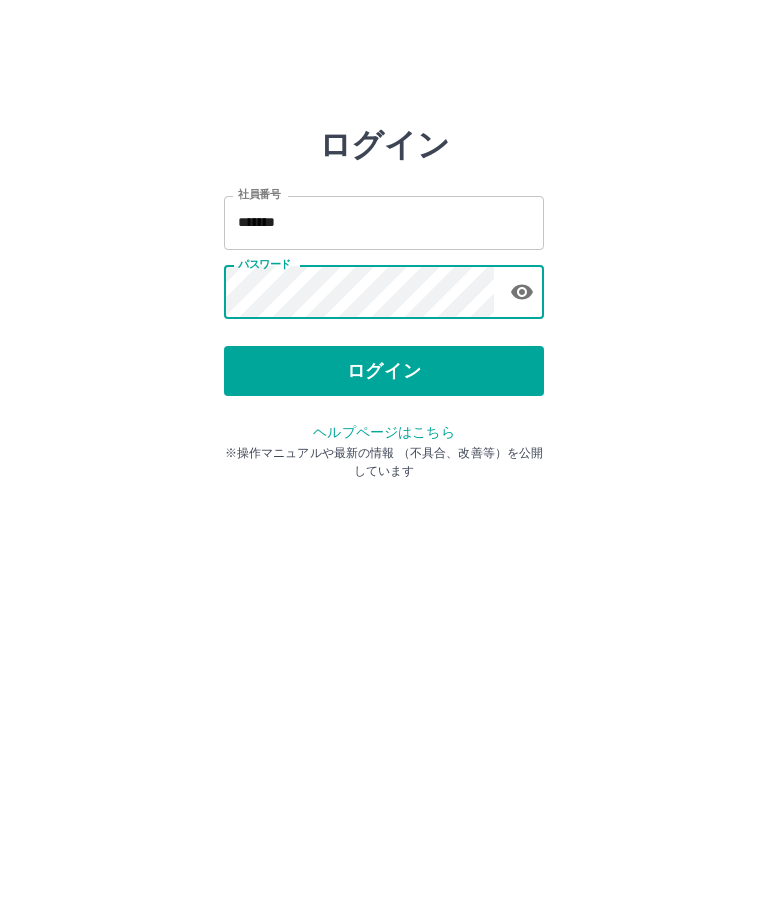 click on "ログイン" at bounding box center [384, 371] 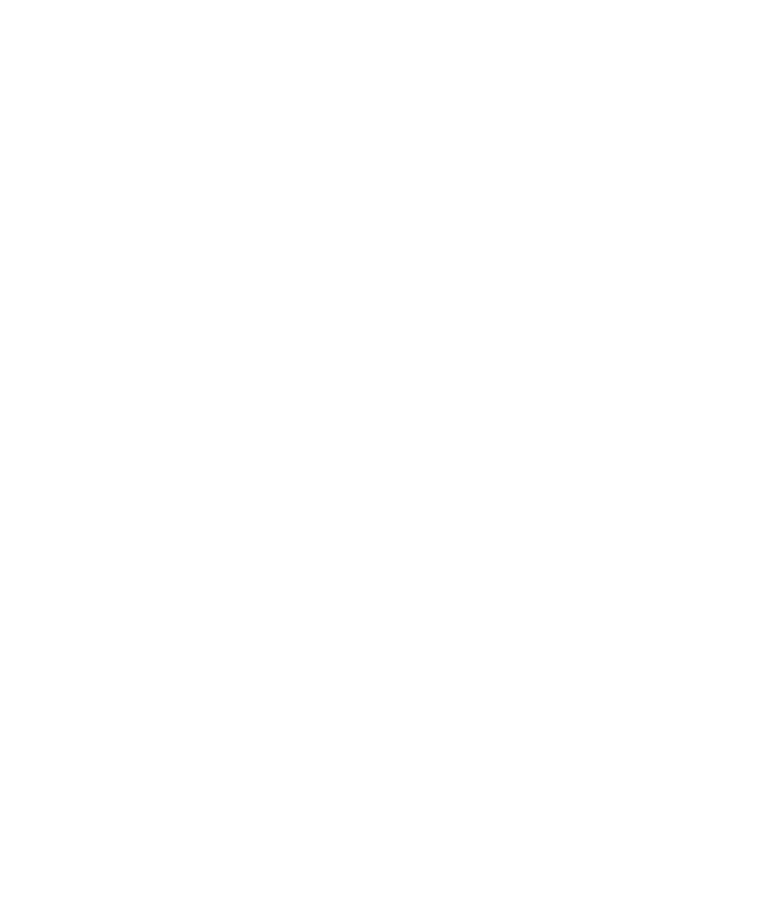 scroll, scrollTop: 0, scrollLeft: 0, axis: both 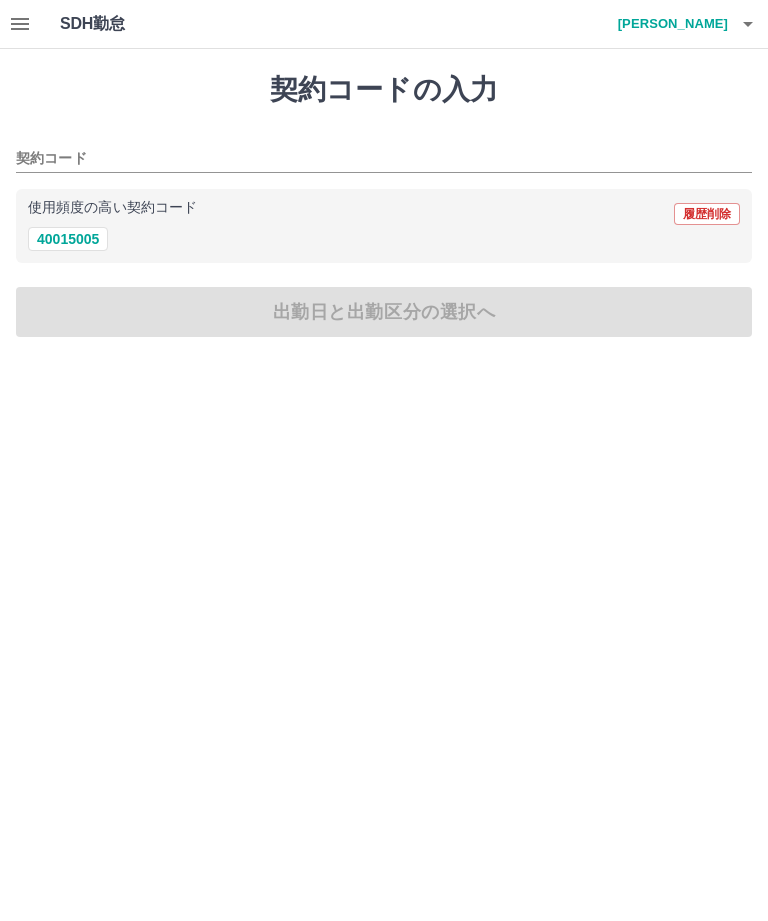 click 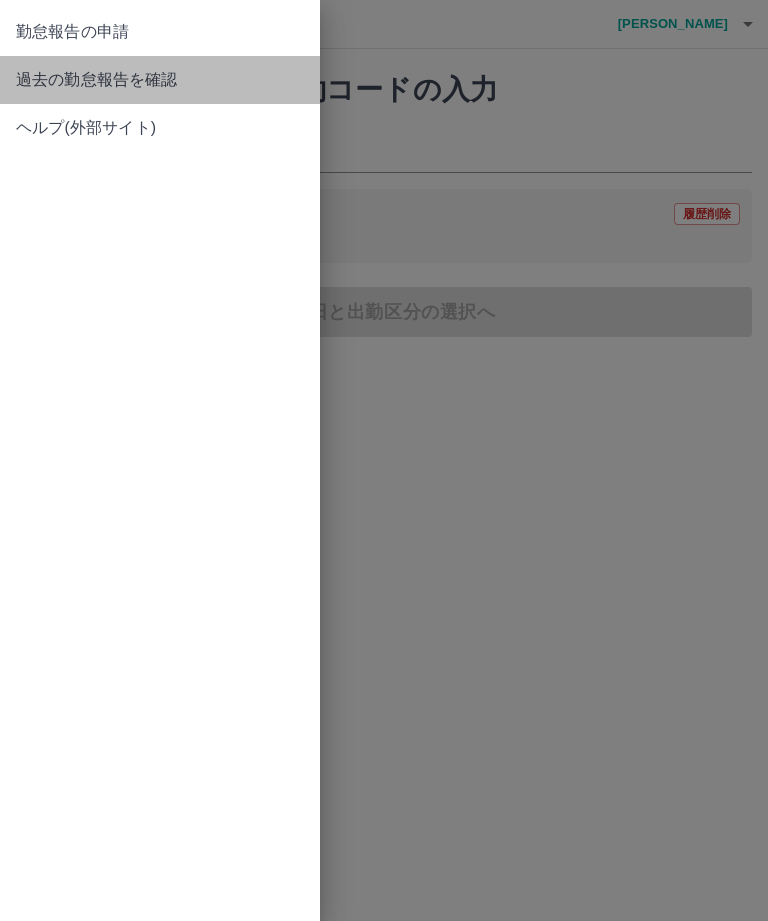 click on "過去の勤怠報告を確認" at bounding box center [160, 80] 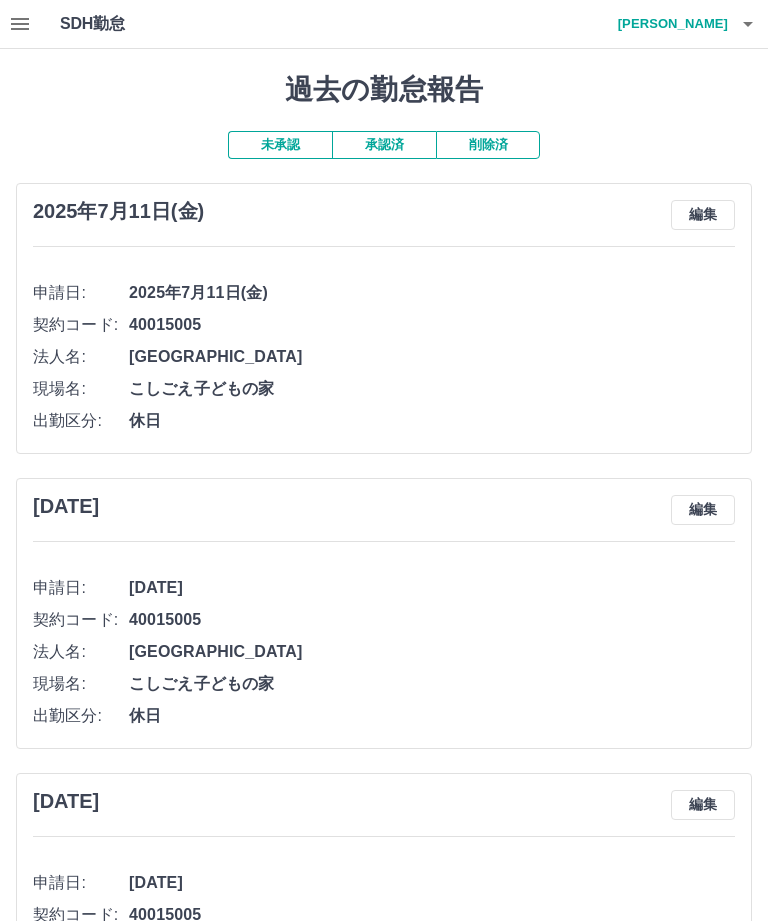 click 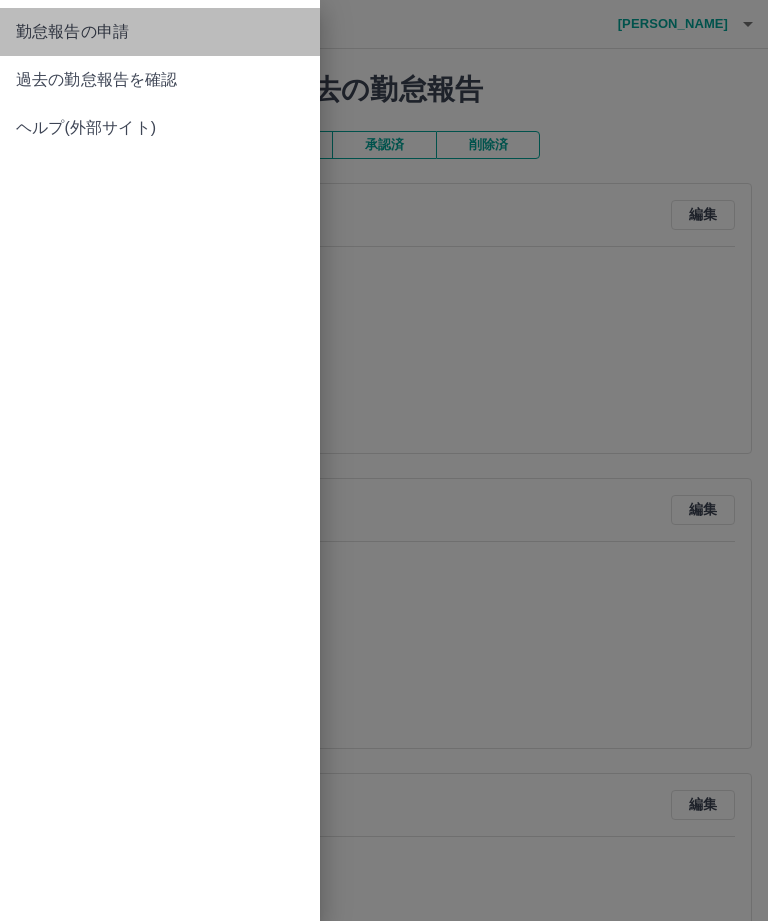 click on "勤怠報告の申請" at bounding box center [160, 32] 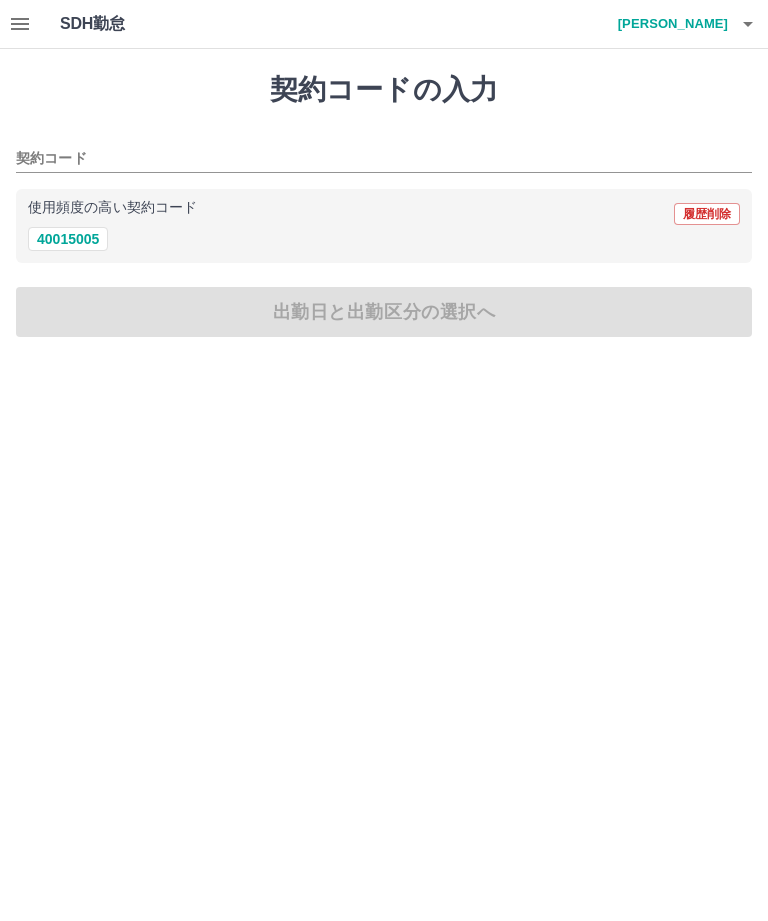 click on "40015005" at bounding box center (68, 239) 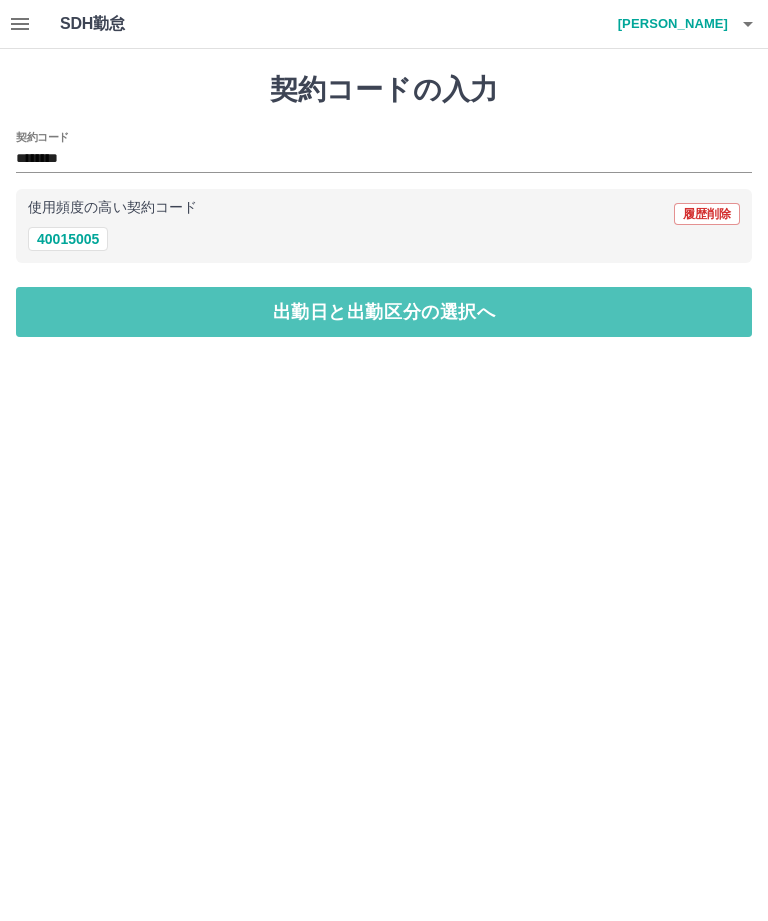click on "出勤日と出勤区分の選択へ" at bounding box center (384, 312) 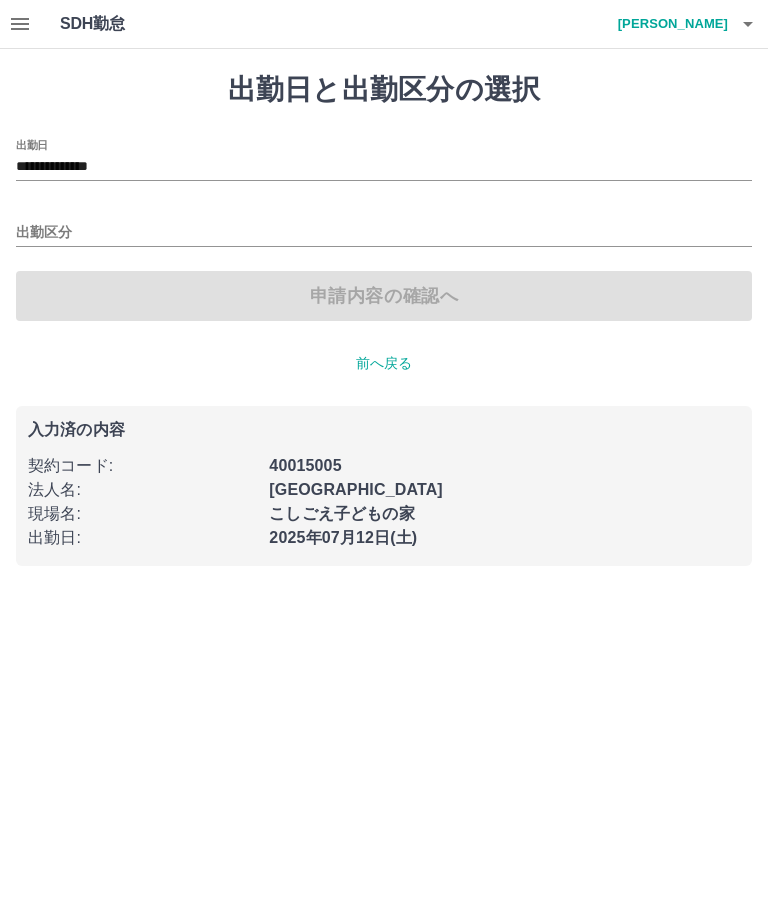 click on "出勤区分" at bounding box center (384, 233) 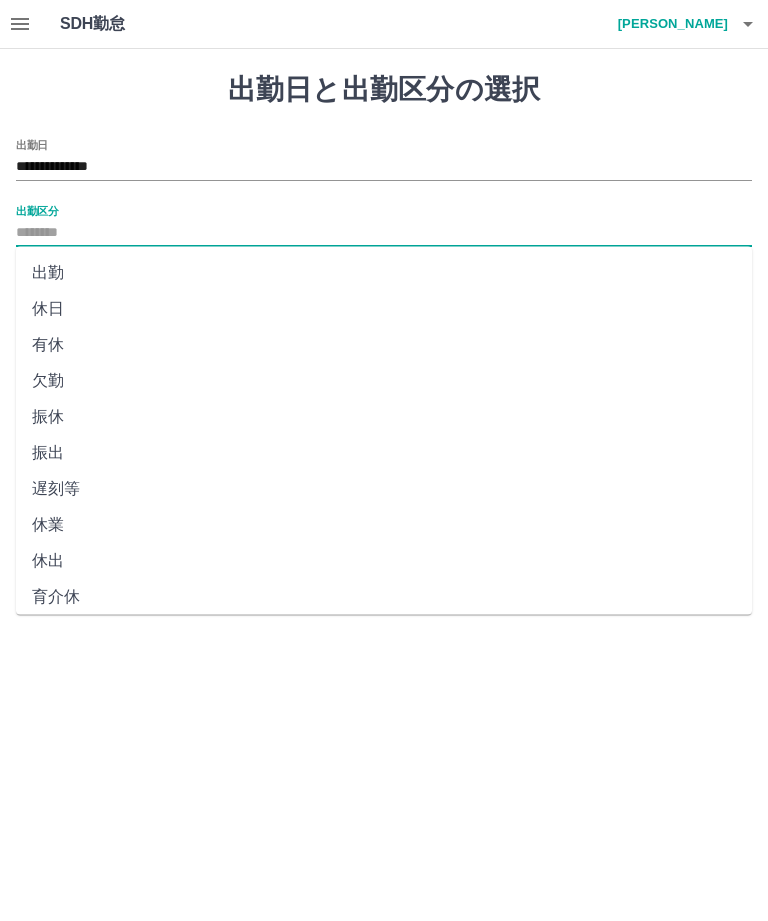 click on "休日" at bounding box center (384, 309) 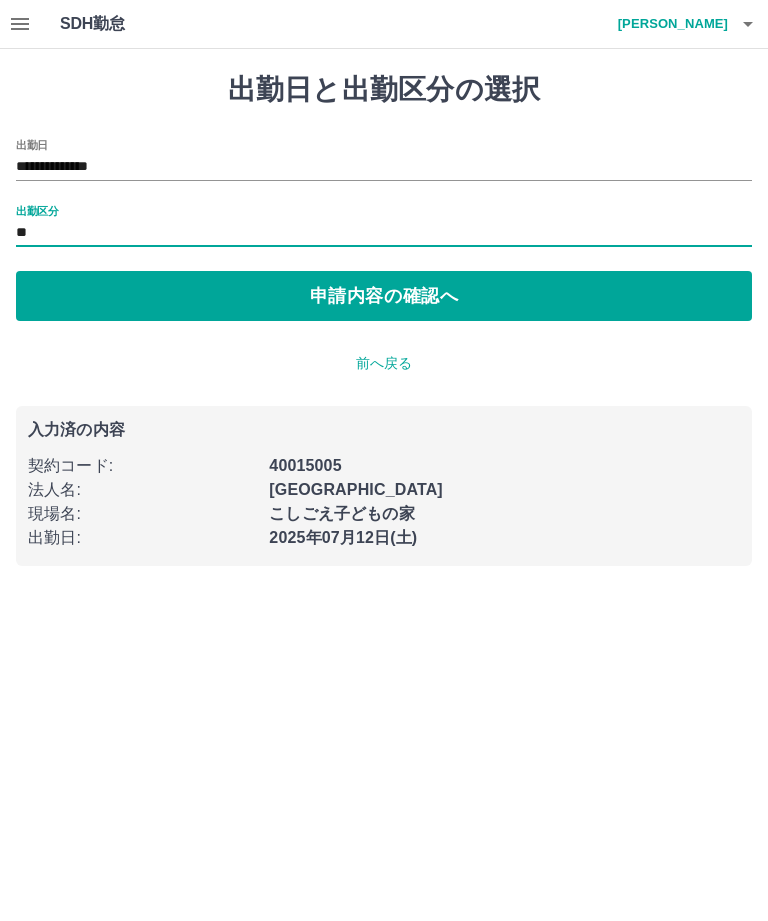 click on "申請内容の確認へ" at bounding box center (384, 296) 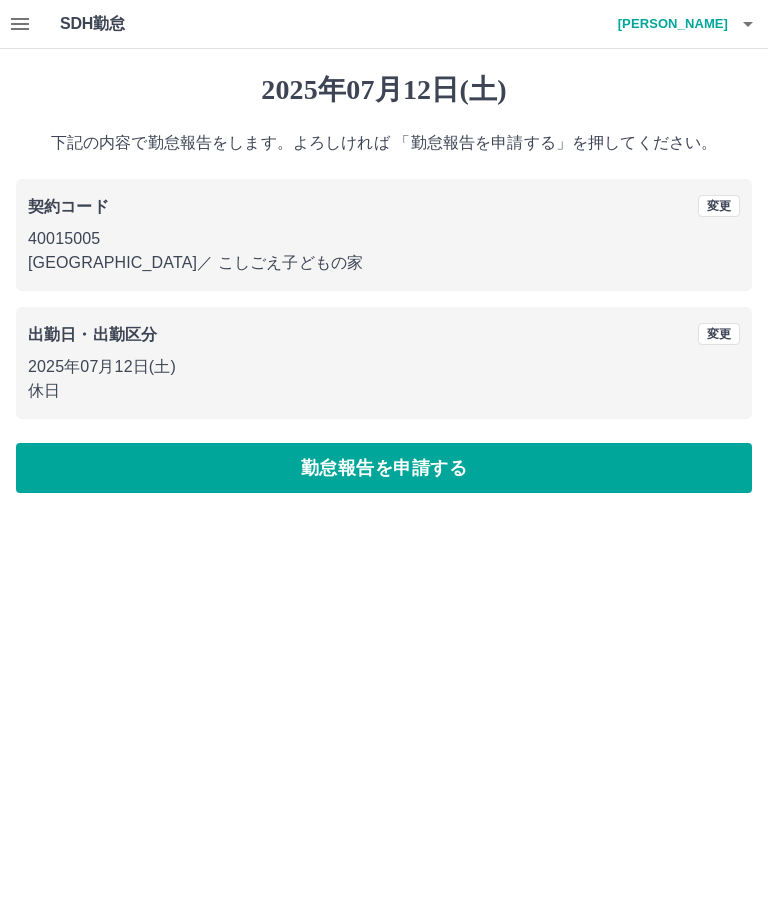 click on "勤怠報告を申請する" at bounding box center (384, 468) 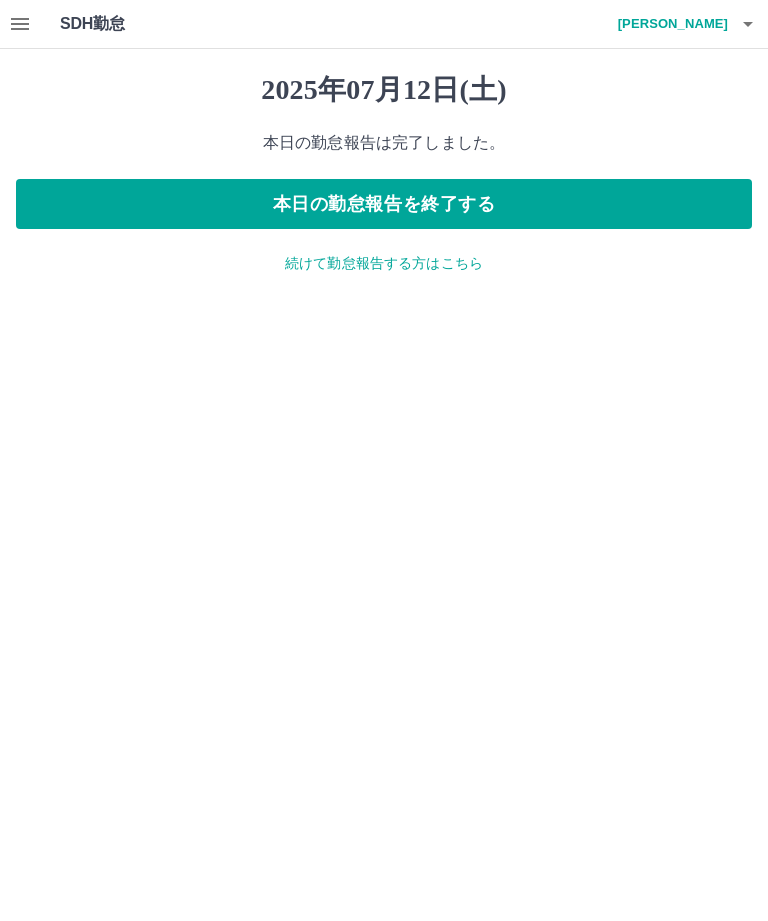 click on "続けて勤怠報告する方はこちら" at bounding box center [384, 263] 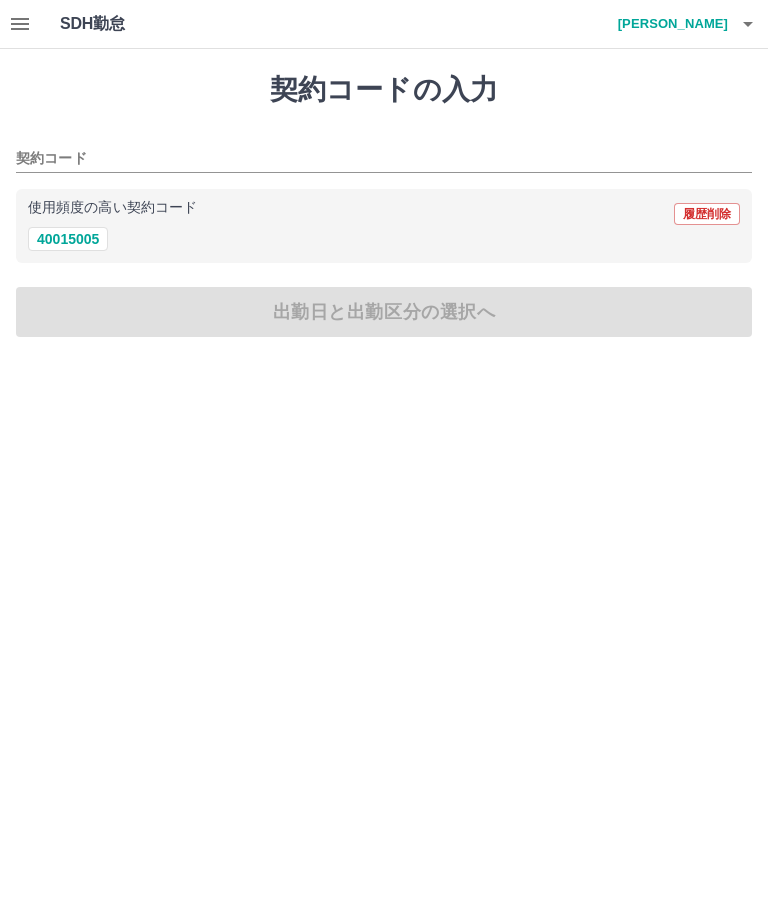 click on "契約コードの入力 契約コード 使用頻度の高い契約コード 履歴削除 40015005 出勤日と出勤区分の選択へ" at bounding box center [384, 205] 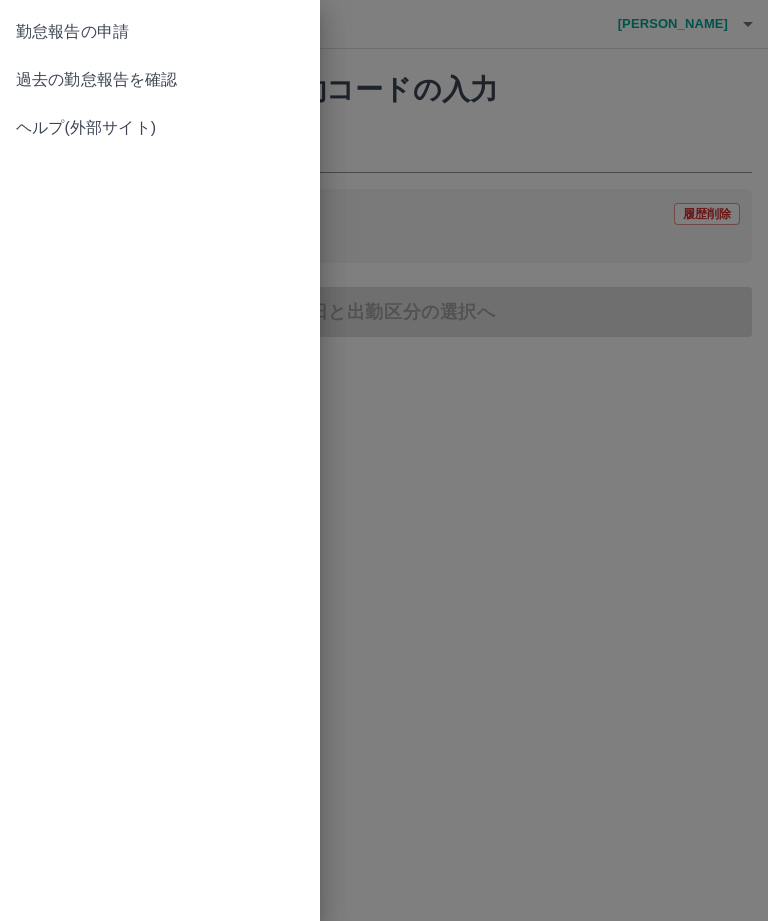 click on "過去の勤怠報告を確認" at bounding box center (160, 80) 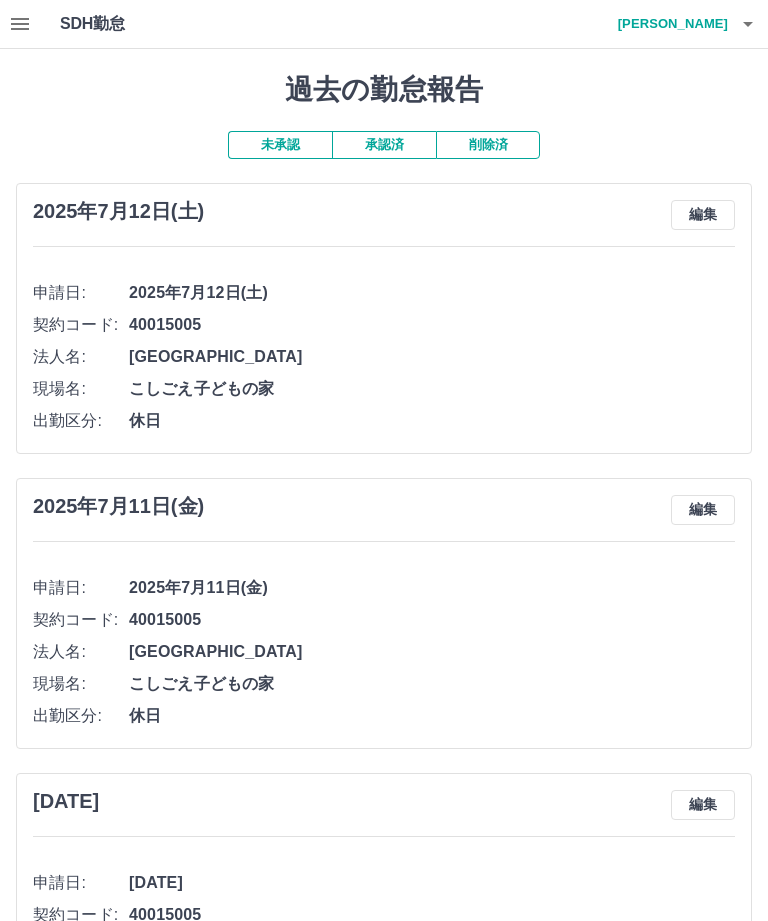 click 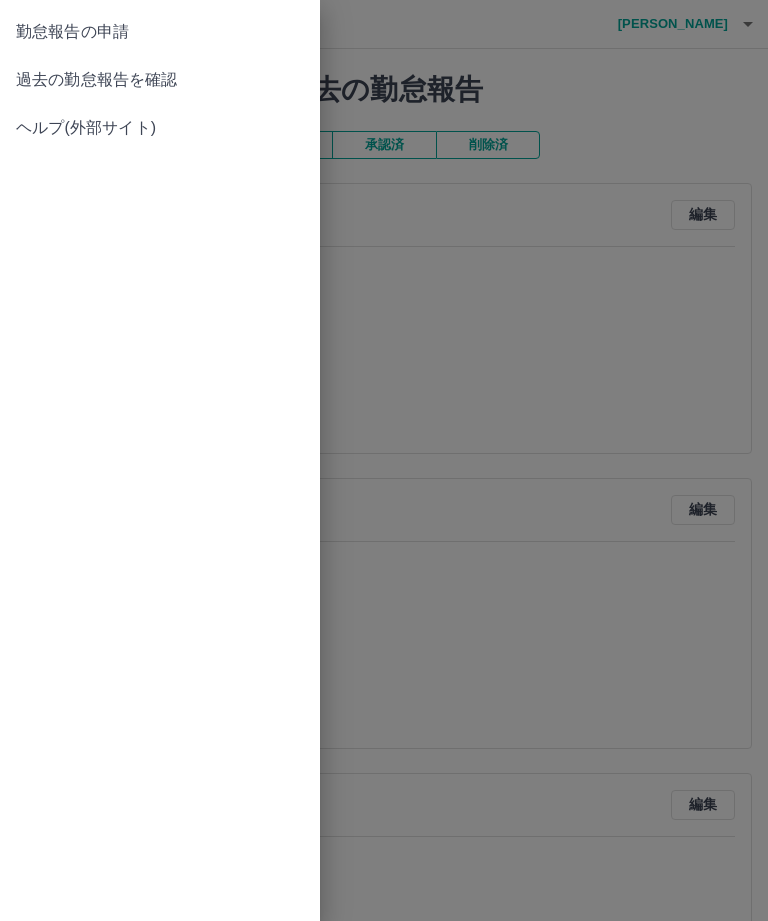 click on "勤怠報告の申請" at bounding box center (160, 32) 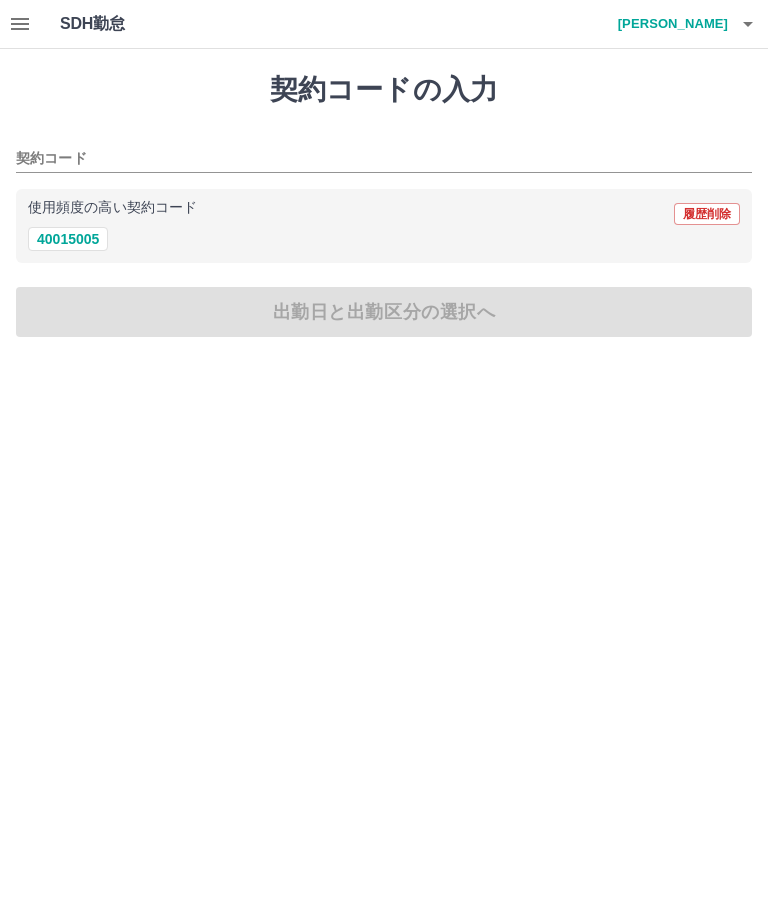 click on "40015005" at bounding box center (68, 239) 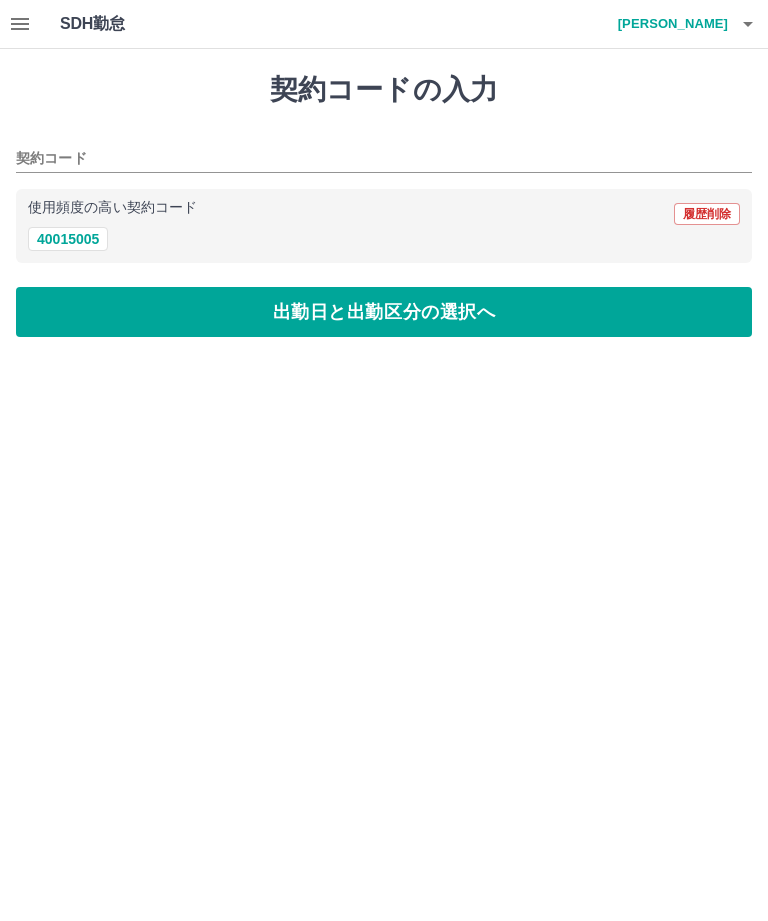 type on "********" 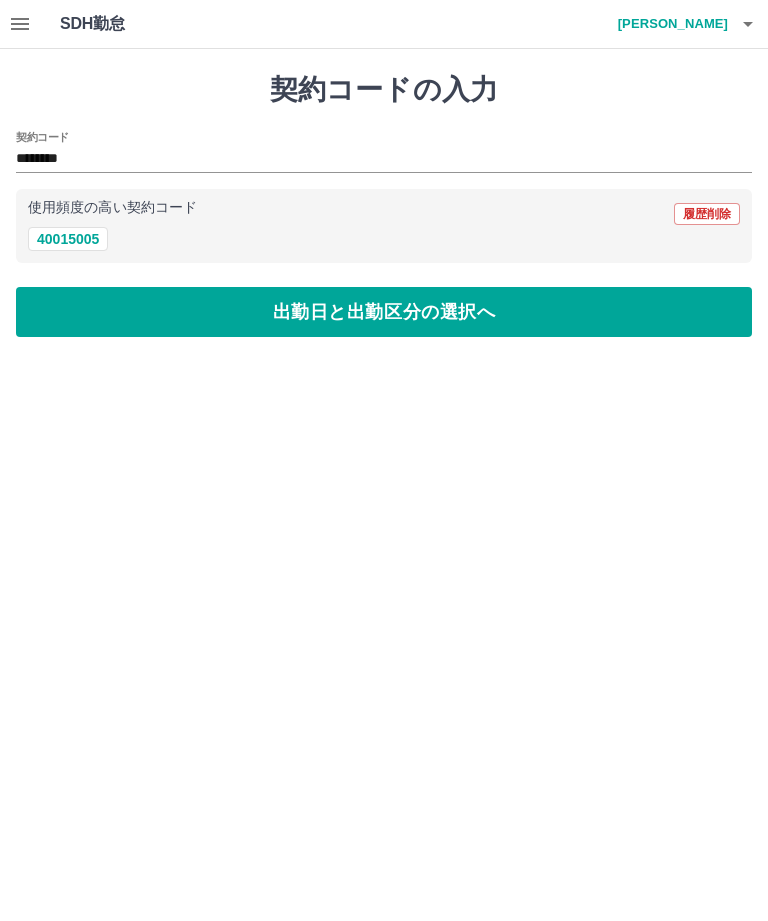 click on "出勤日と出勤区分の選択へ" at bounding box center (384, 312) 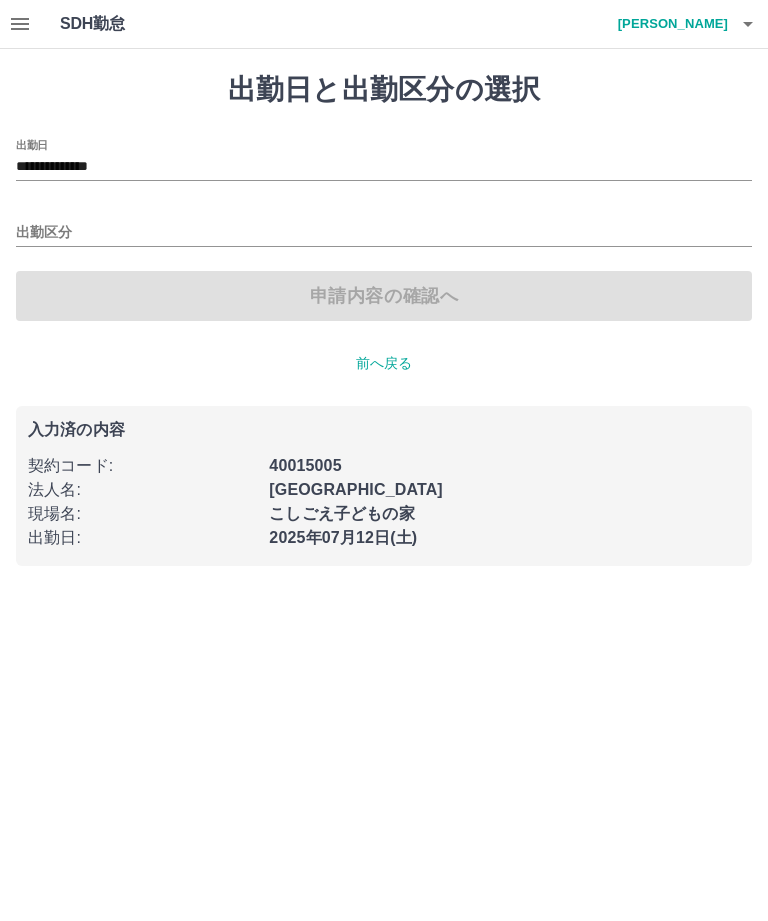 click on "**********" at bounding box center [384, 167] 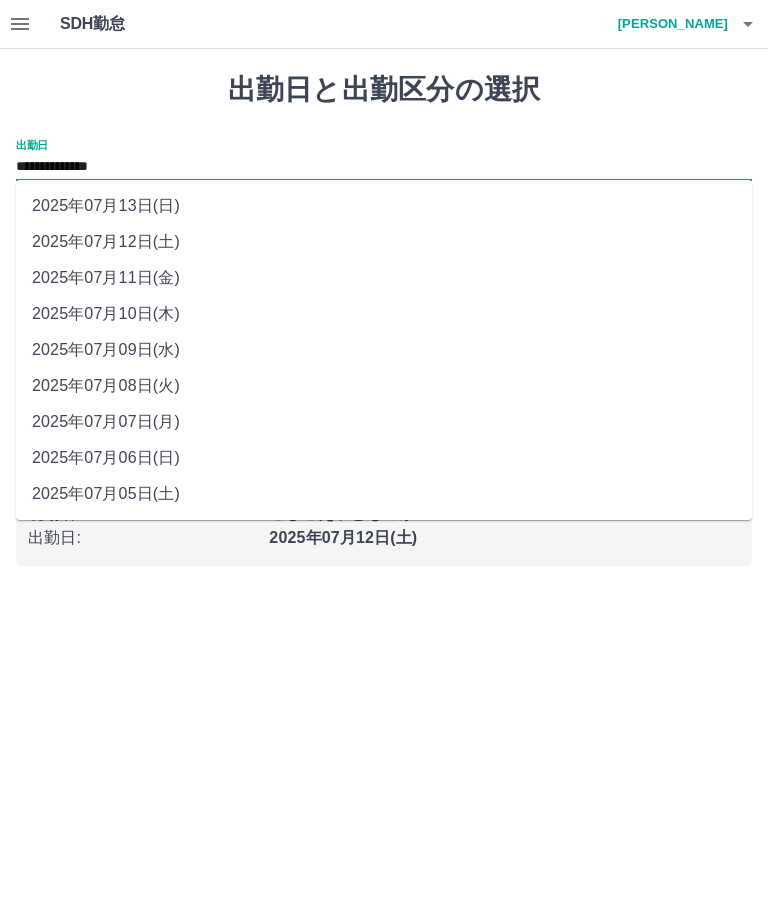 click on "2025年07月13日(日)" at bounding box center (384, 206) 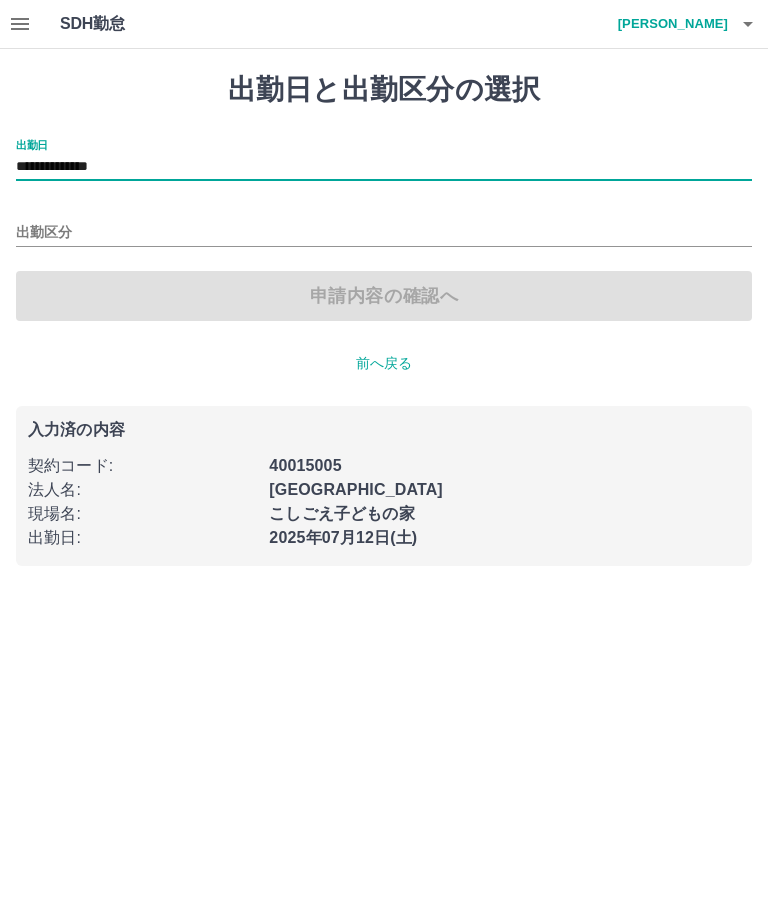 click on "出勤区分" at bounding box center [384, 233] 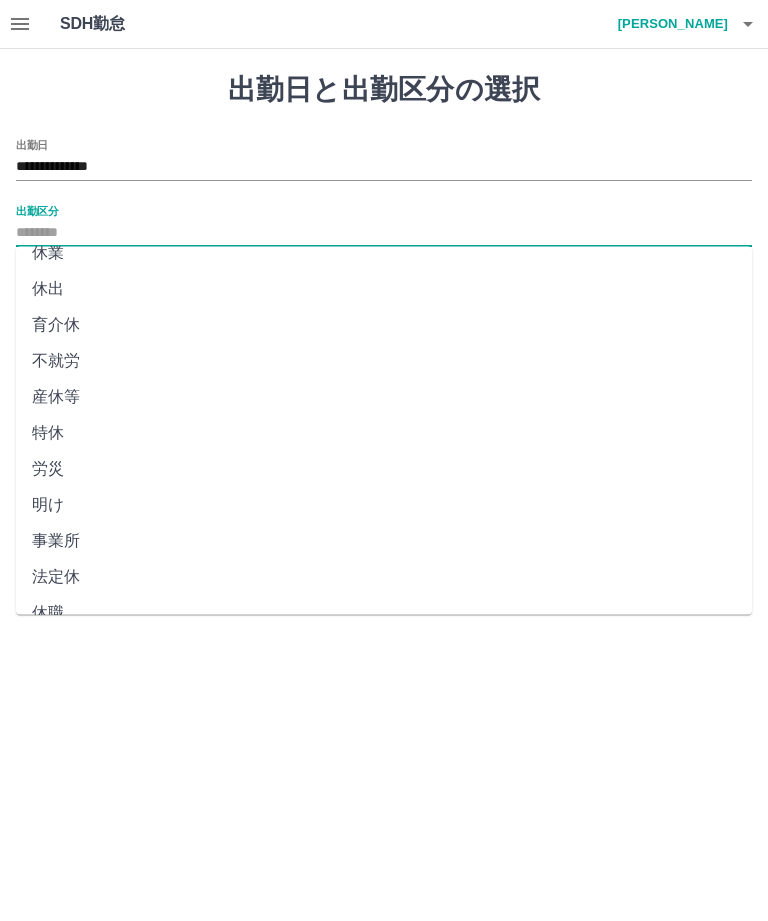 scroll, scrollTop: 270, scrollLeft: 0, axis: vertical 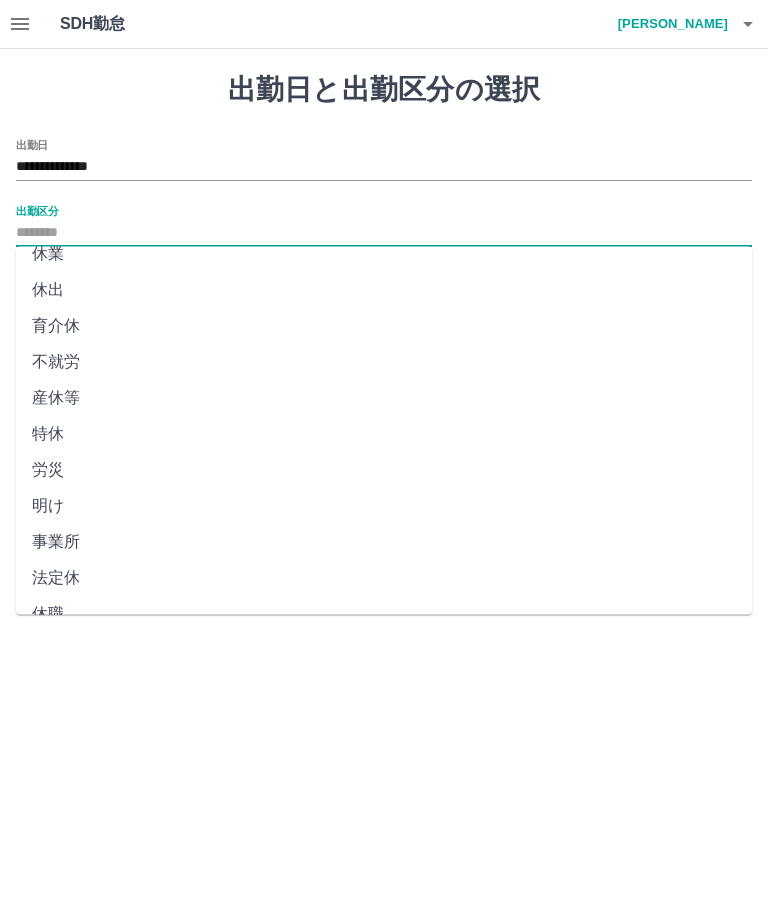 click on "法定休" at bounding box center [384, 579] 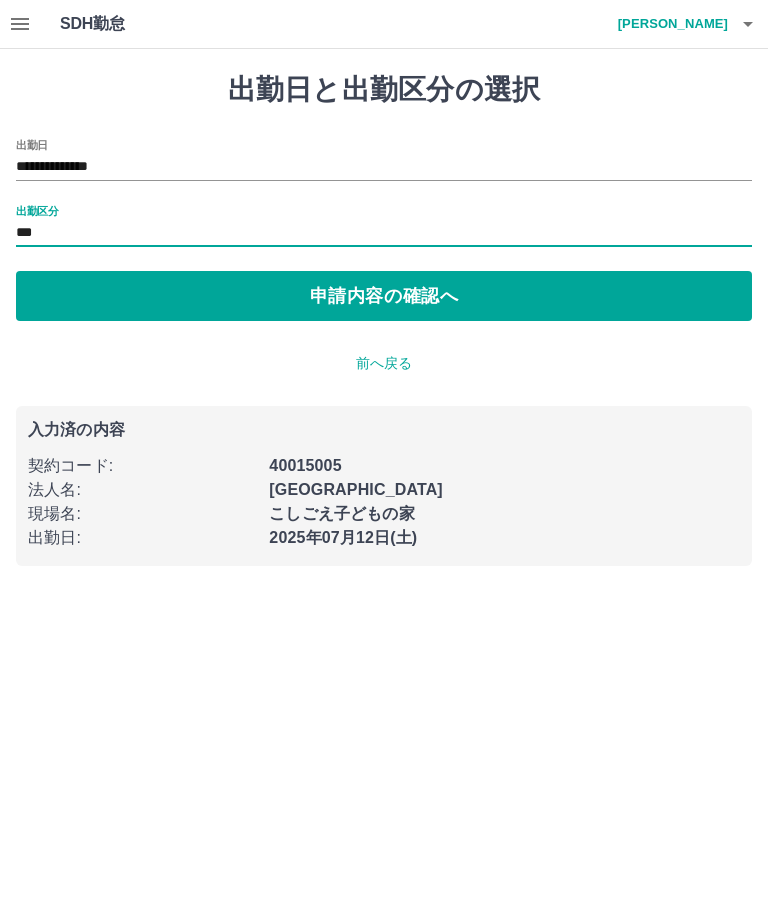 click on "申請内容の確認へ" at bounding box center (384, 296) 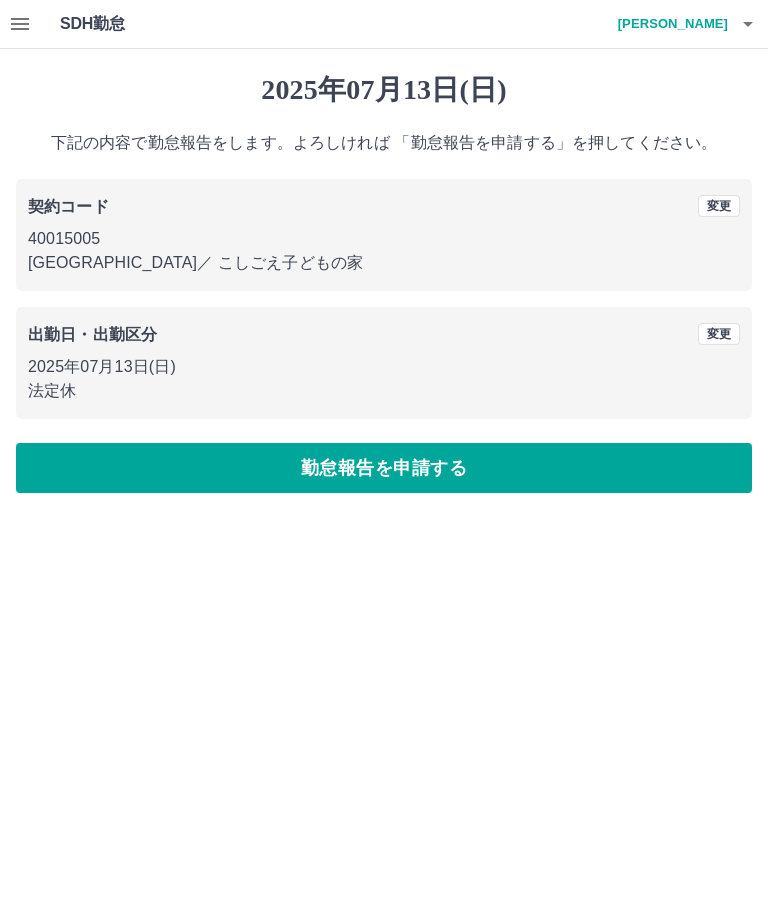 click on "勤怠報告を申請する" at bounding box center (384, 468) 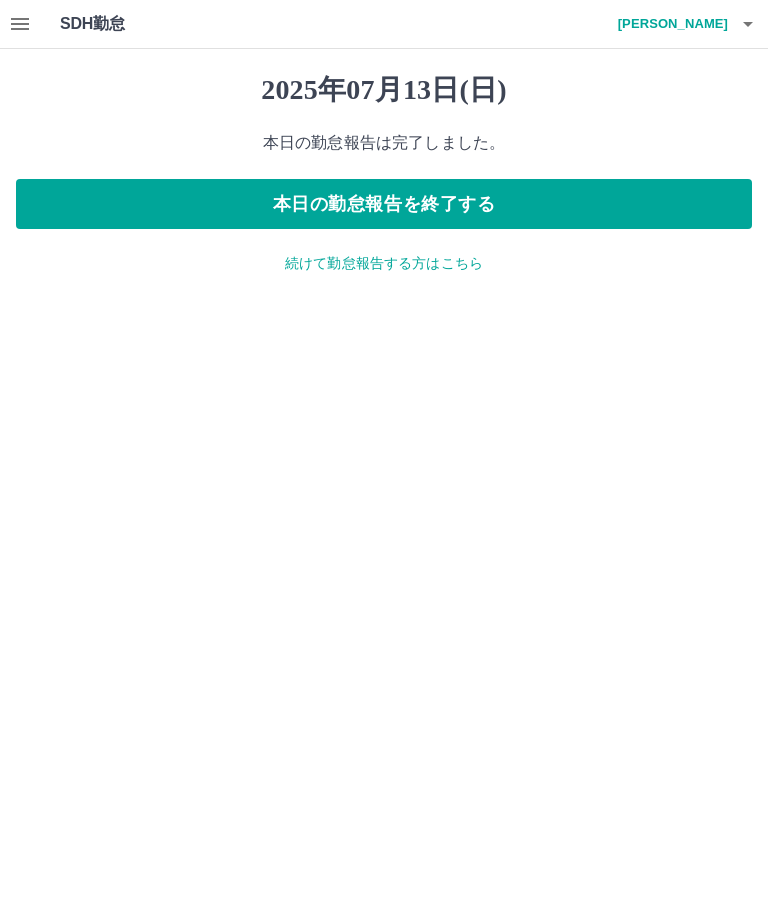 click 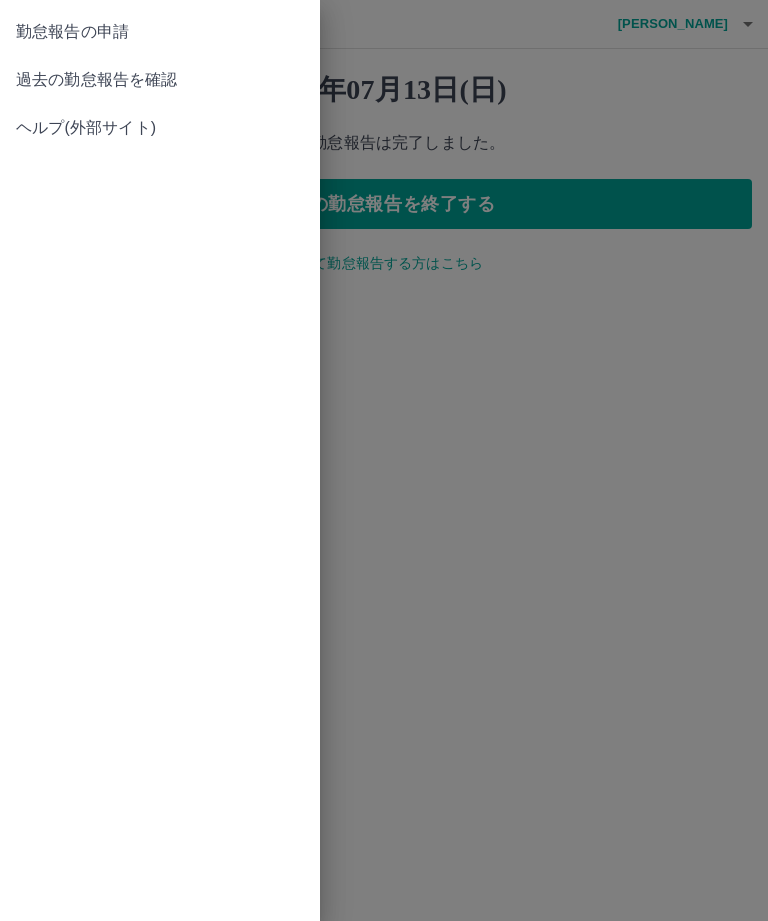 click on "過去の勤怠報告を確認" at bounding box center [160, 80] 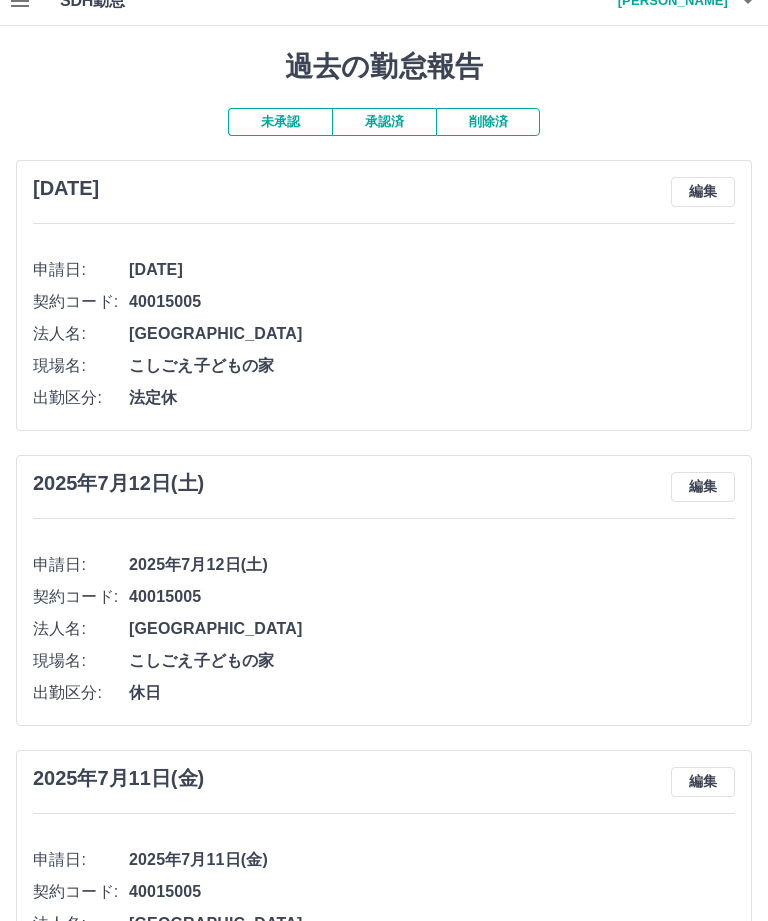 scroll, scrollTop: 0, scrollLeft: 0, axis: both 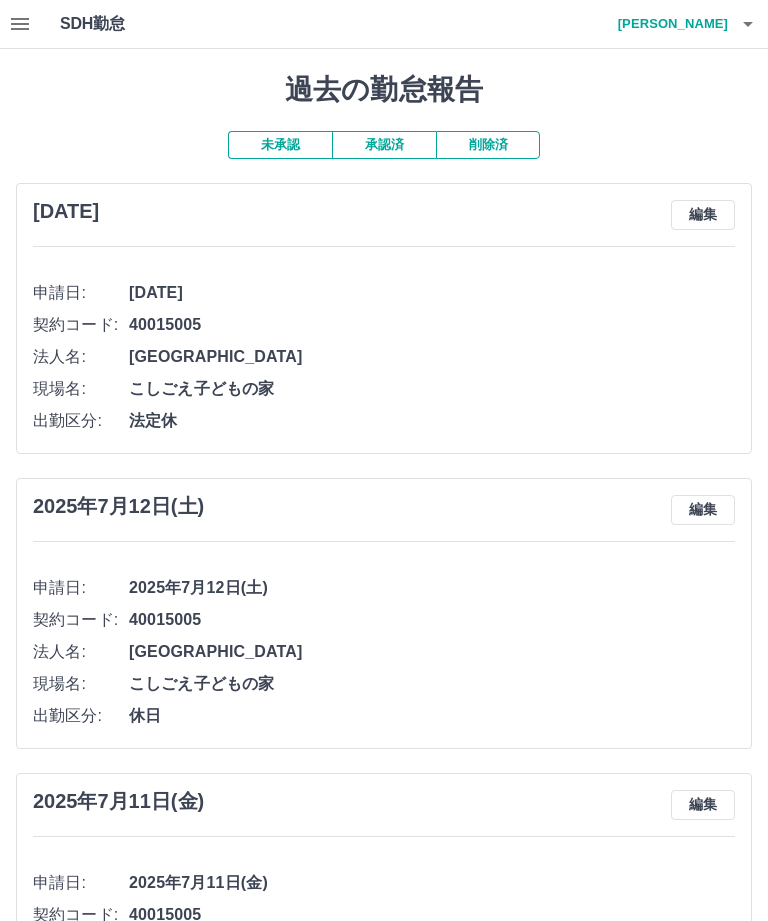 click on "西川　早織" at bounding box center [668, 24] 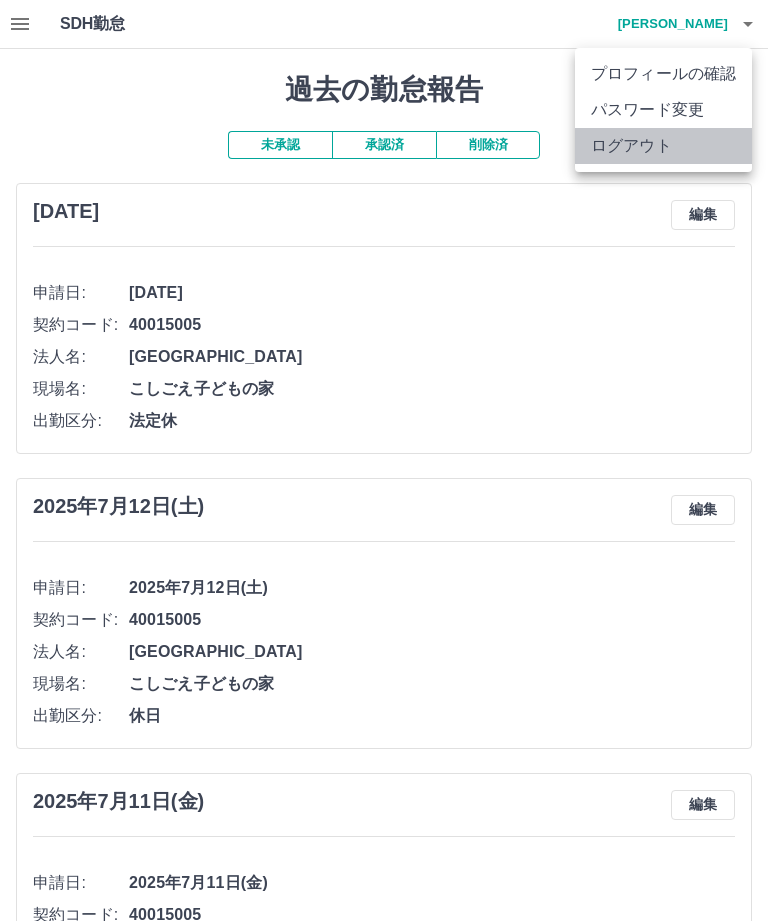 click on "ログアウト" at bounding box center (663, 146) 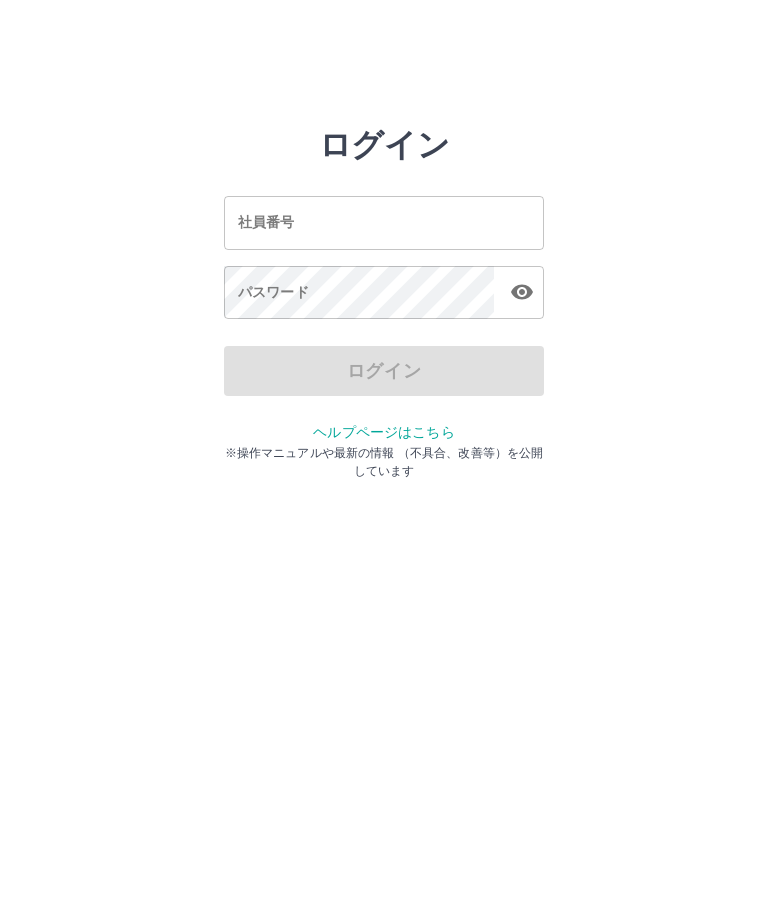 scroll, scrollTop: 0, scrollLeft: 0, axis: both 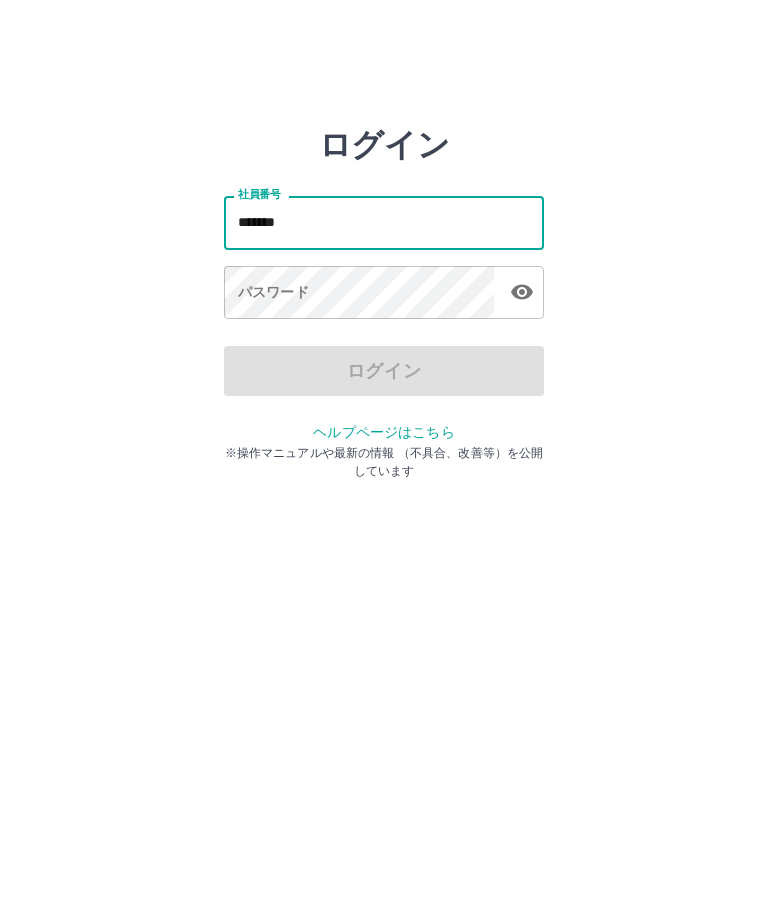 type on "*******" 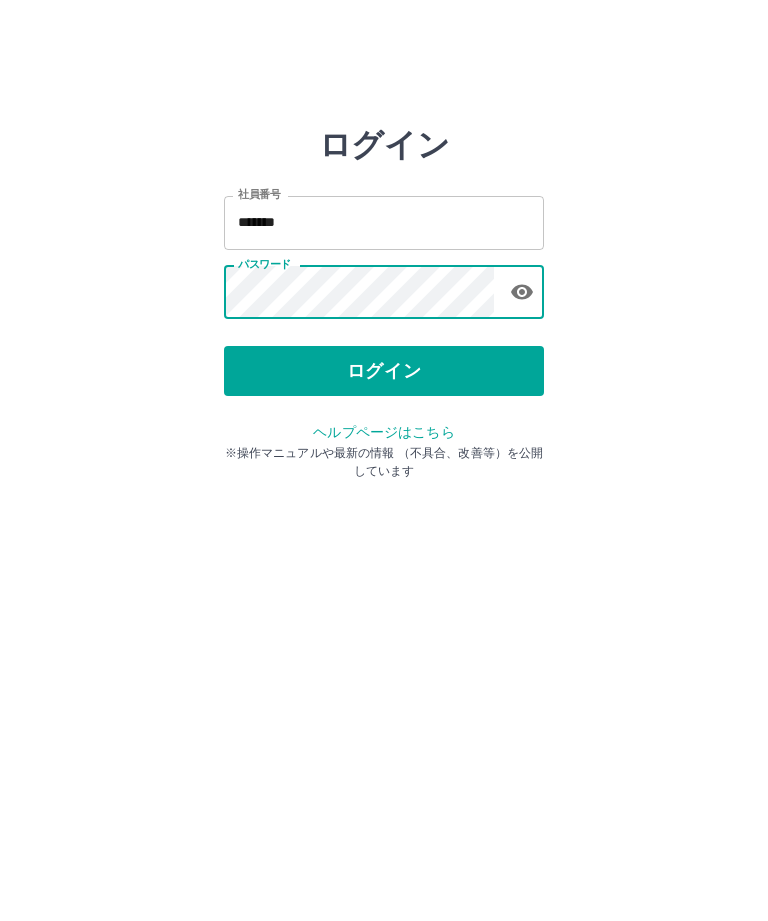 click on "ログイン" at bounding box center (384, 371) 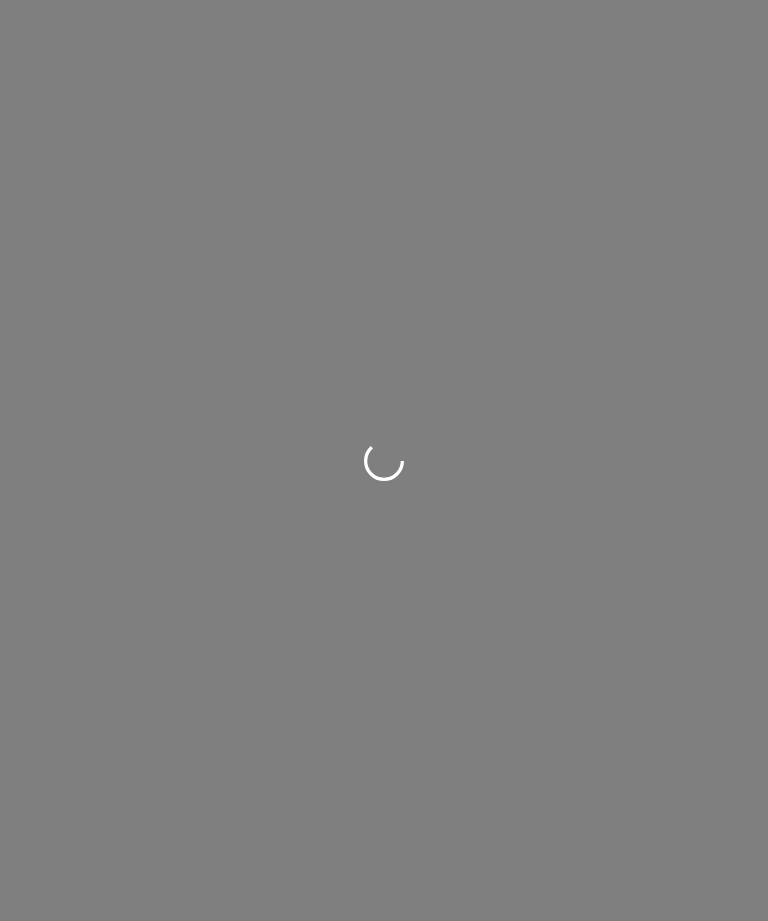 scroll, scrollTop: 0, scrollLeft: 0, axis: both 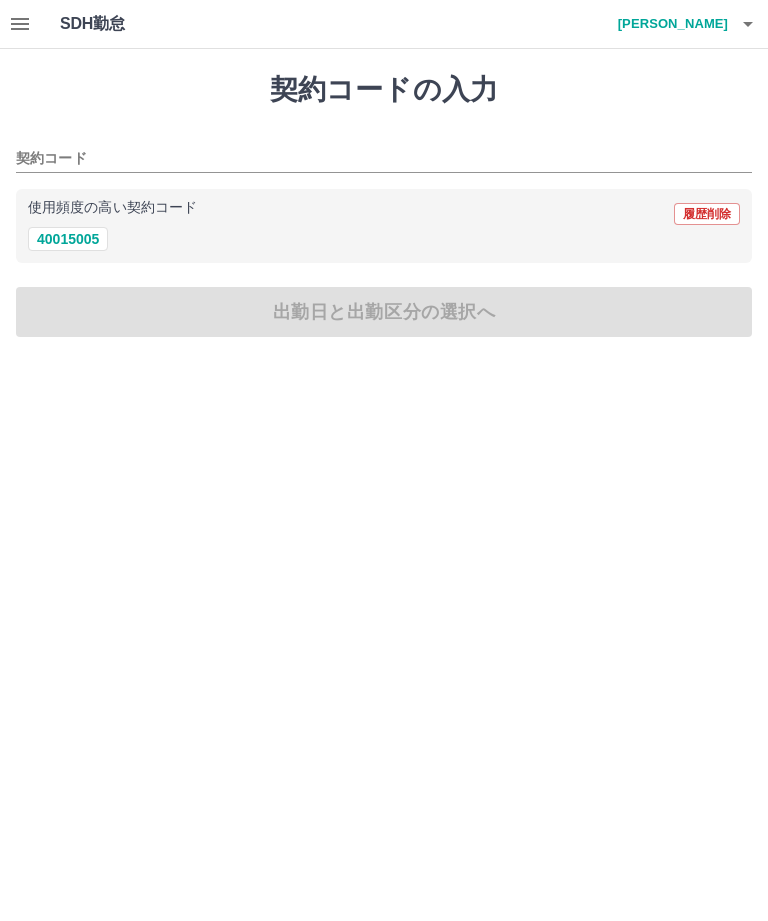click 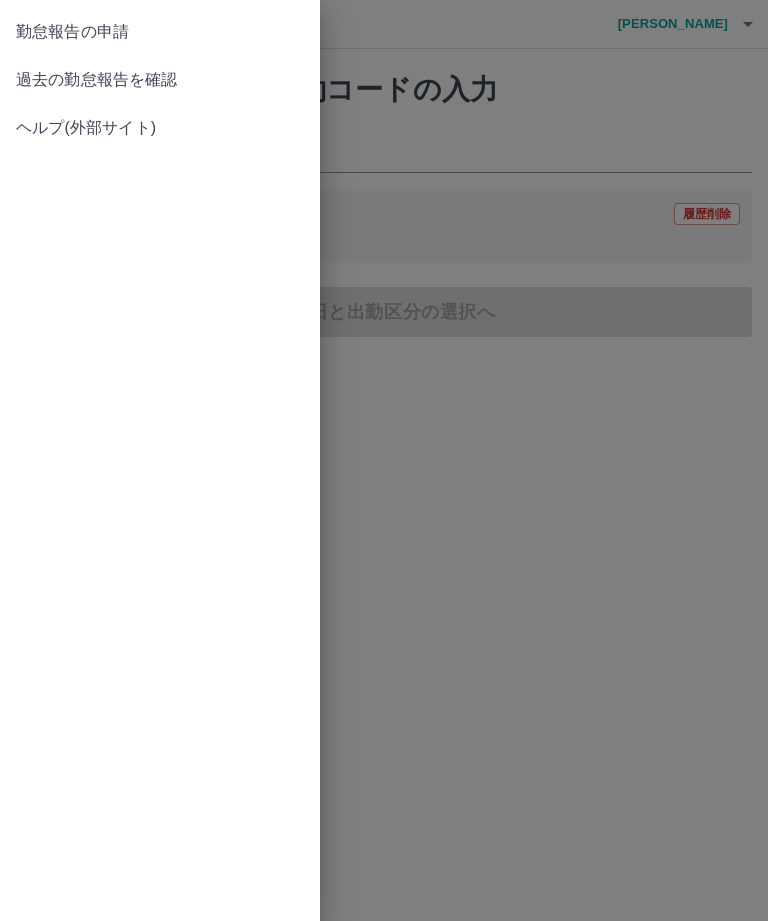 click on "過去の勤怠報告を確認" at bounding box center (160, 80) 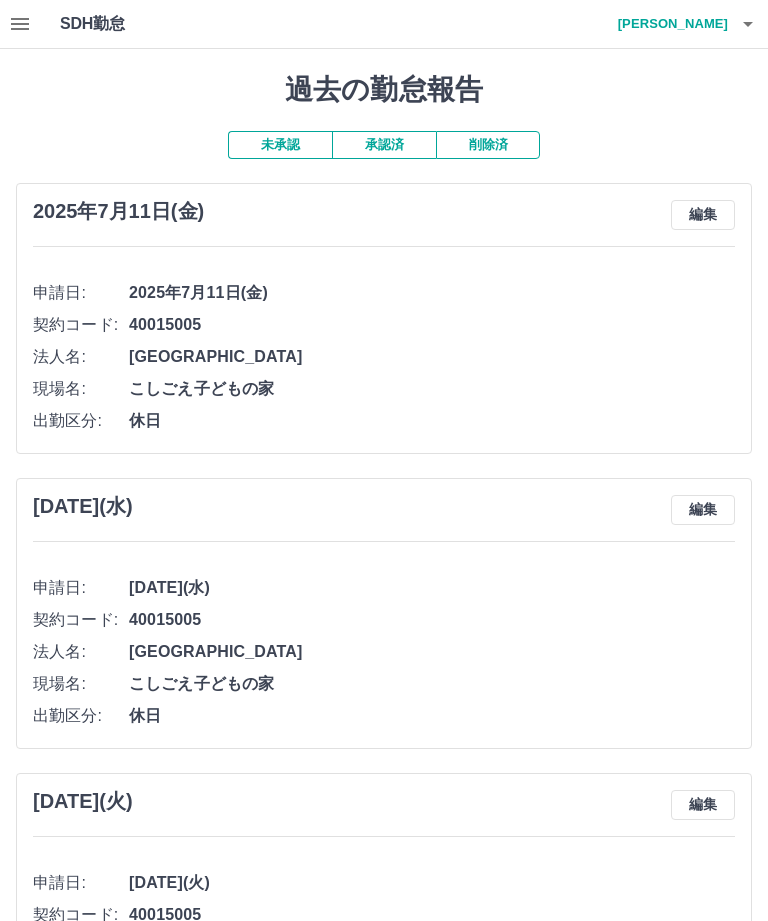 click 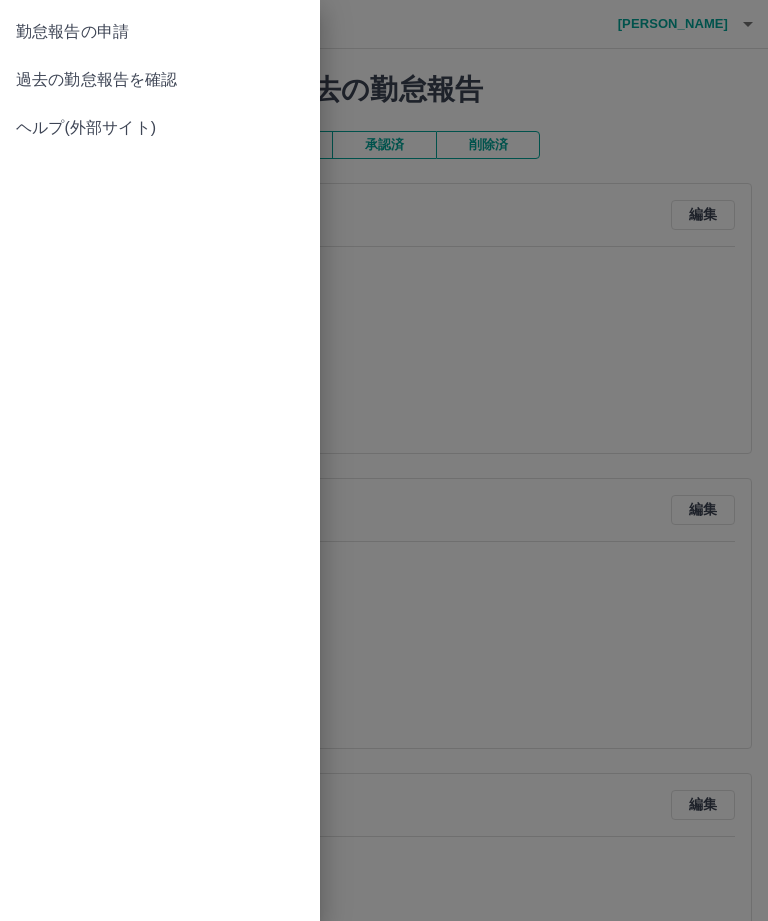 click on "勤怠報告の申請" at bounding box center [160, 32] 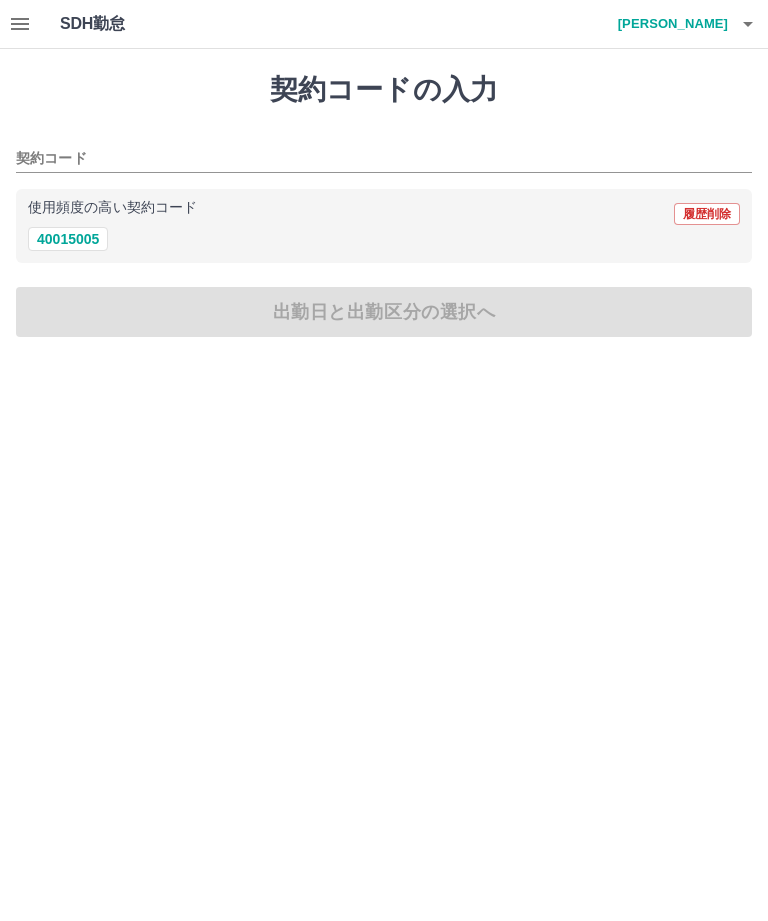 click on "40015005" at bounding box center [68, 239] 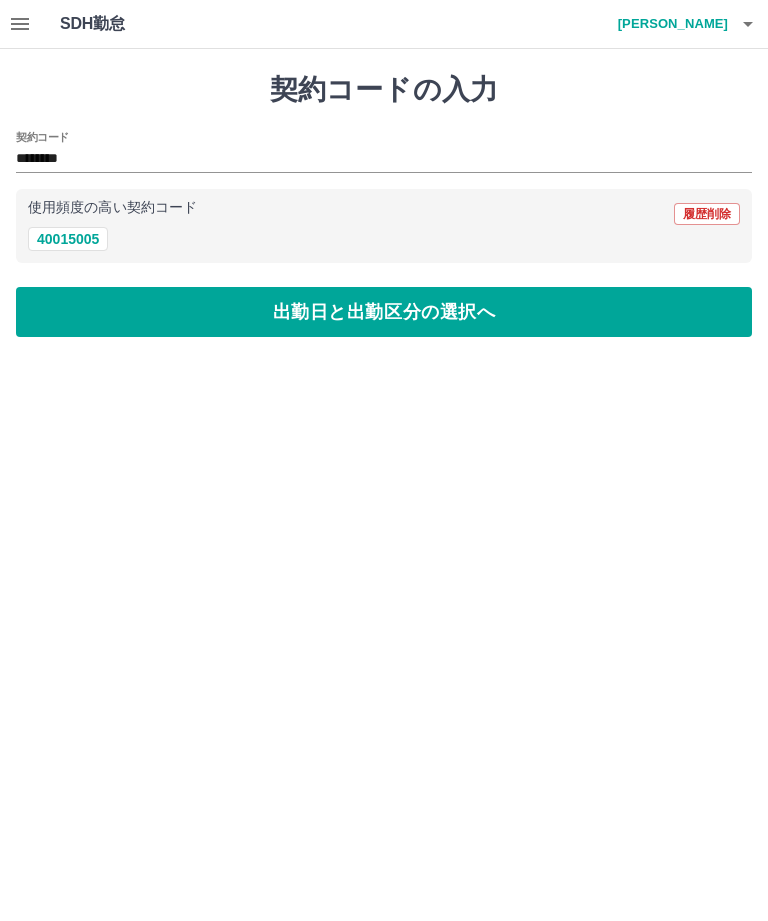 click on "出勤日と出勤区分の選択へ" at bounding box center (384, 312) 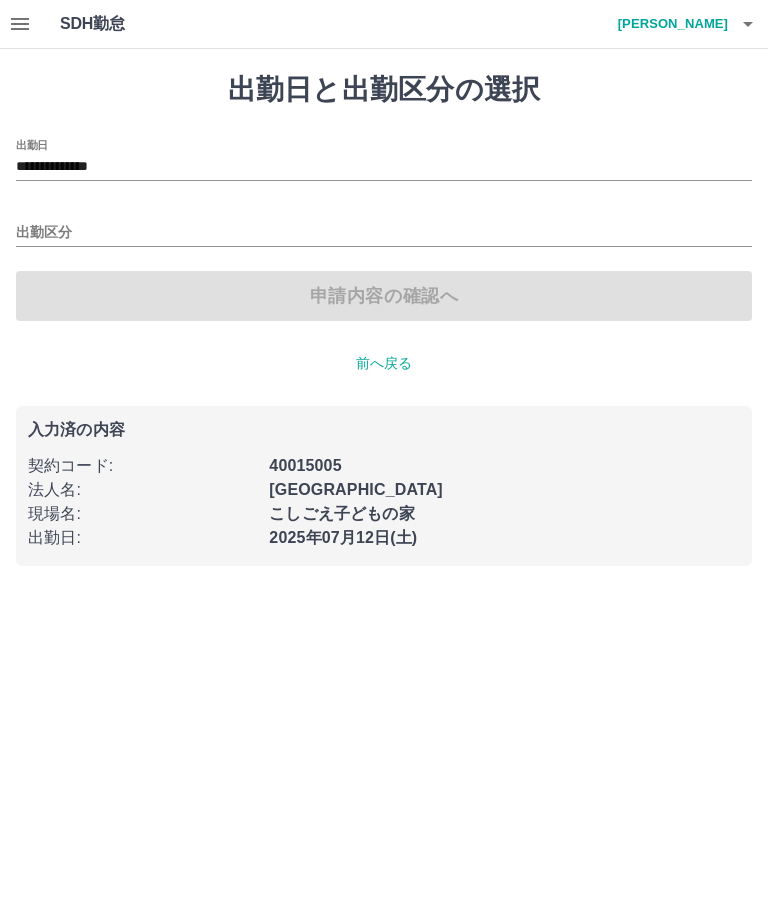 click on "出勤区分" at bounding box center (384, 233) 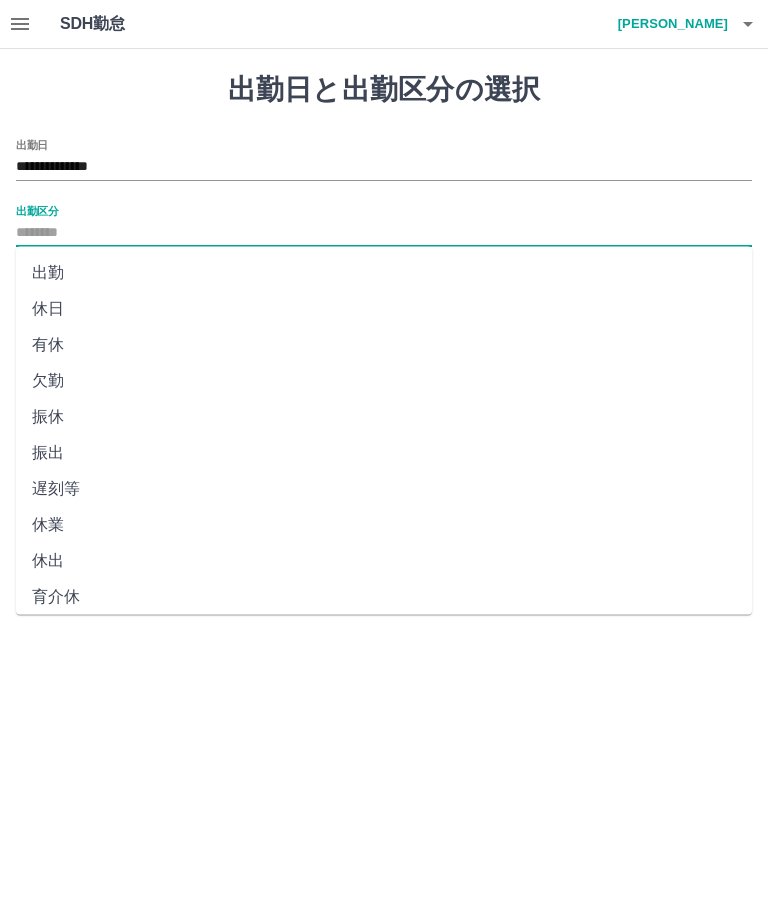 click on "休日" at bounding box center (384, 309) 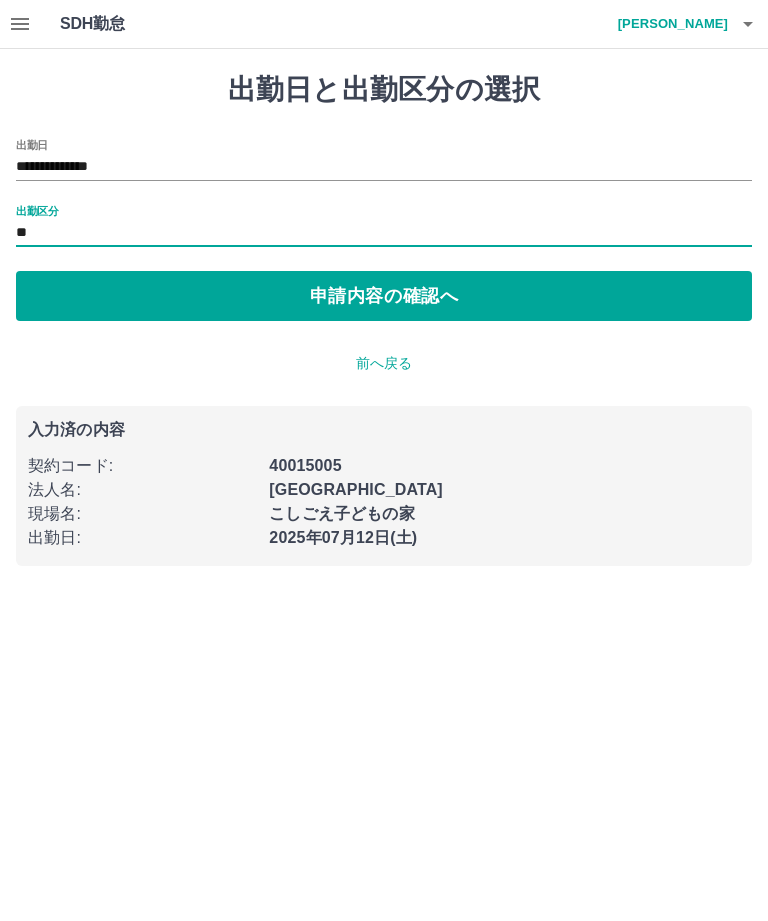 click on "申請内容の確認へ" at bounding box center (384, 296) 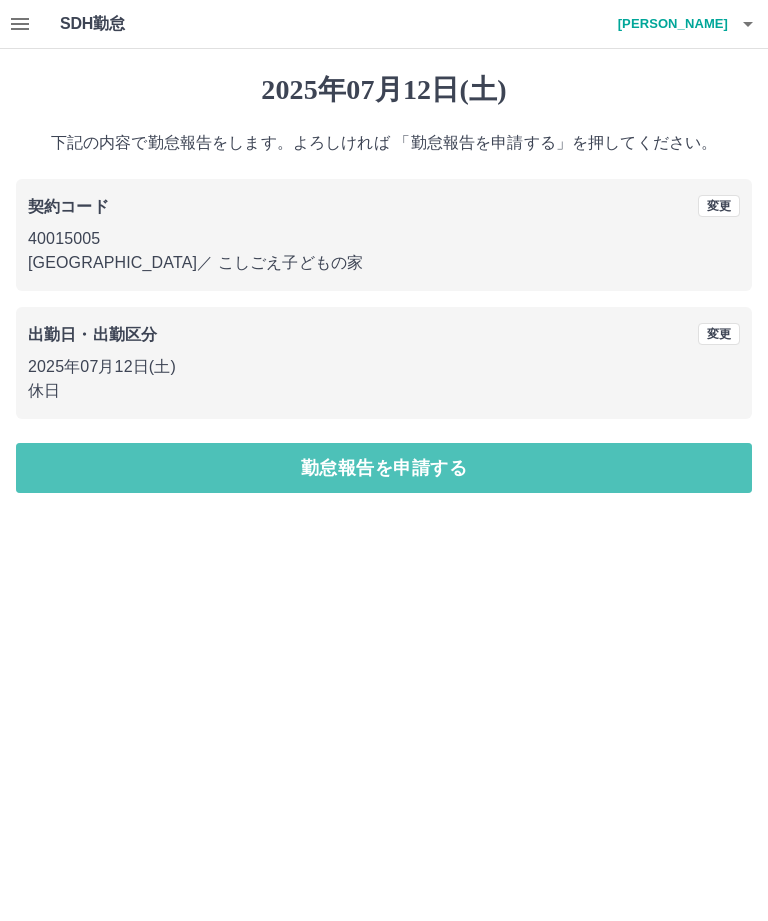 click on "勤怠報告を申請する" at bounding box center (384, 468) 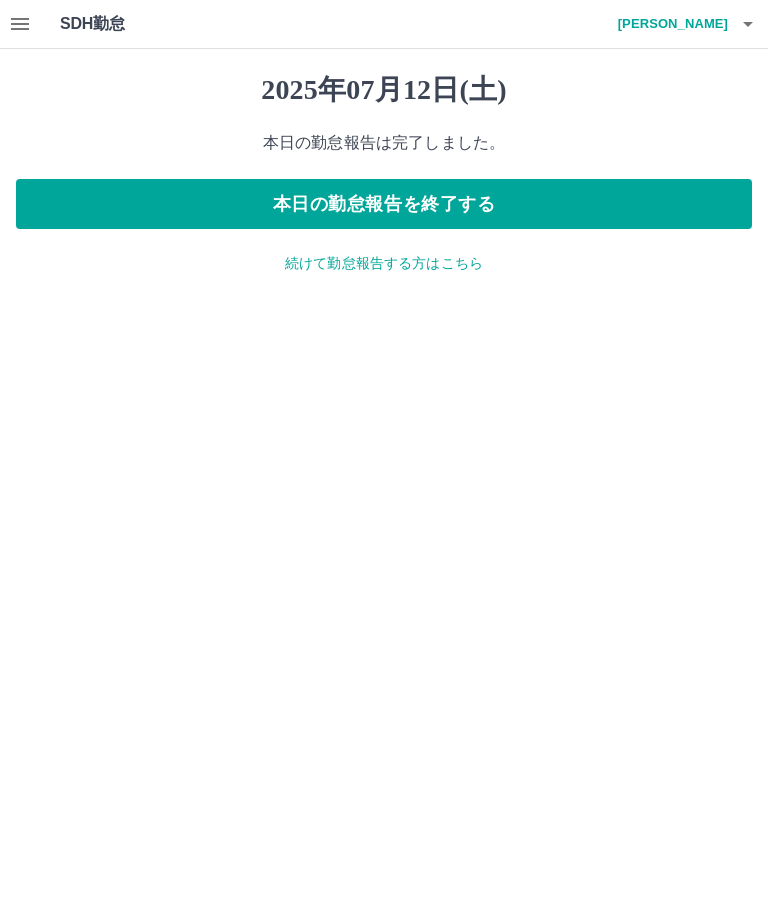 click 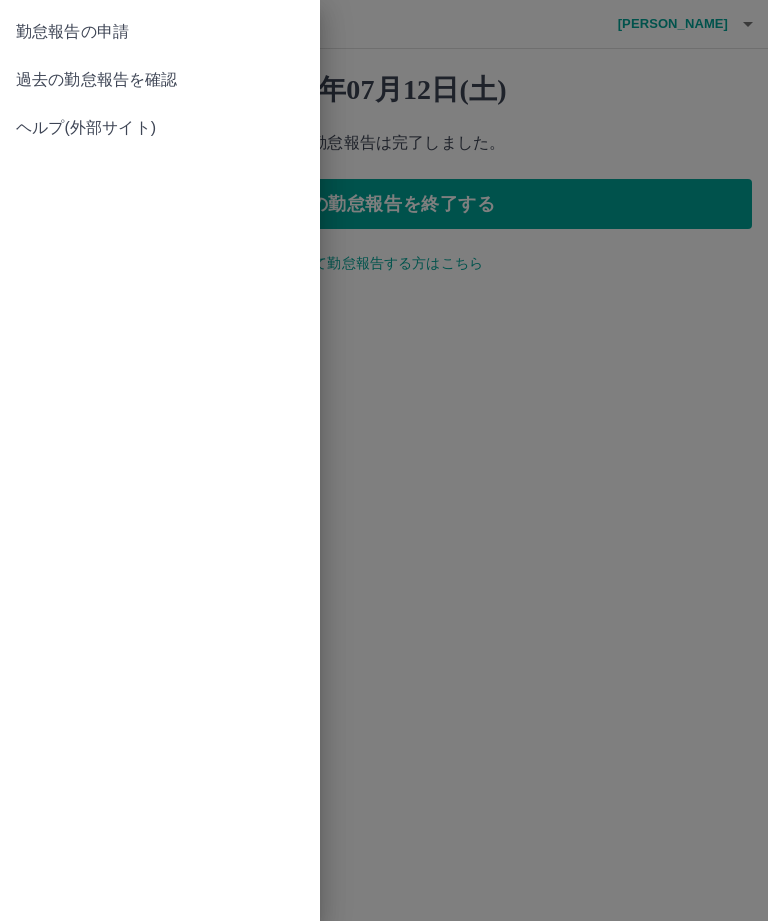 click on "勤怠報告の申請" at bounding box center (160, 32) 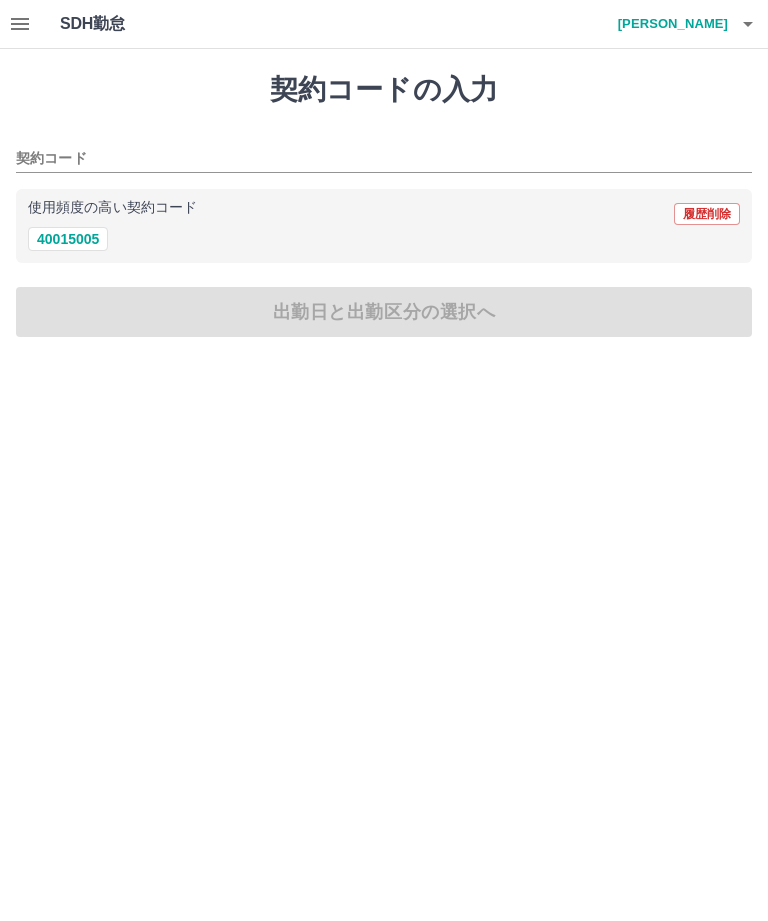 click on "40015005" at bounding box center (68, 239) 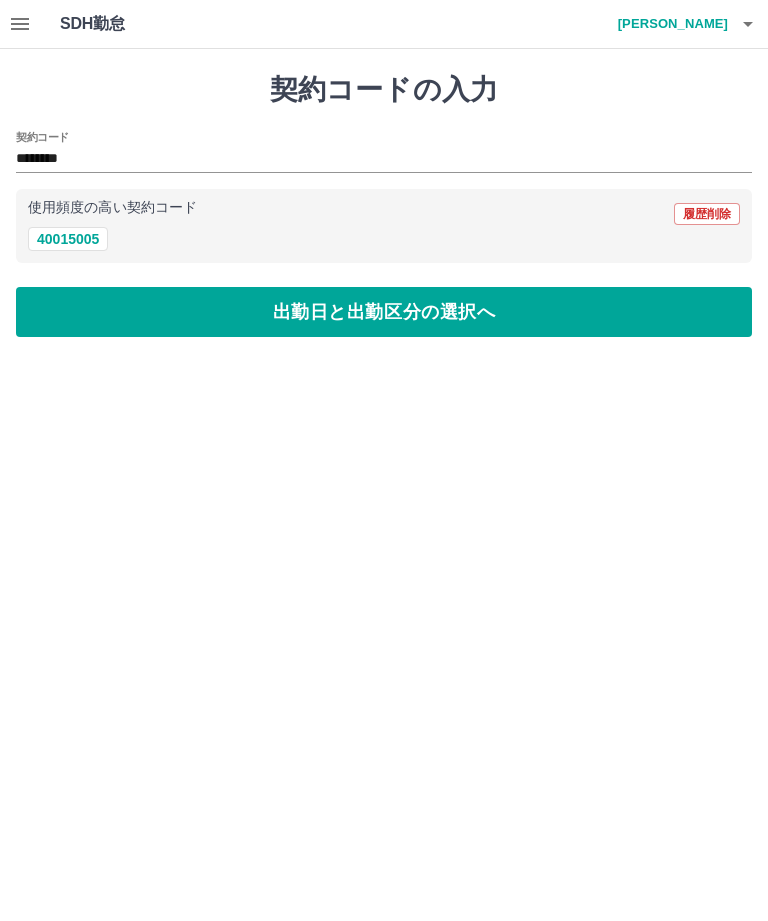click on "出勤日と出勤区分の選択へ" at bounding box center (384, 312) 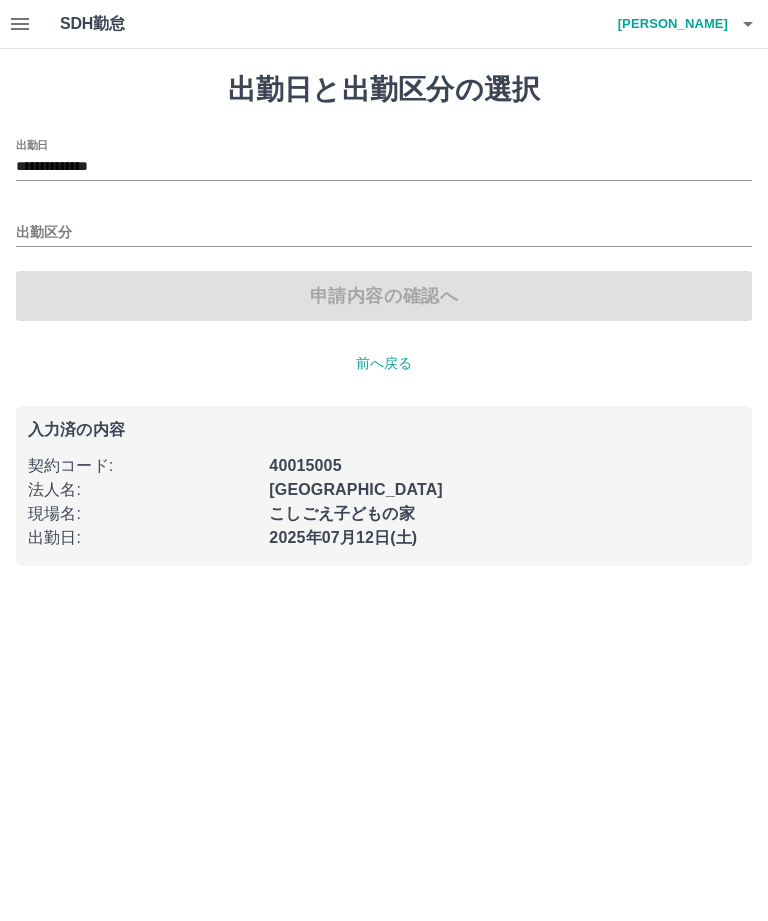 click on "**********" at bounding box center (384, 167) 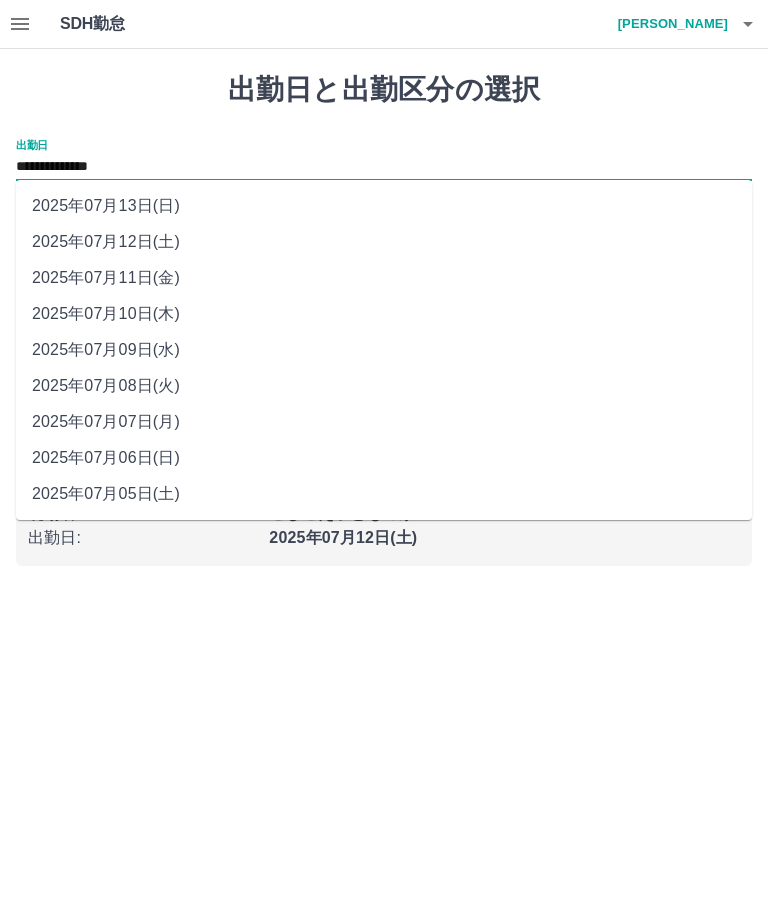 click on "2025年07月13日(日)" at bounding box center [384, 206] 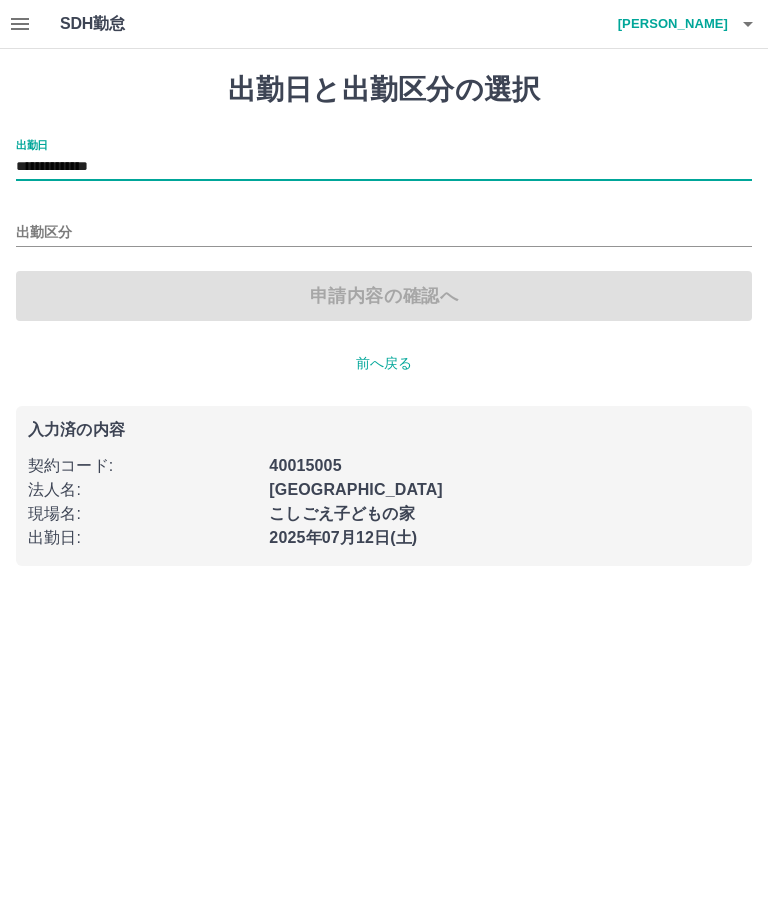 click on "出勤区分" at bounding box center [384, 233] 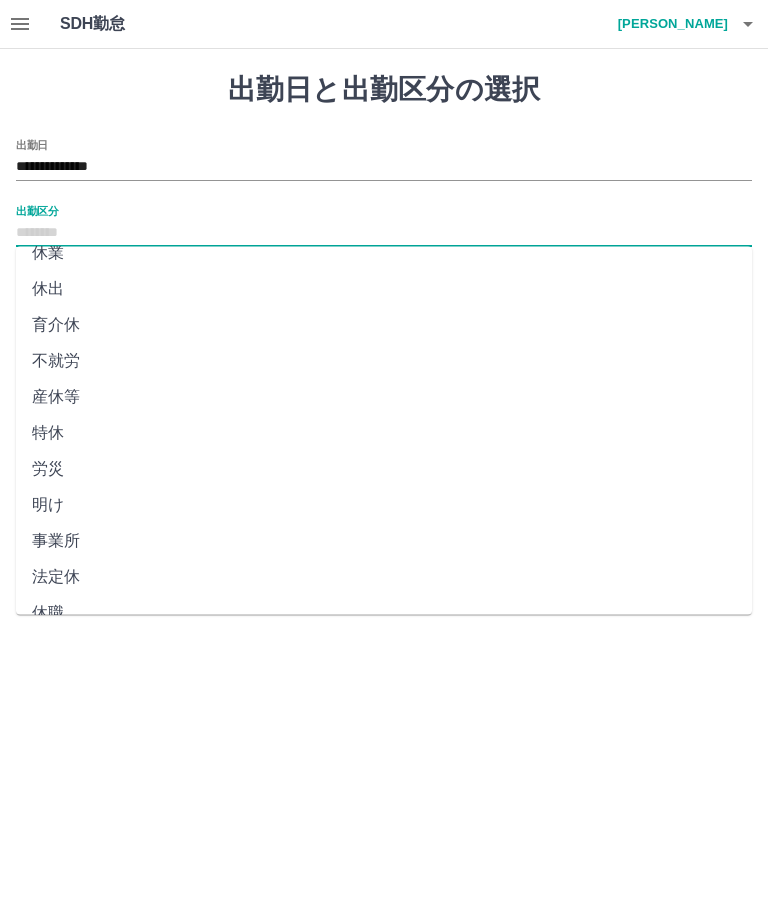 scroll, scrollTop: 270, scrollLeft: 0, axis: vertical 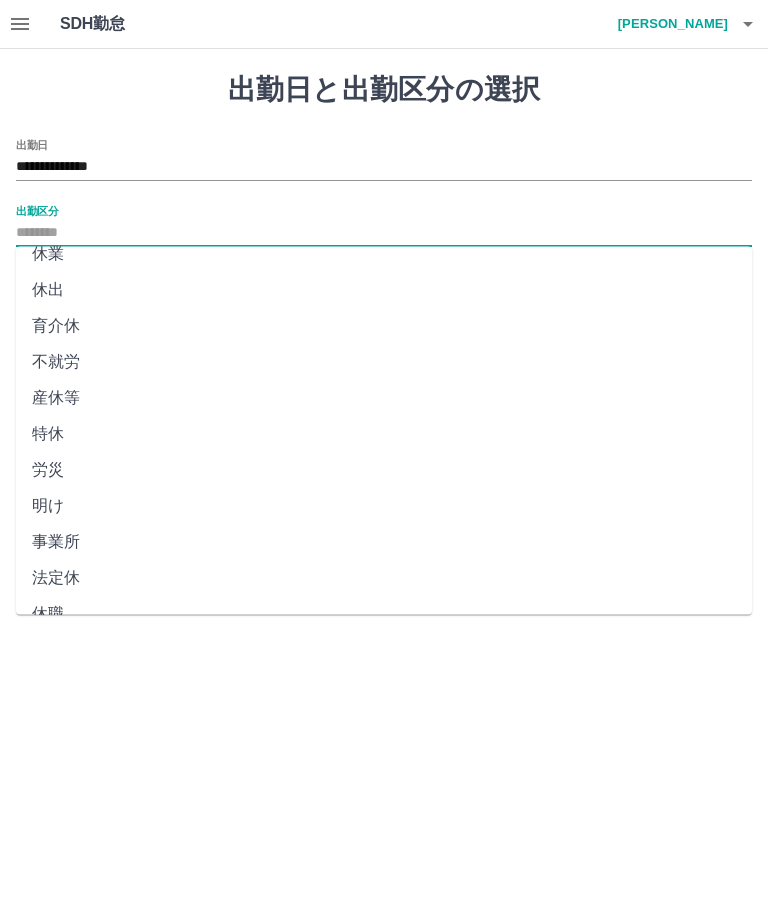 click on "法定休" at bounding box center (384, 579) 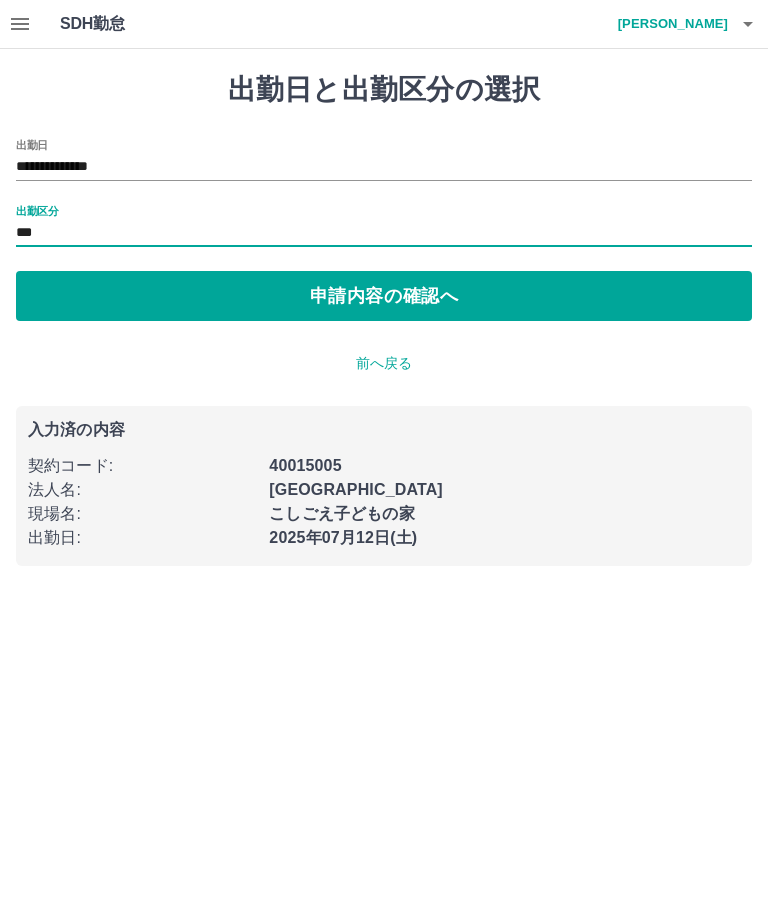 click on "申請内容の確認へ" at bounding box center (384, 296) 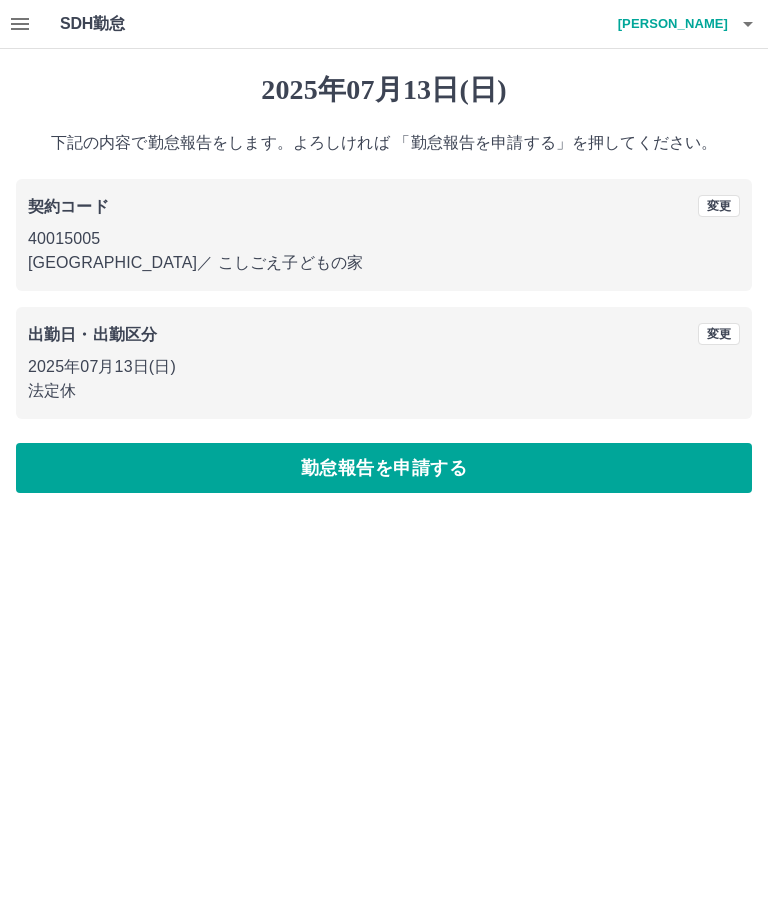 click on "勤怠報告を申請する" at bounding box center [384, 468] 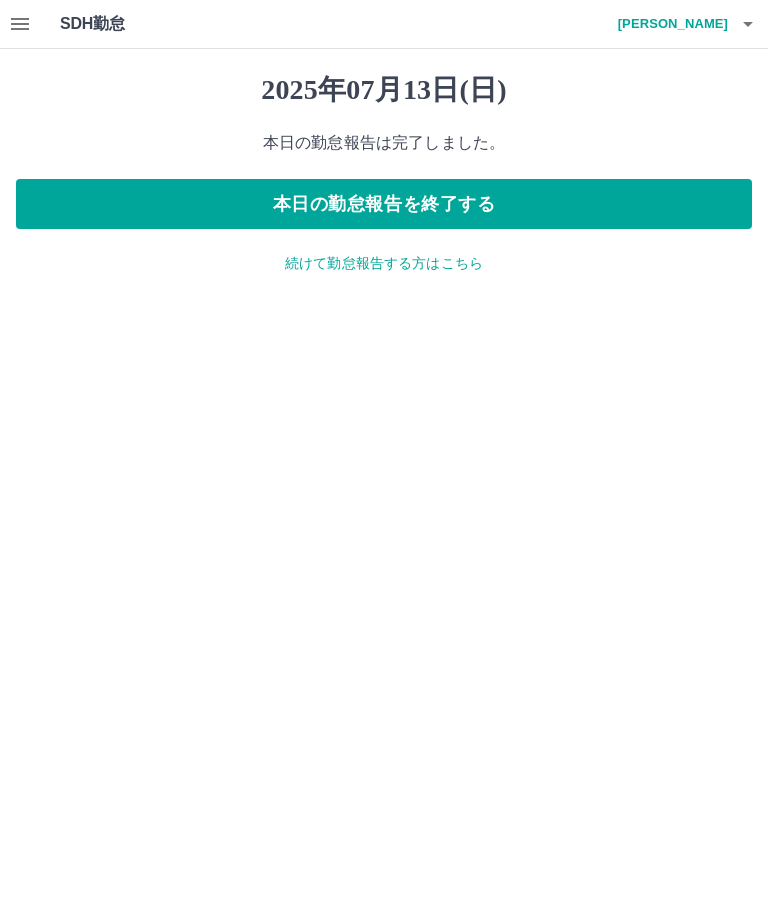 click 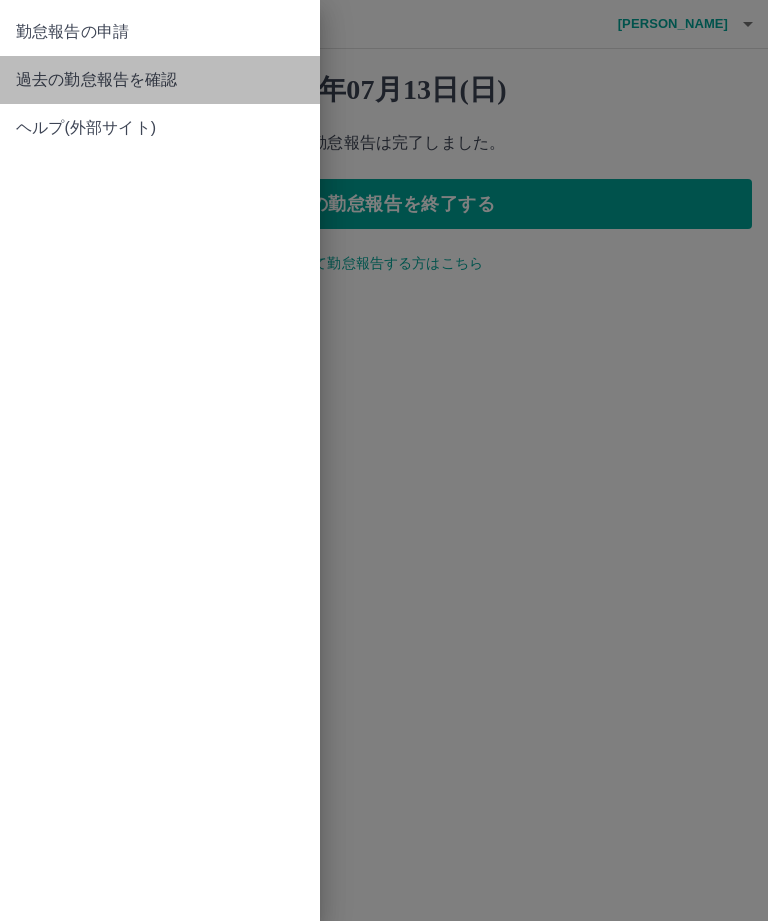 click on "過去の勤怠報告を確認" at bounding box center (160, 80) 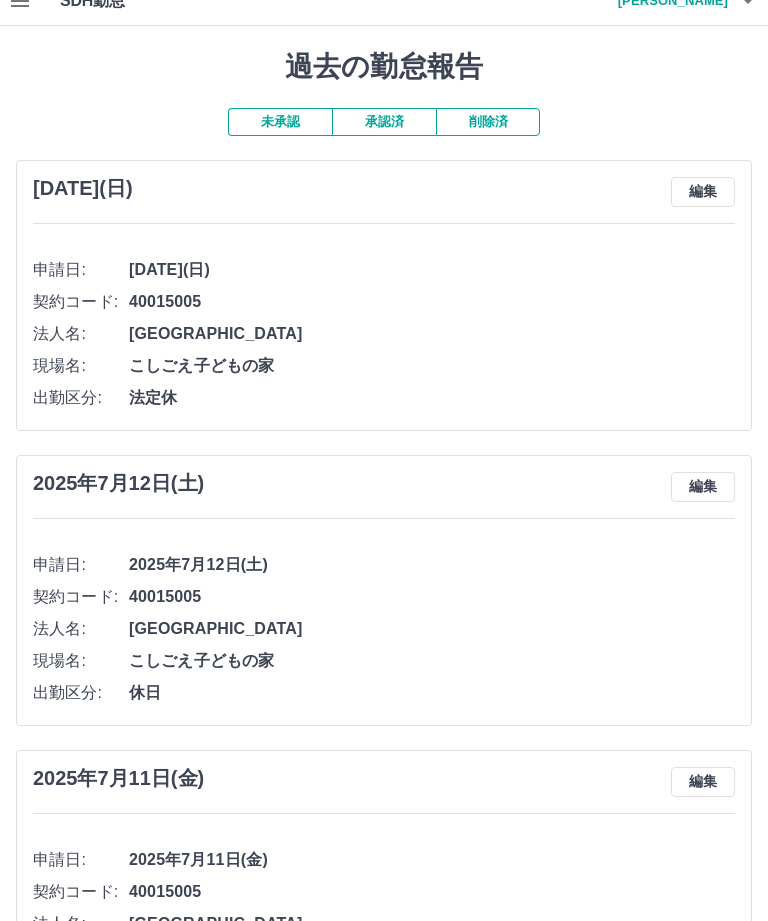 scroll, scrollTop: 0, scrollLeft: 0, axis: both 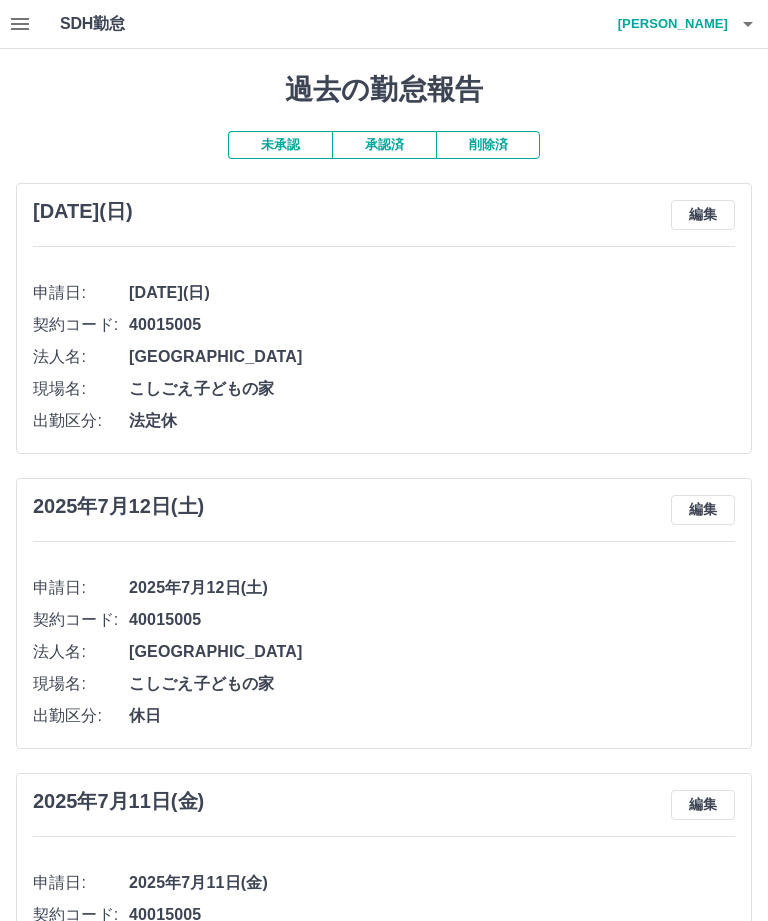 click on "北村　萌" at bounding box center [668, 24] 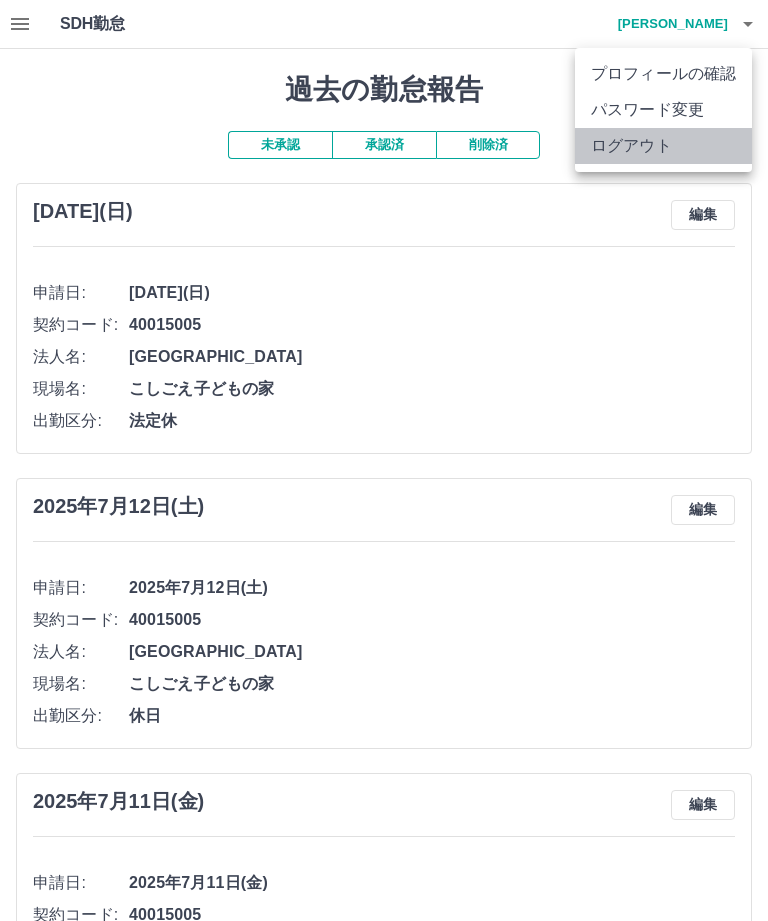click on "ログアウト" at bounding box center (663, 146) 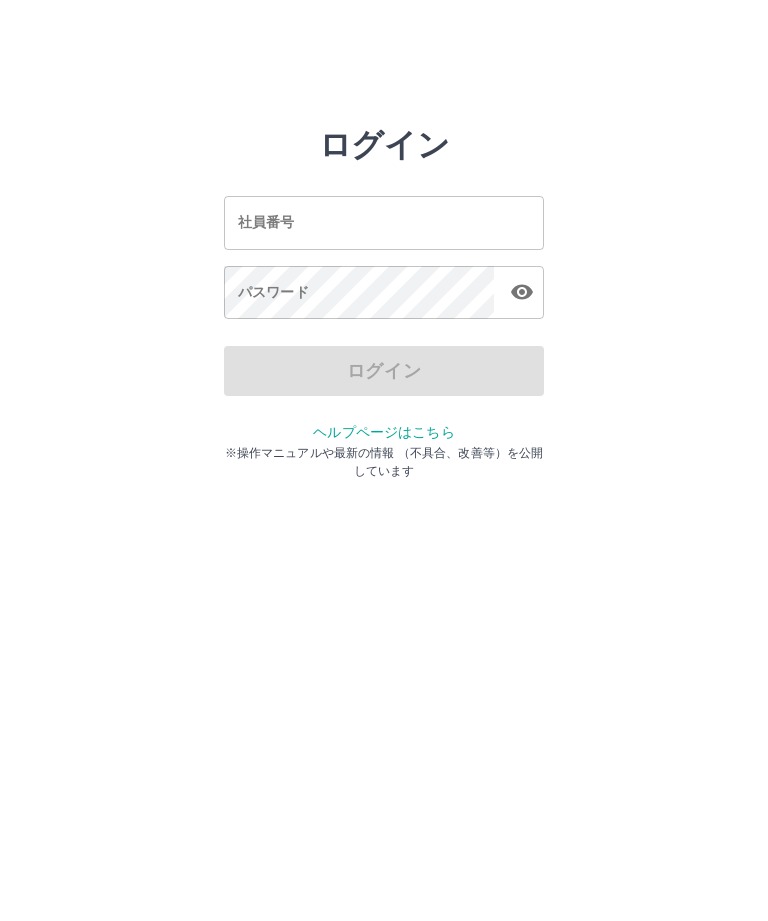 scroll, scrollTop: 0, scrollLeft: 0, axis: both 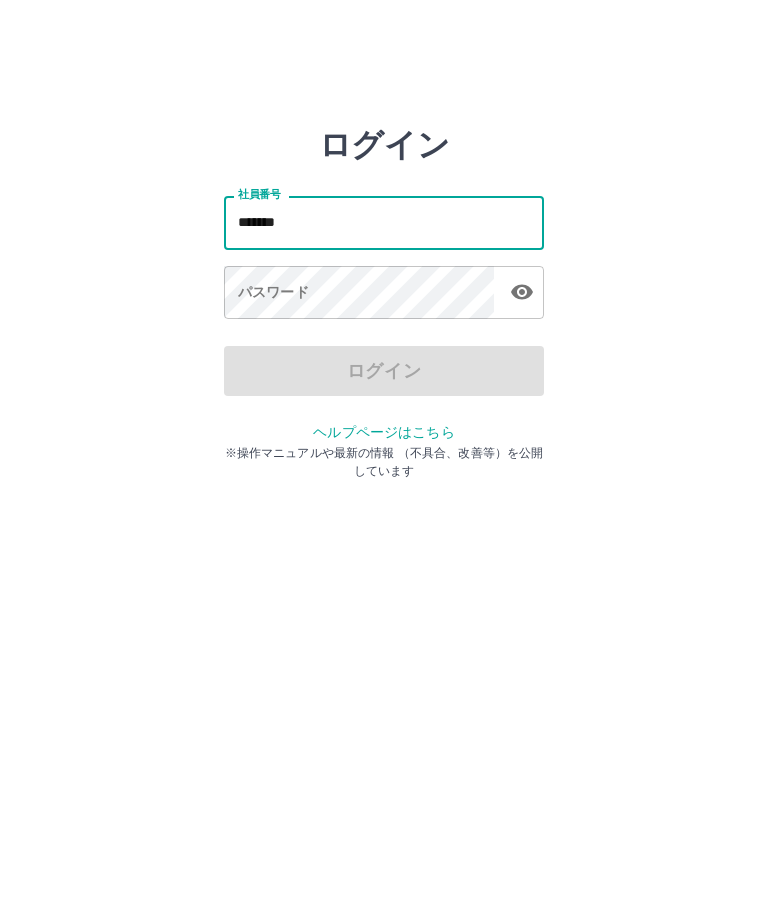 type on "*******" 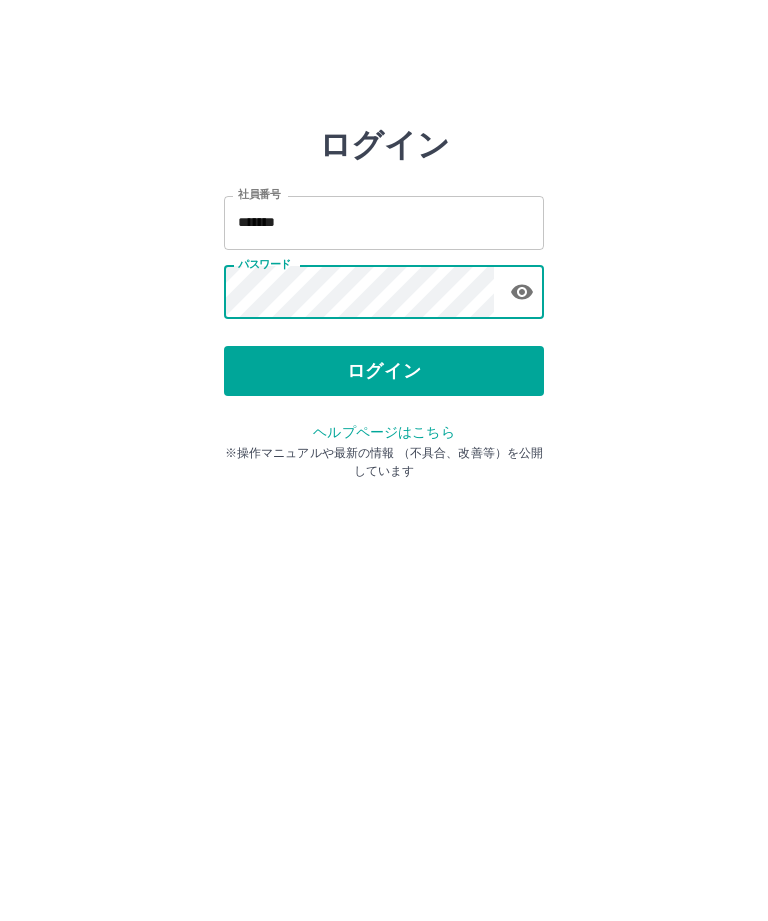 click on "ログイン" at bounding box center [384, 371] 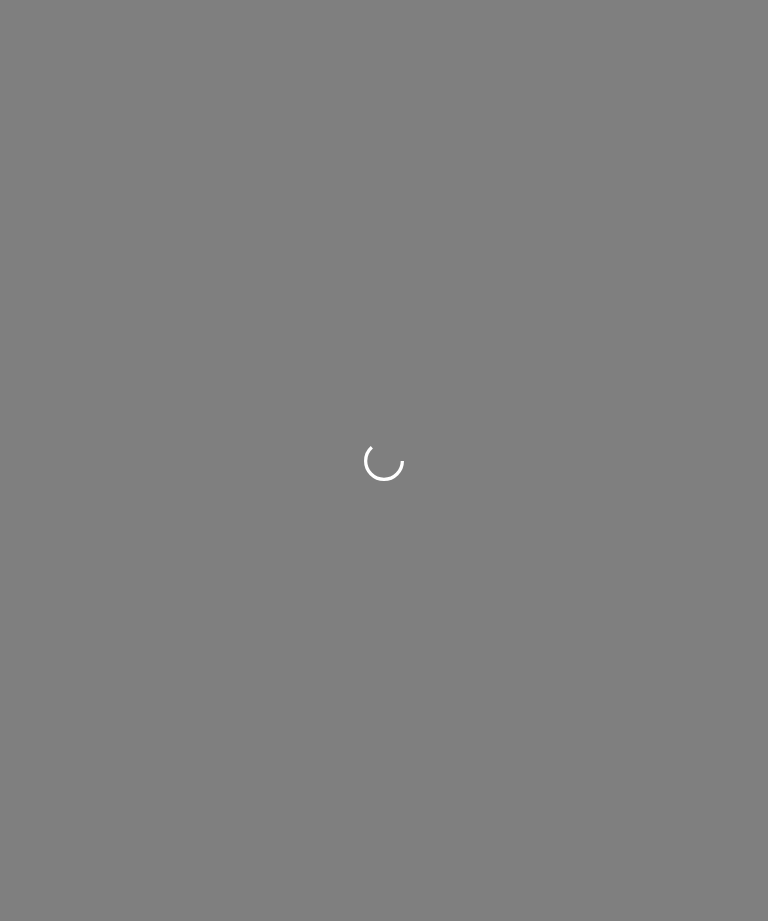 scroll, scrollTop: 0, scrollLeft: 0, axis: both 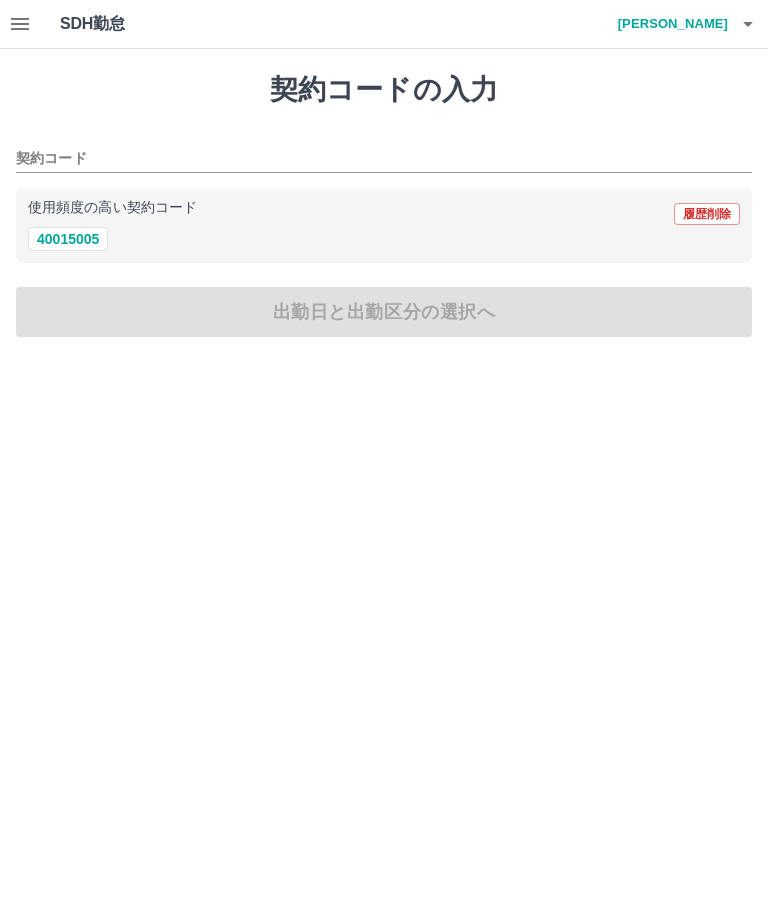 click on "40015005" at bounding box center (68, 239) 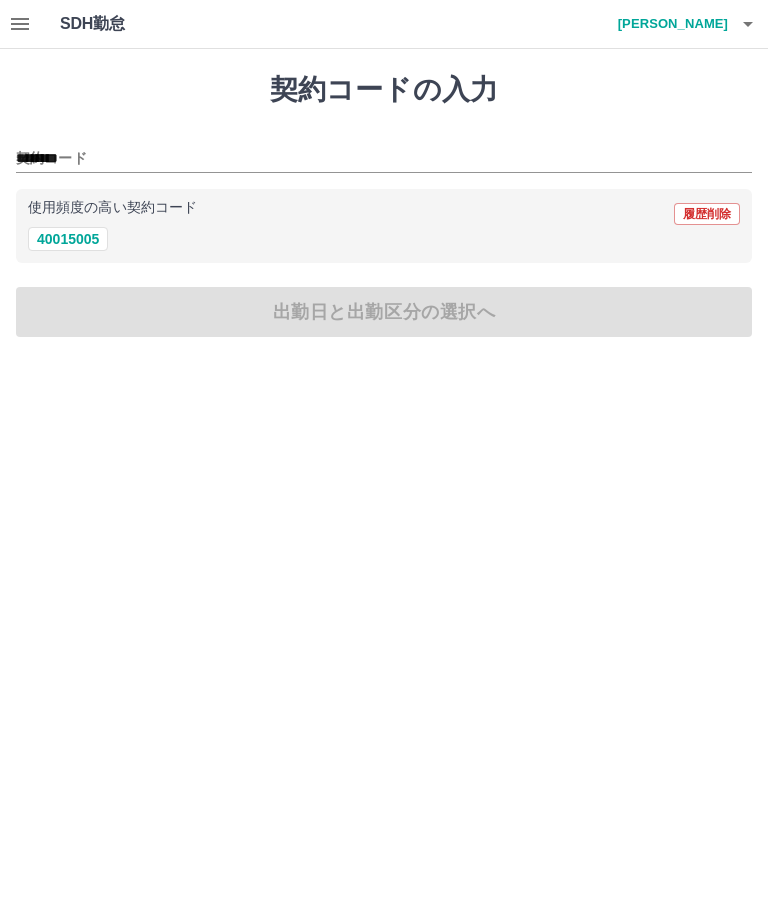 click on "40015005" at bounding box center [68, 239] 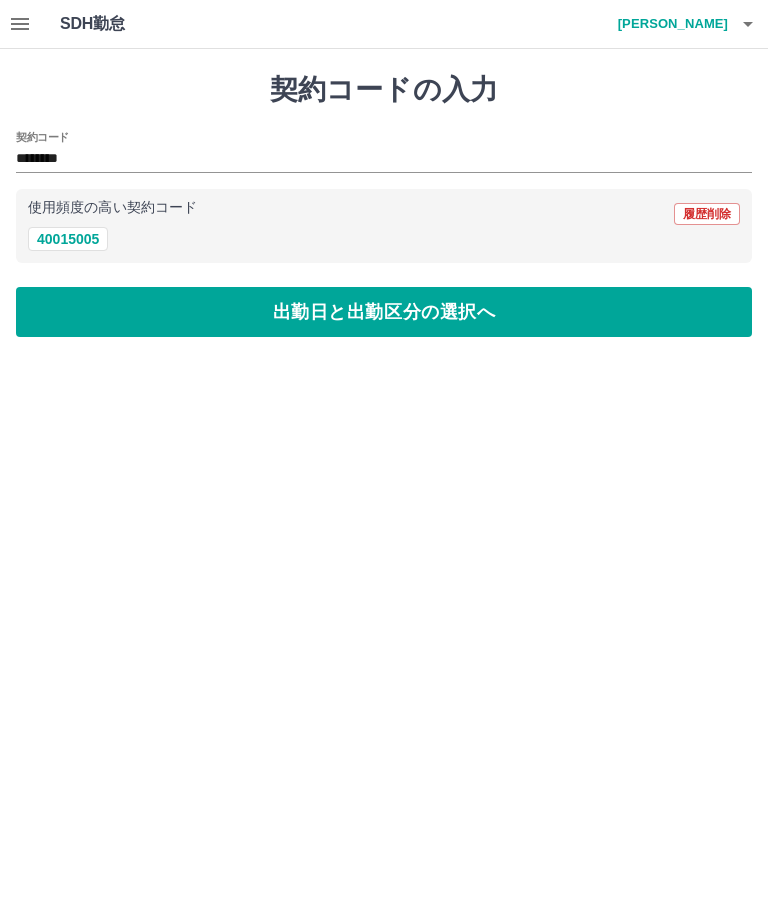 click on "出勤日と出勤区分の選択へ" at bounding box center (384, 312) 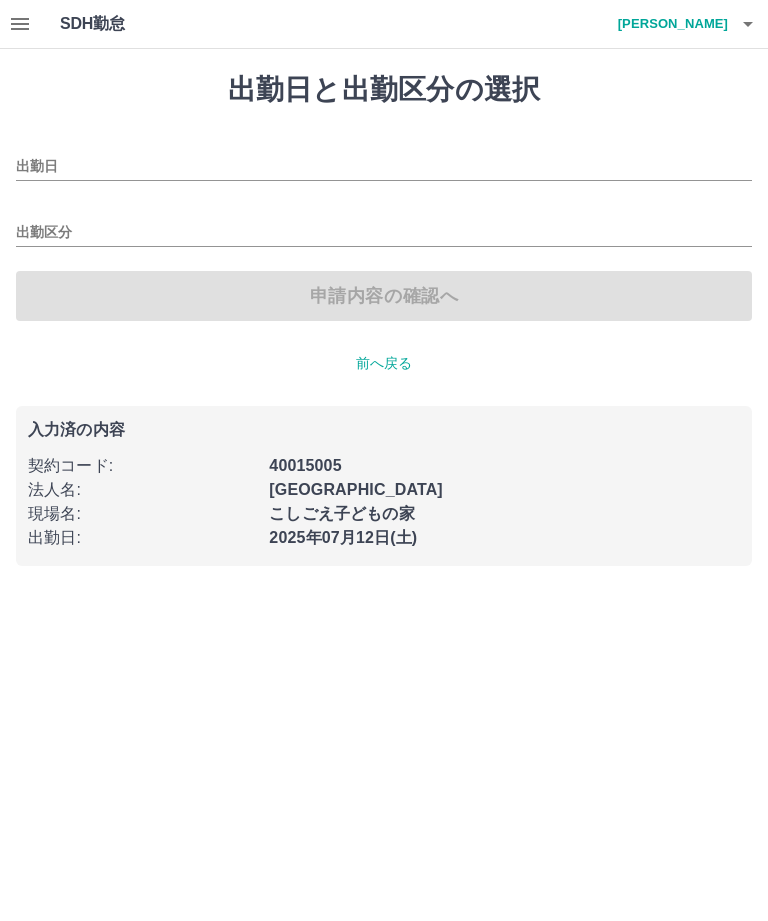 type on "**********" 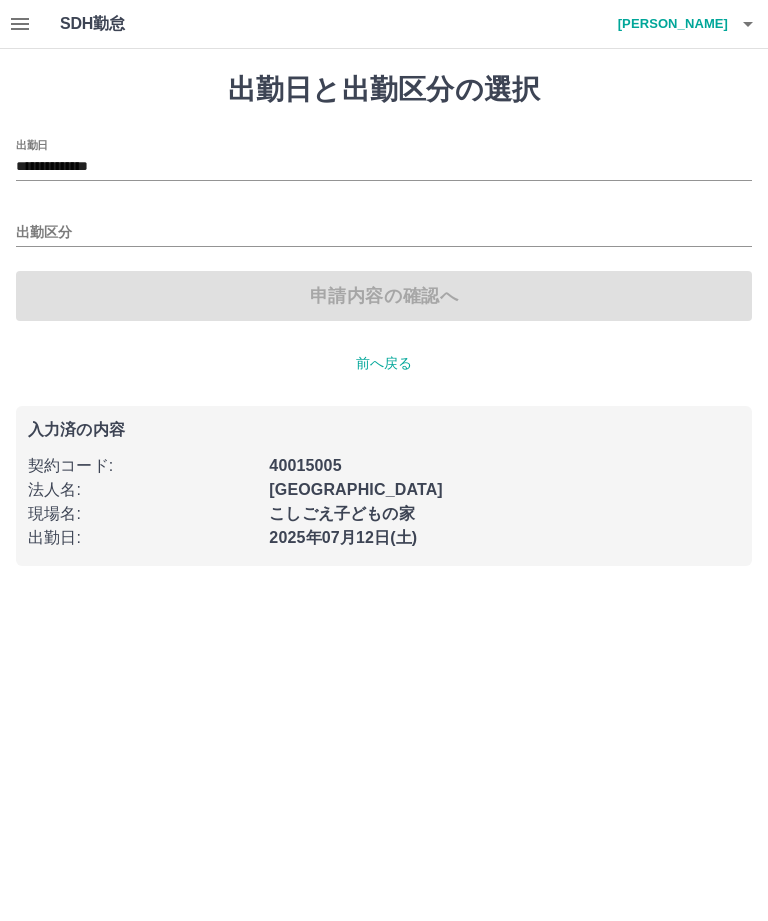 click on "出勤区分" at bounding box center (384, 233) 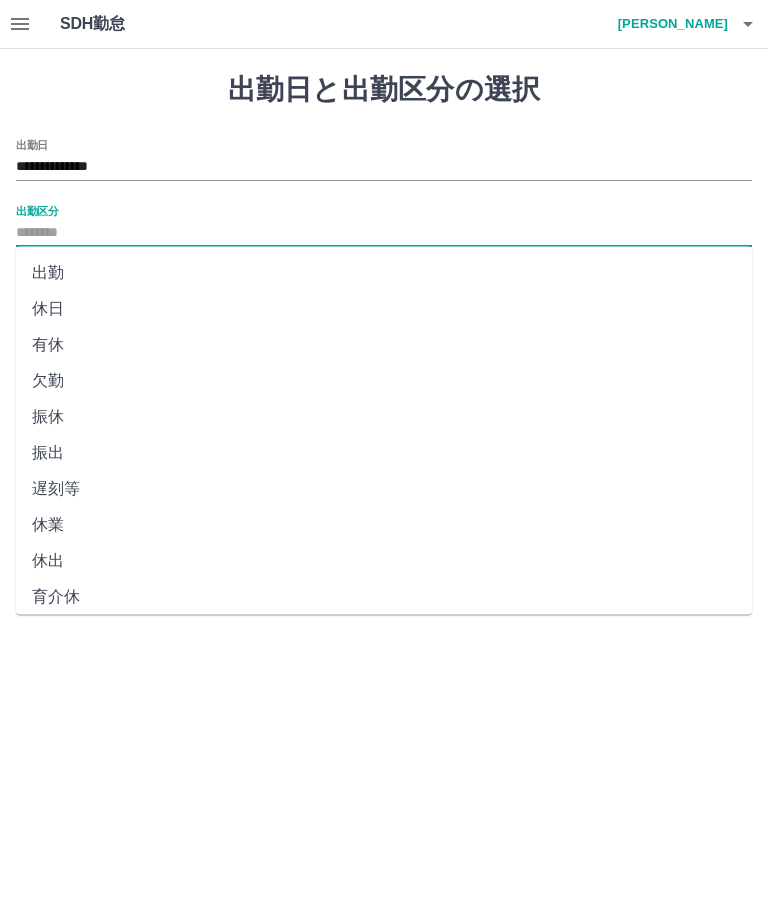 click on "休日" at bounding box center [384, 309] 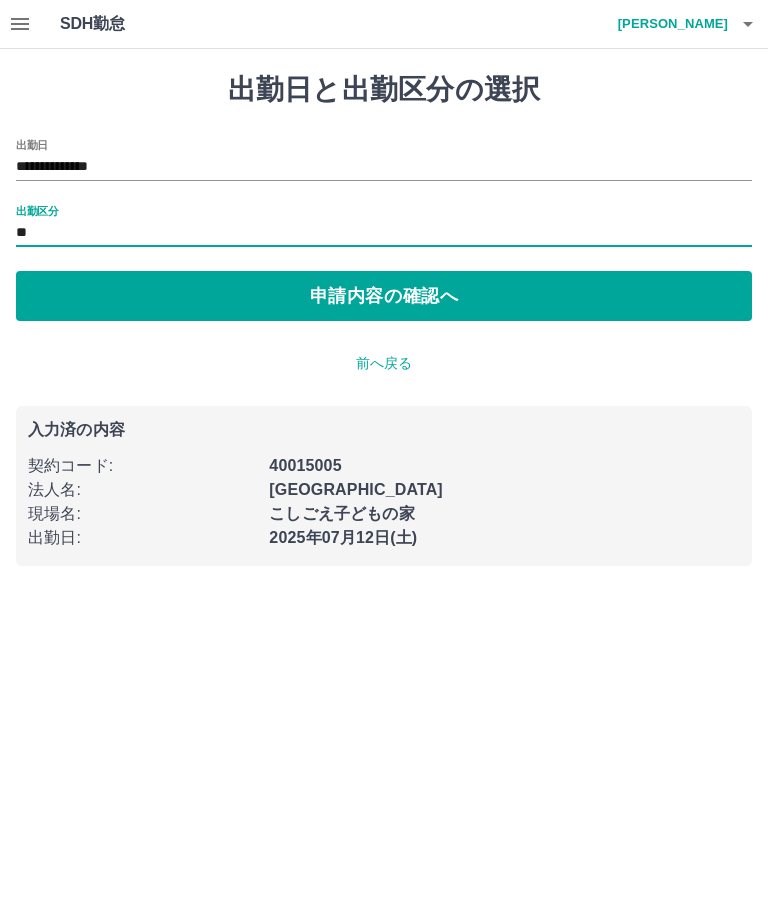 type on "**" 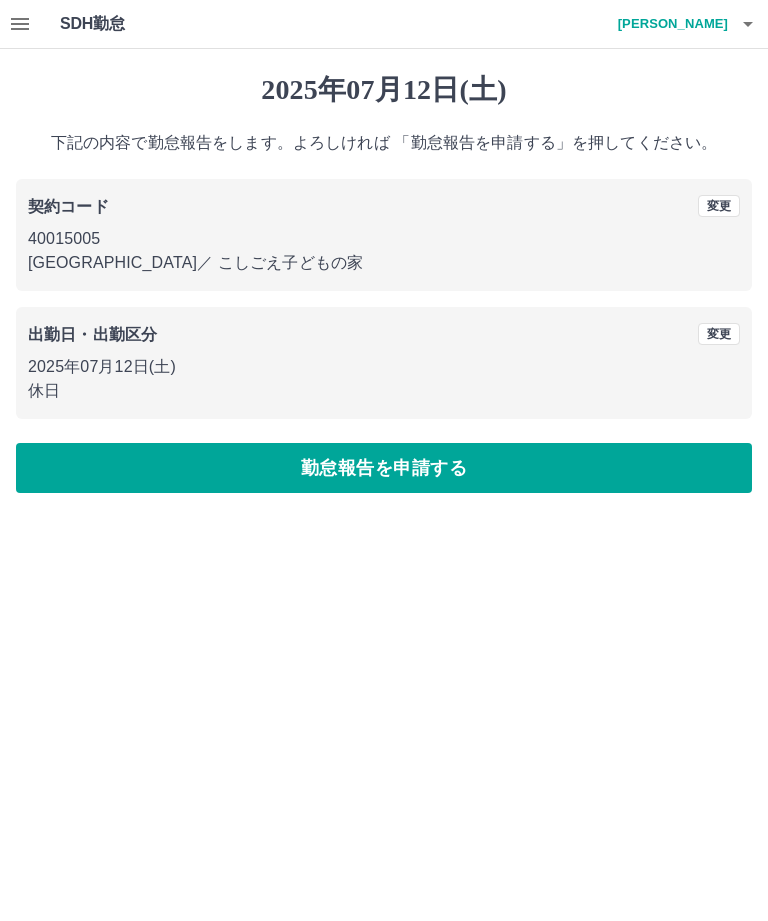 click on "勤怠報告を申請する" at bounding box center (384, 468) 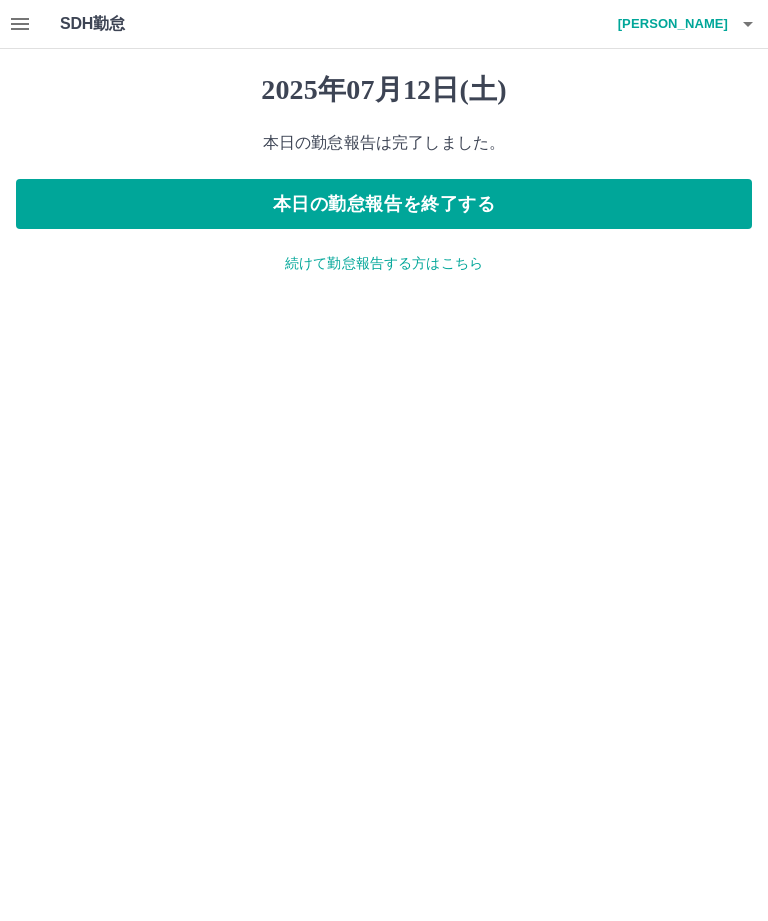 click at bounding box center (20, 24) 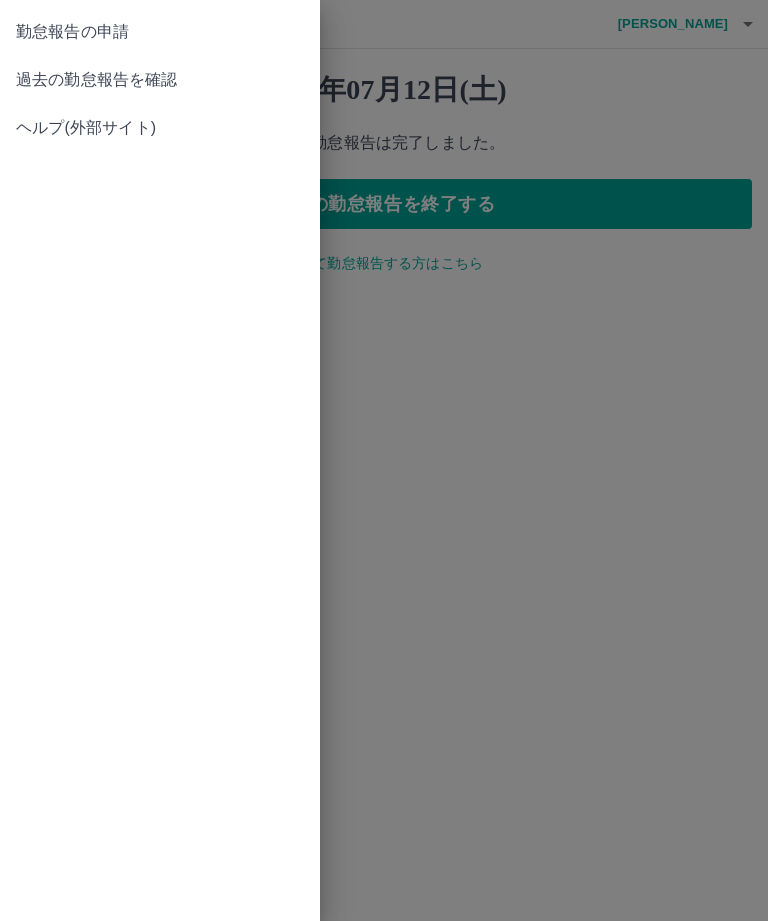 click on "勤怠報告の申請" at bounding box center (160, 32) 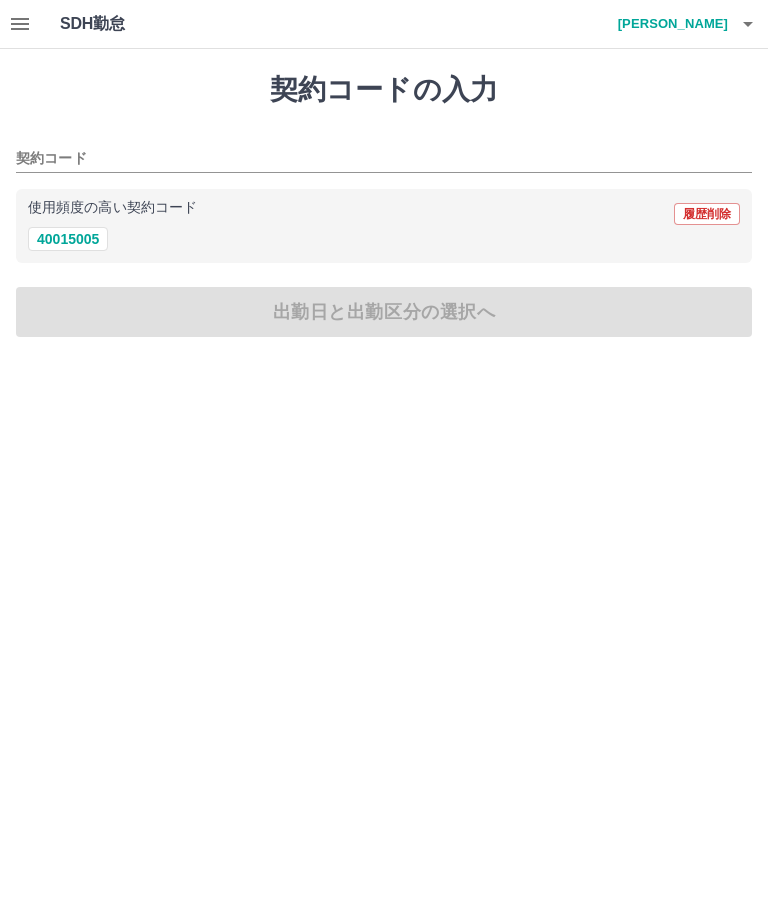 click on "40015005" at bounding box center [68, 239] 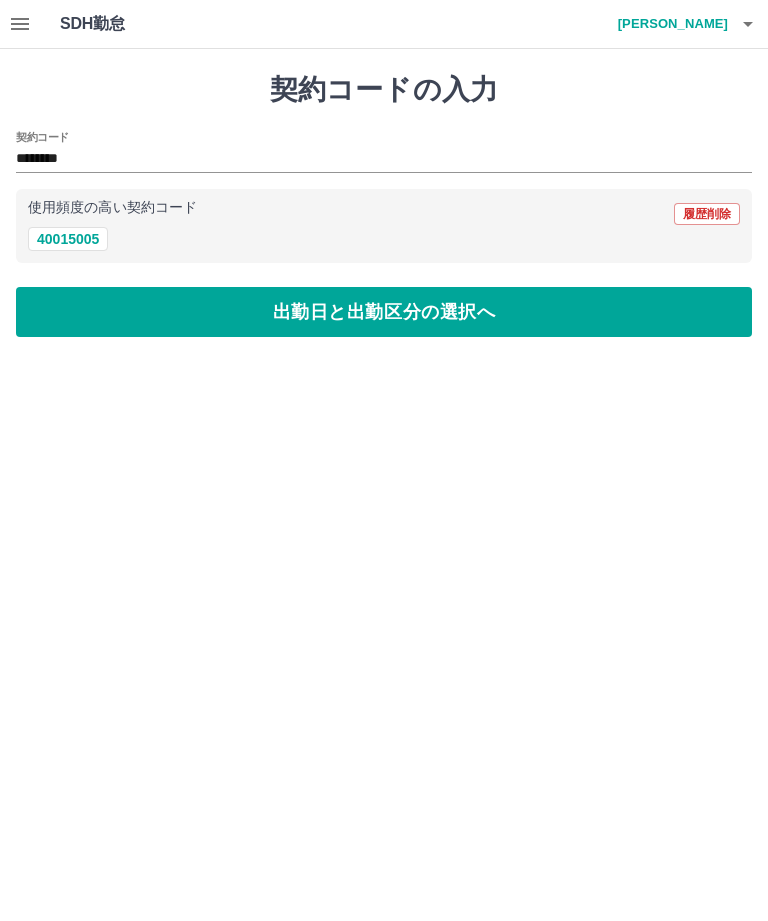 click on "出勤日と出勤区分の選択へ" at bounding box center [384, 312] 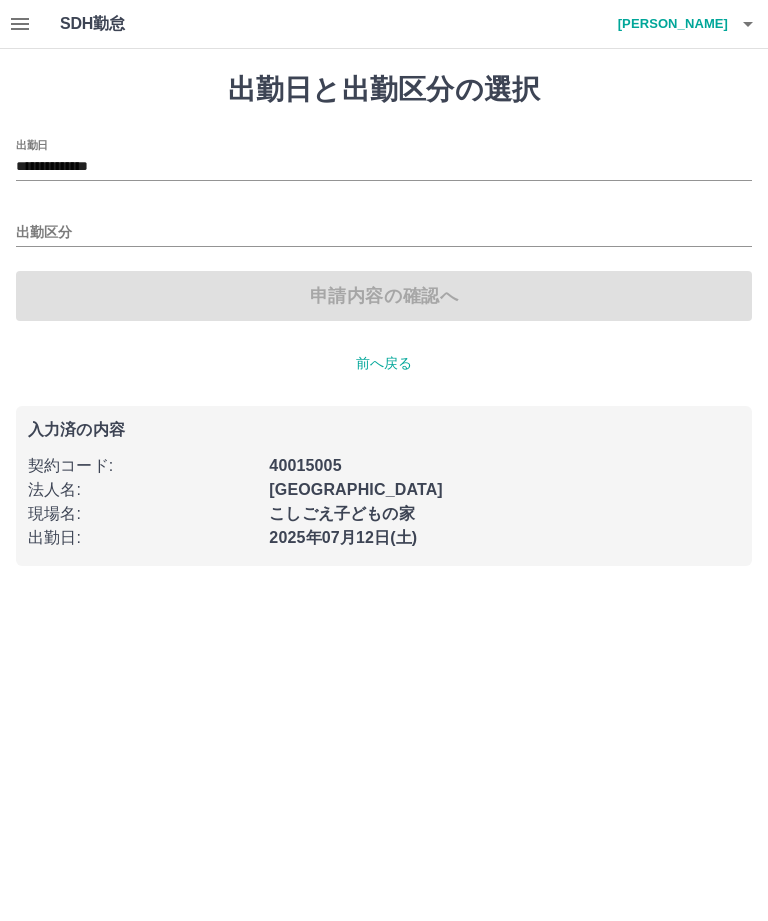 click on "**********" at bounding box center [384, 319] 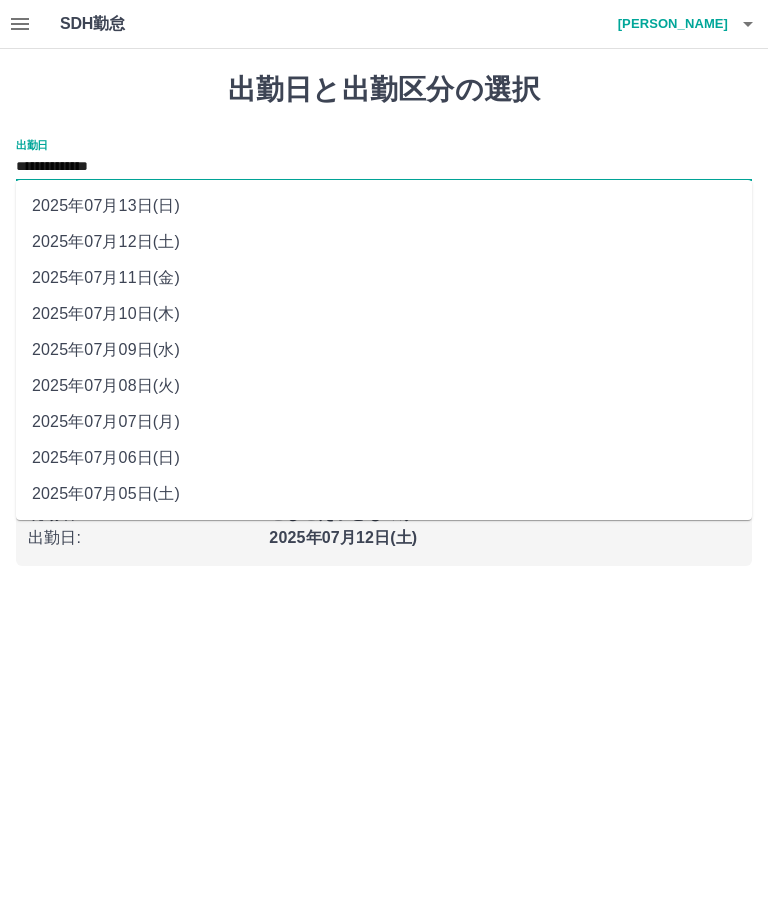 click on "2025年07月13日(日)" at bounding box center [384, 206] 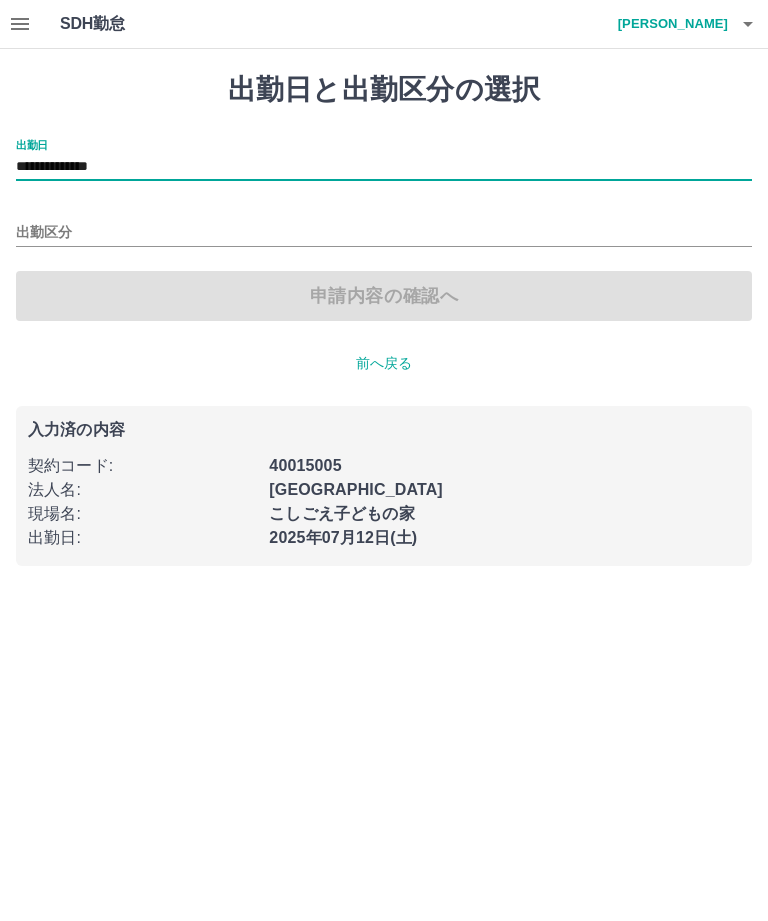click on "出勤区分" at bounding box center [384, 226] 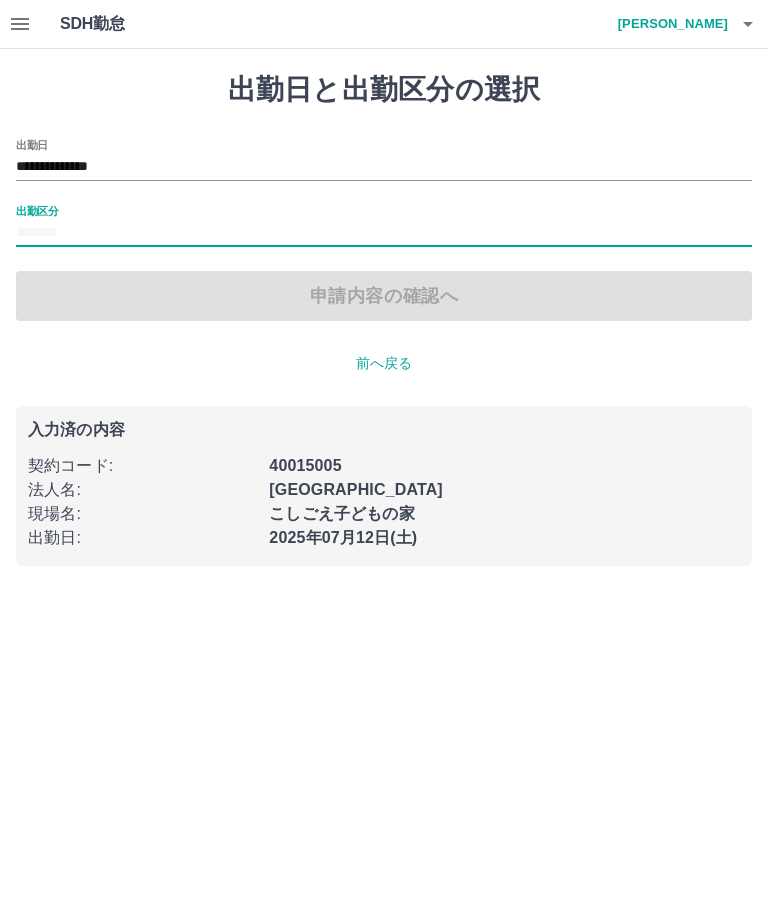 click on "出勤区分" at bounding box center (37, 210) 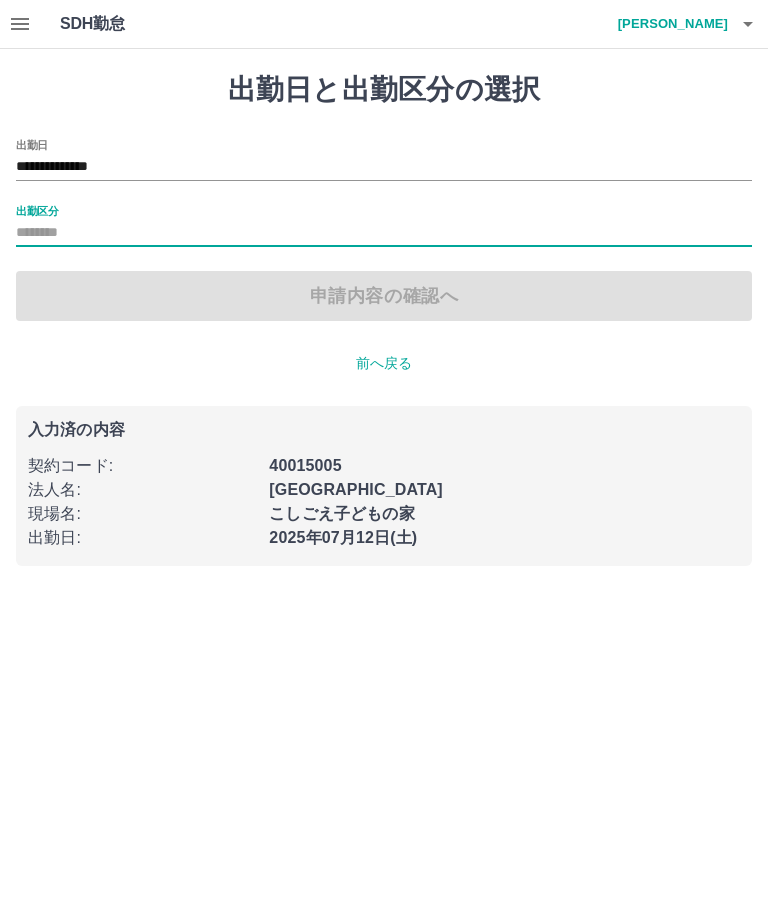 click on "出勤区分" at bounding box center [384, 233] 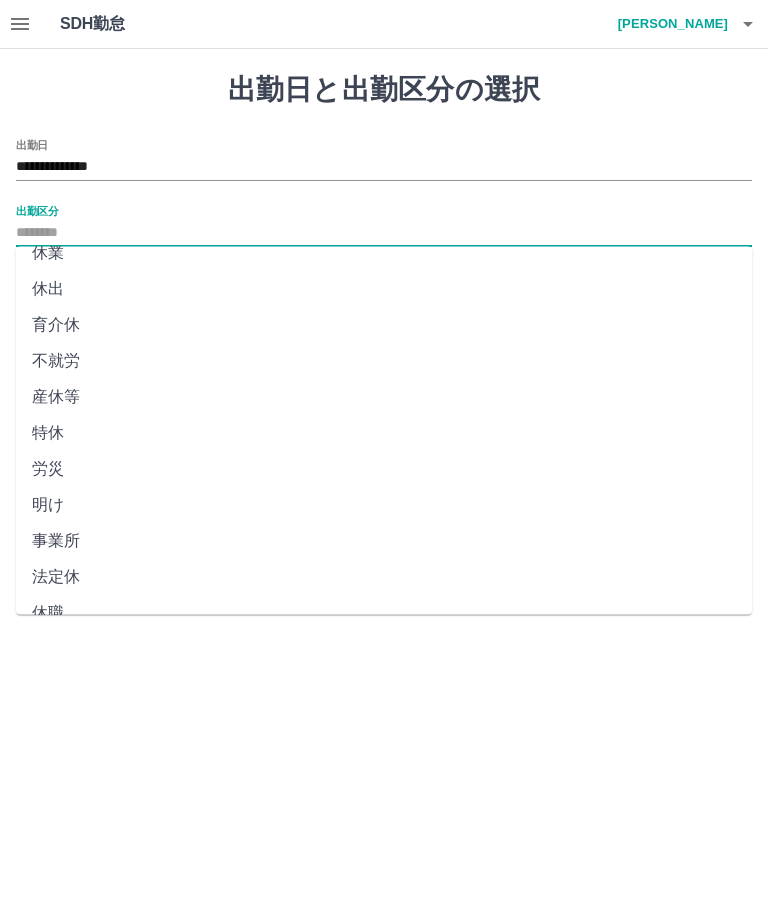 scroll, scrollTop: 270, scrollLeft: 0, axis: vertical 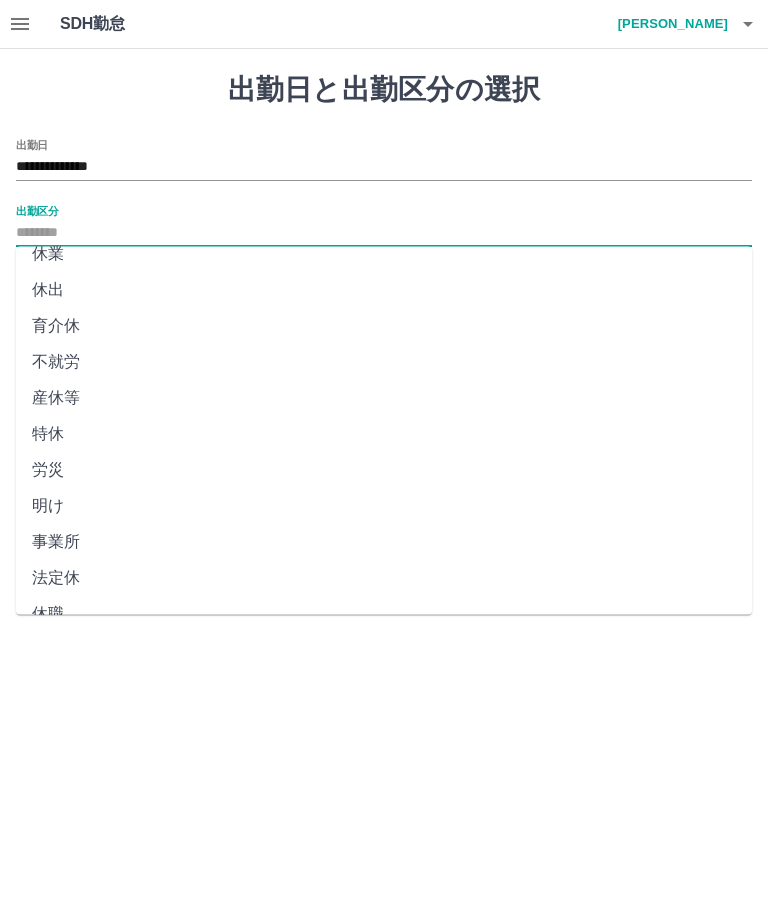 click on "法定休" at bounding box center [384, 579] 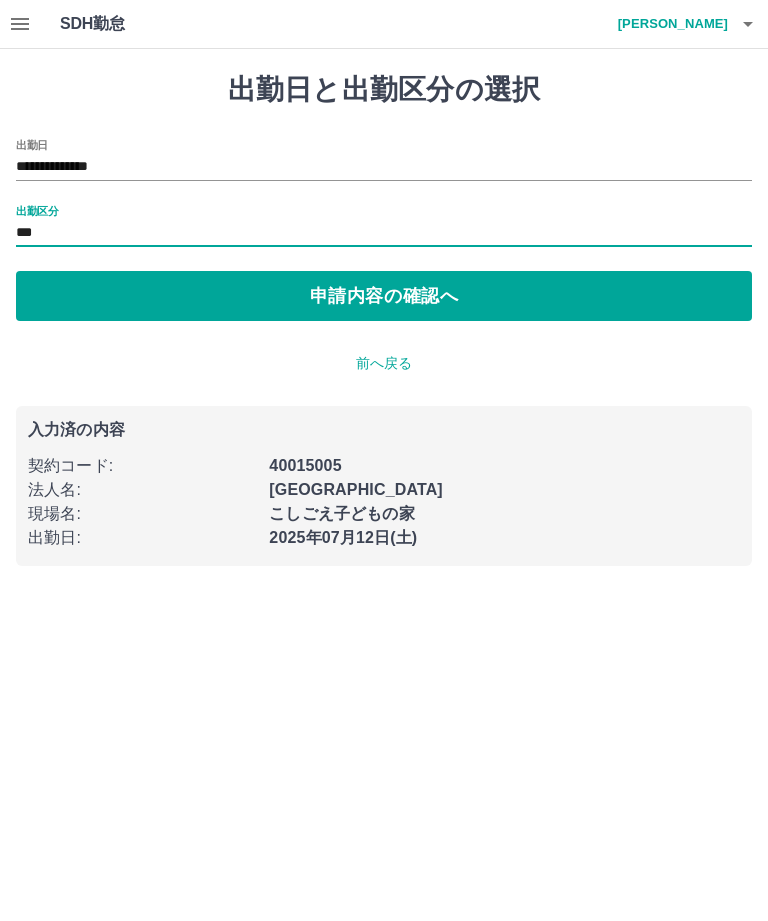 click on "申請内容の確認へ" at bounding box center (384, 296) 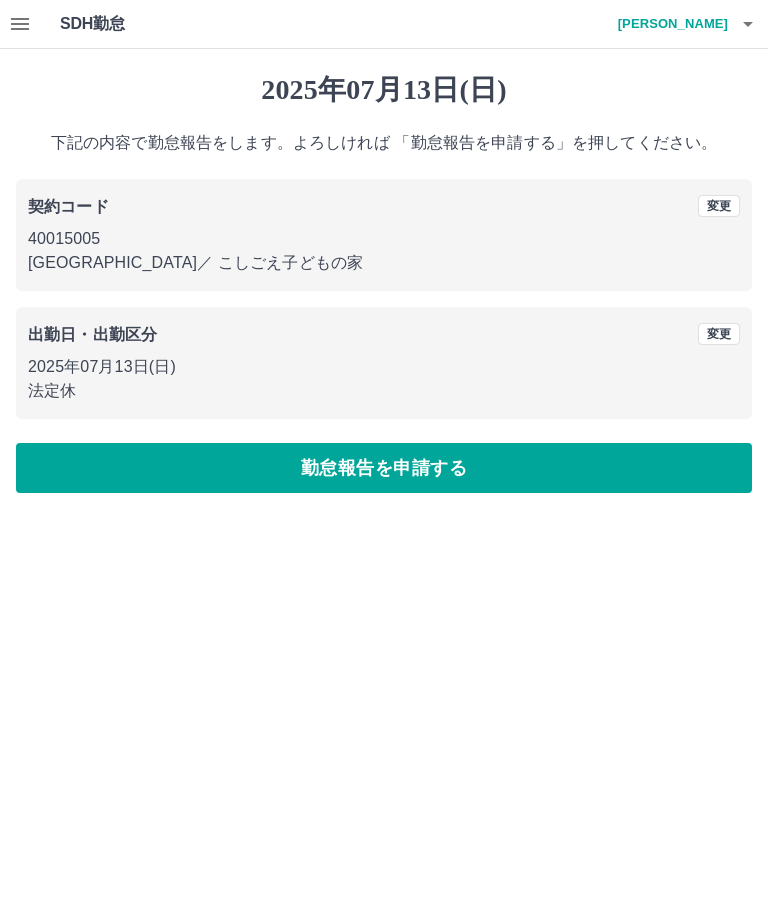 click on "勤怠報告を申請する" at bounding box center [384, 468] 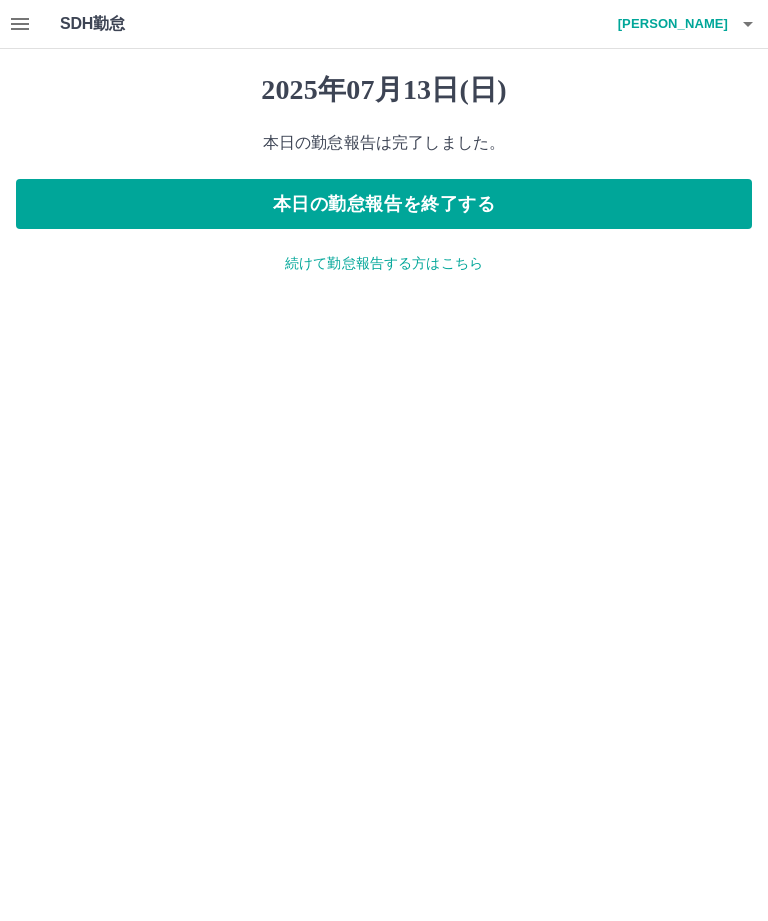 click 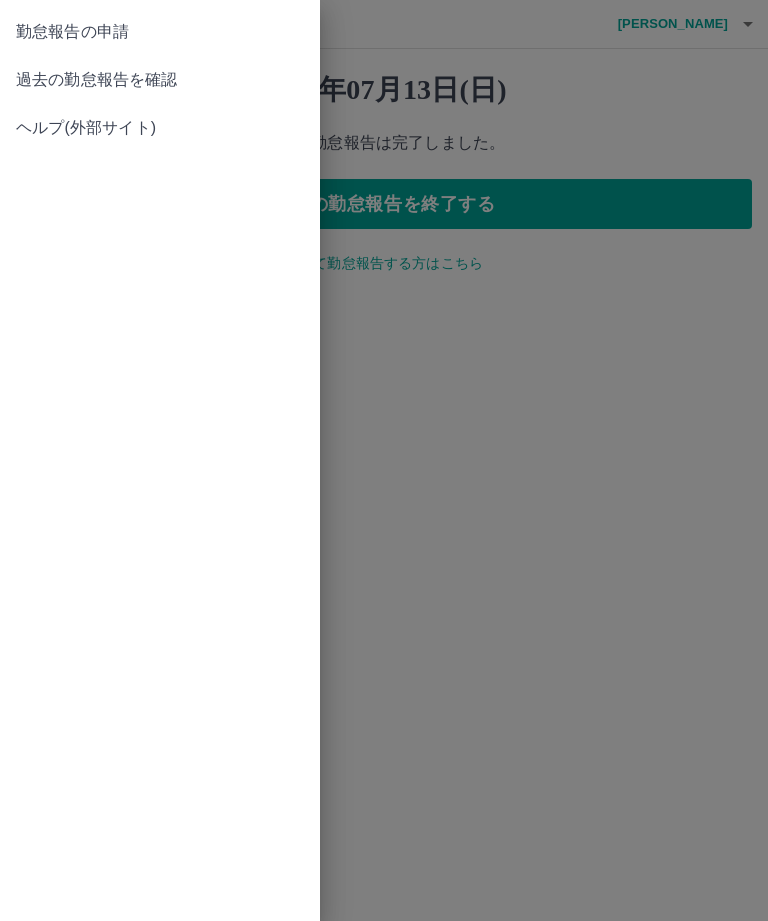 click on "過去の勤怠報告を確認" at bounding box center (160, 80) 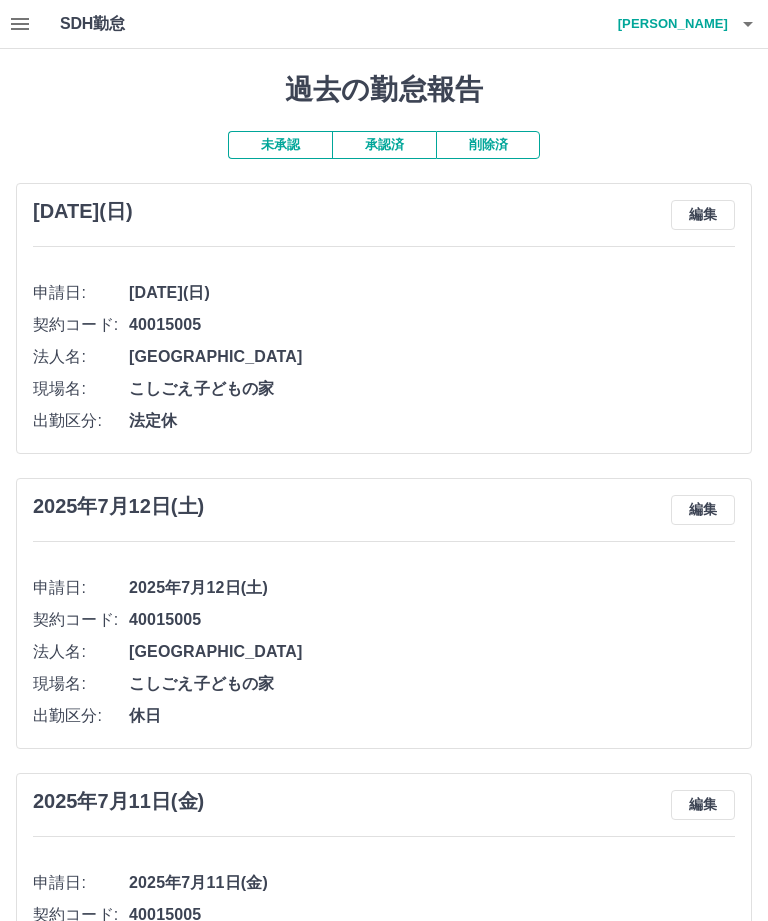 click on "雪松　ほのか" at bounding box center [668, 24] 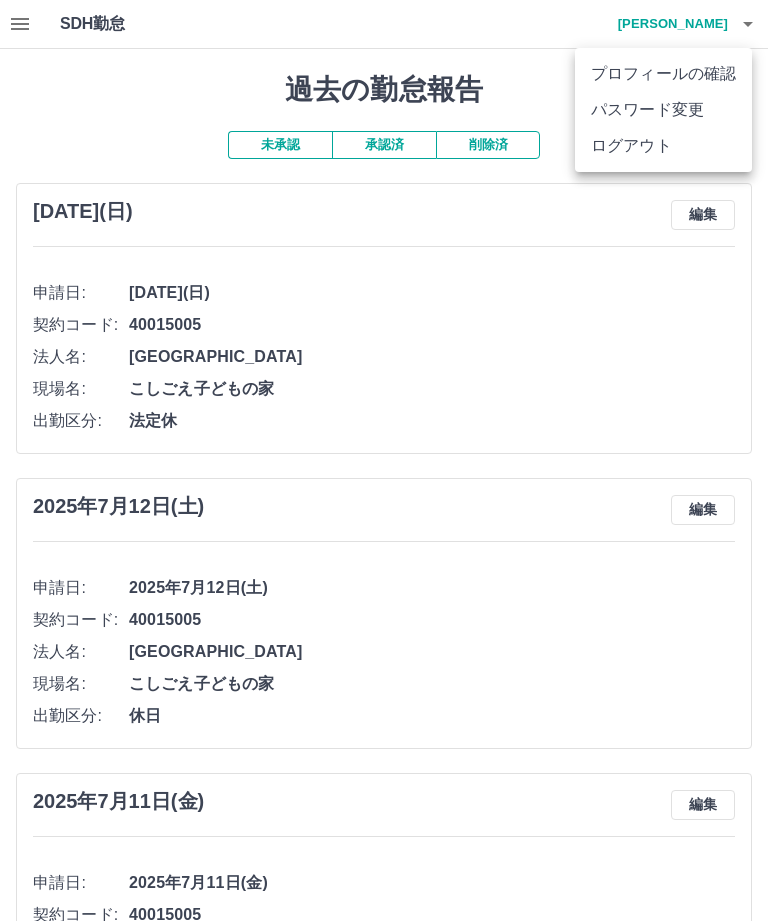 click on "ログアウト" at bounding box center (663, 146) 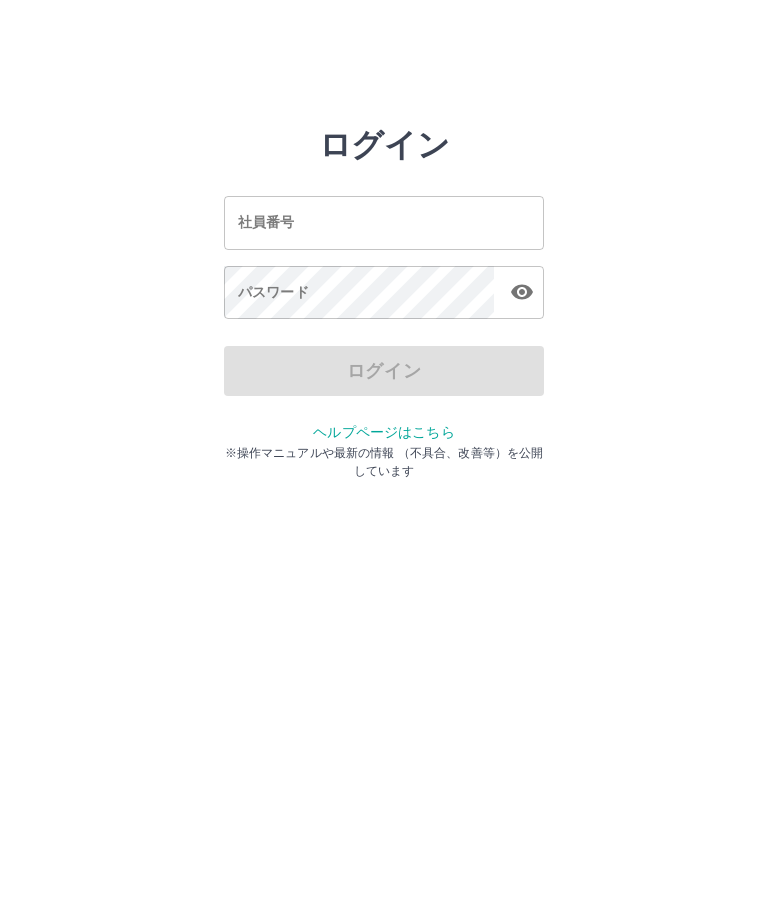 scroll, scrollTop: 0, scrollLeft: 0, axis: both 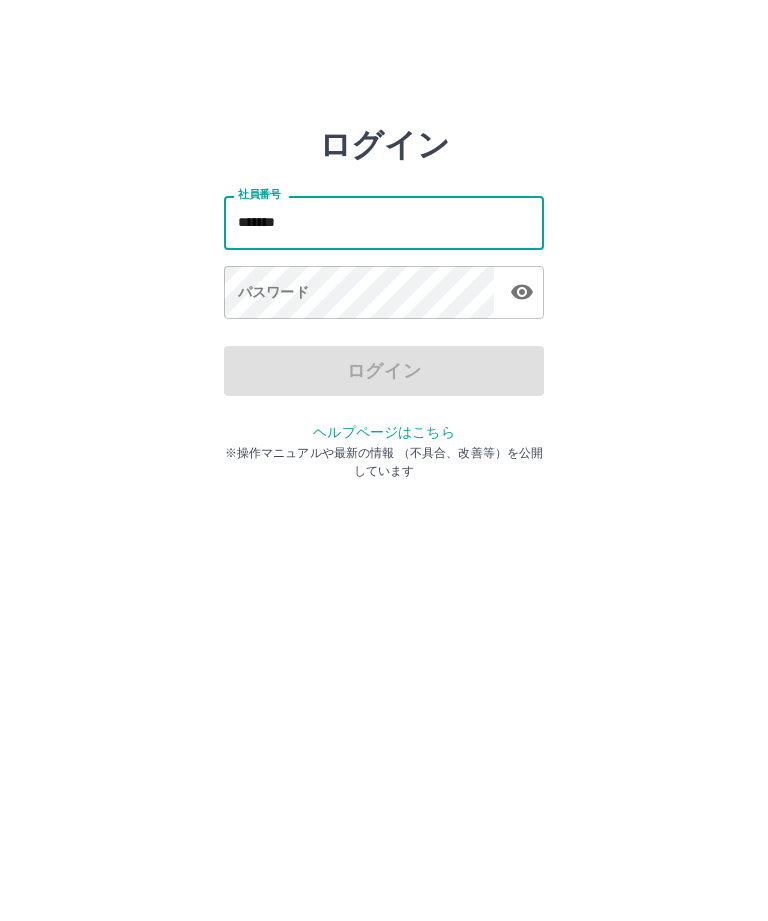 type on "*******" 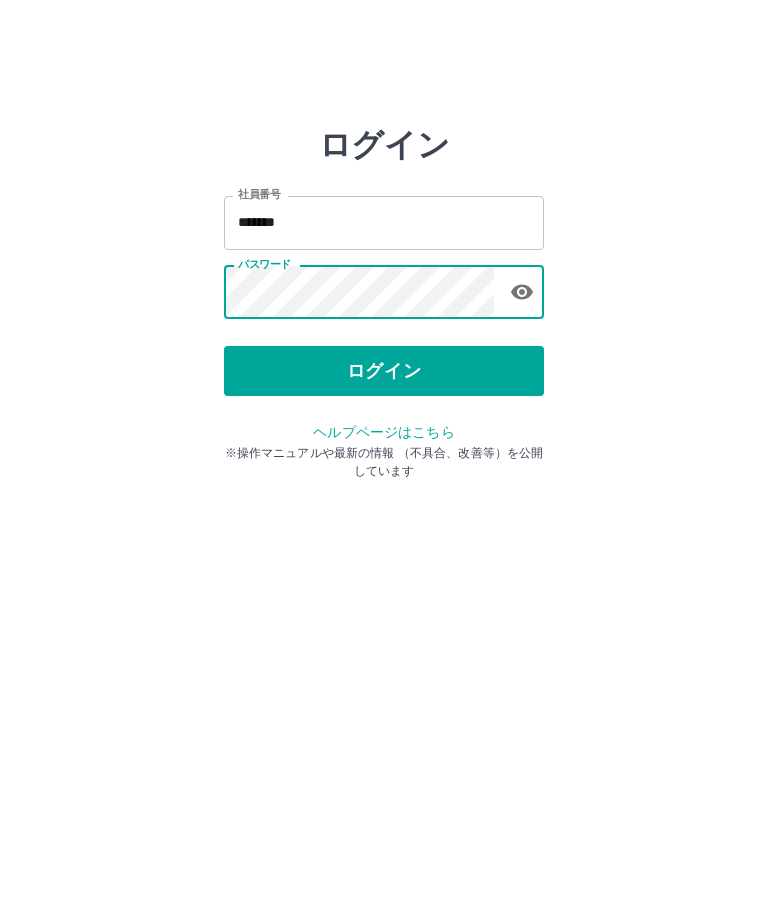 click on "ログイン" at bounding box center [384, 371] 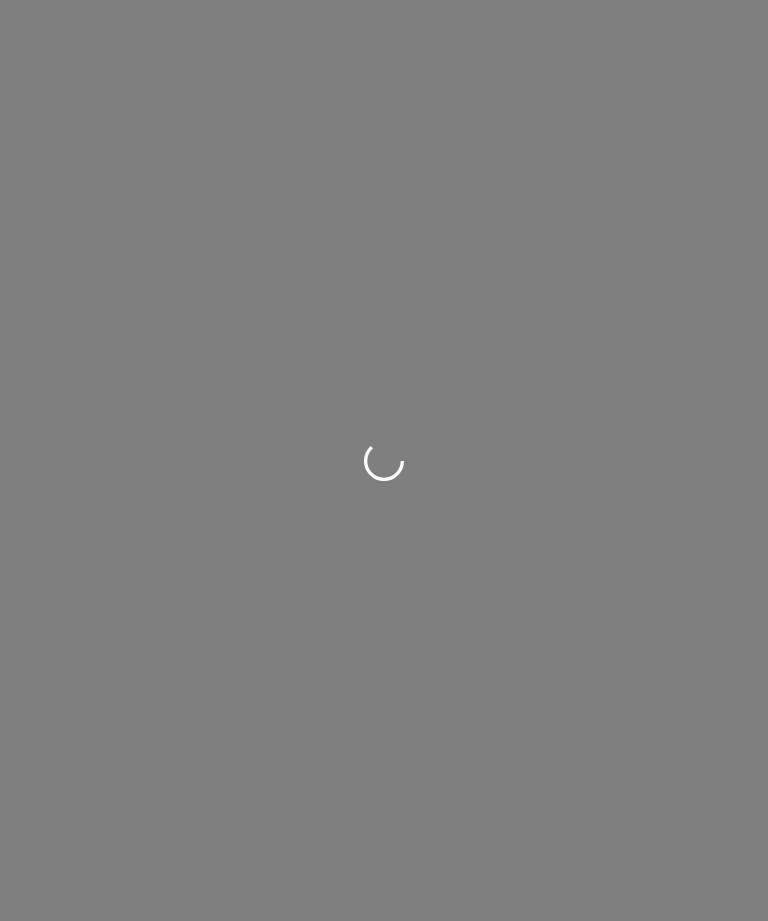 scroll, scrollTop: 0, scrollLeft: 0, axis: both 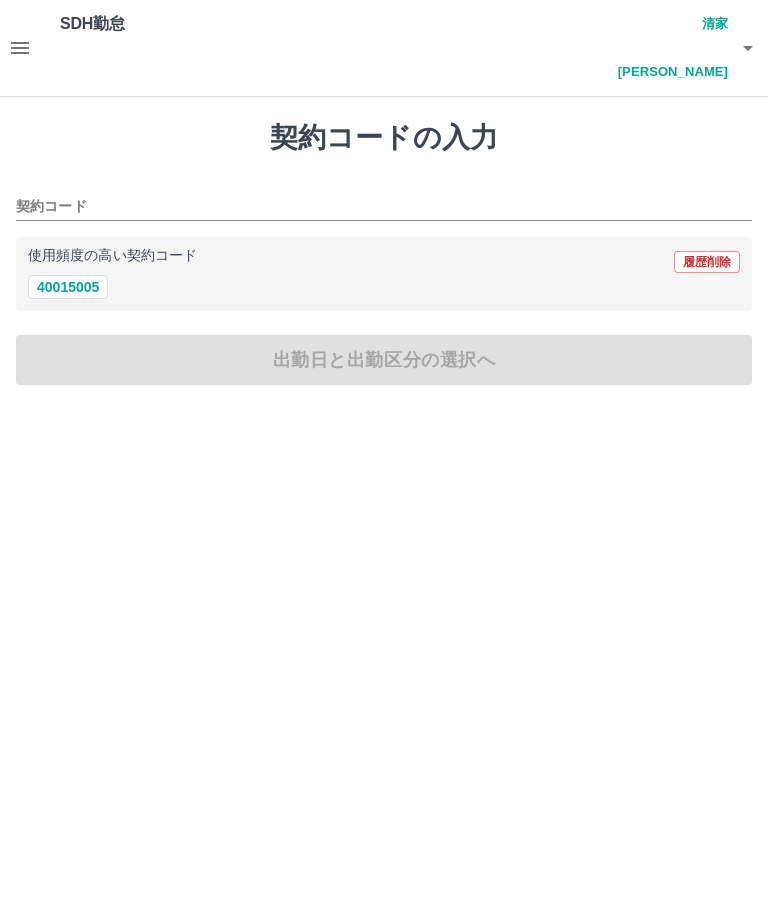click on "40015005" at bounding box center (68, 287) 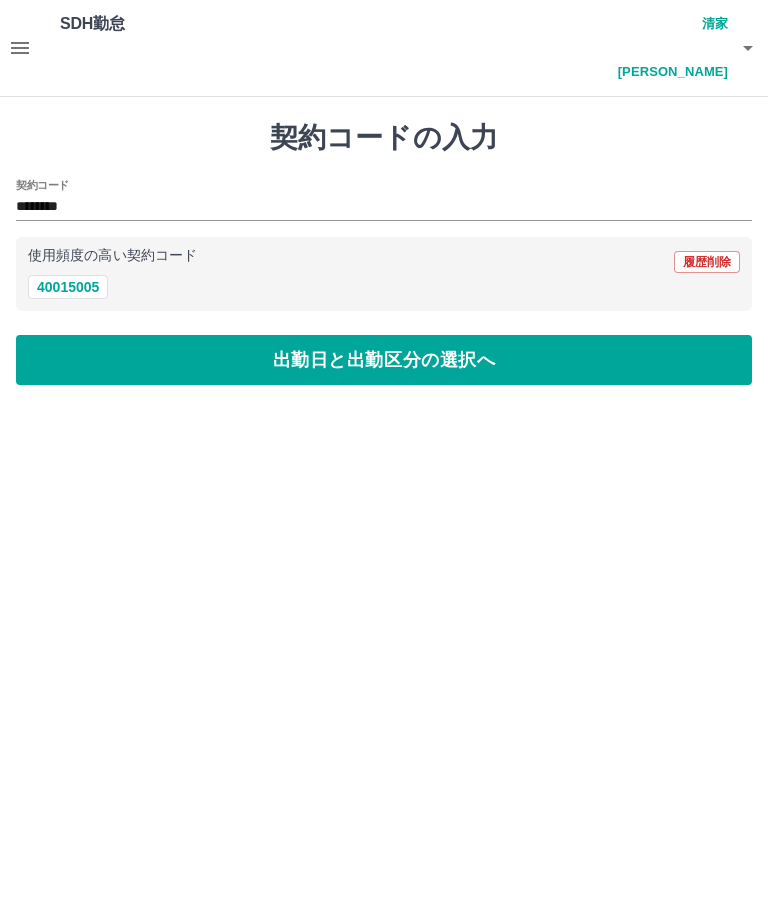 type on "********" 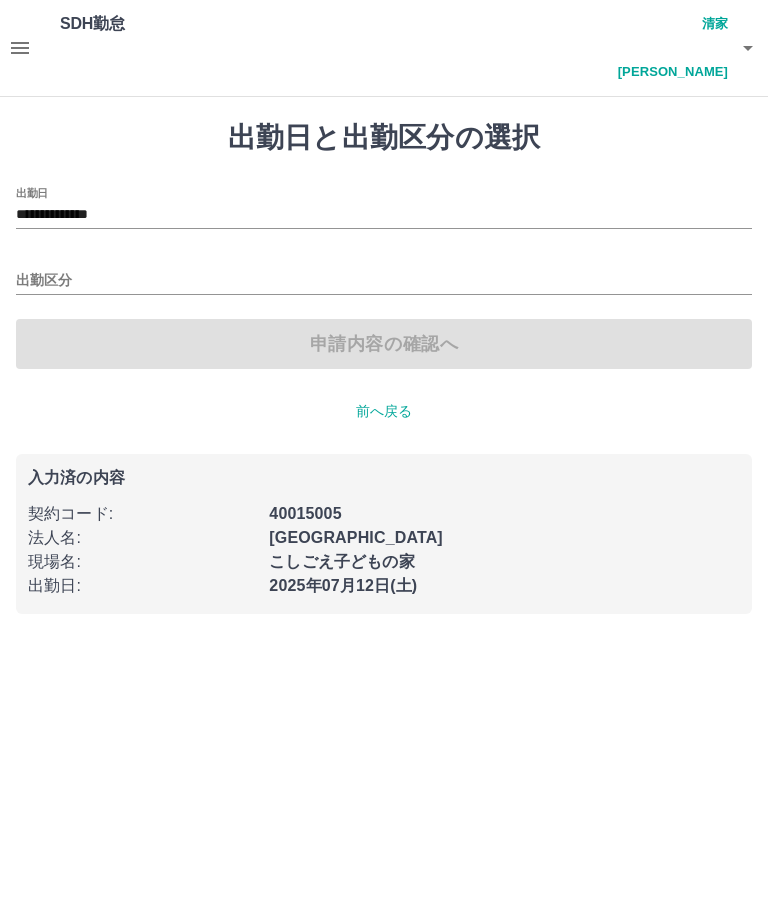 click on "出勤区分" at bounding box center (384, 281) 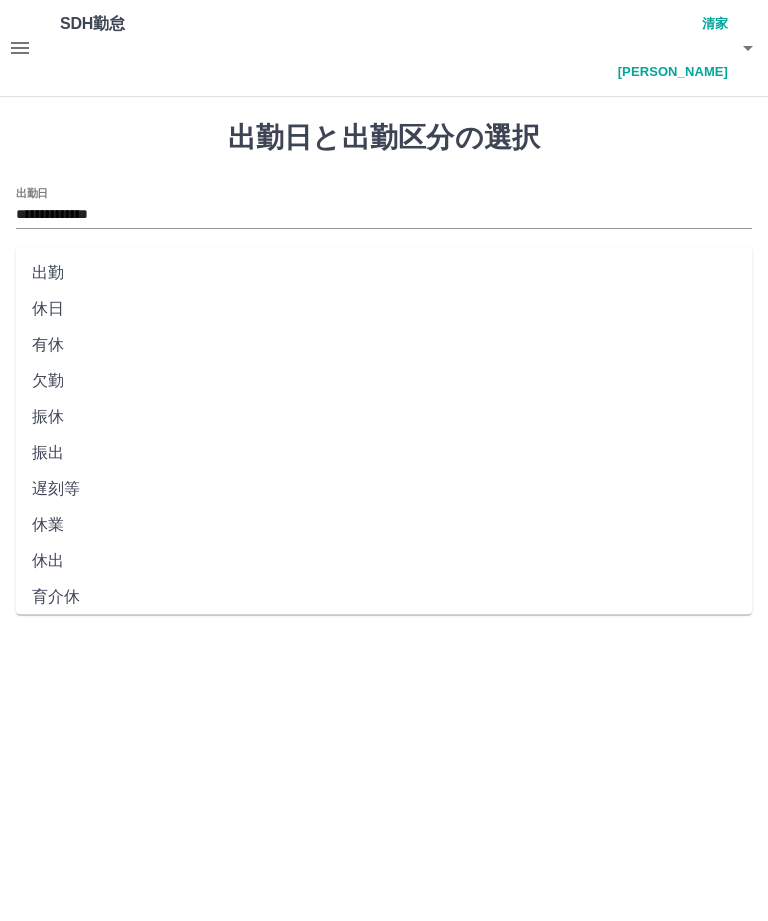 click on "休日" at bounding box center (384, 309) 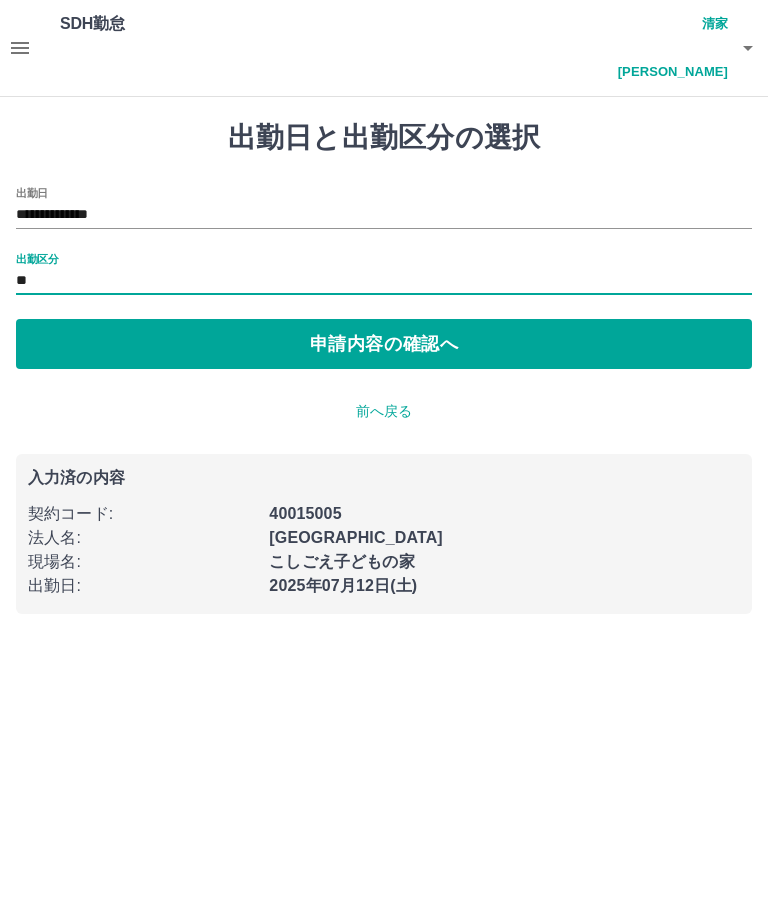 click on "申請内容の確認へ" at bounding box center (384, 344) 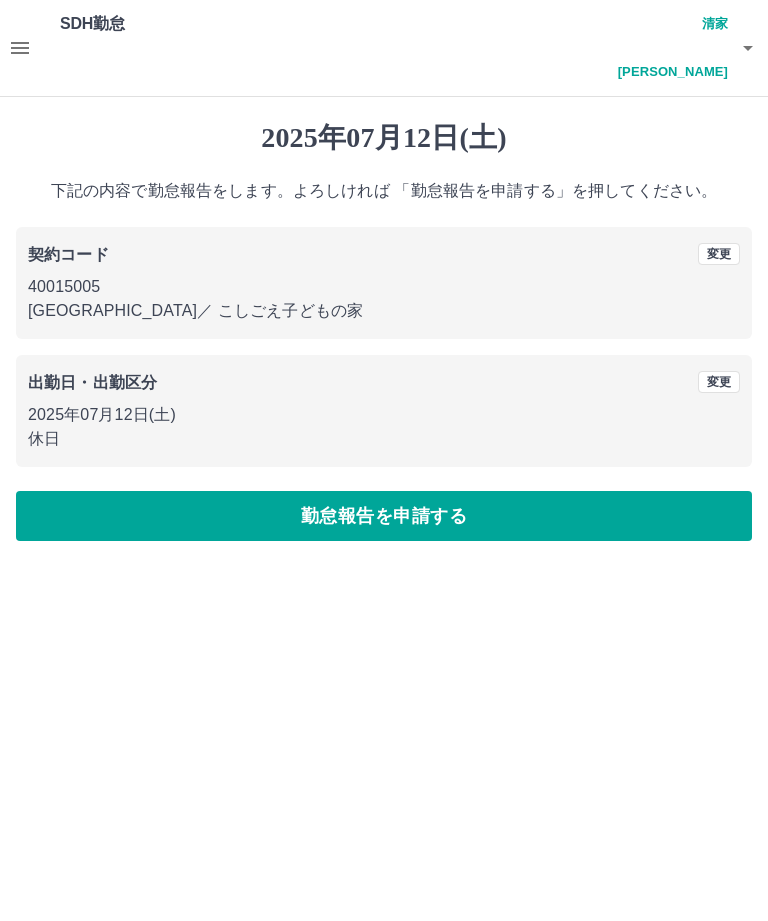 click on "勤怠報告を申請する" at bounding box center [384, 516] 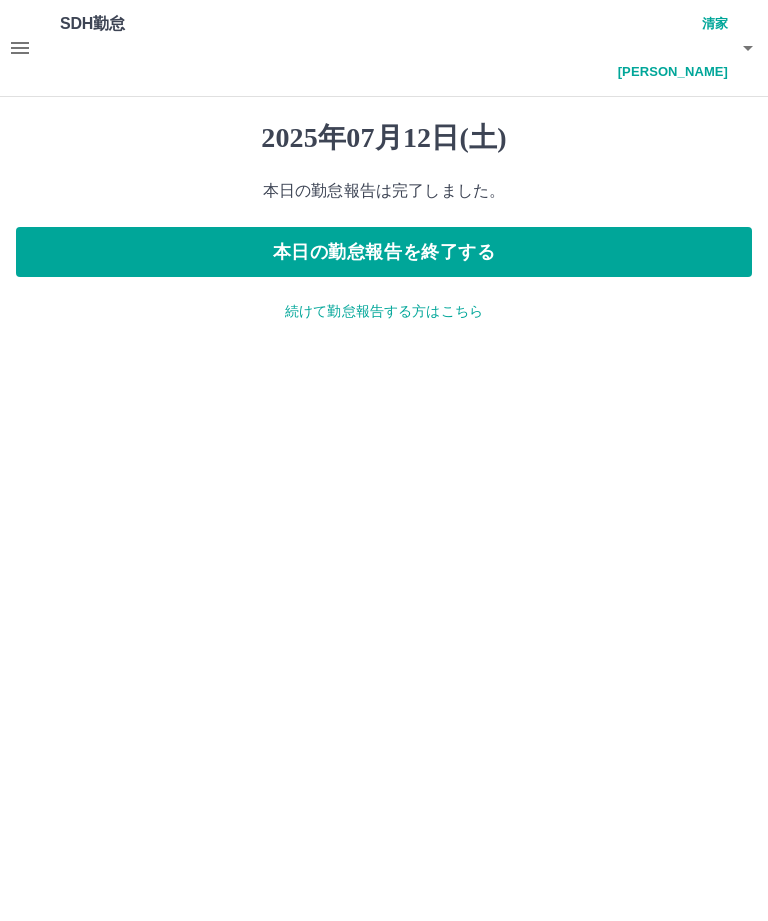 click 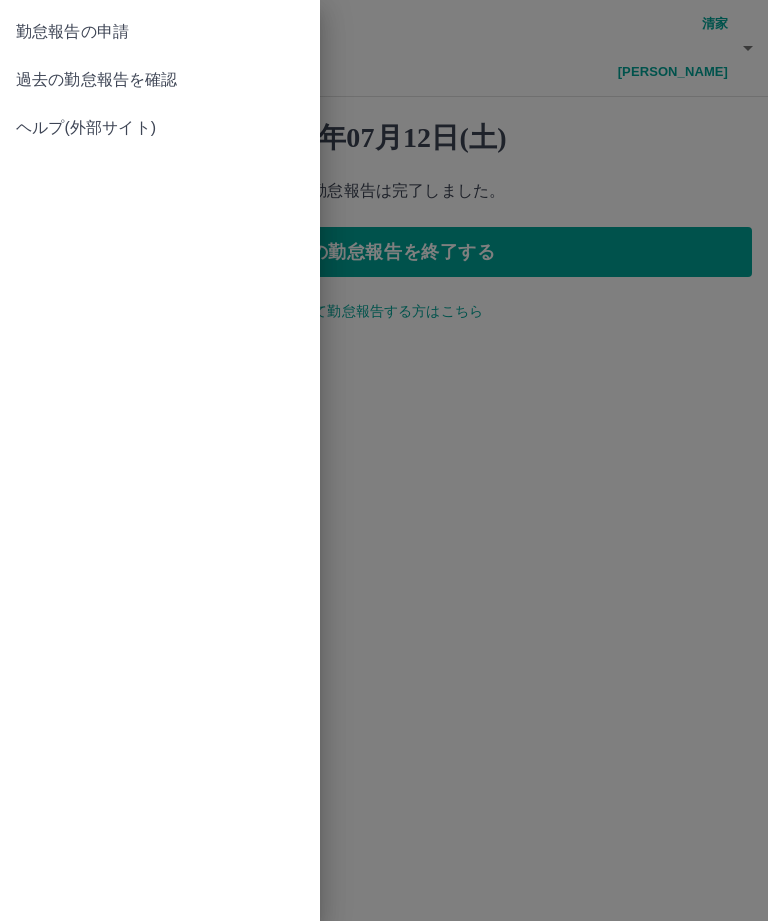 click on "勤怠報告の申請" at bounding box center [160, 32] 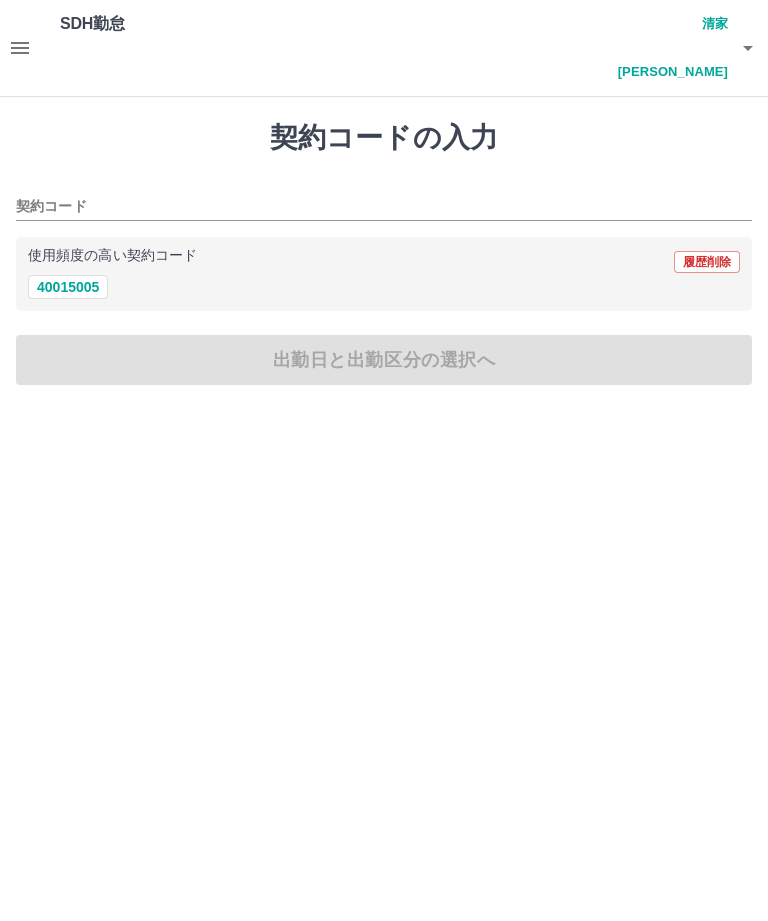 click on "40015005" at bounding box center (68, 287) 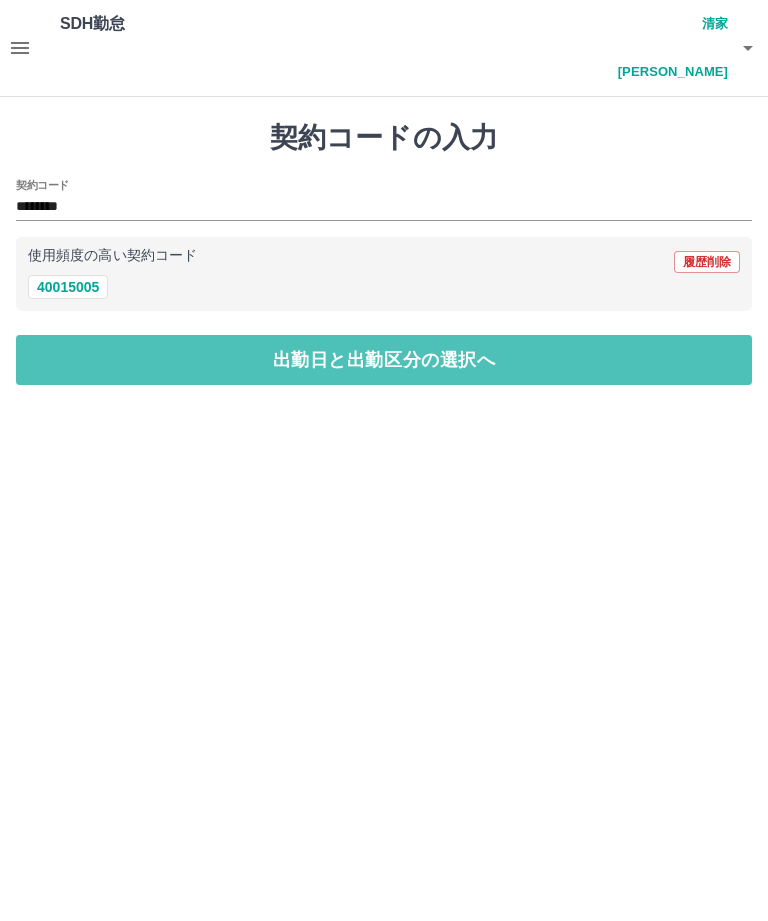 click on "出勤日と出勤区分の選択へ" at bounding box center (384, 360) 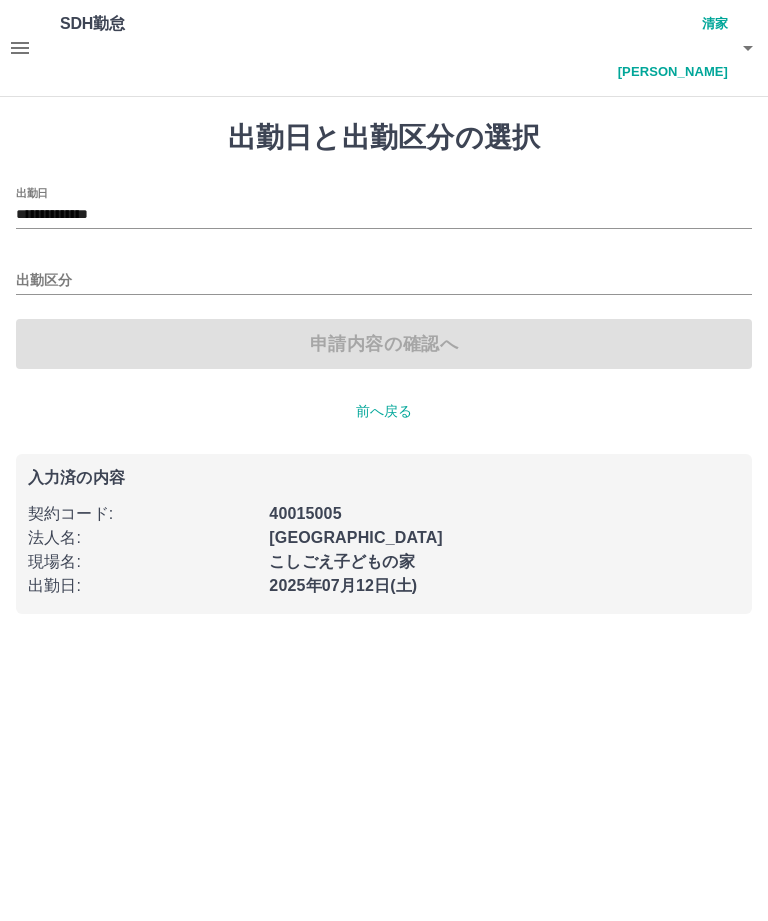 click on "**********" at bounding box center (384, 215) 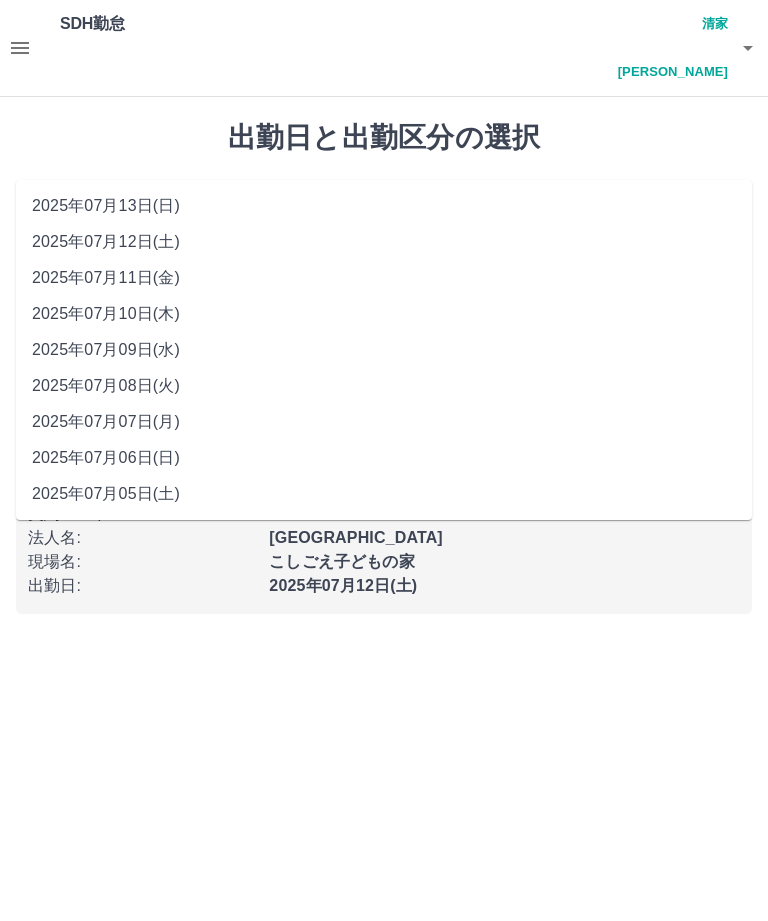 click on "2025年07月13日(日)" at bounding box center (384, 206) 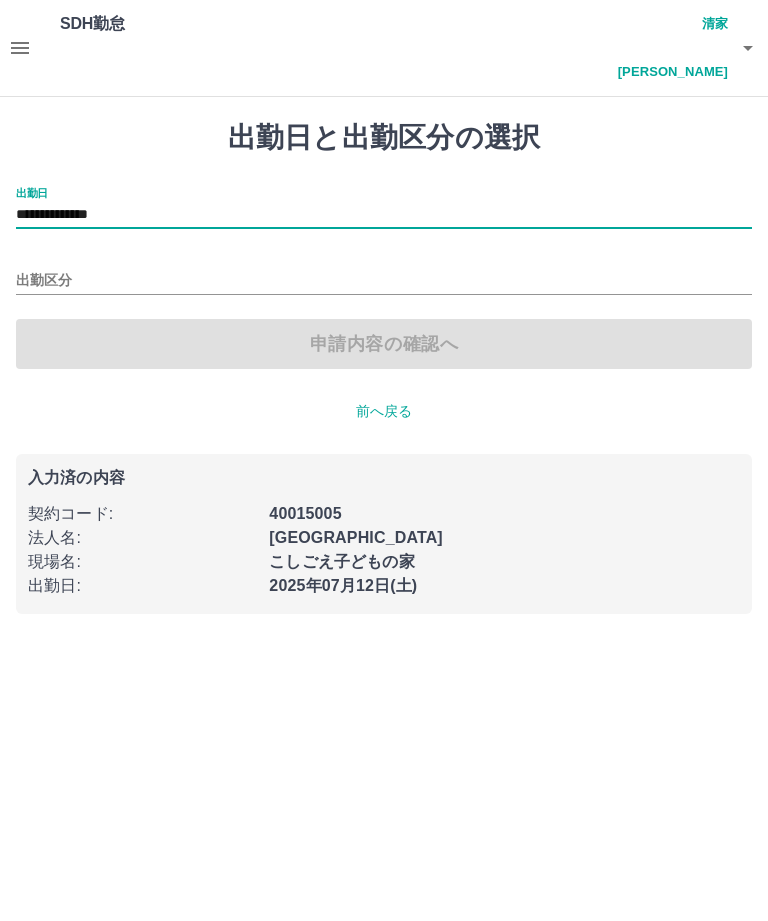 click on "出勤区分" at bounding box center [384, 281] 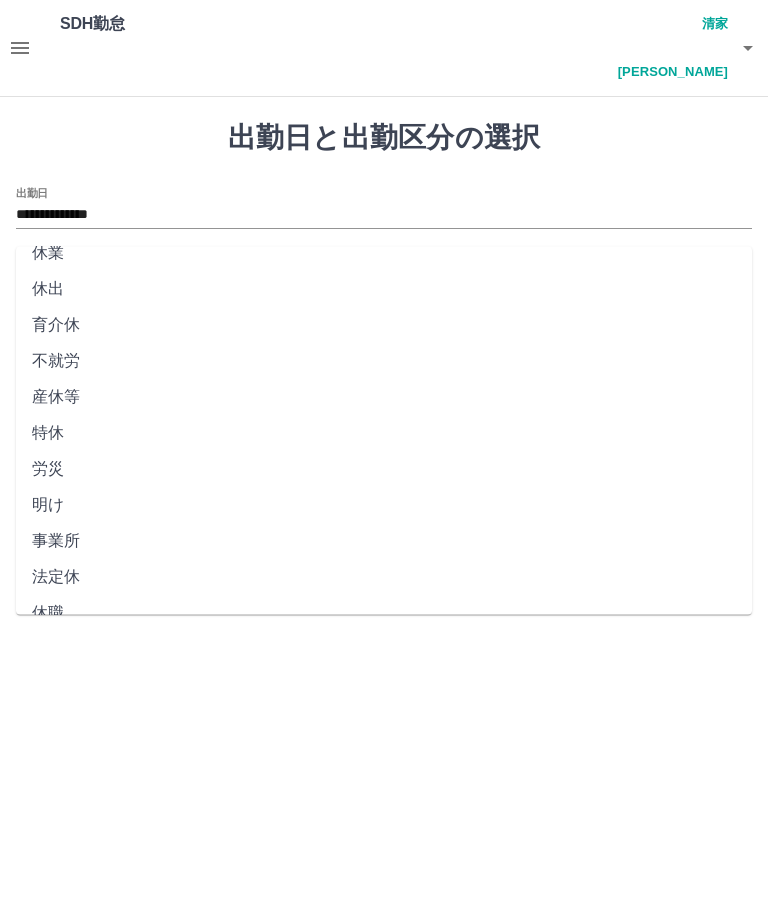 scroll, scrollTop: 270, scrollLeft: 0, axis: vertical 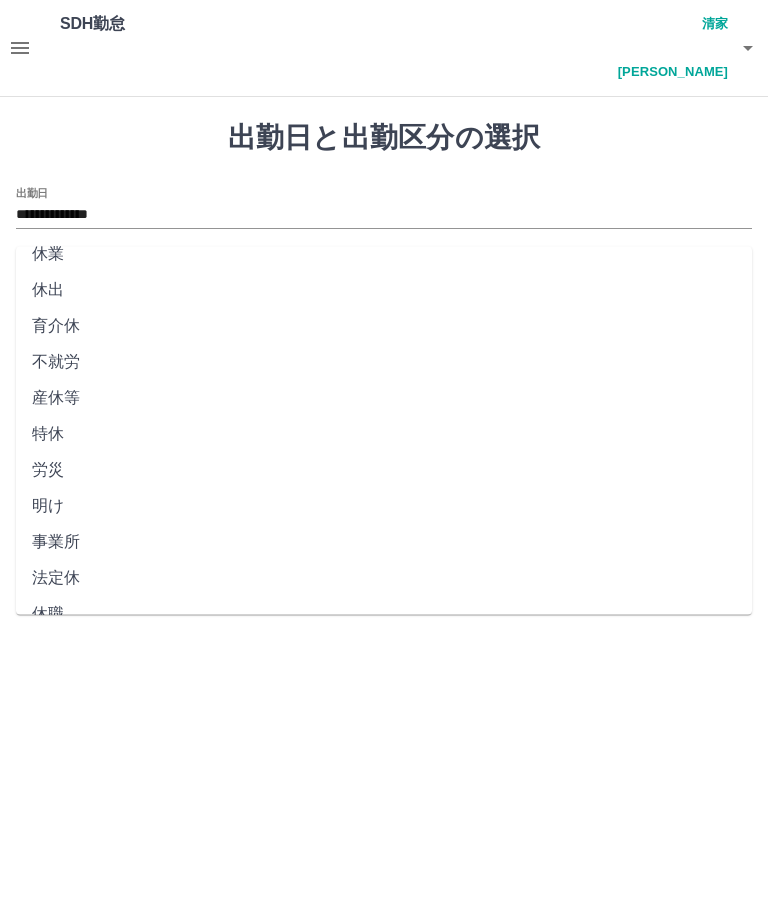 click on "法定休" at bounding box center [384, 579] 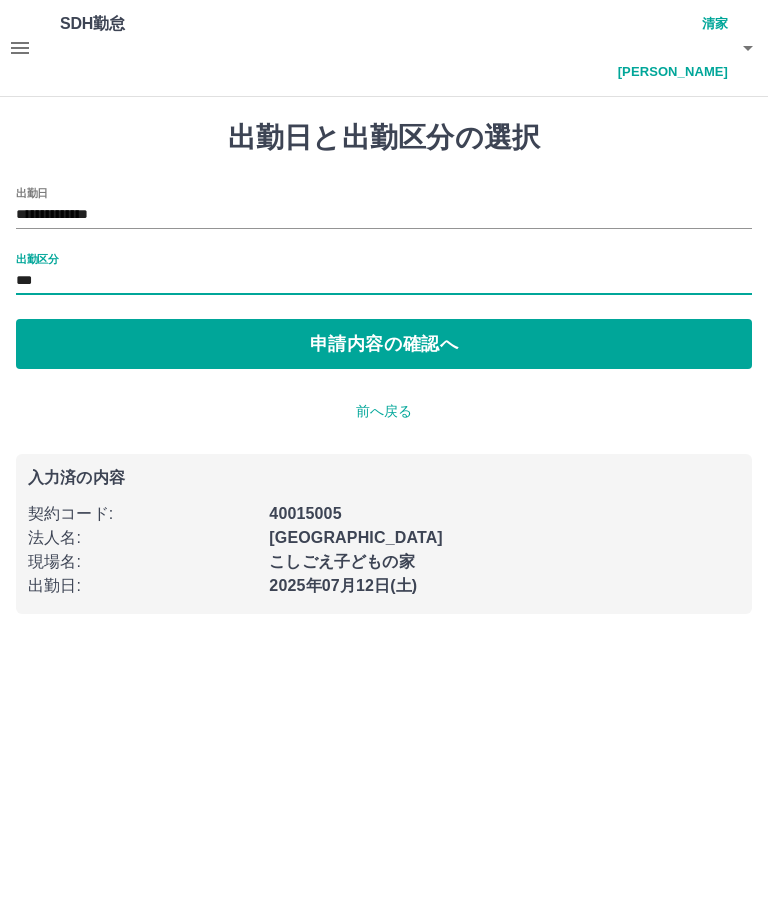 type on "***" 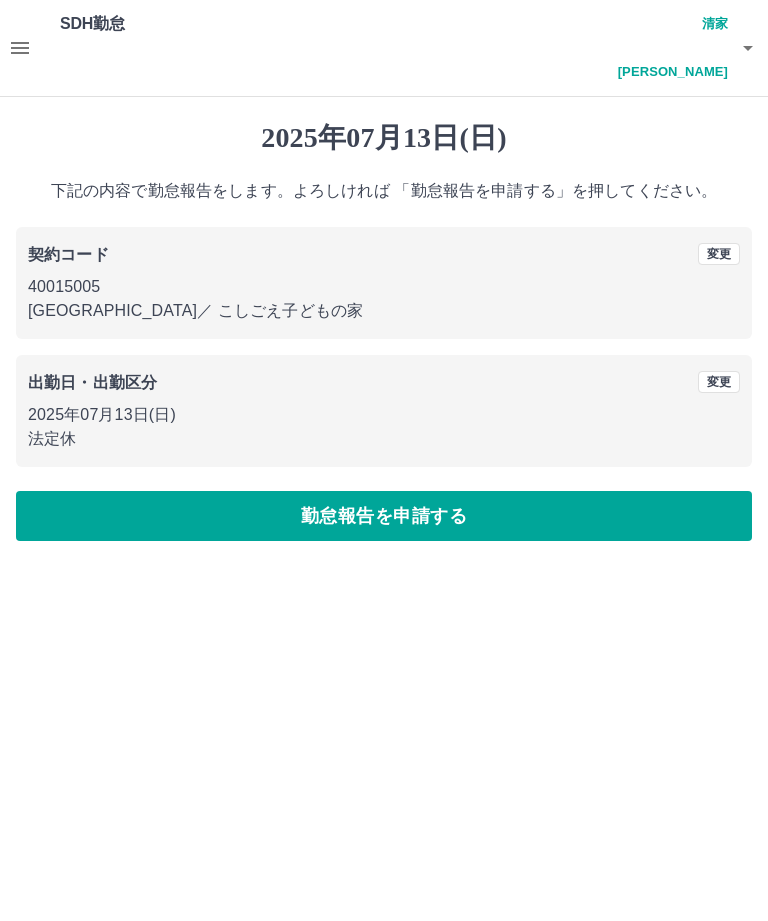 click on "勤怠報告を申請する" at bounding box center [384, 516] 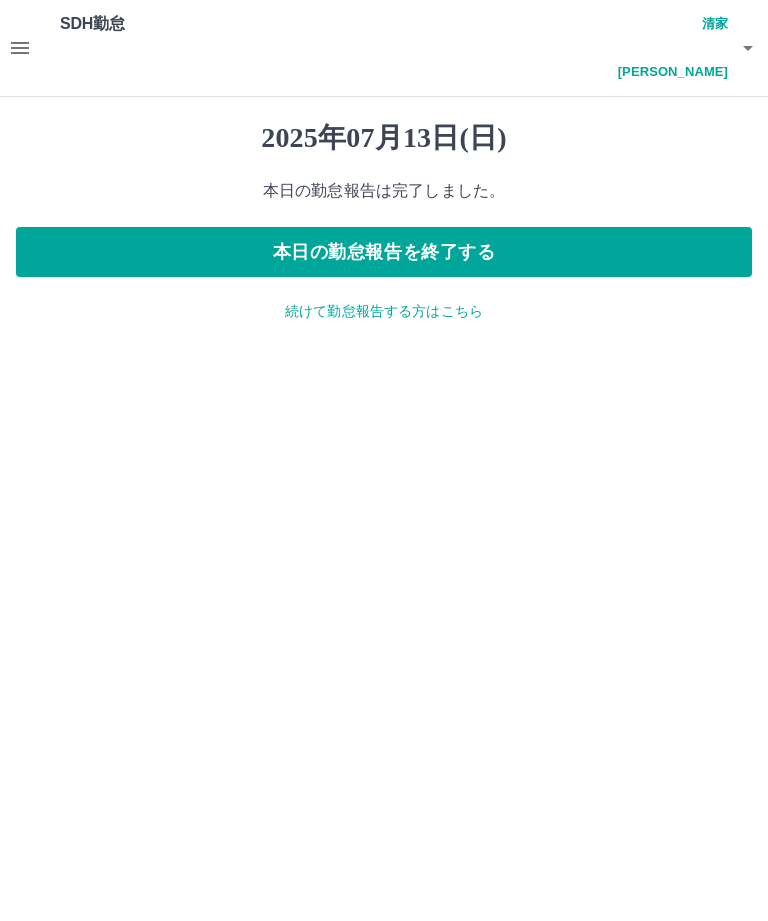 click at bounding box center [20, 48] 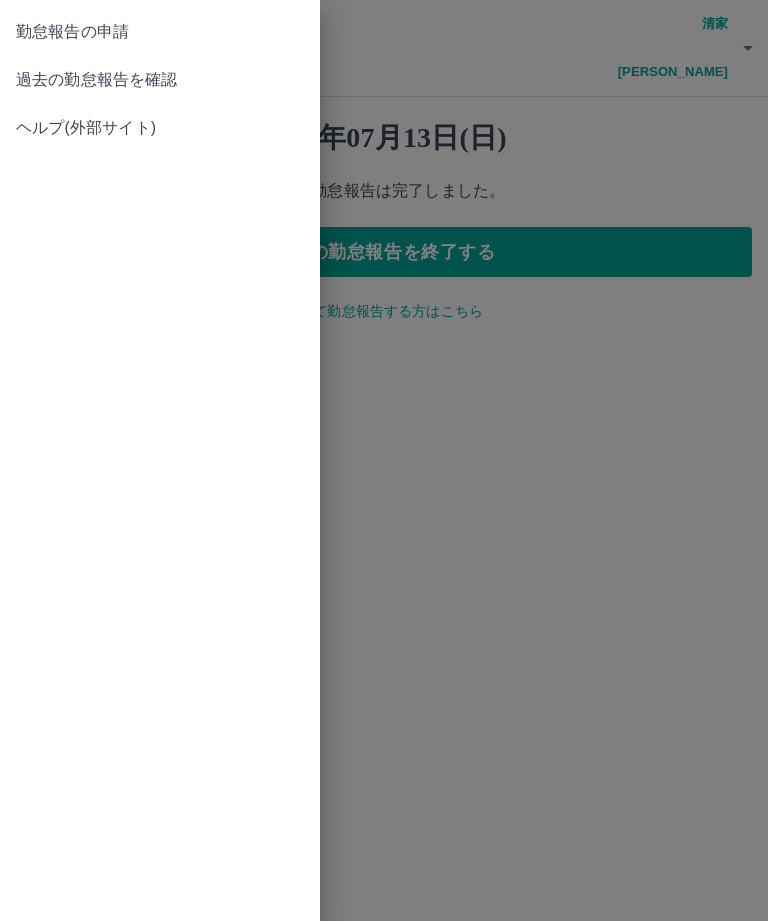 click on "過去の勤怠報告を確認" at bounding box center (160, 80) 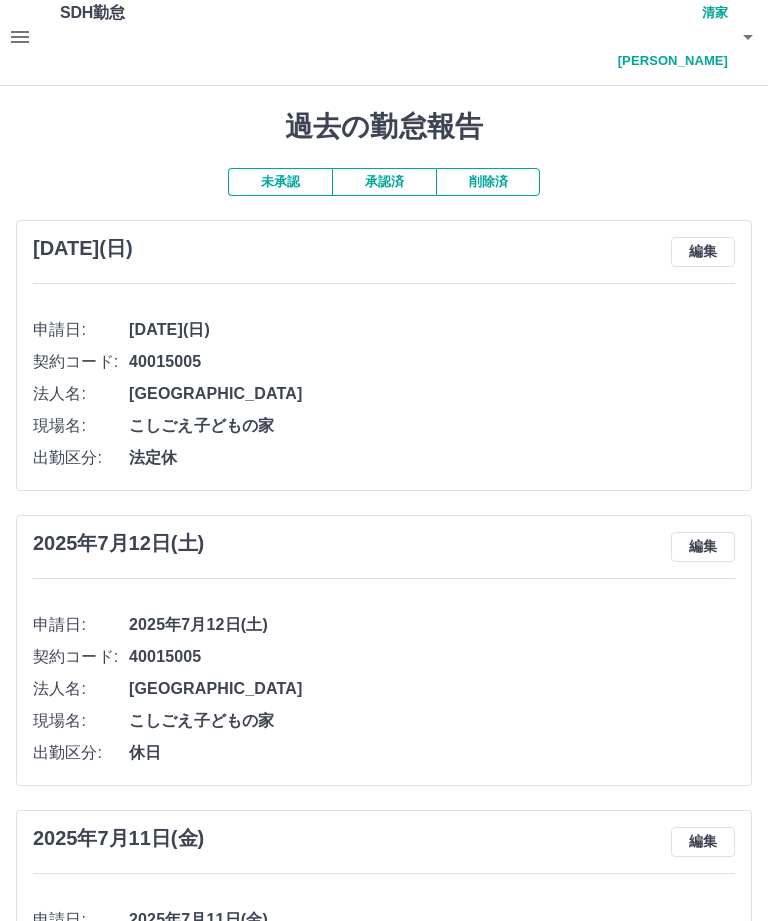 scroll, scrollTop: 0, scrollLeft: 0, axis: both 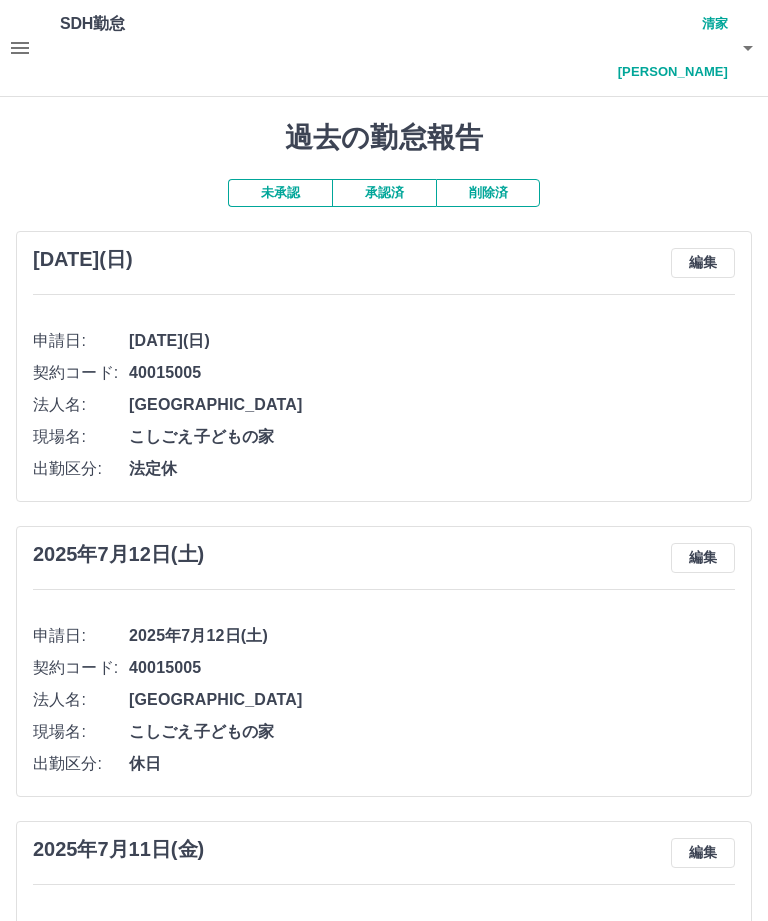 click on "清家　理乃" at bounding box center (668, 48) 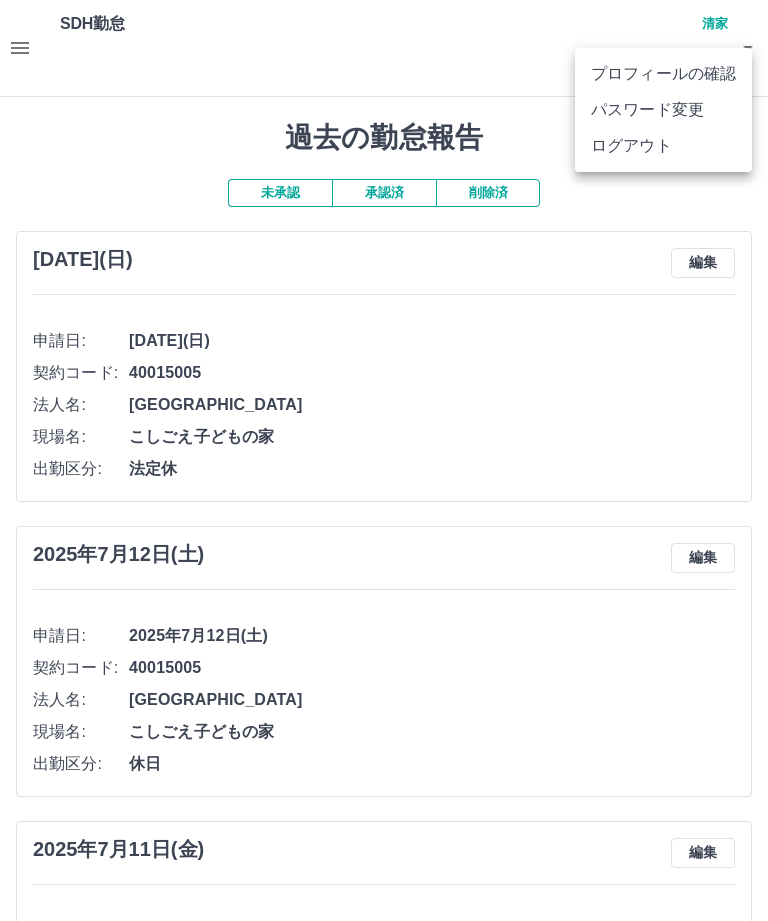 click on "ログアウト" at bounding box center (663, 146) 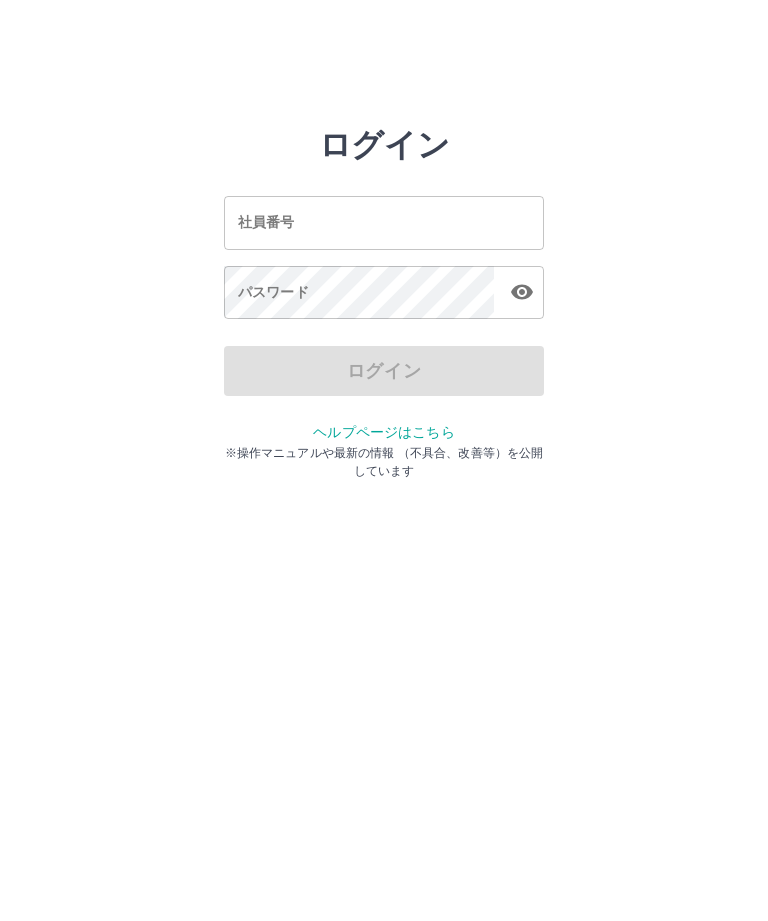 scroll, scrollTop: 0, scrollLeft: 0, axis: both 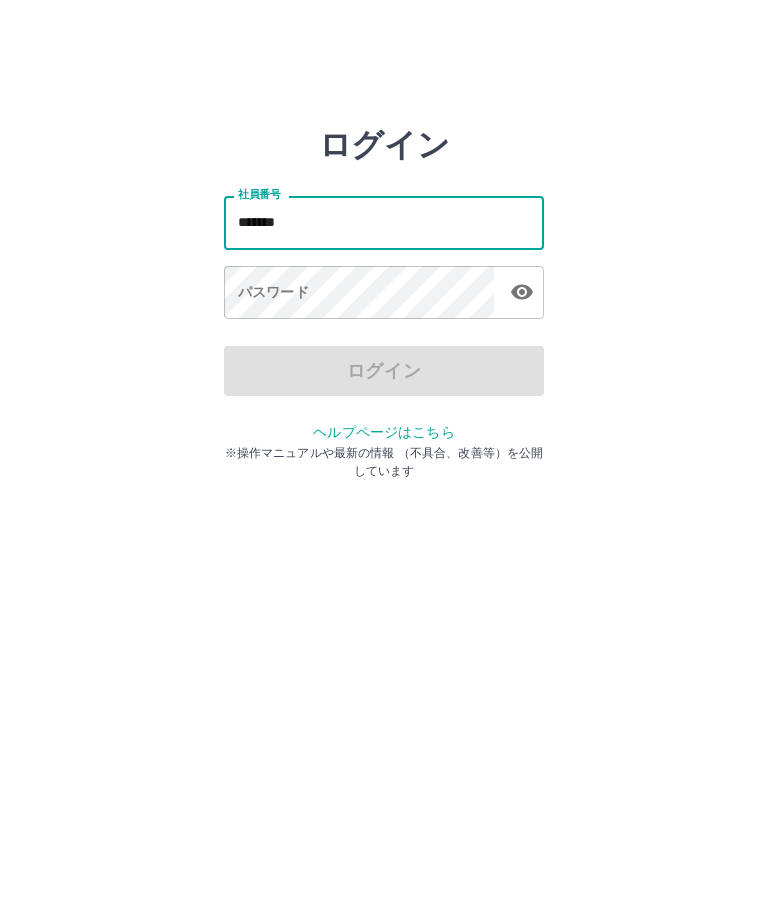 click on "パスワード パスワード" at bounding box center (384, 294) 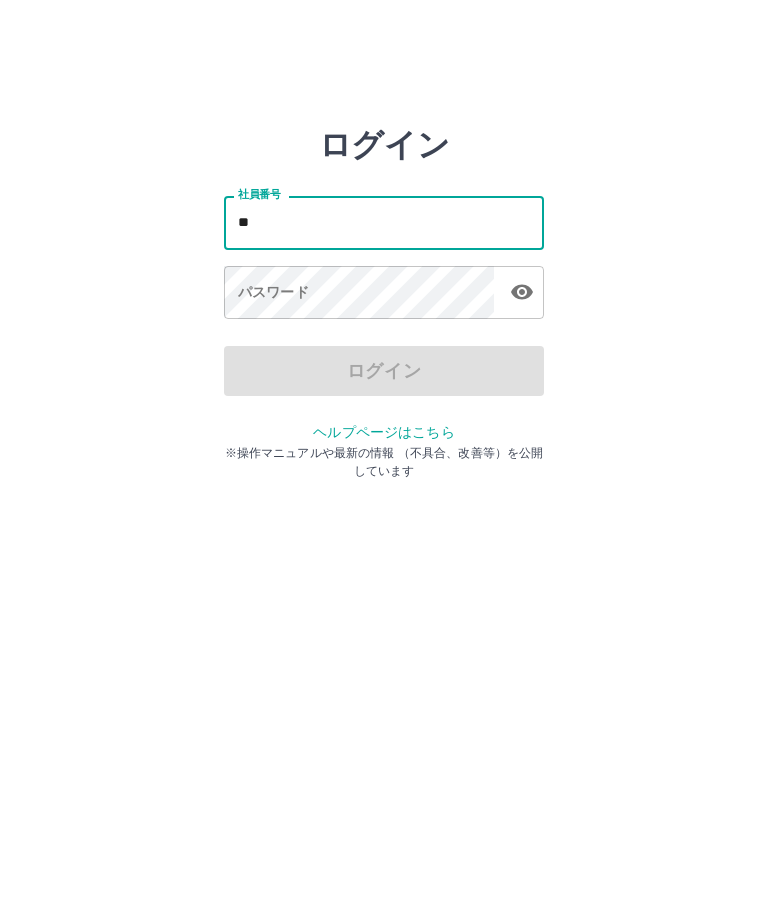 type on "*" 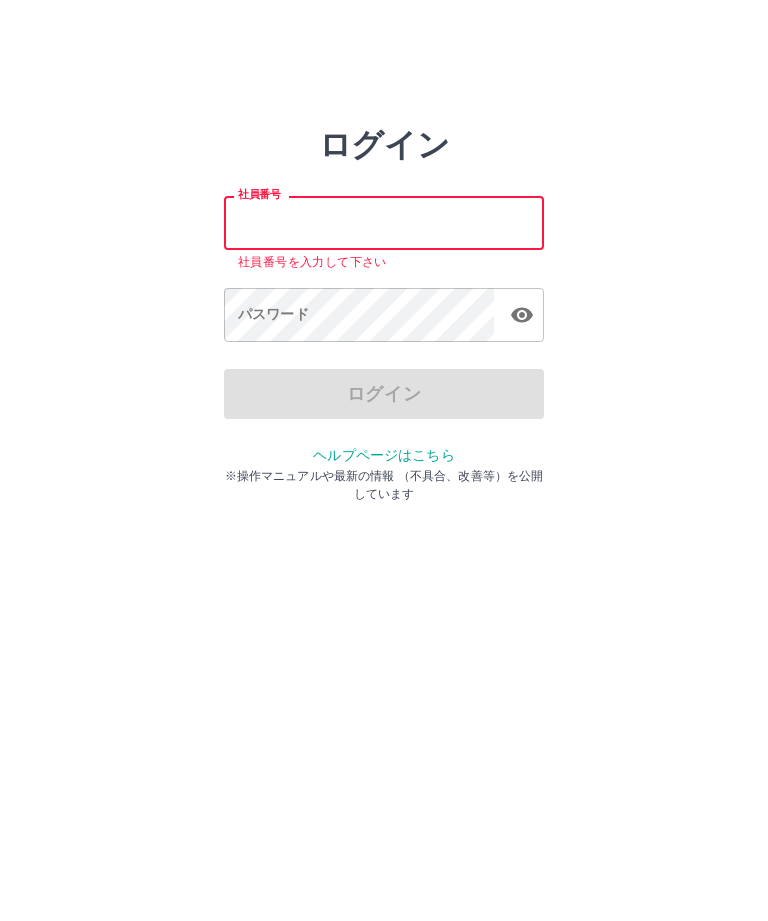 click on "社員番号" at bounding box center (384, 222) 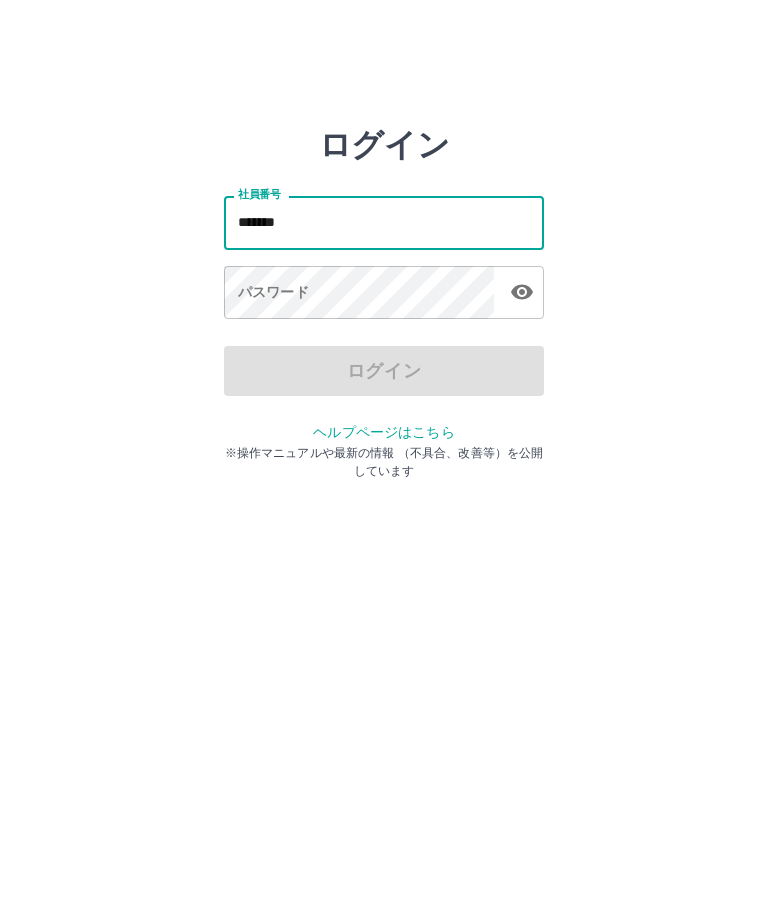 type on "*******" 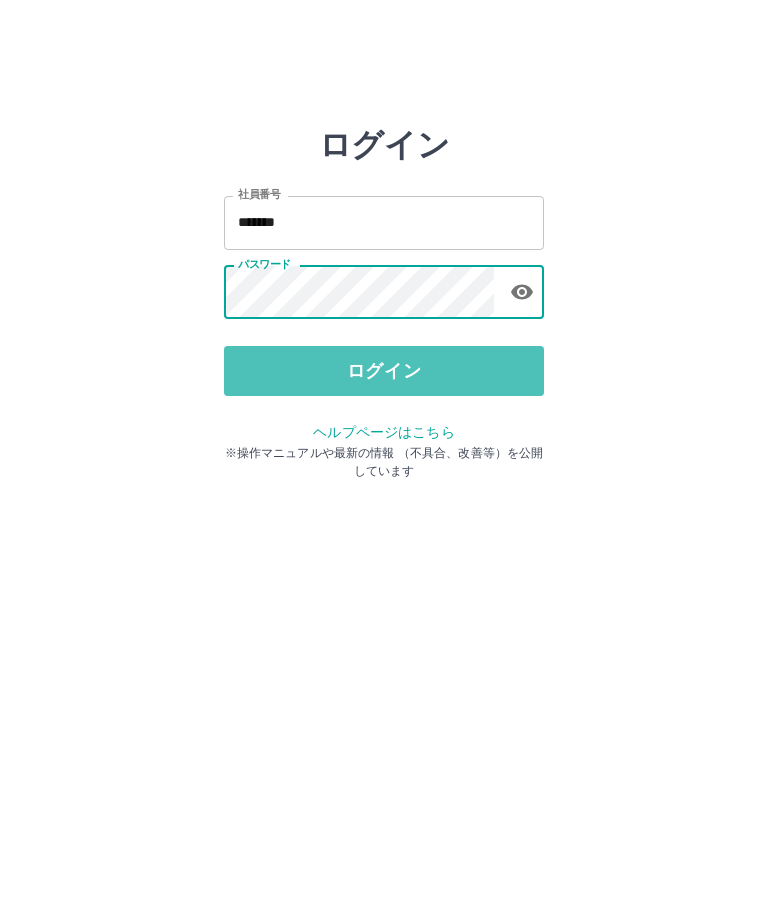 click on "ログイン" at bounding box center (384, 371) 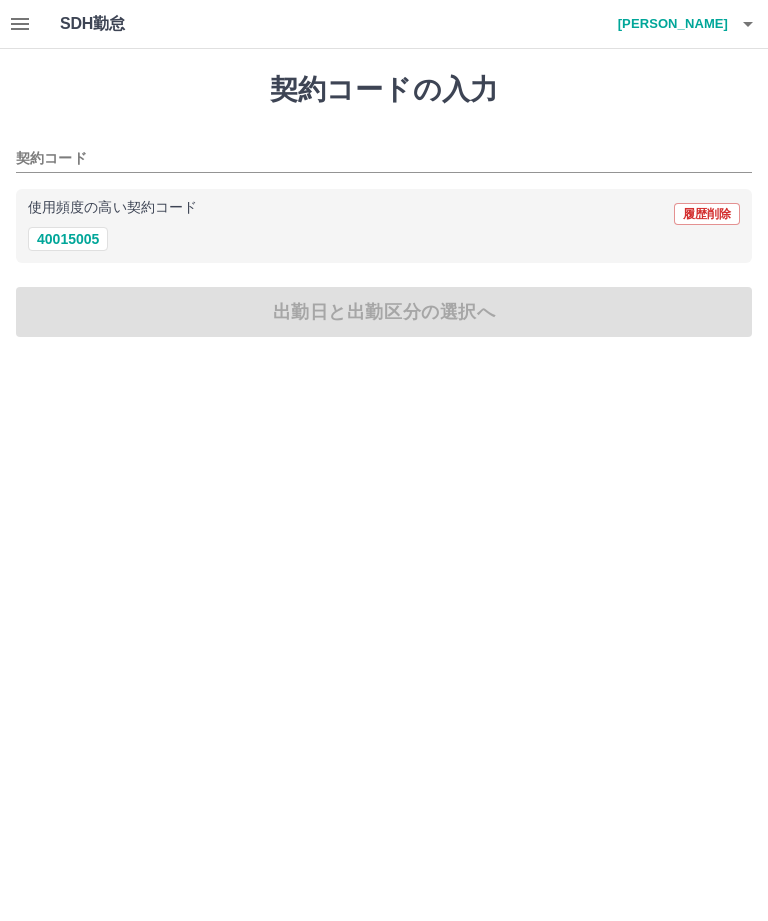 scroll, scrollTop: 0, scrollLeft: 0, axis: both 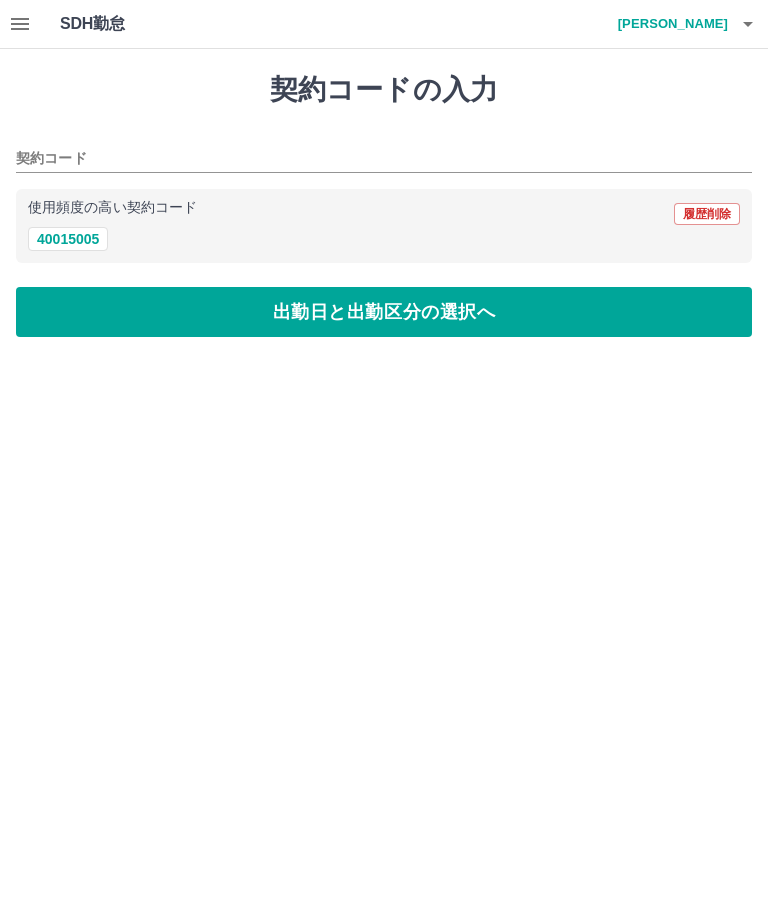 type on "********" 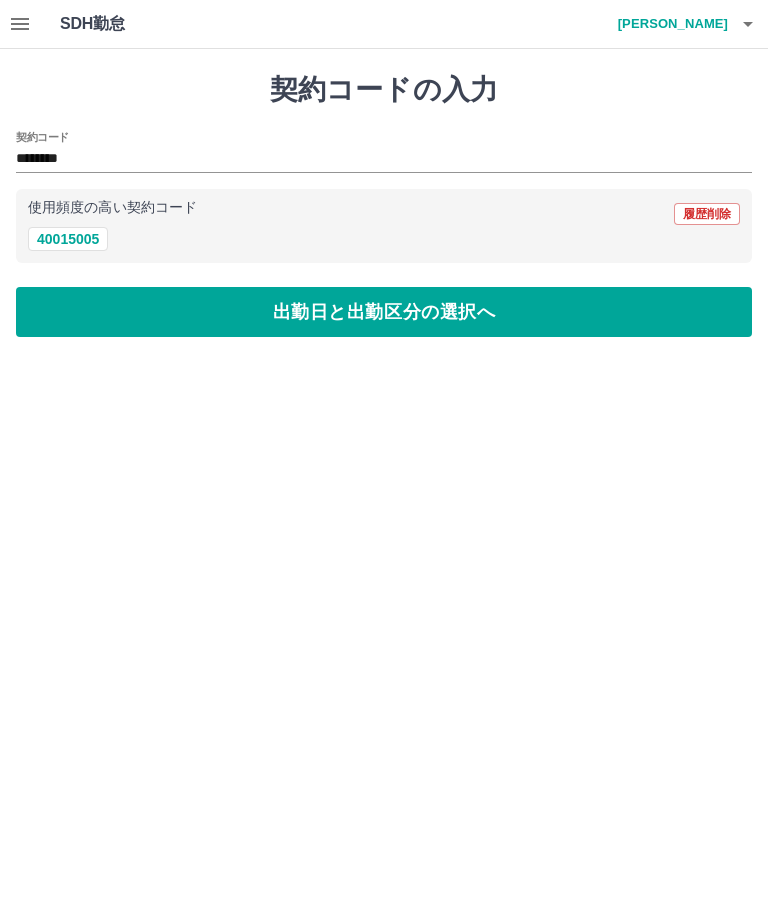 click on "出勤日と出勤区分の選択へ" at bounding box center (384, 312) 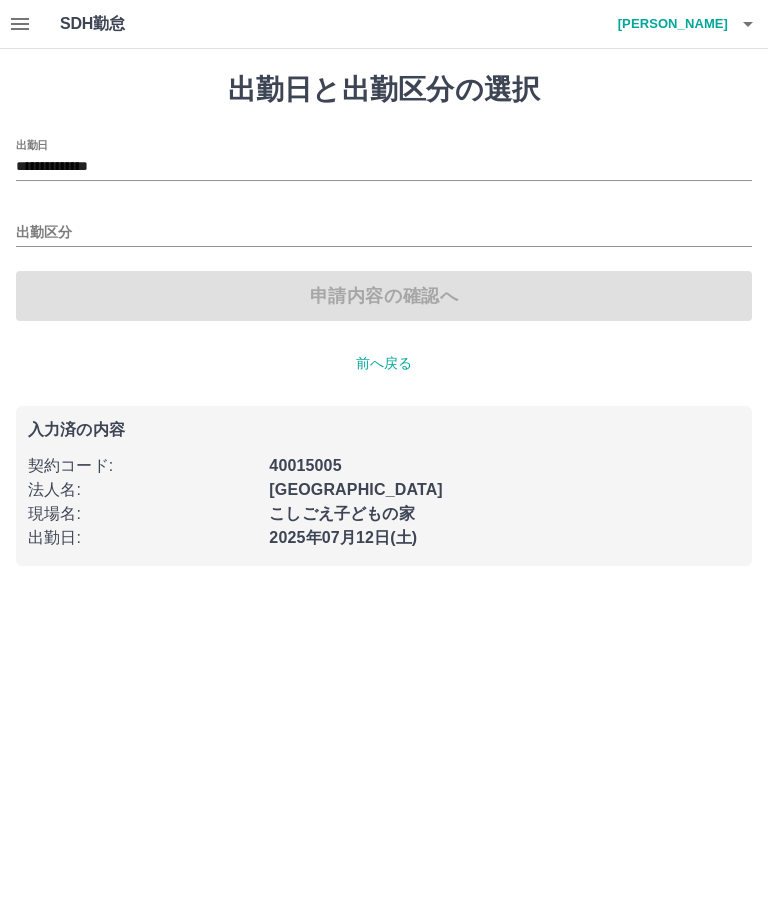 click on "出勤区分" at bounding box center [384, 233] 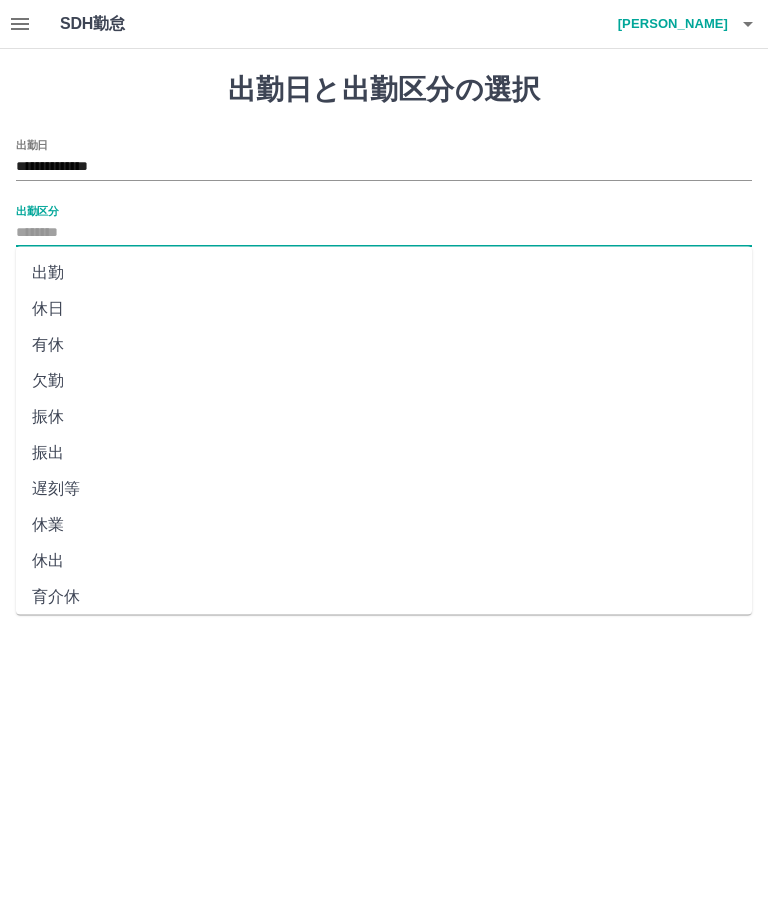 click on "出勤" at bounding box center (384, 273) 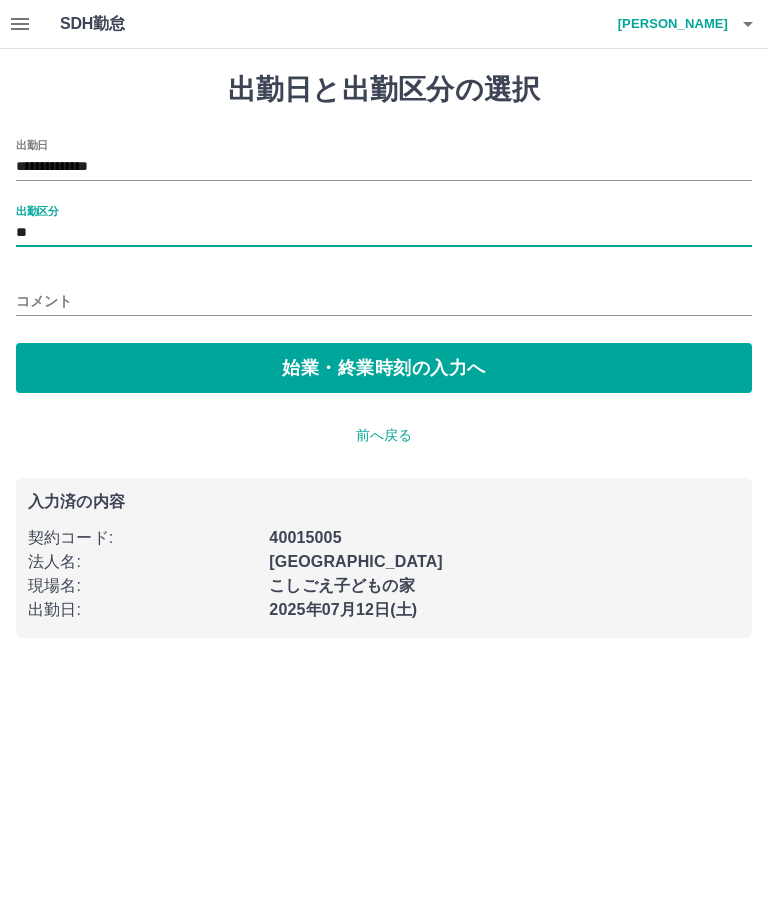 click on "始業・終業時刻の入力へ" at bounding box center [384, 368] 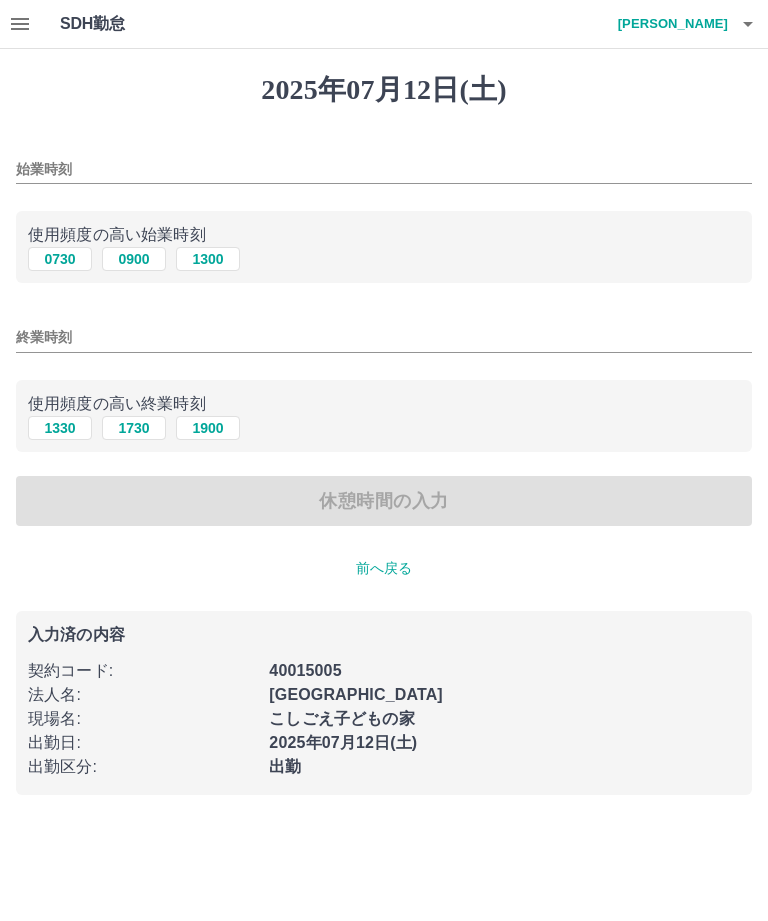 click on "始業時刻" at bounding box center [384, 169] 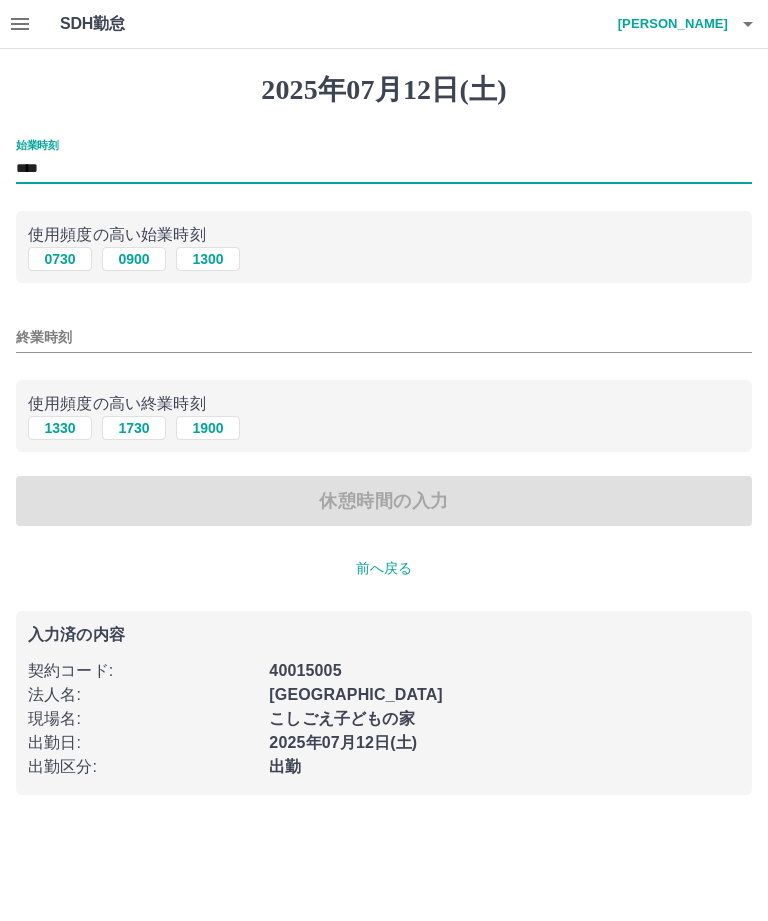 type on "****" 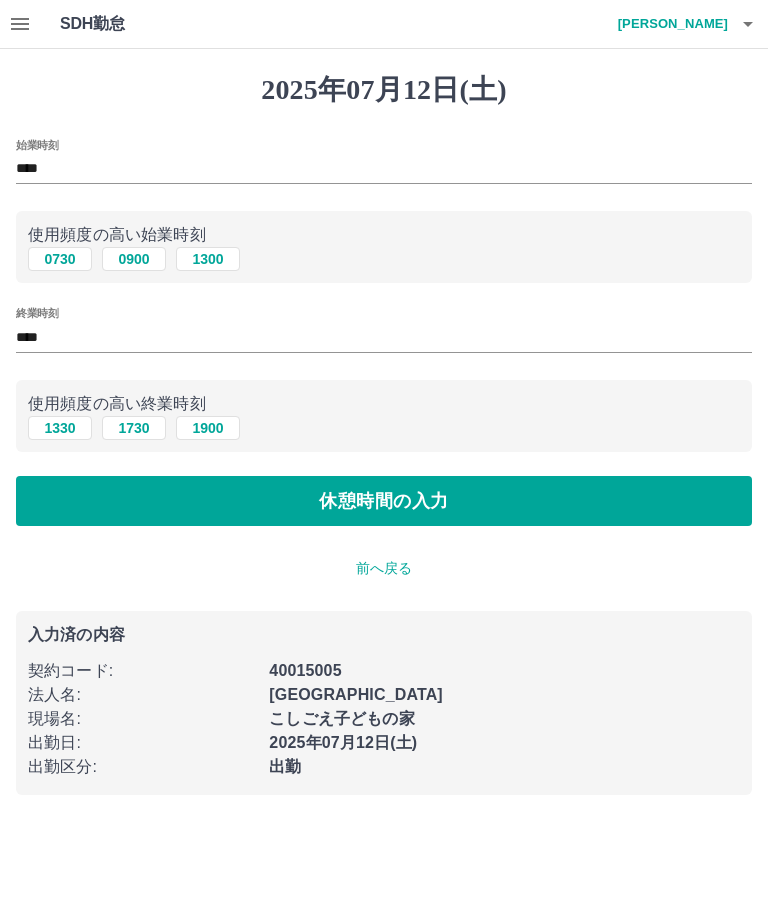 click on "休憩時間の入力" at bounding box center (384, 501) 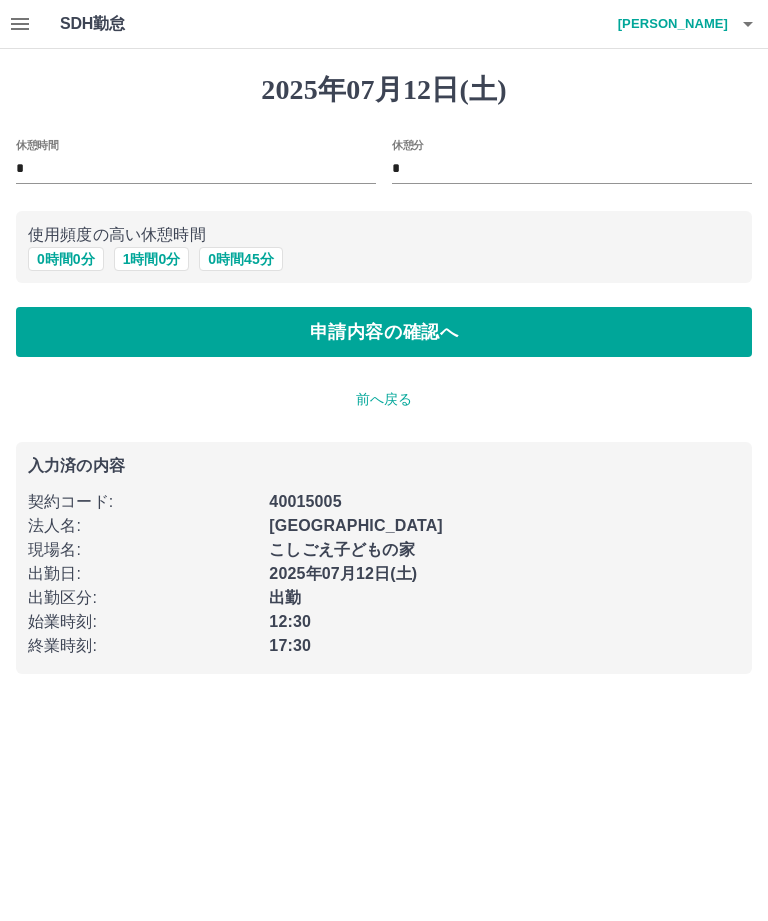 click on "0 時間 0 分" at bounding box center [66, 259] 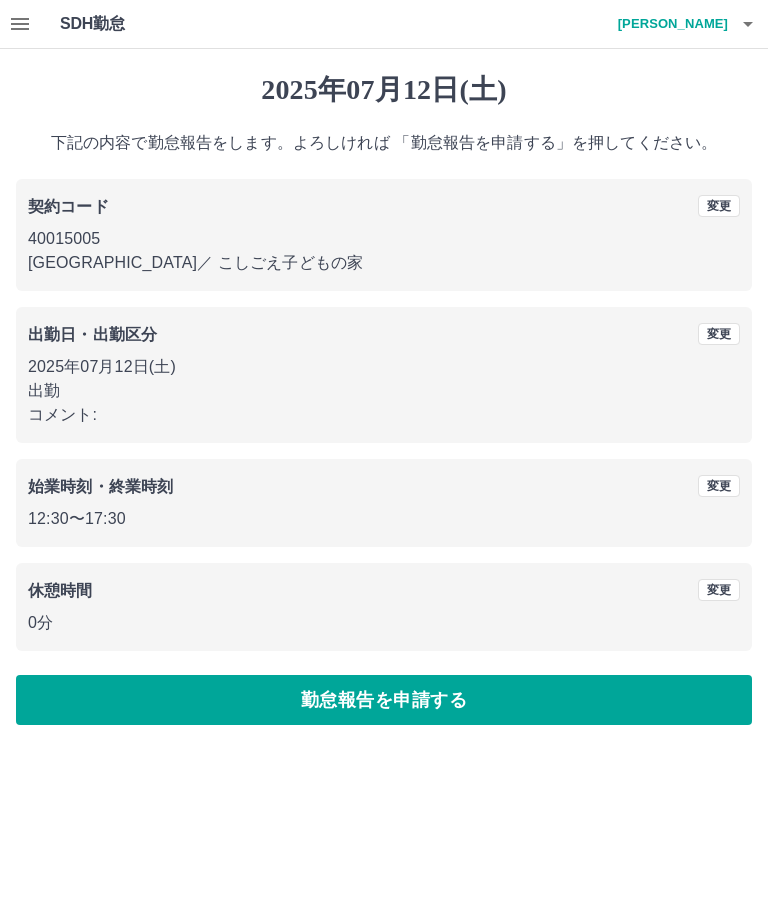 click on "勤怠報告を申請する" at bounding box center (384, 700) 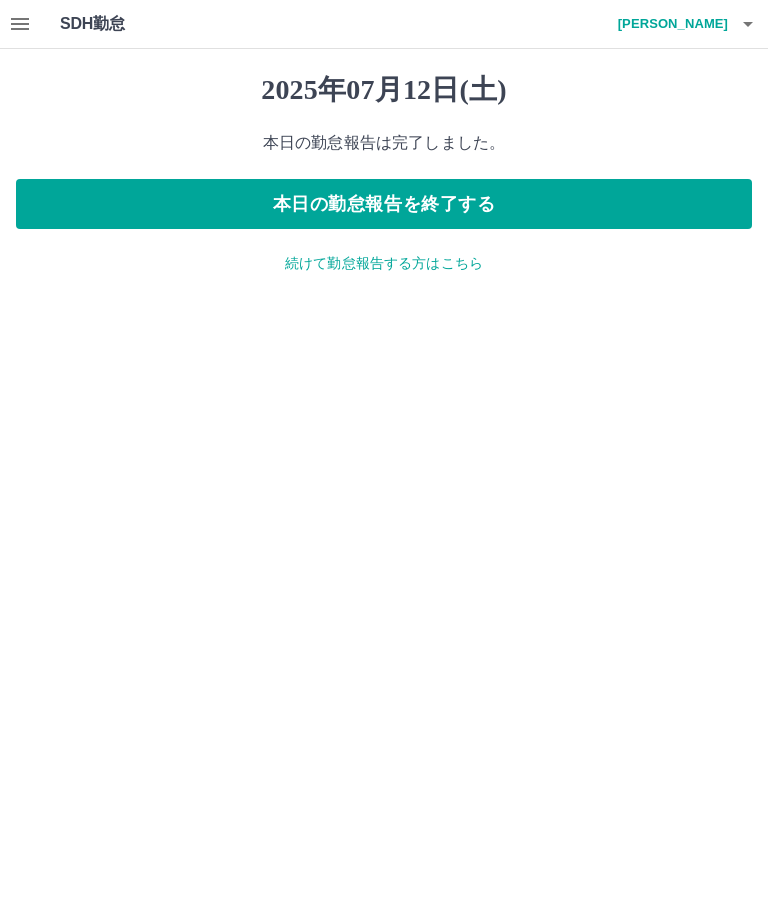 click on "続けて勤怠報告する方はこちら" at bounding box center (384, 263) 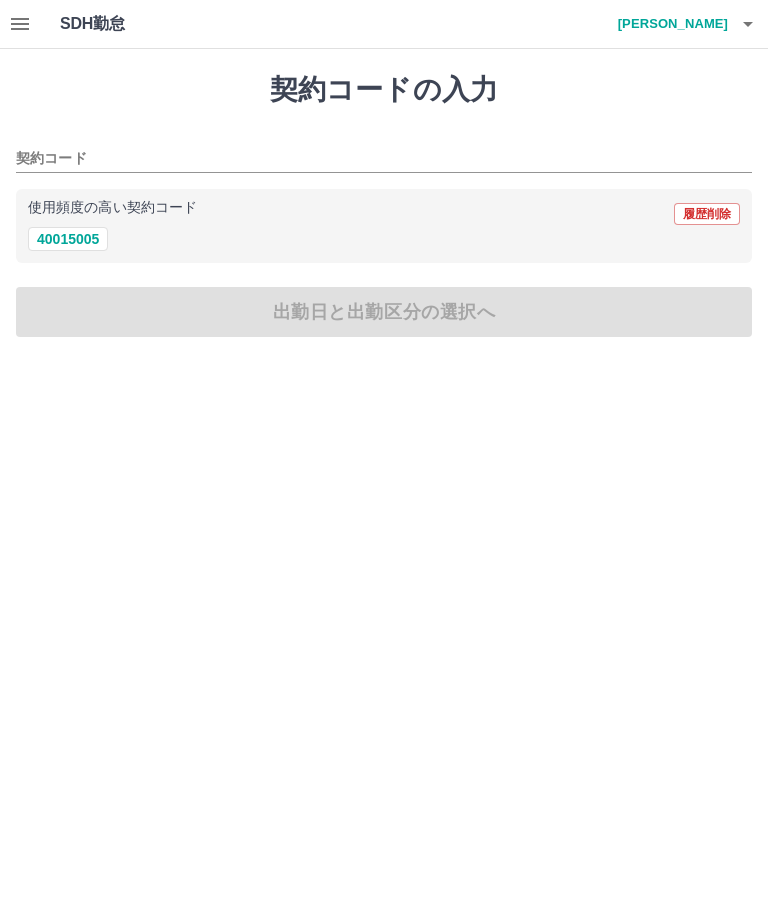 click on "40015005" at bounding box center (68, 239) 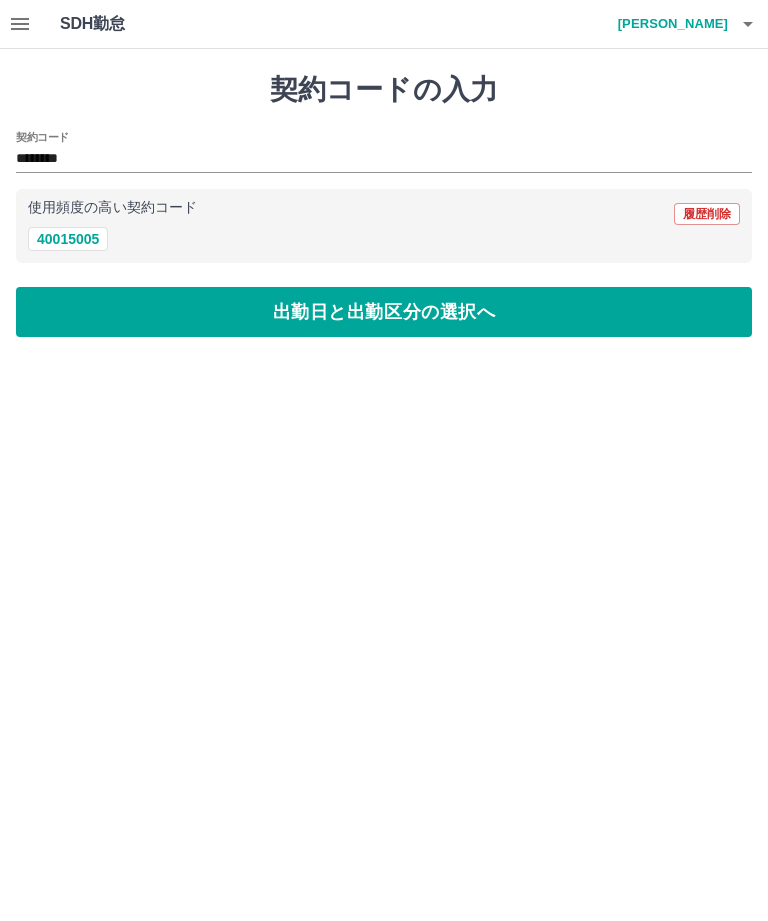 type on "********" 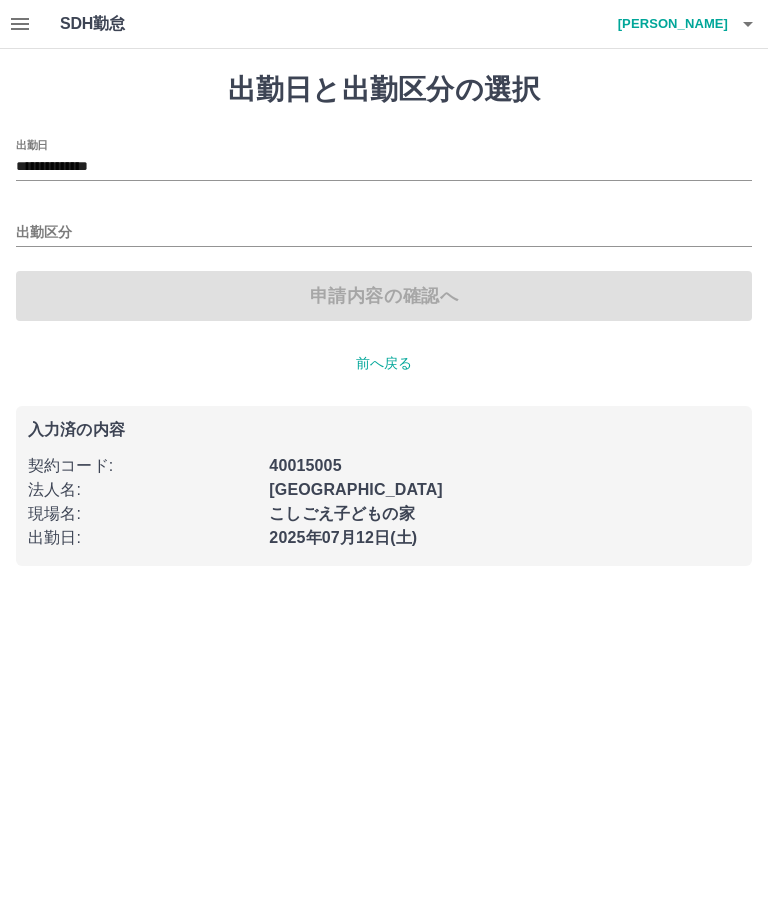 click on "出勤区分" at bounding box center (384, 233) 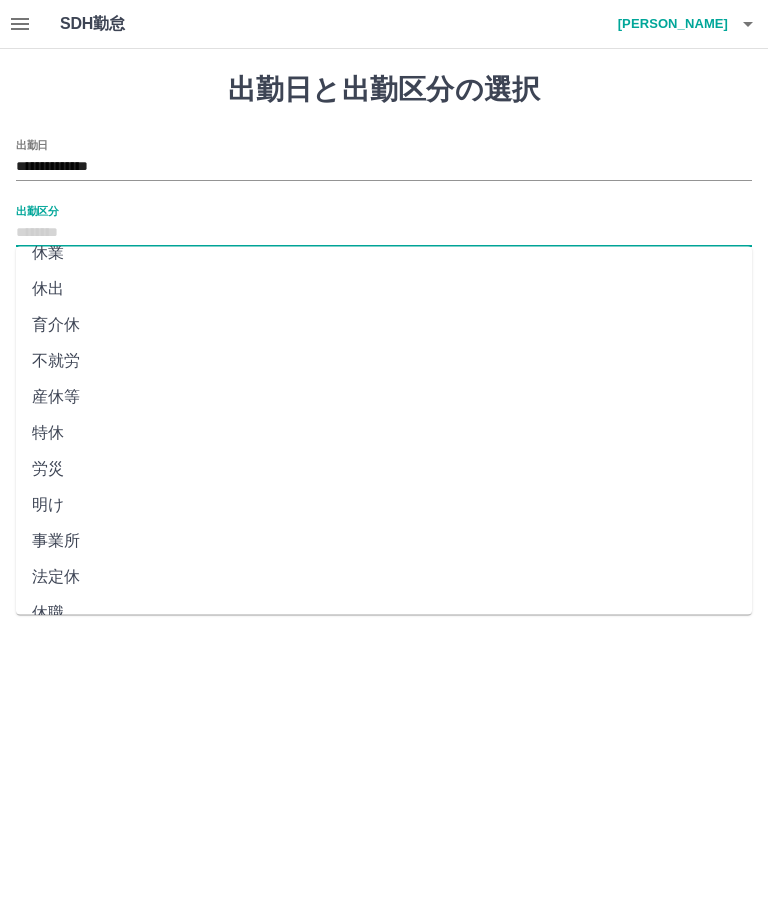 scroll, scrollTop: 270, scrollLeft: 0, axis: vertical 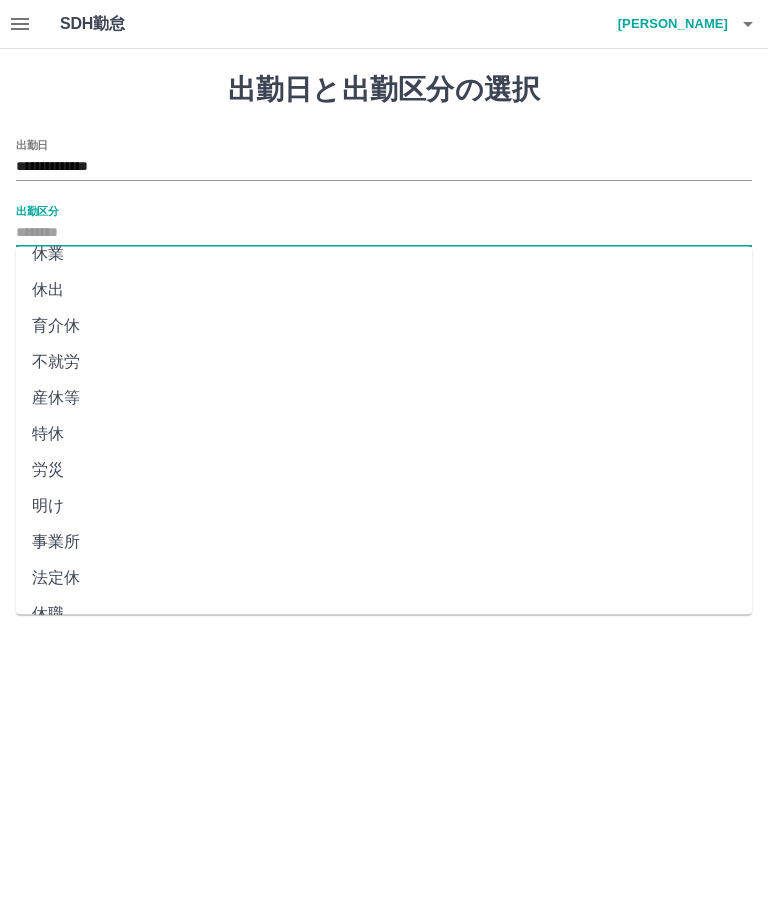 click on "法定休" at bounding box center (384, 579) 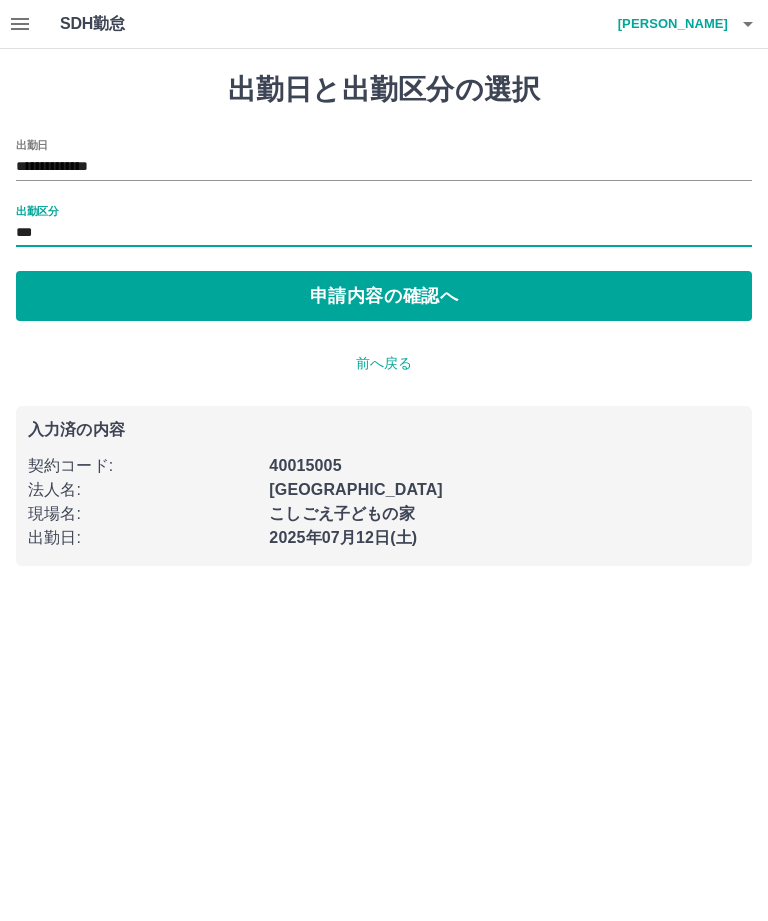 type on "***" 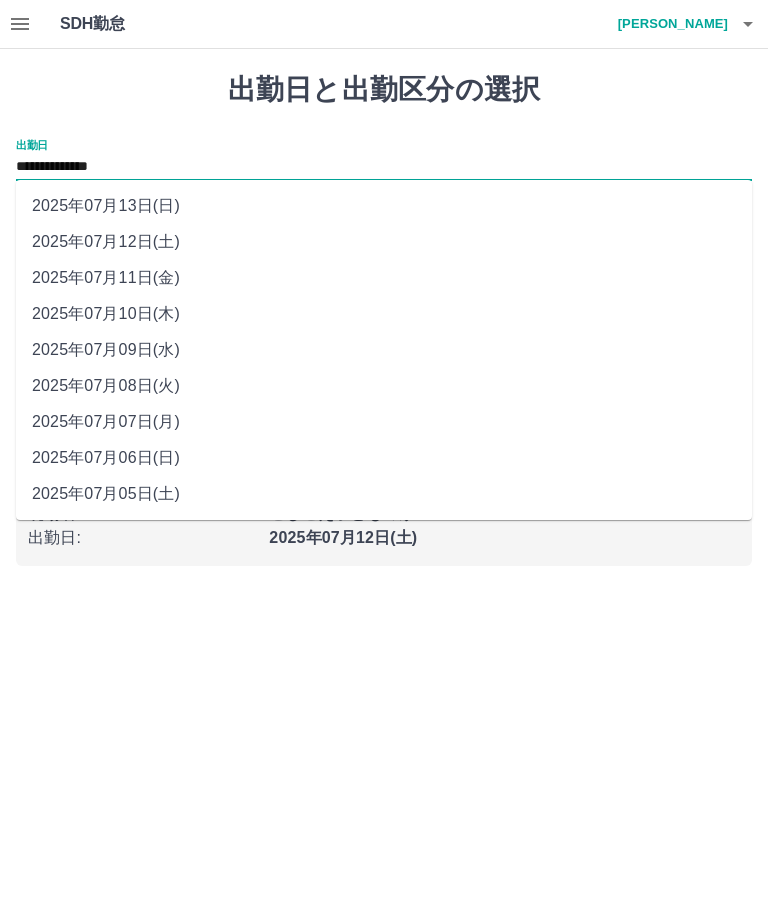 click on "2025年07月13日(日)" at bounding box center [384, 206] 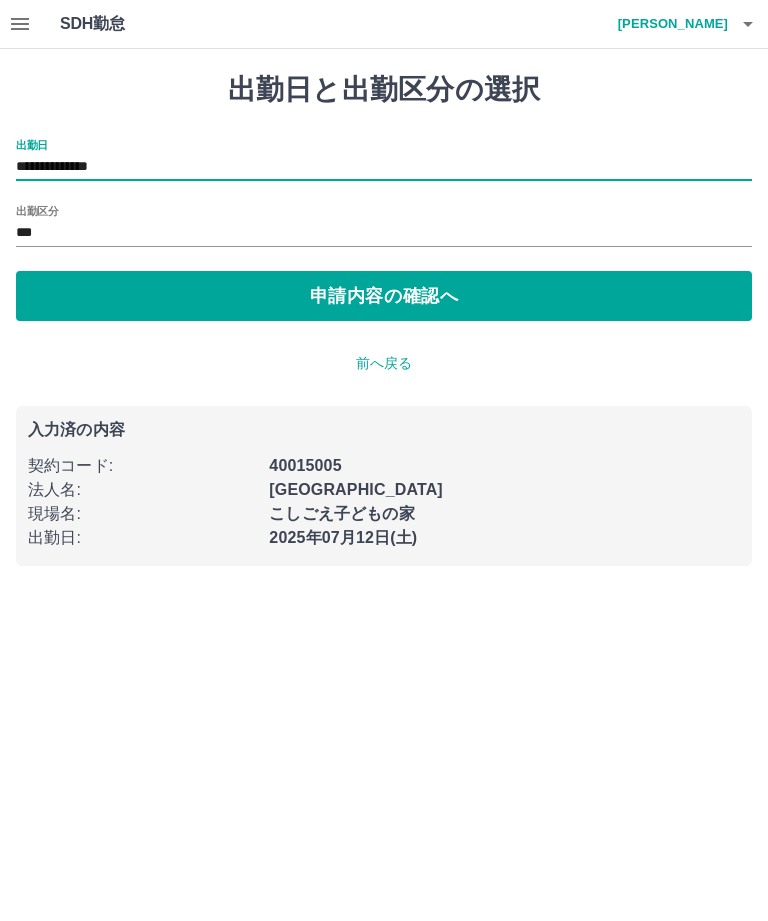 click on "申請内容の確認へ" at bounding box center (384, 296) 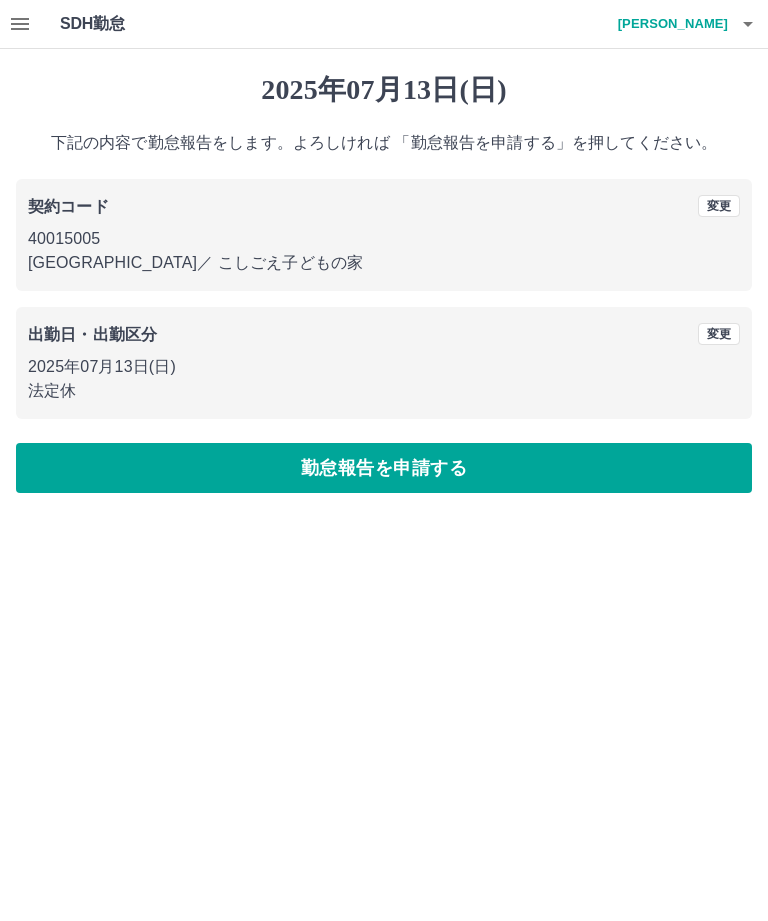 click on "勤怠報告を申請する" at bounding box center (384, 468) 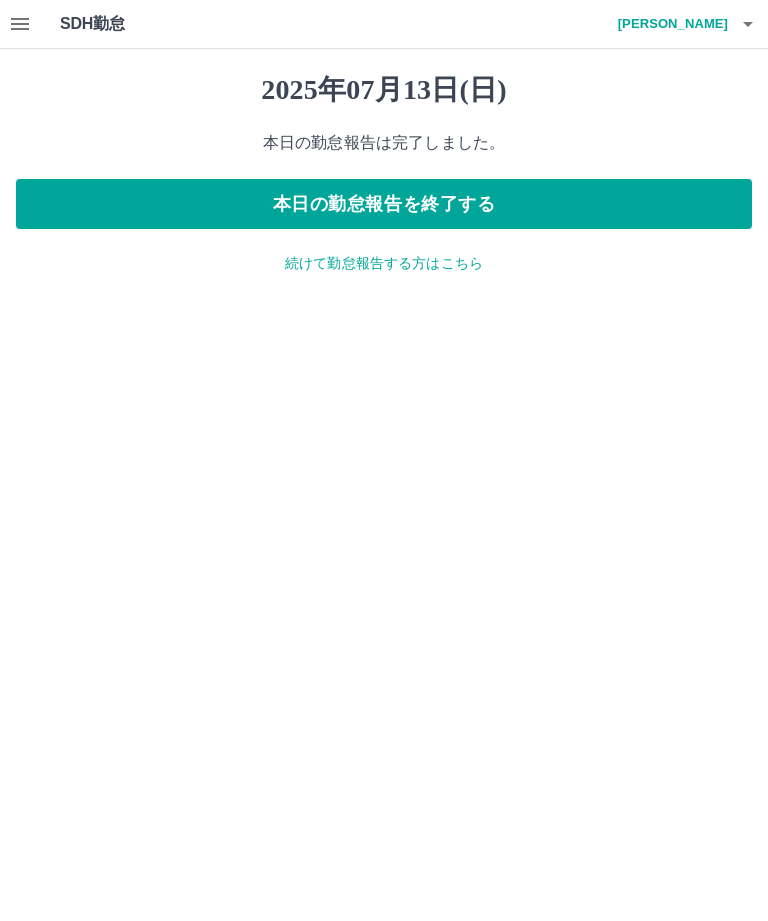 click 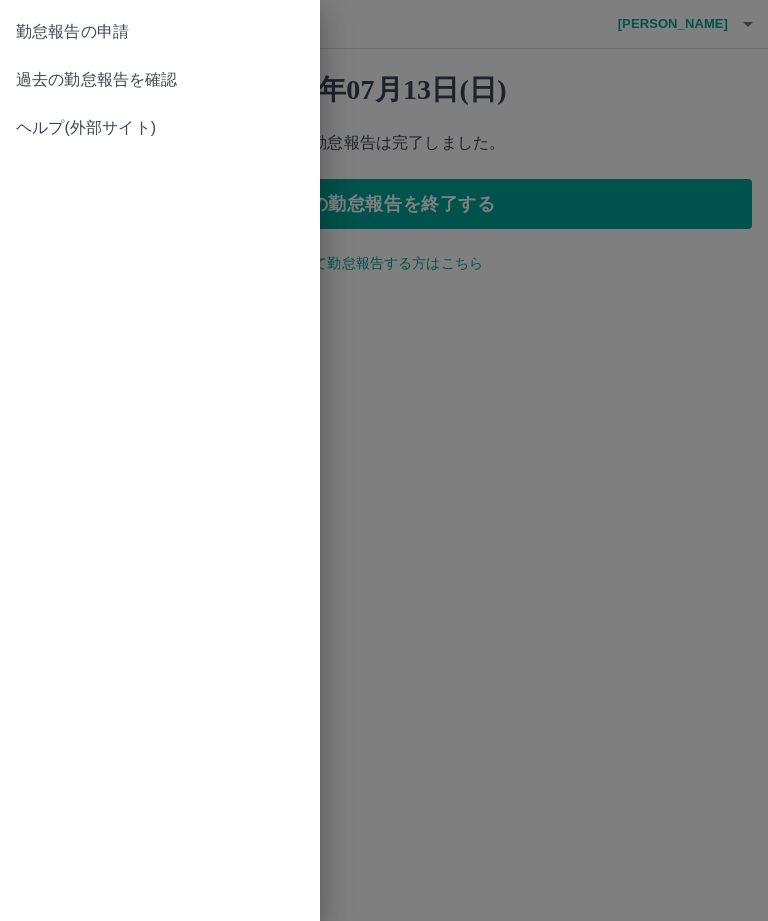 click on "過去の勤怠報告を確認" at bounding box center (160, 80) 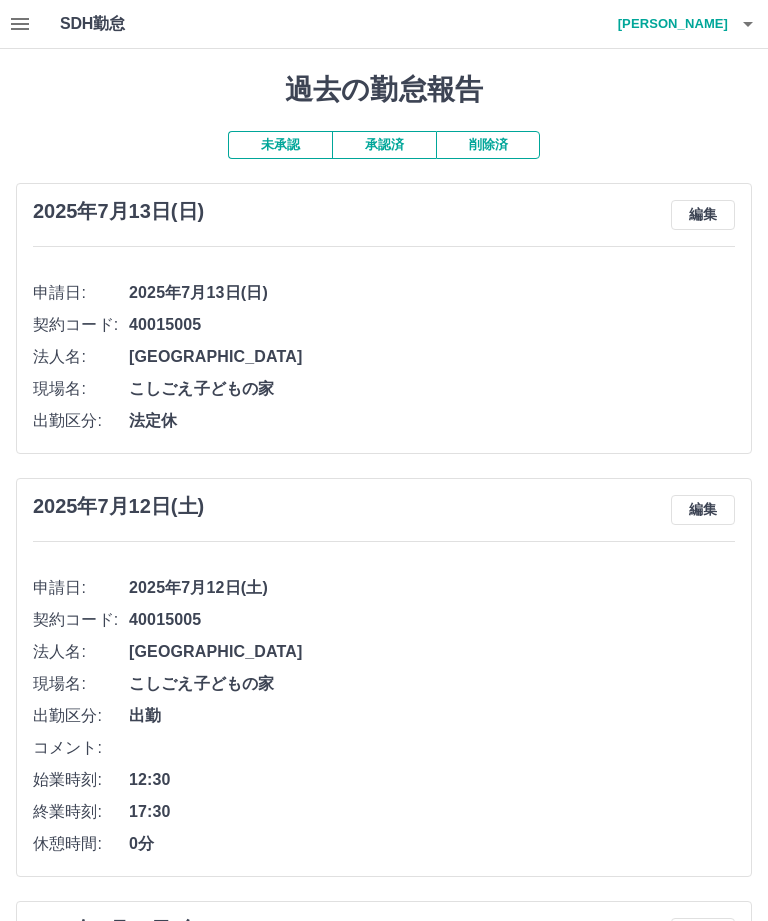 click on "未承認" at bounding box center (280, 145) 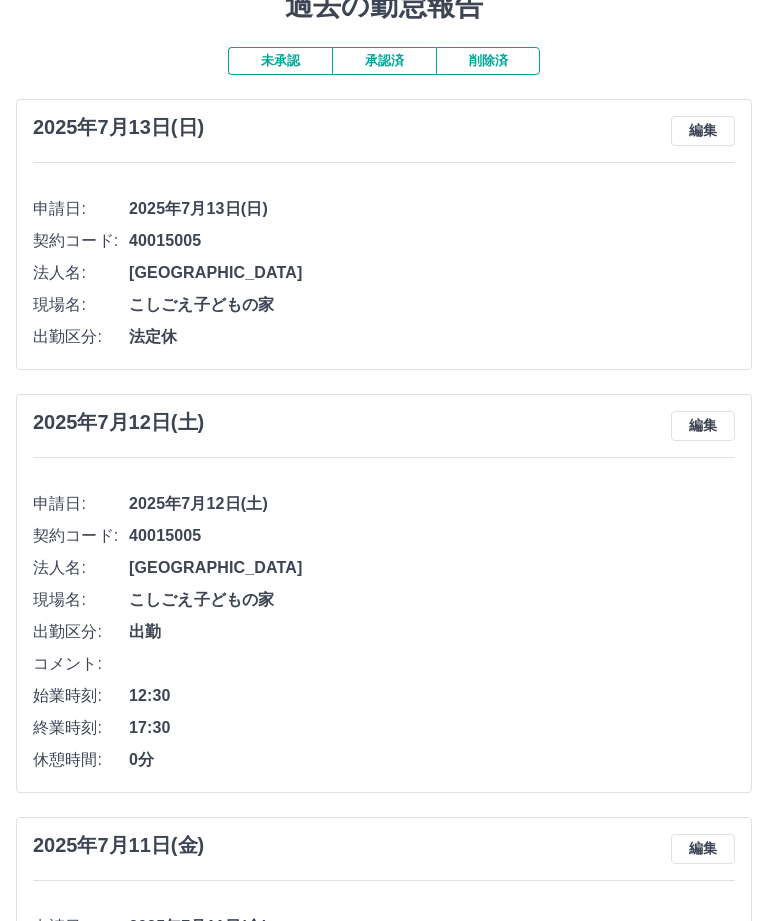 scroll, scrollTop: 0, scrollLeft: 0, axis: both 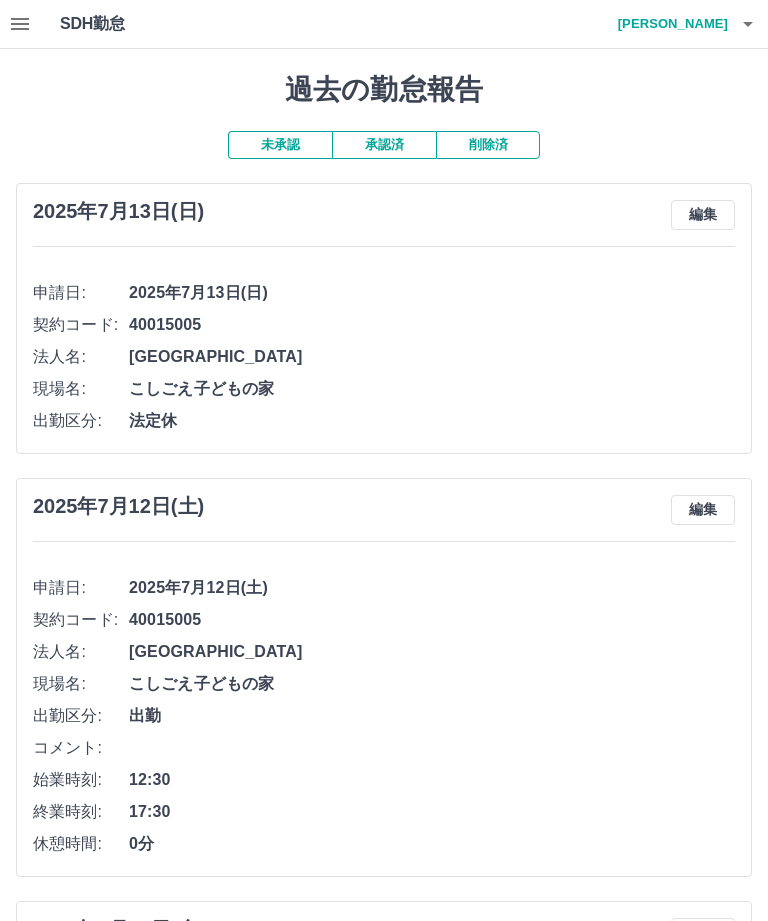 click on "承認済" at bounding box center [384, 145] 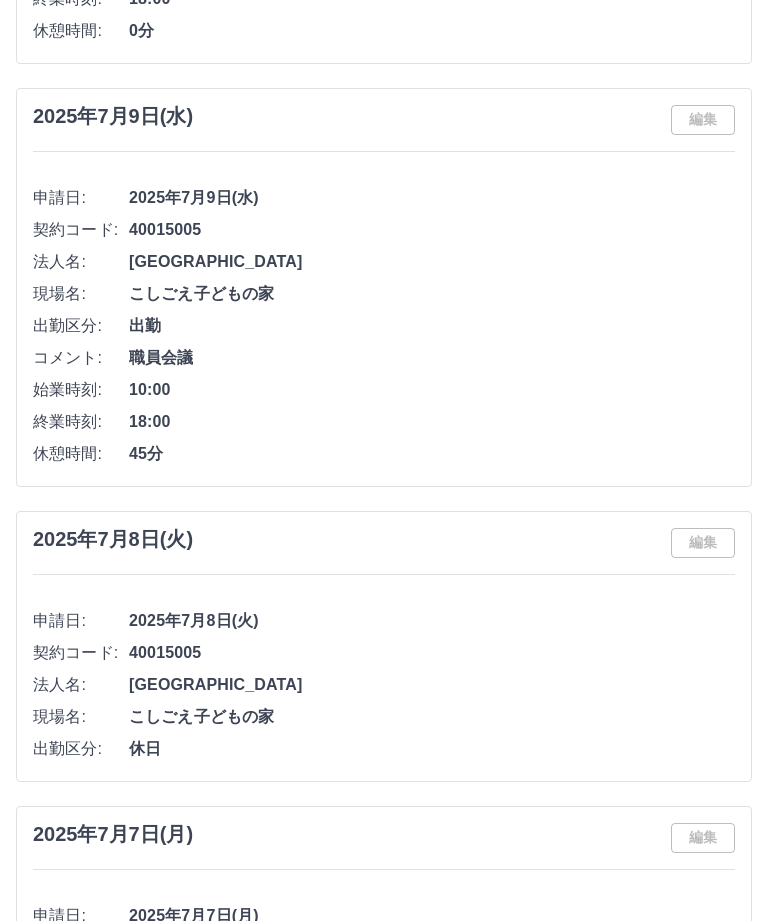 scroll, scrollTop: 0, scrollLeft: 0, axis: both 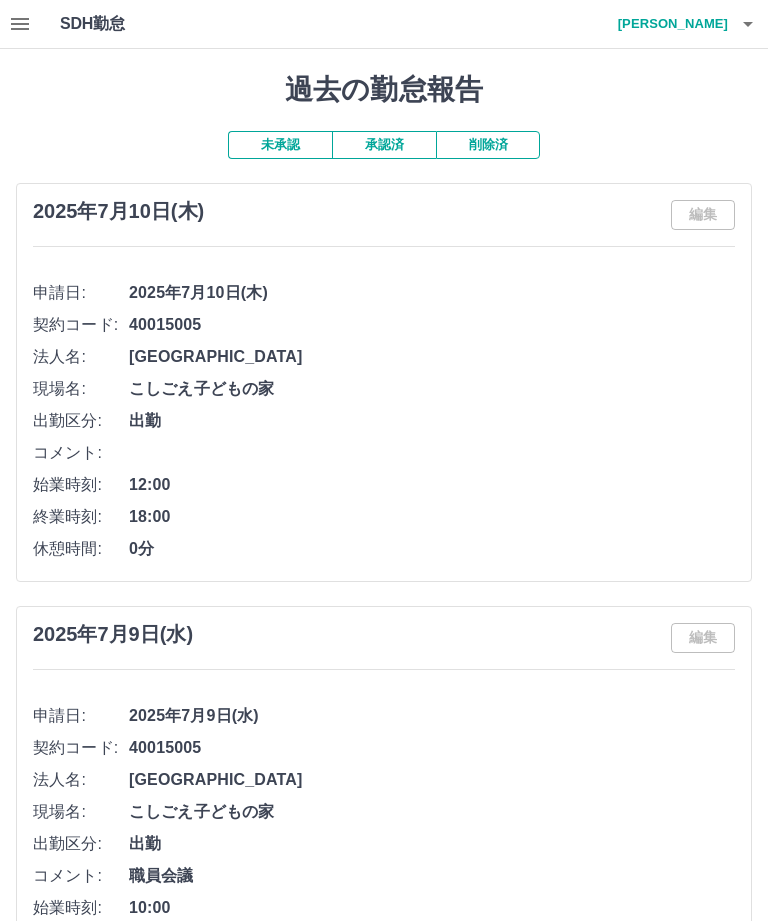 click on "澤田　康子" at bounding box center [668, 24] 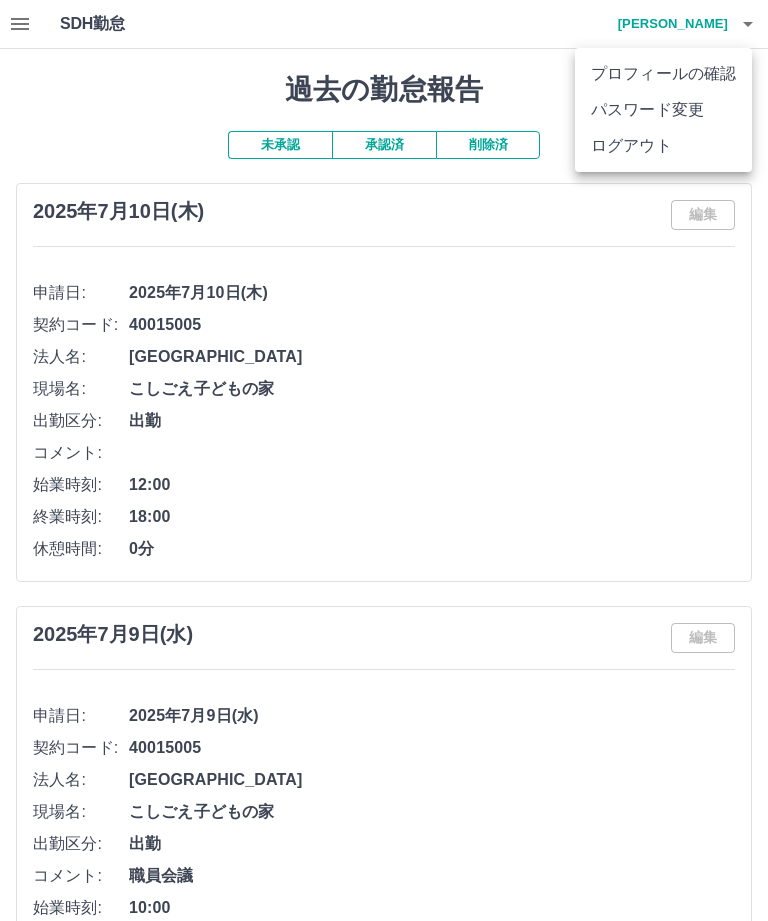 click on "ログアウト" at bounding box center [663, 146] 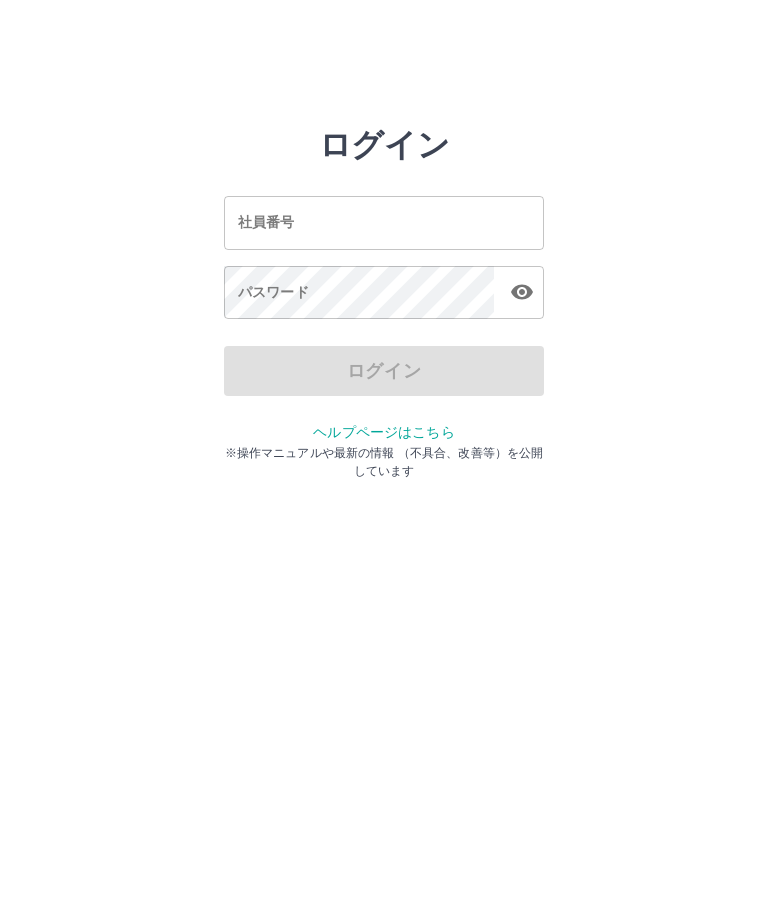 scroll, scrollTop: 0, scrollLeft: 0, axis: both 